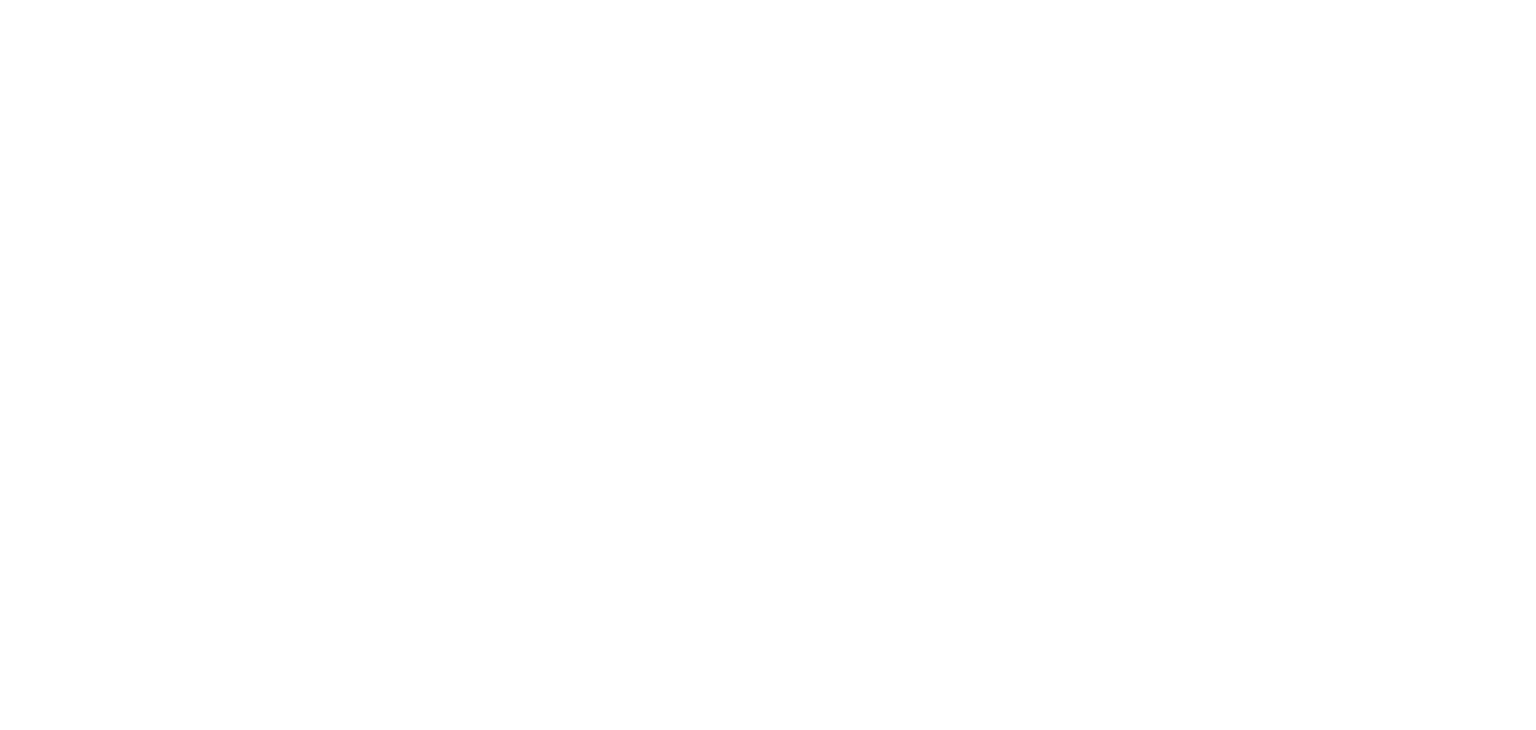 scroll, scrollTop: 0, scrollLeft: 0, axis: both 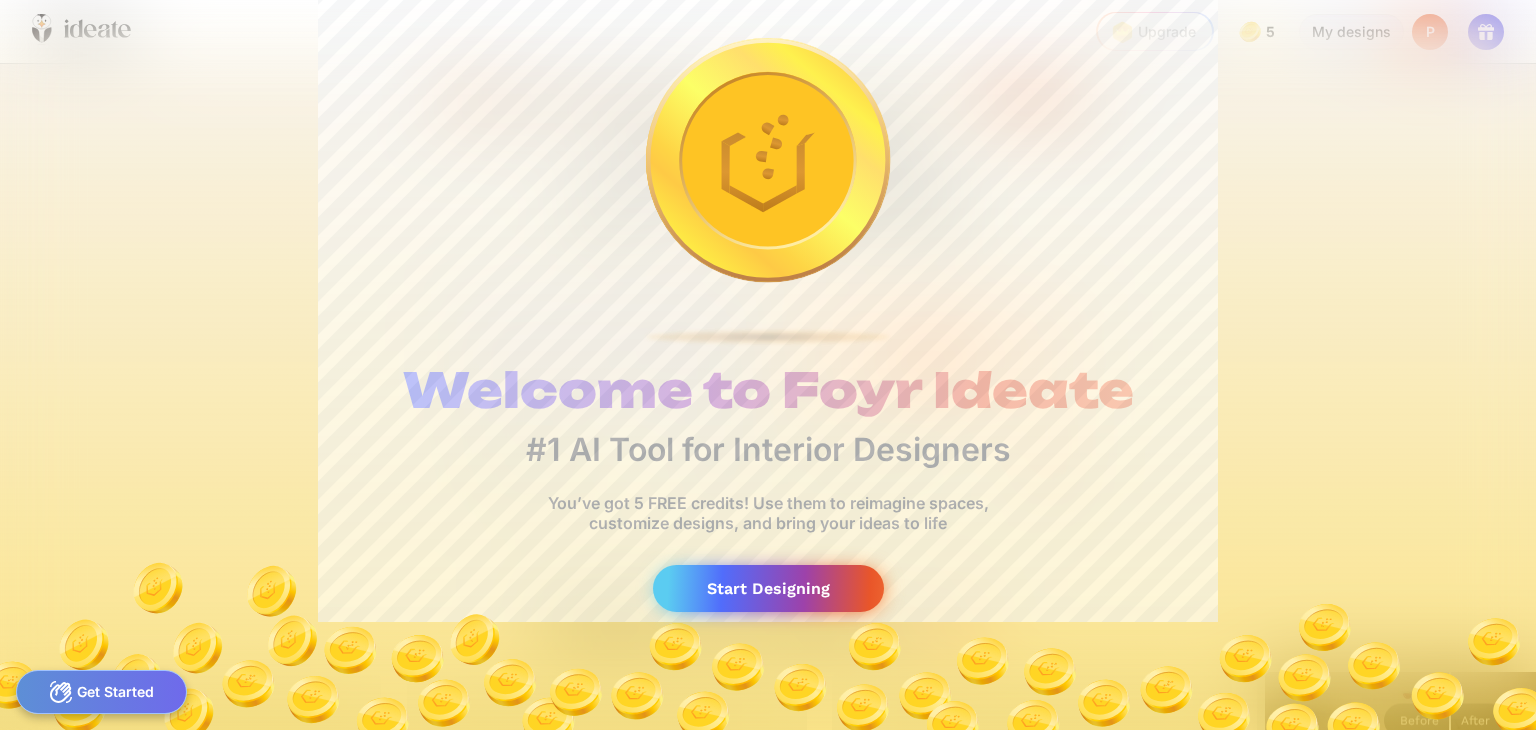 click on "Start Designing" at bounding box center [768, 588] 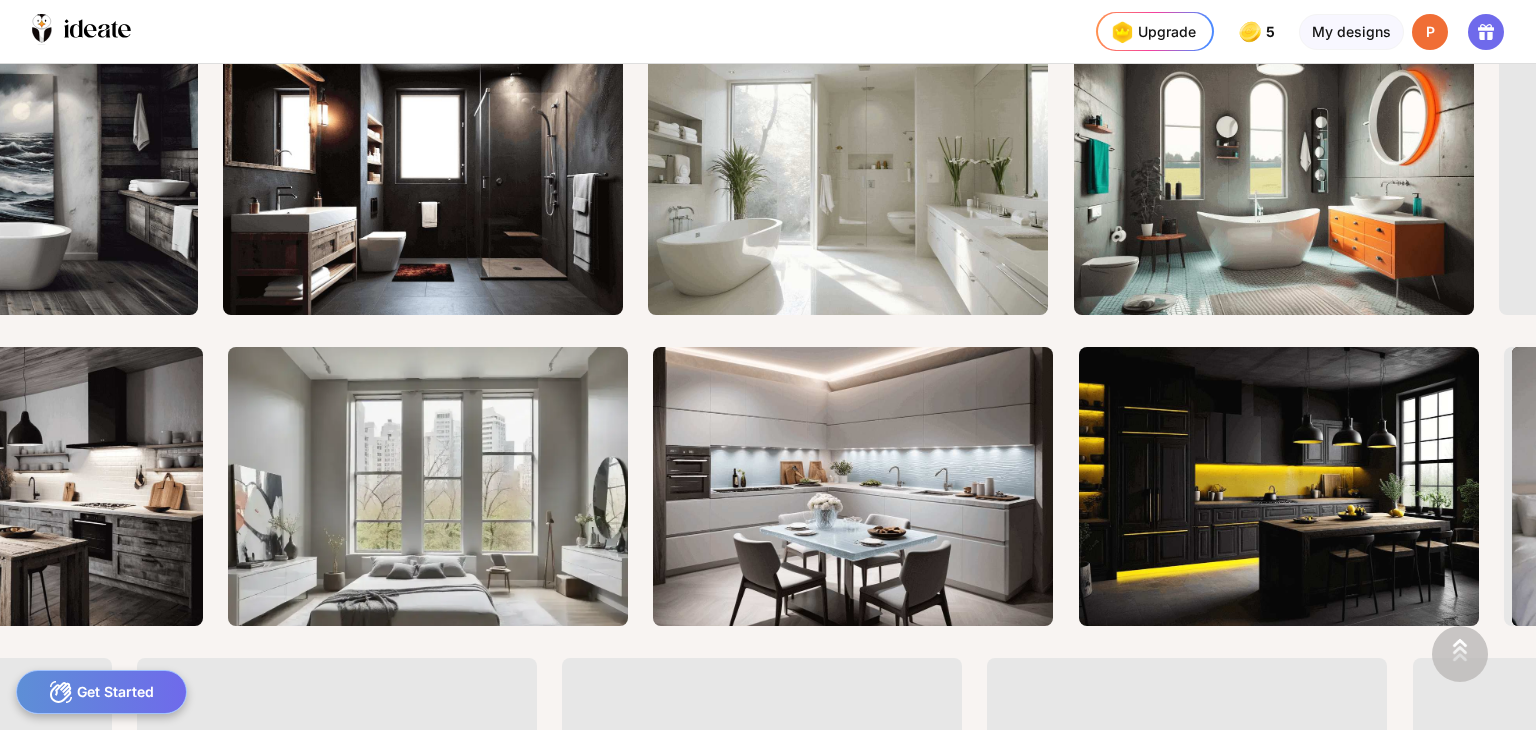 click on "P" at bounding box center (1430, 32) 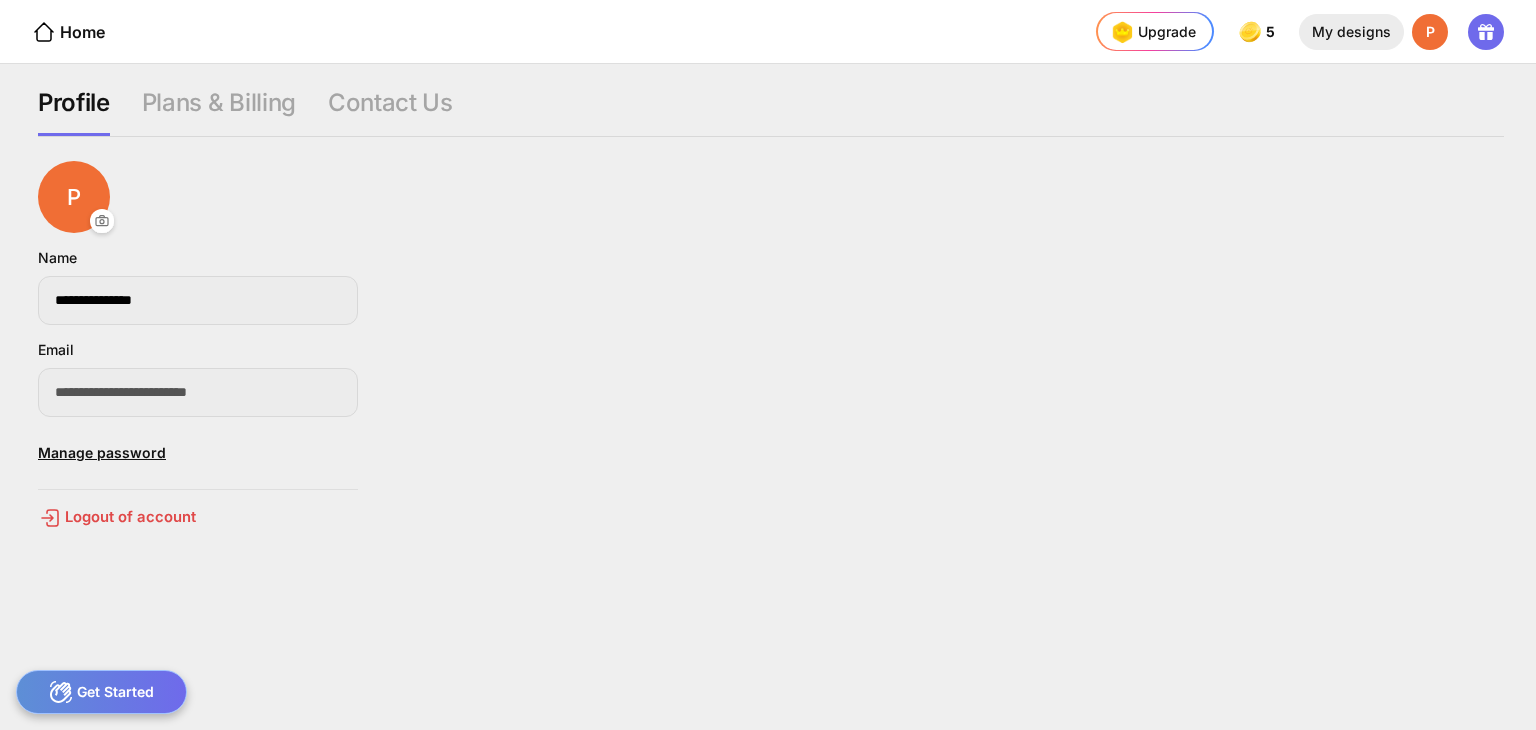 click on "My designs" 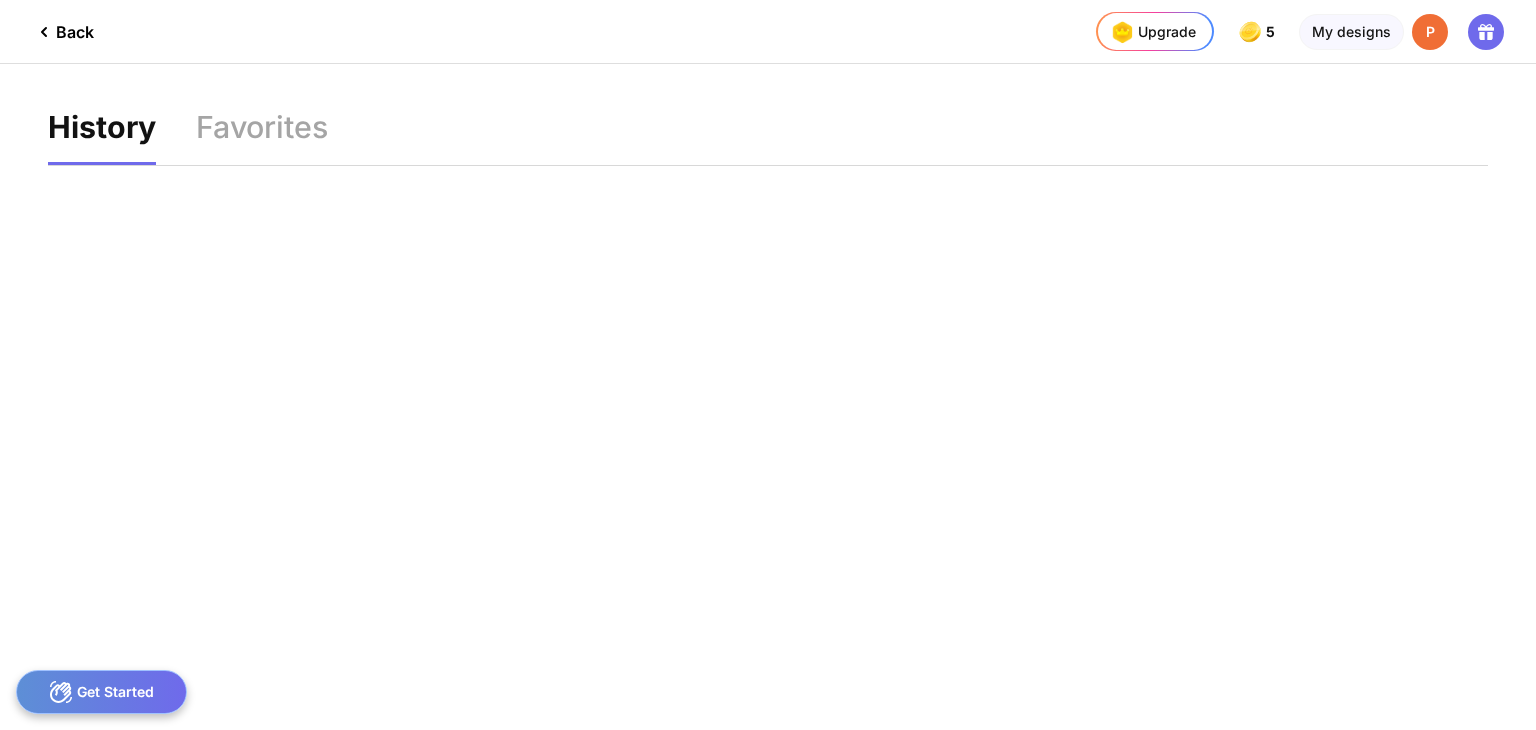 click 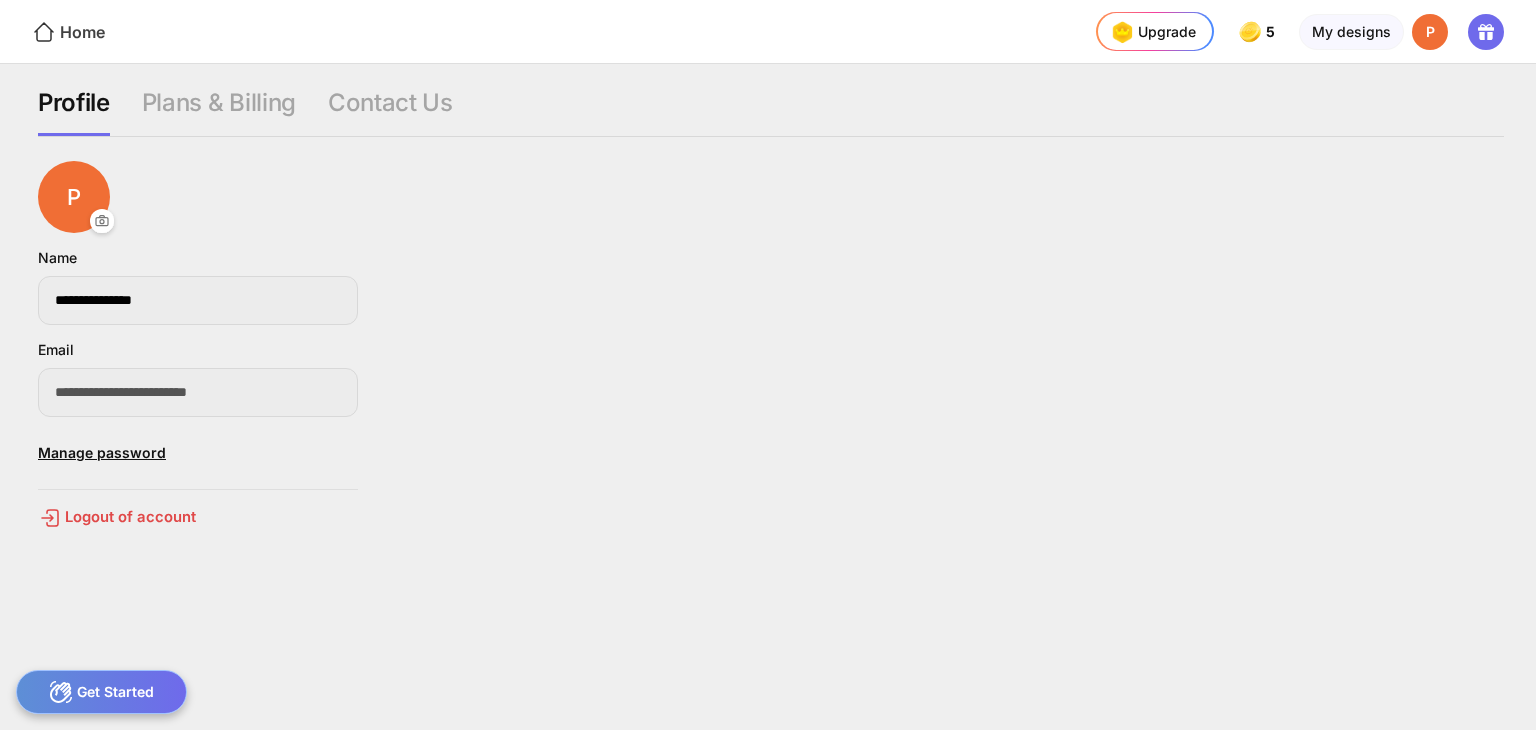 click 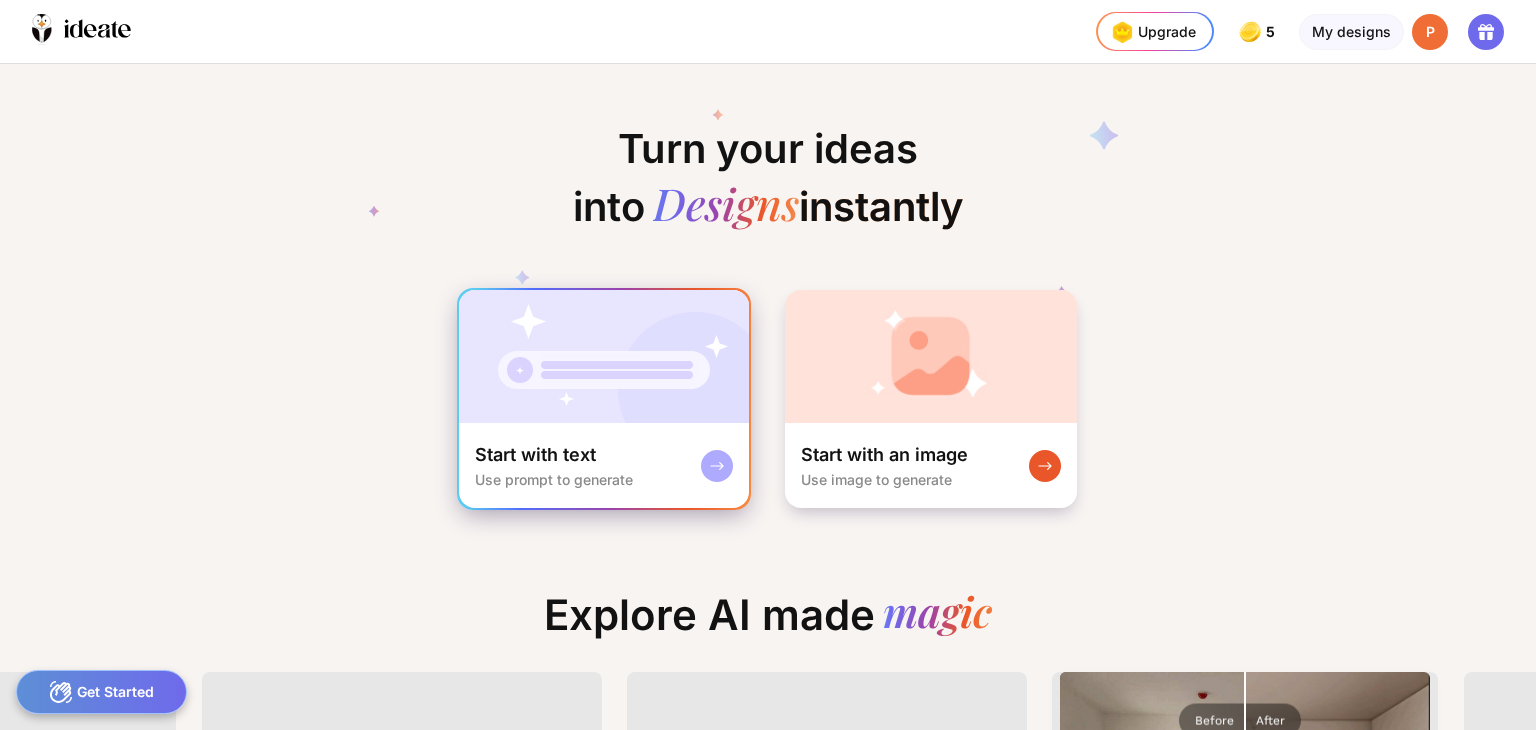 click 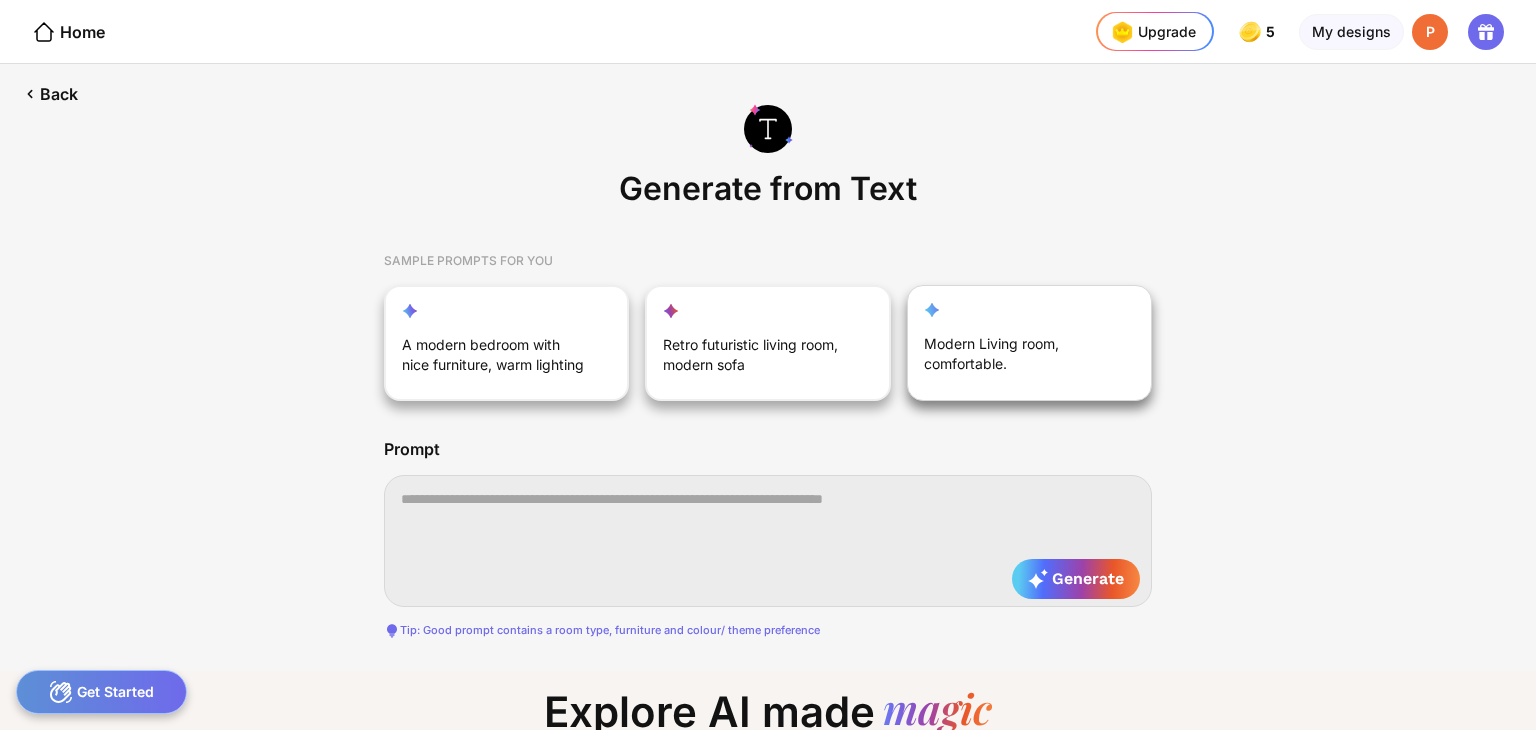 click on "Modern Living room, comfortable." at bounding box center [1019, 358] 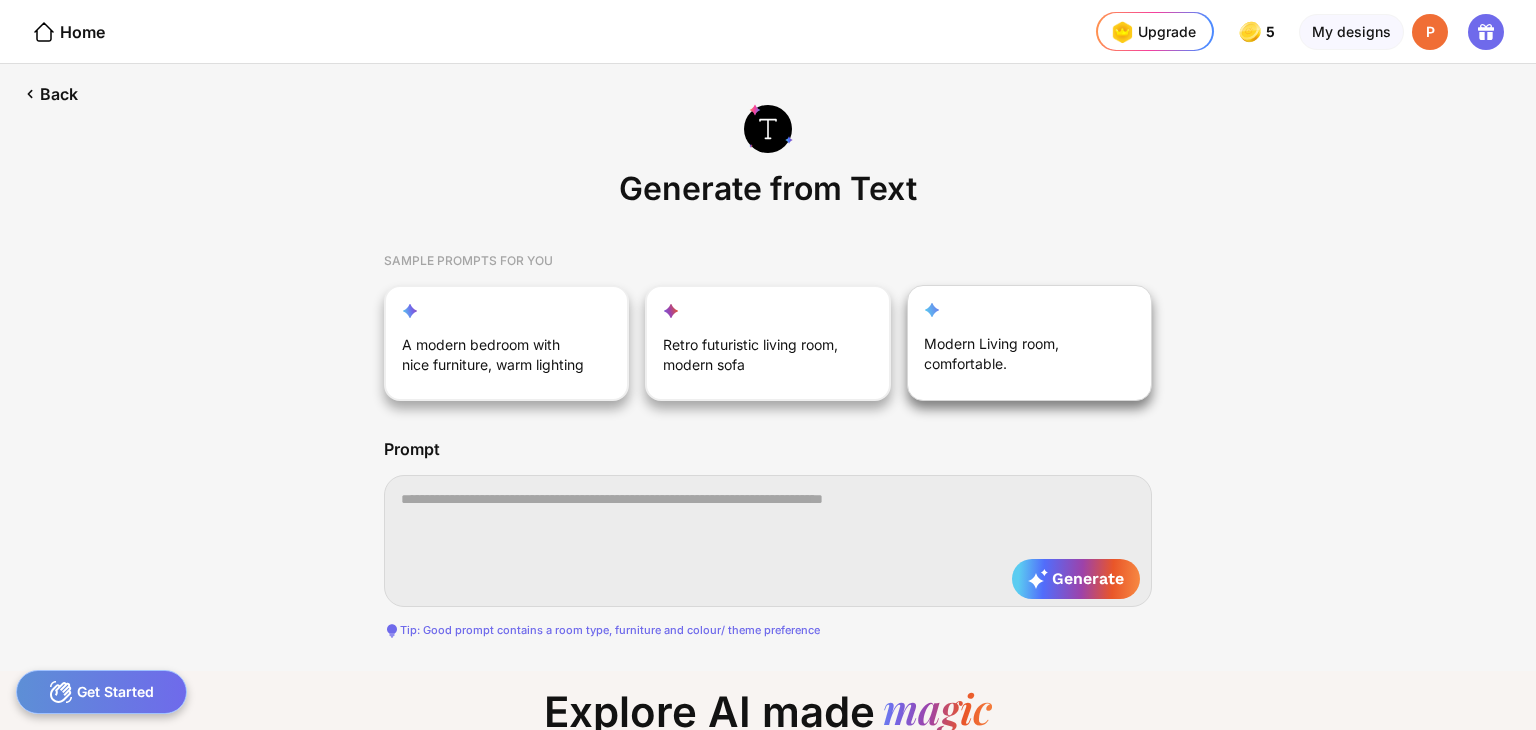 type on "**********" 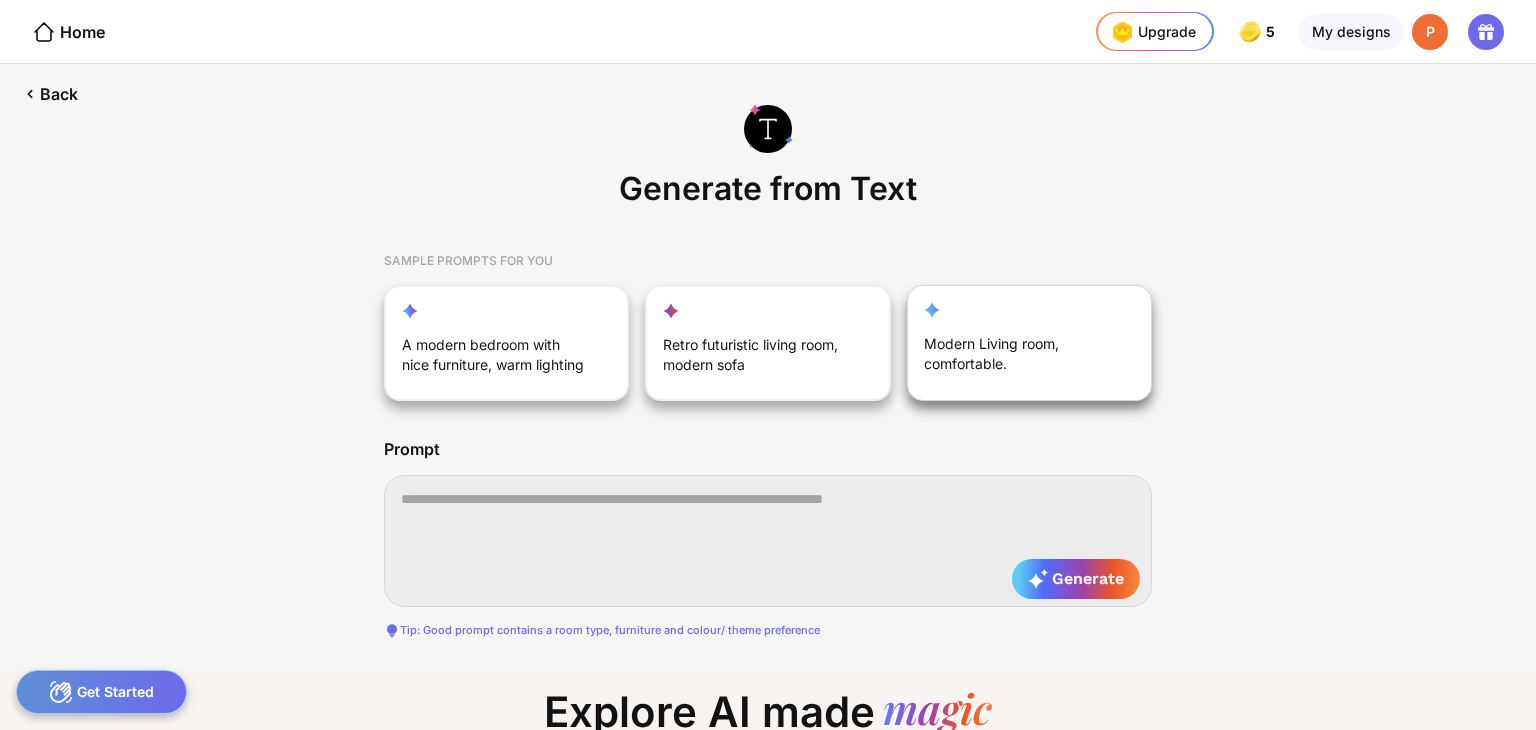 type on "**********" 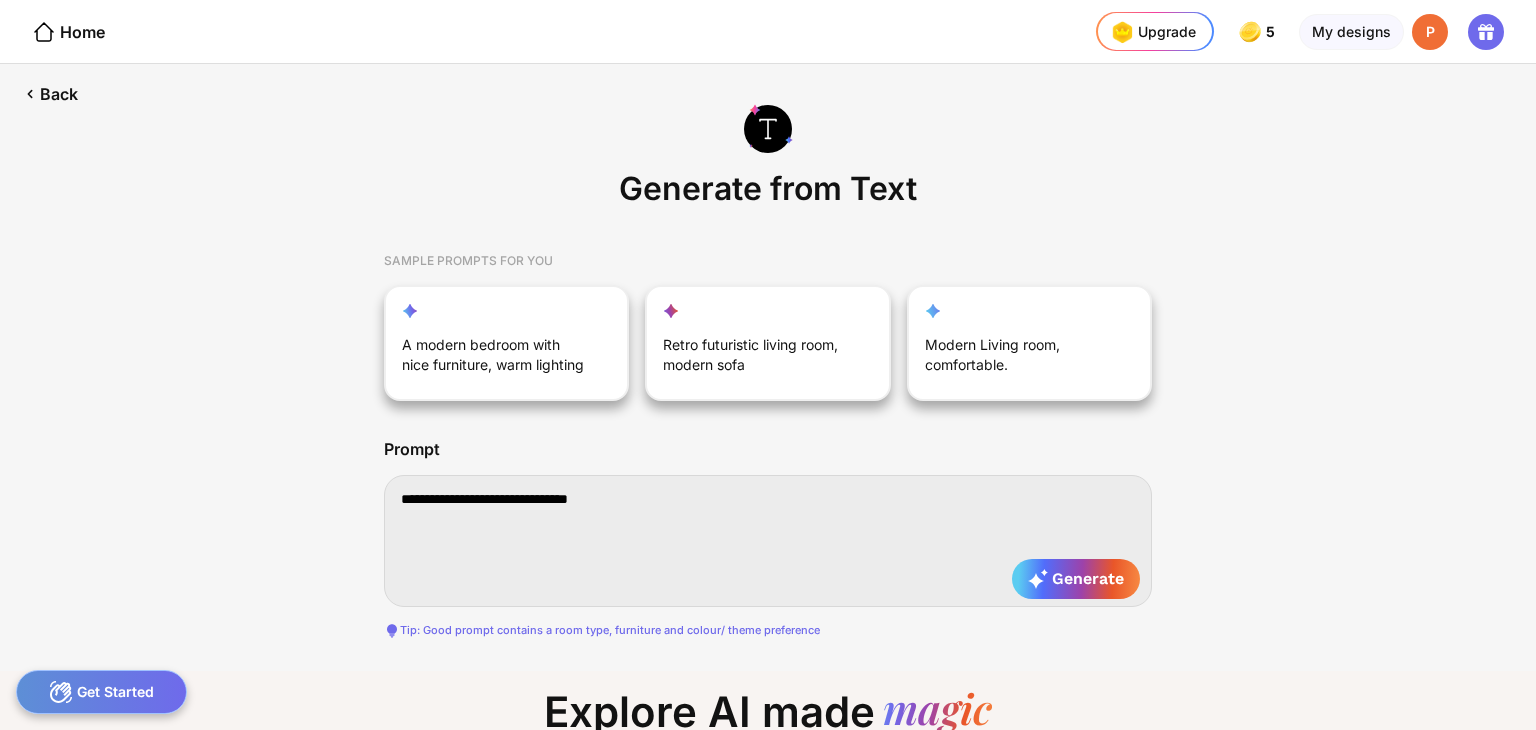 click on "**********" at bounding box center [768, 541] 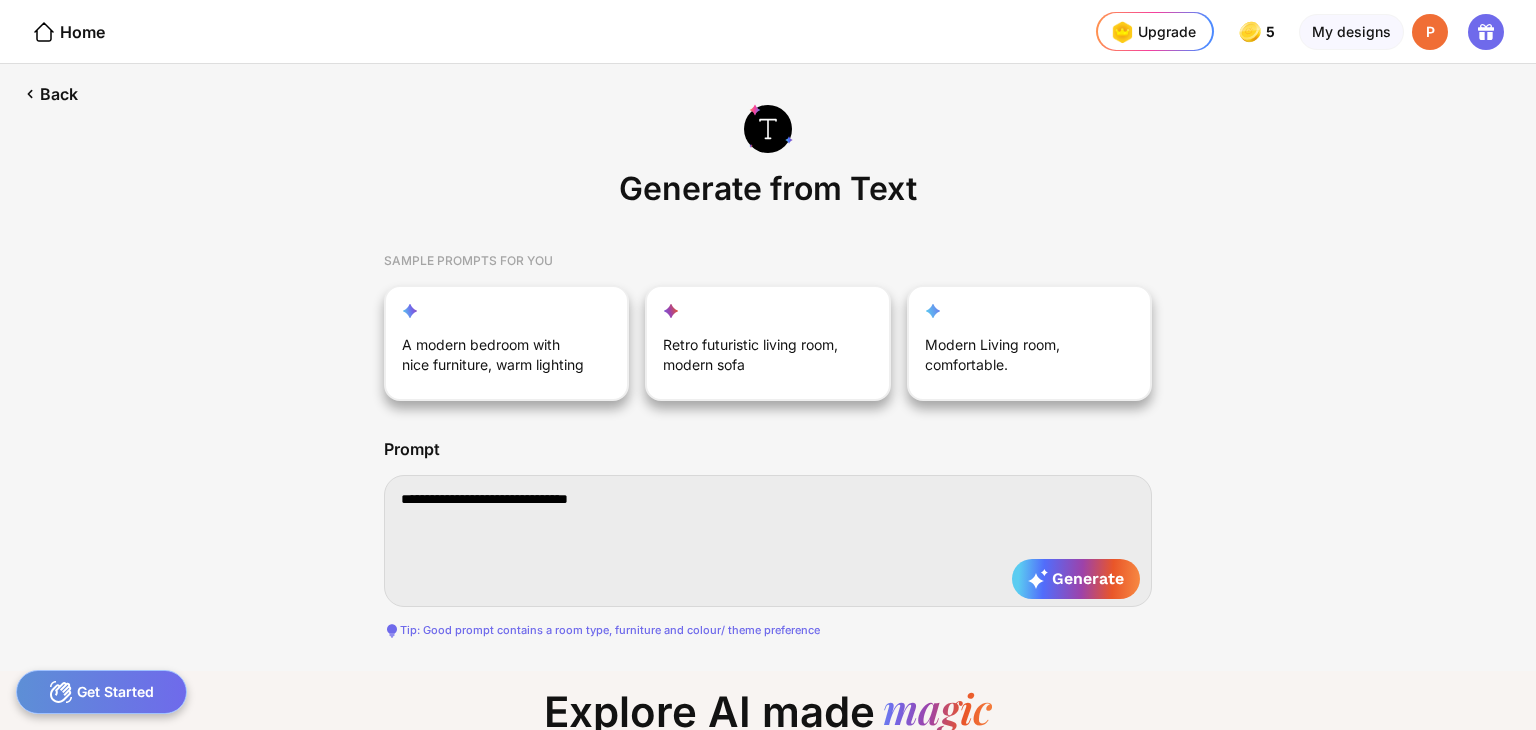 click on "**********" at bounding box center (768, 541) 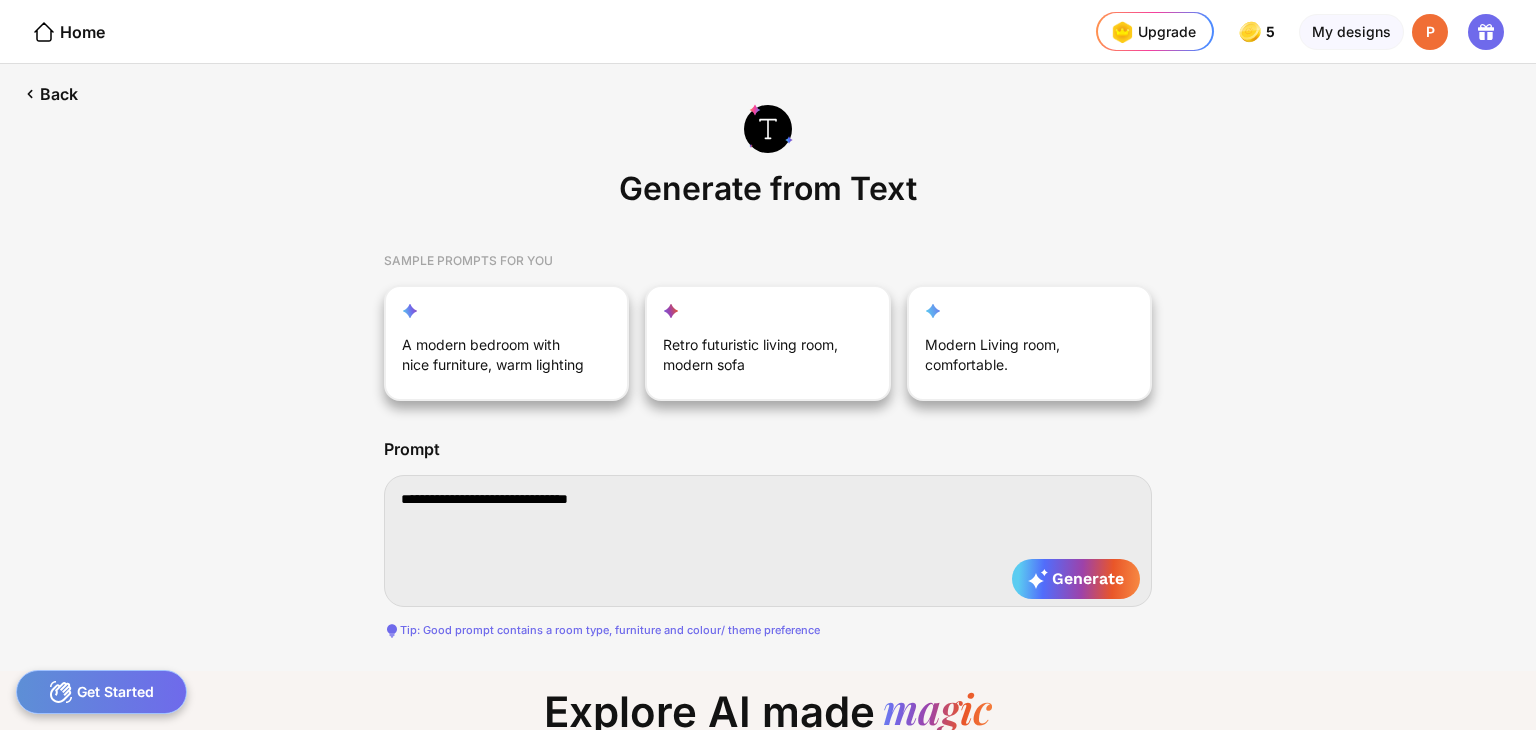 click on "**********" at bounding box center (768, 541) 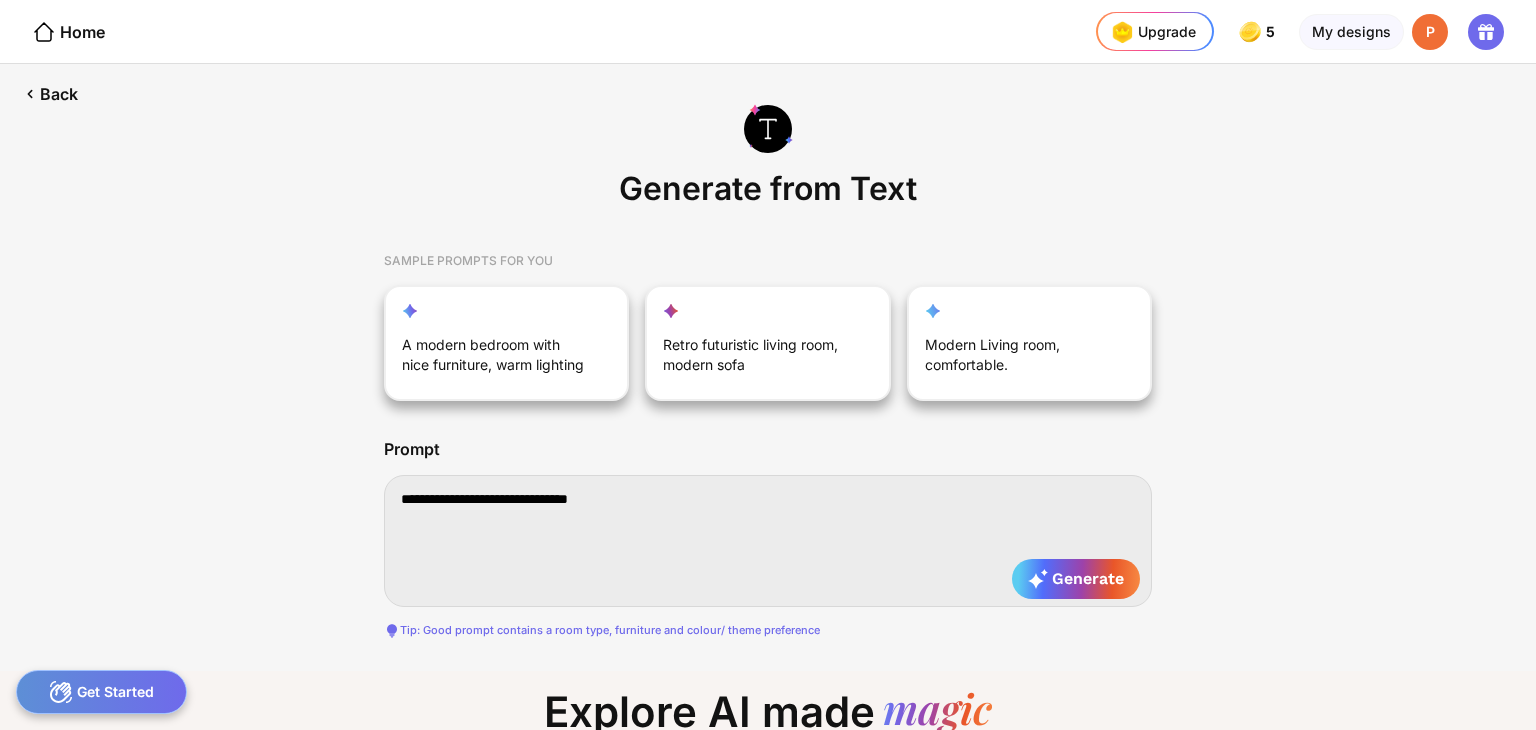 type on "**********" 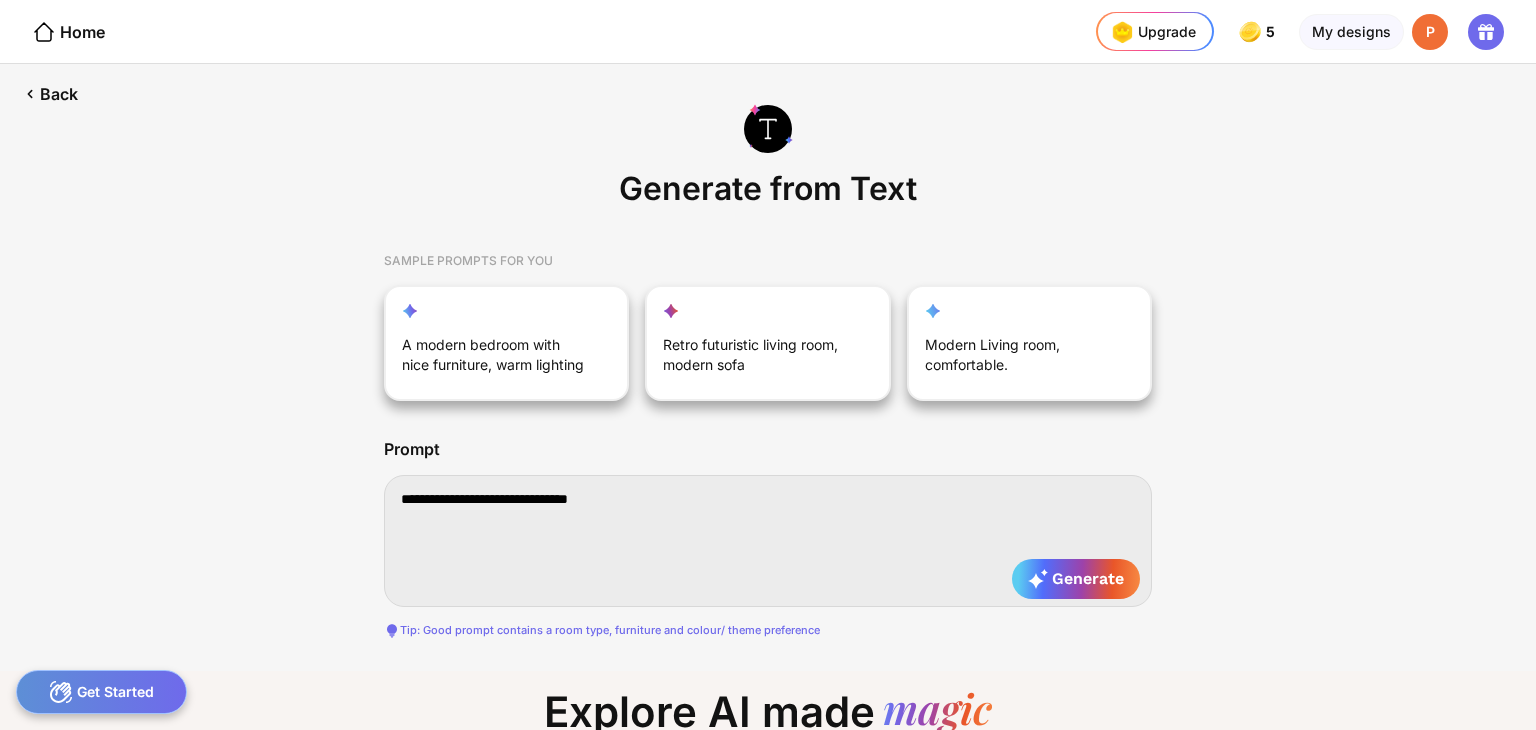 type on "**********" 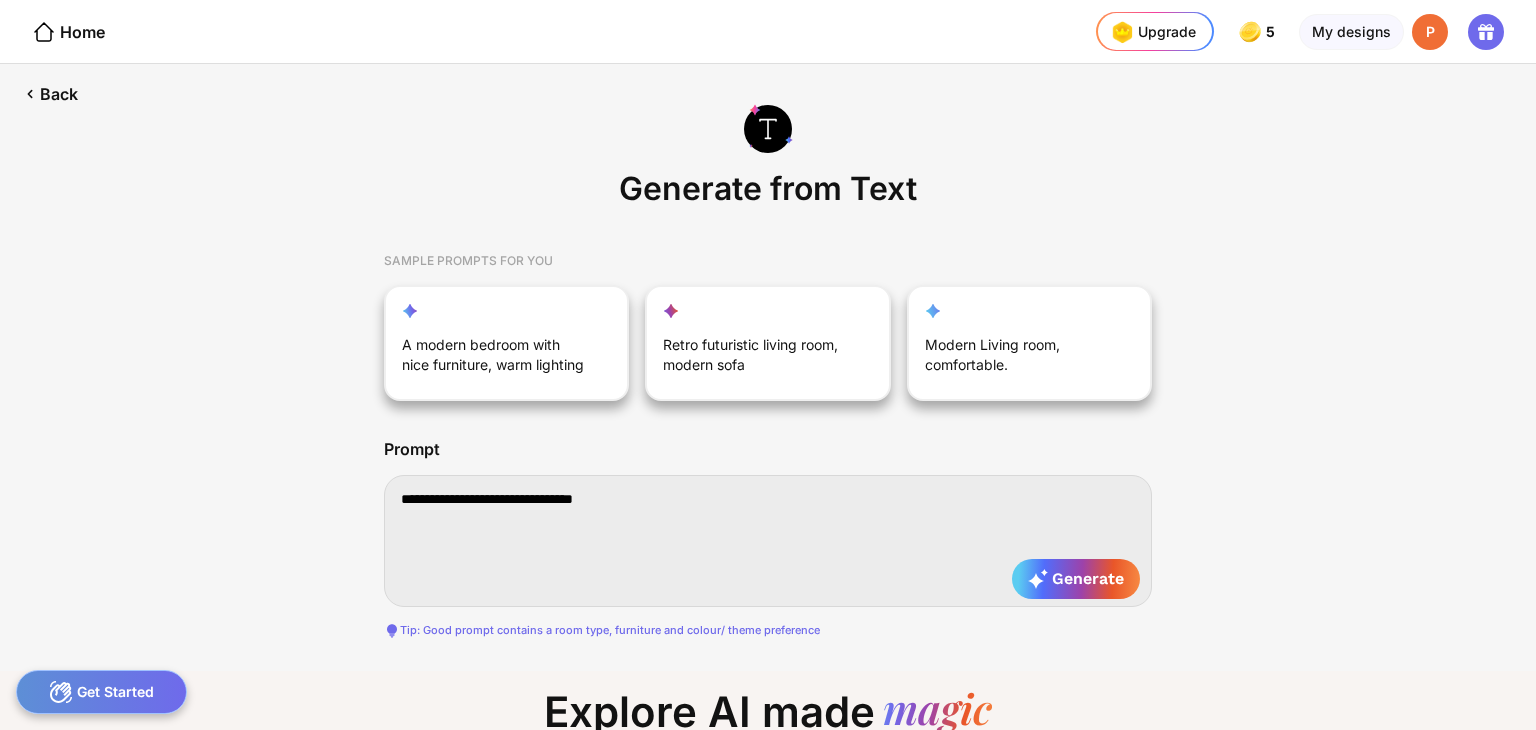 type on "**********" 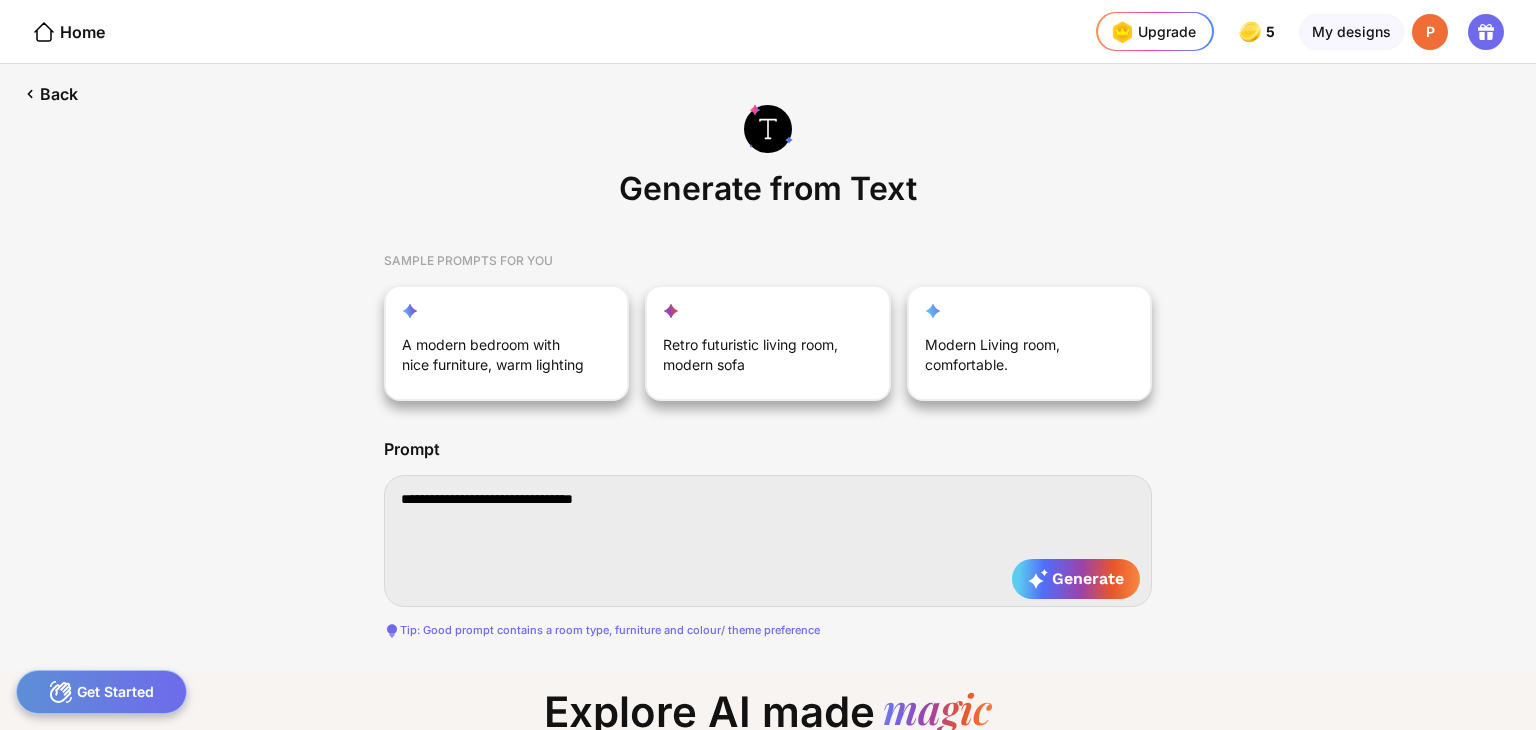 type on "**********" 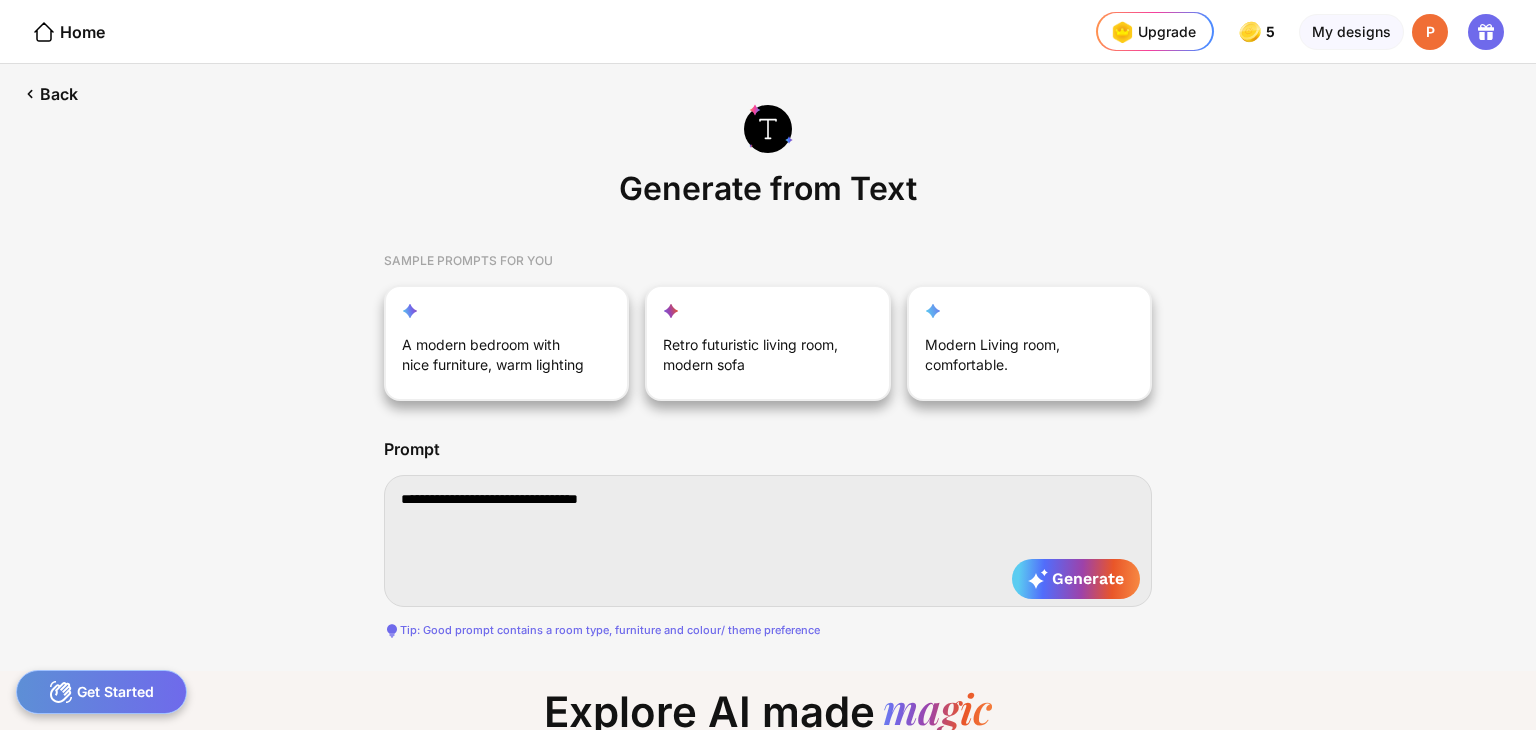 type on "**********" 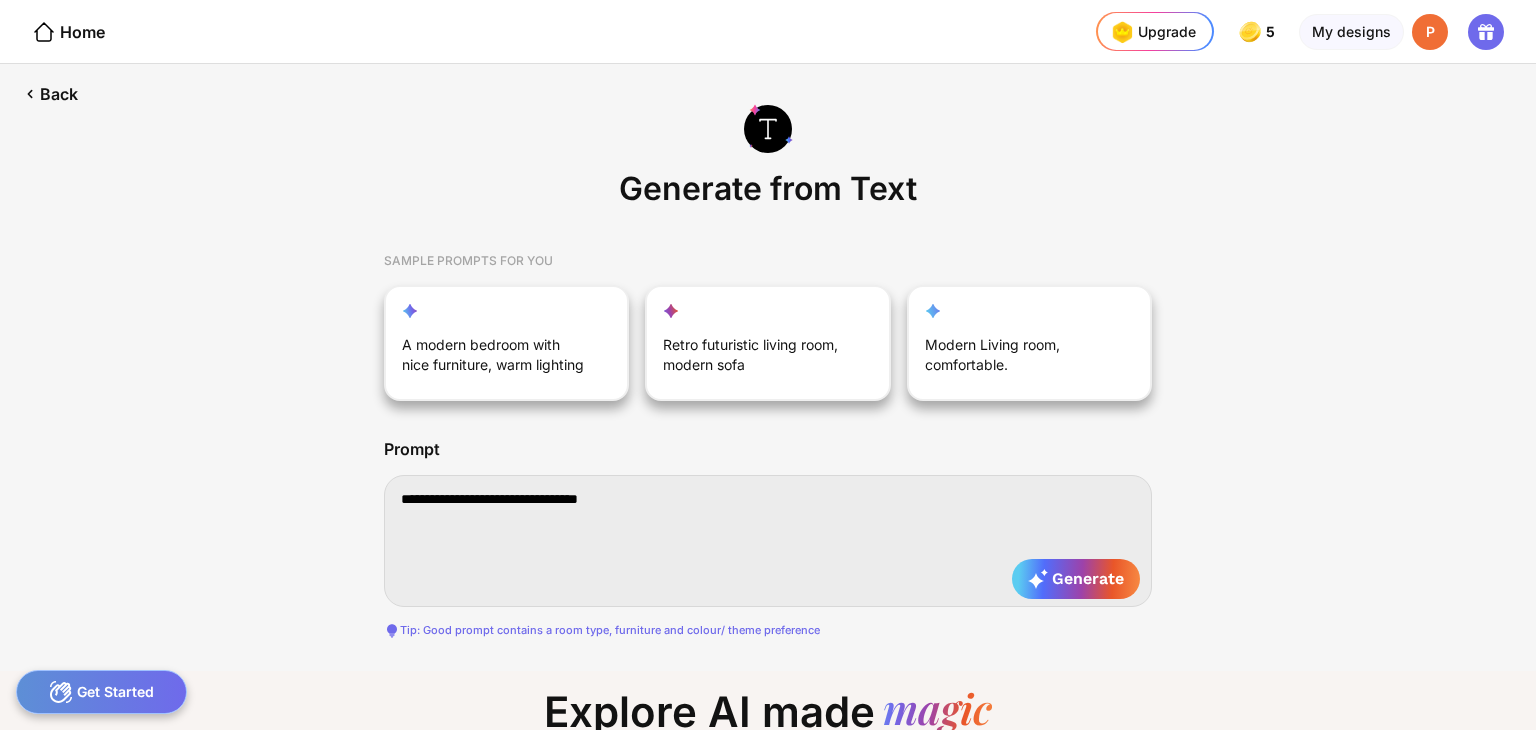 type on "**********" 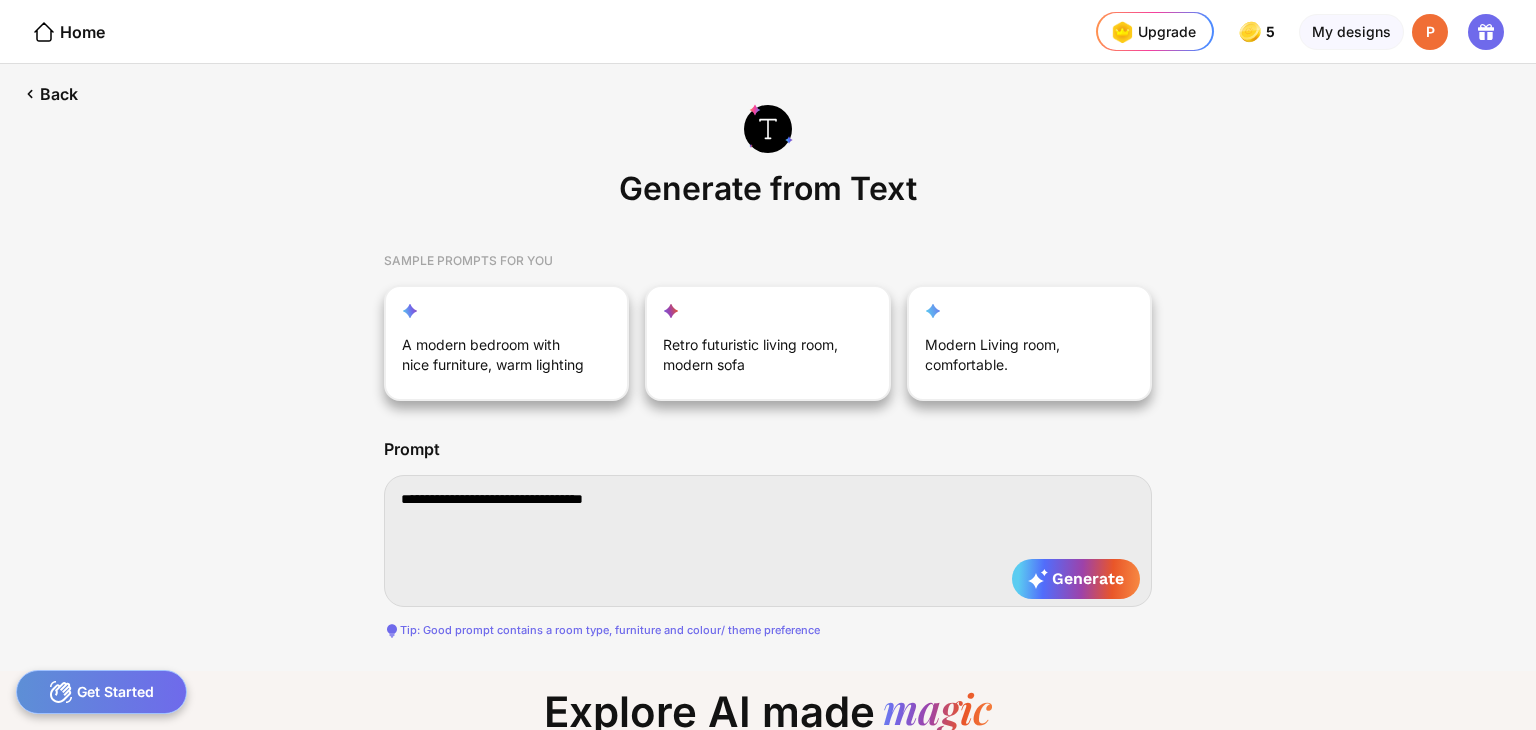 drag, startPoint x: 696, startPoint y: 502, endPoint x: 396, endPoint y: 517, distance: 300.37476 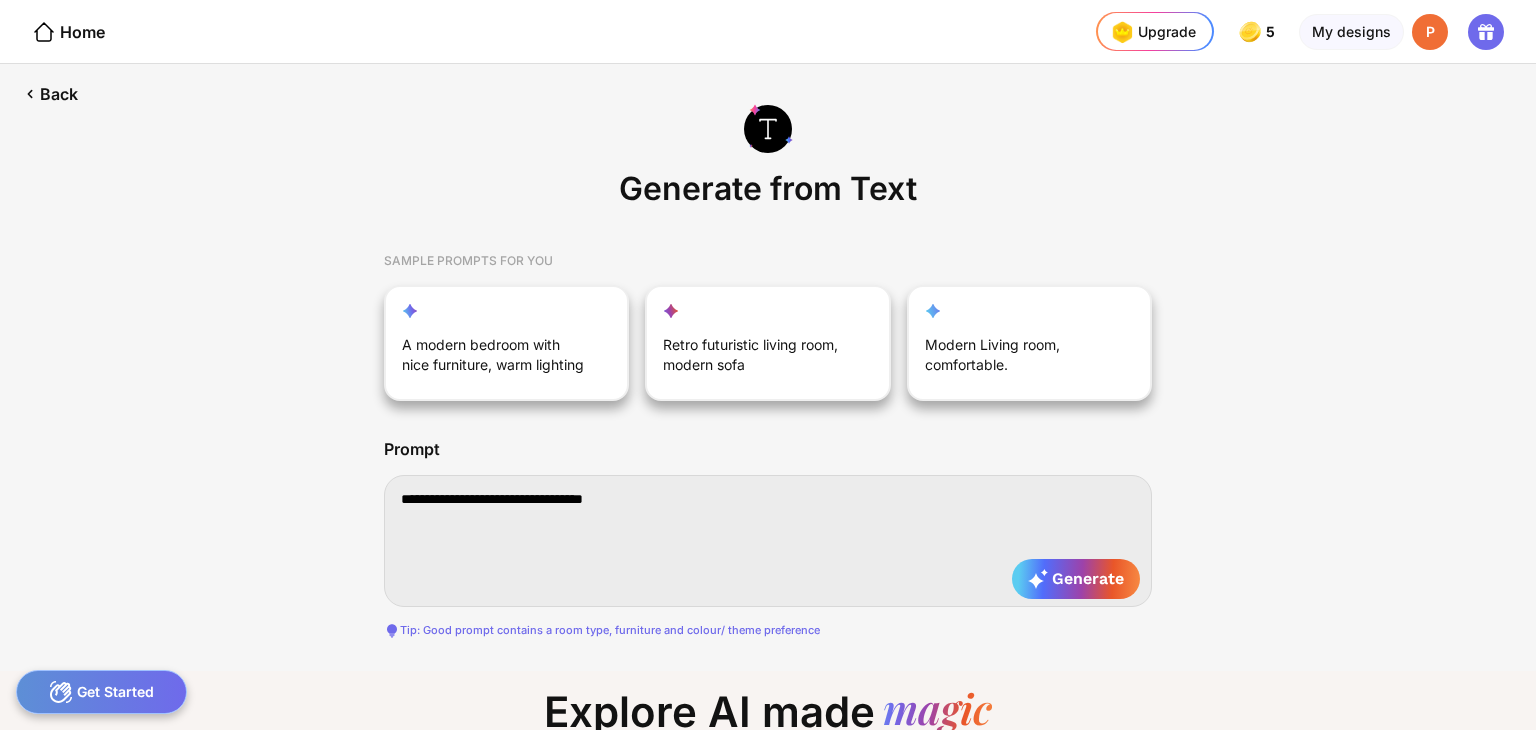 click on "**********" at bounding box center (768, 541) 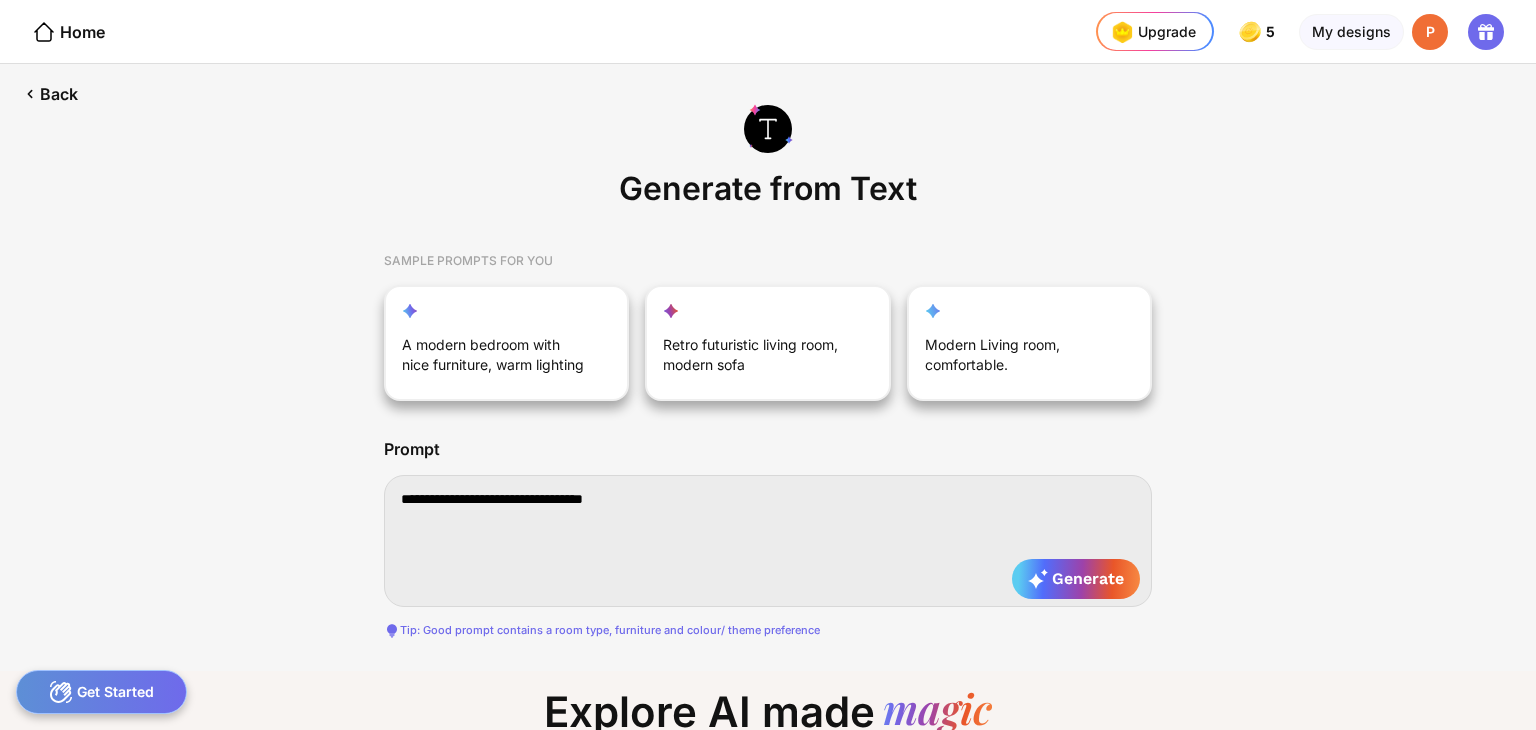 type on "*" 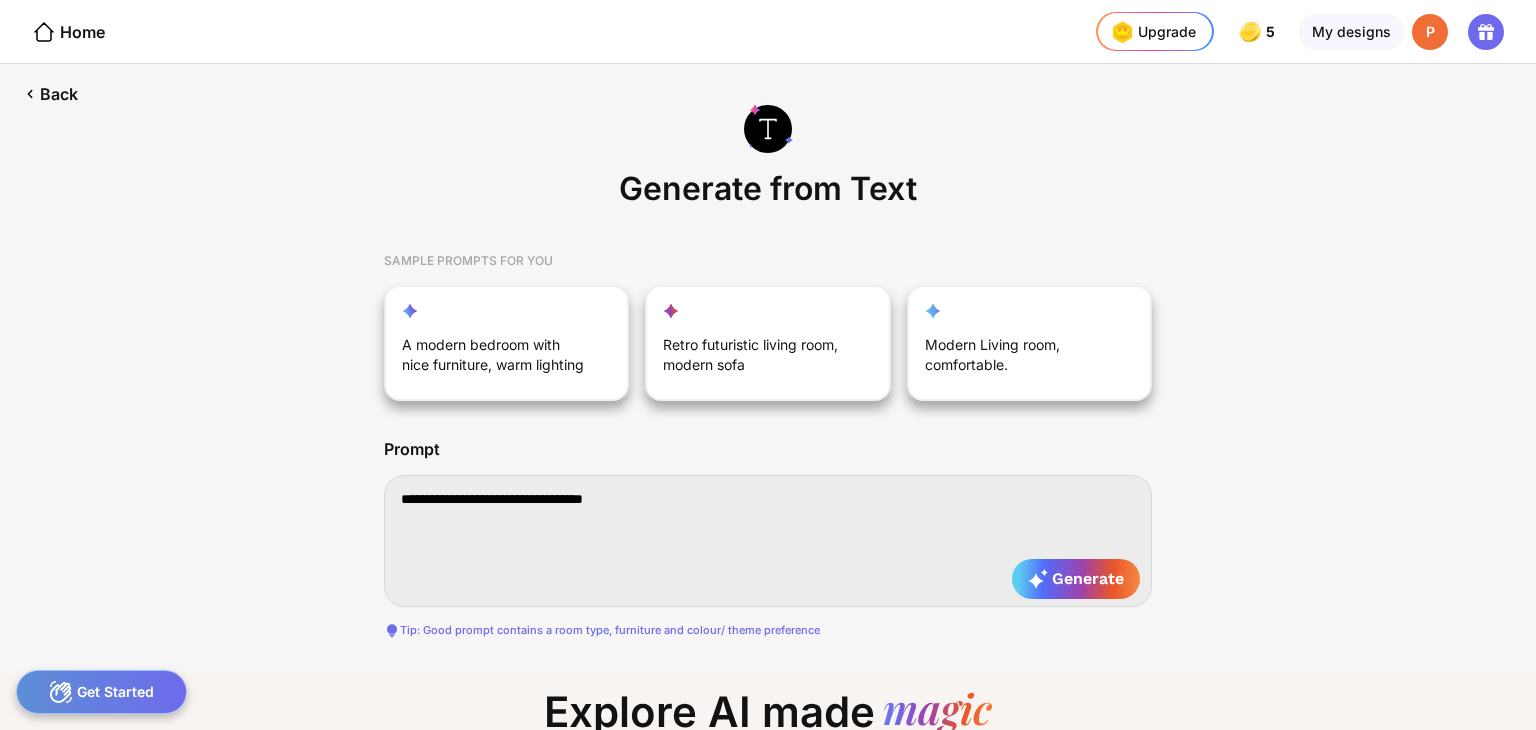 type on "*" 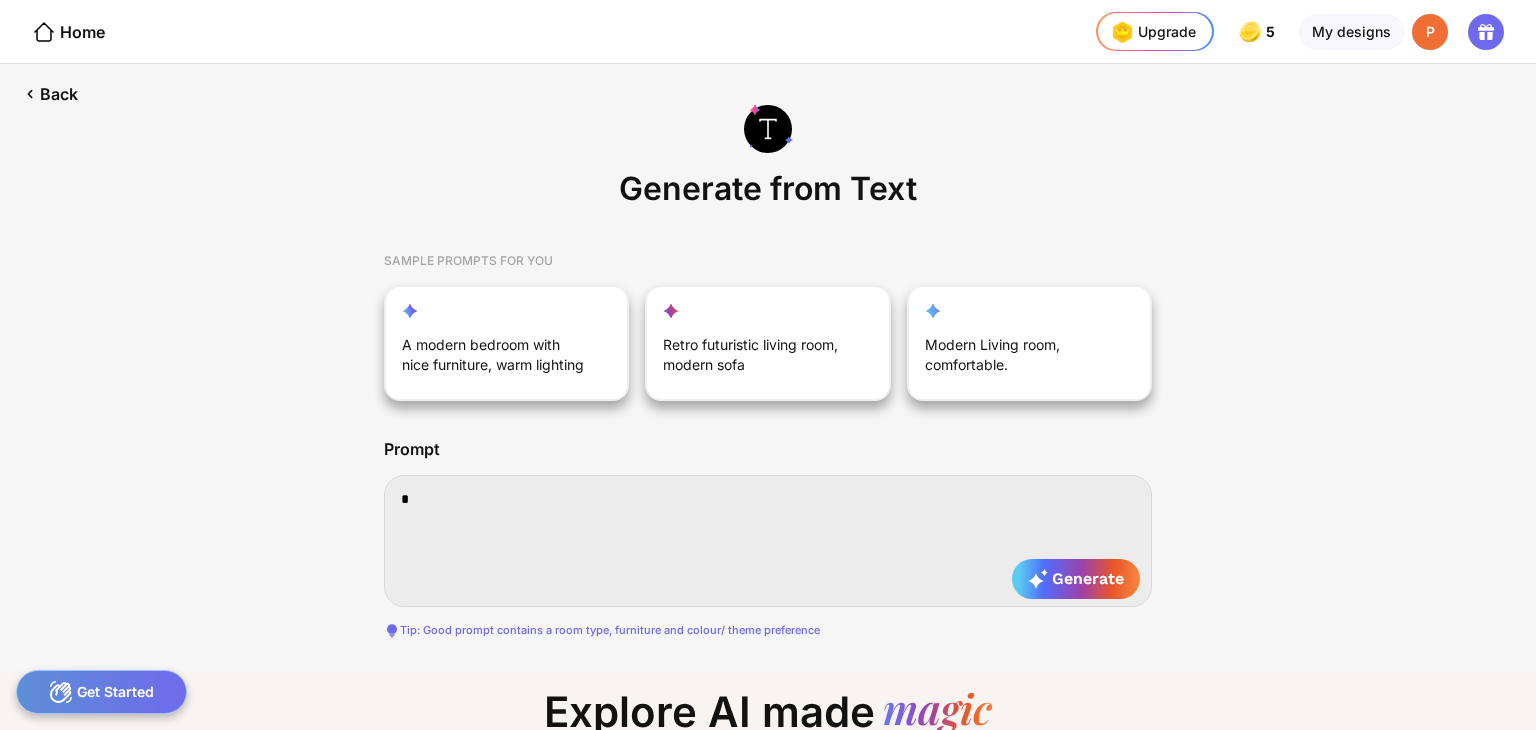 type on "**" 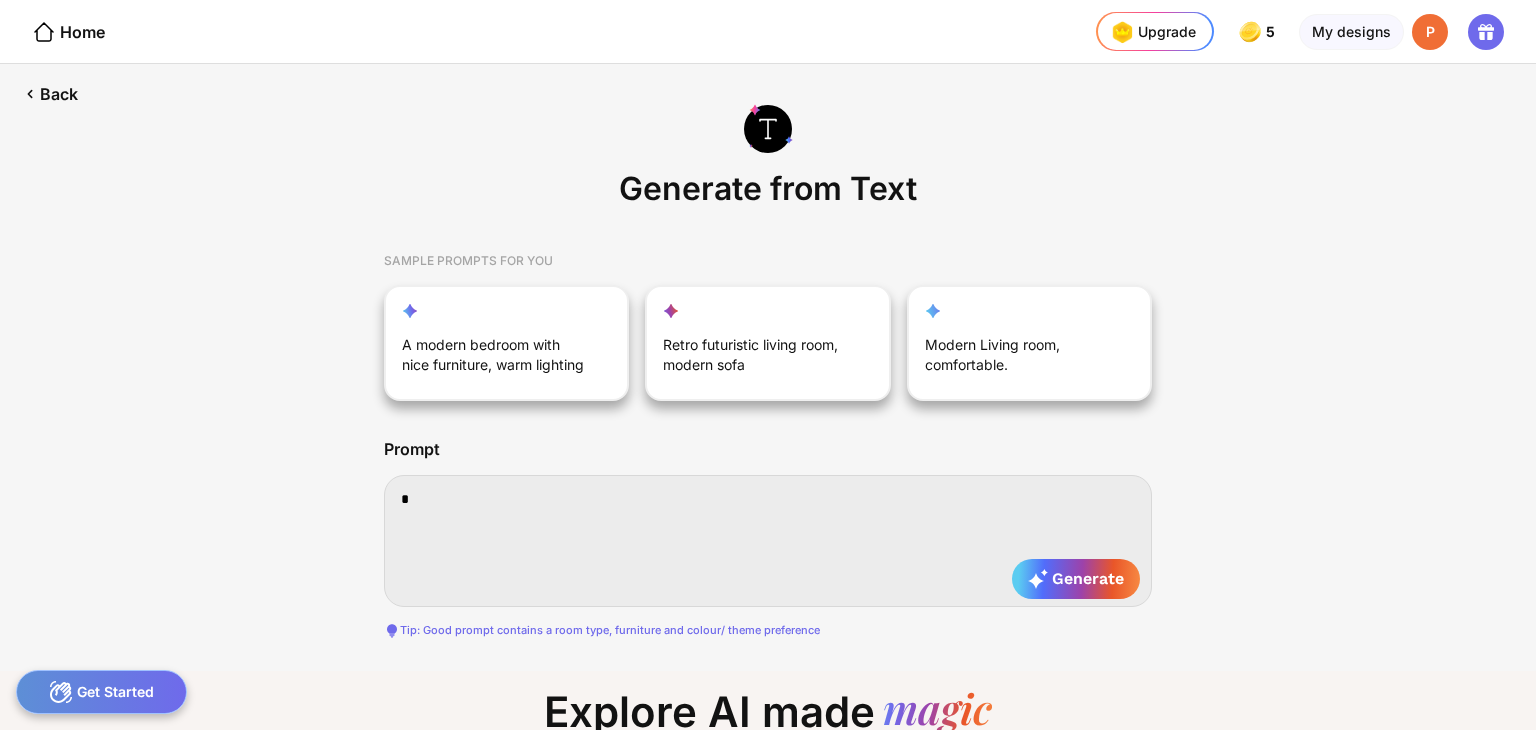 type on "**" 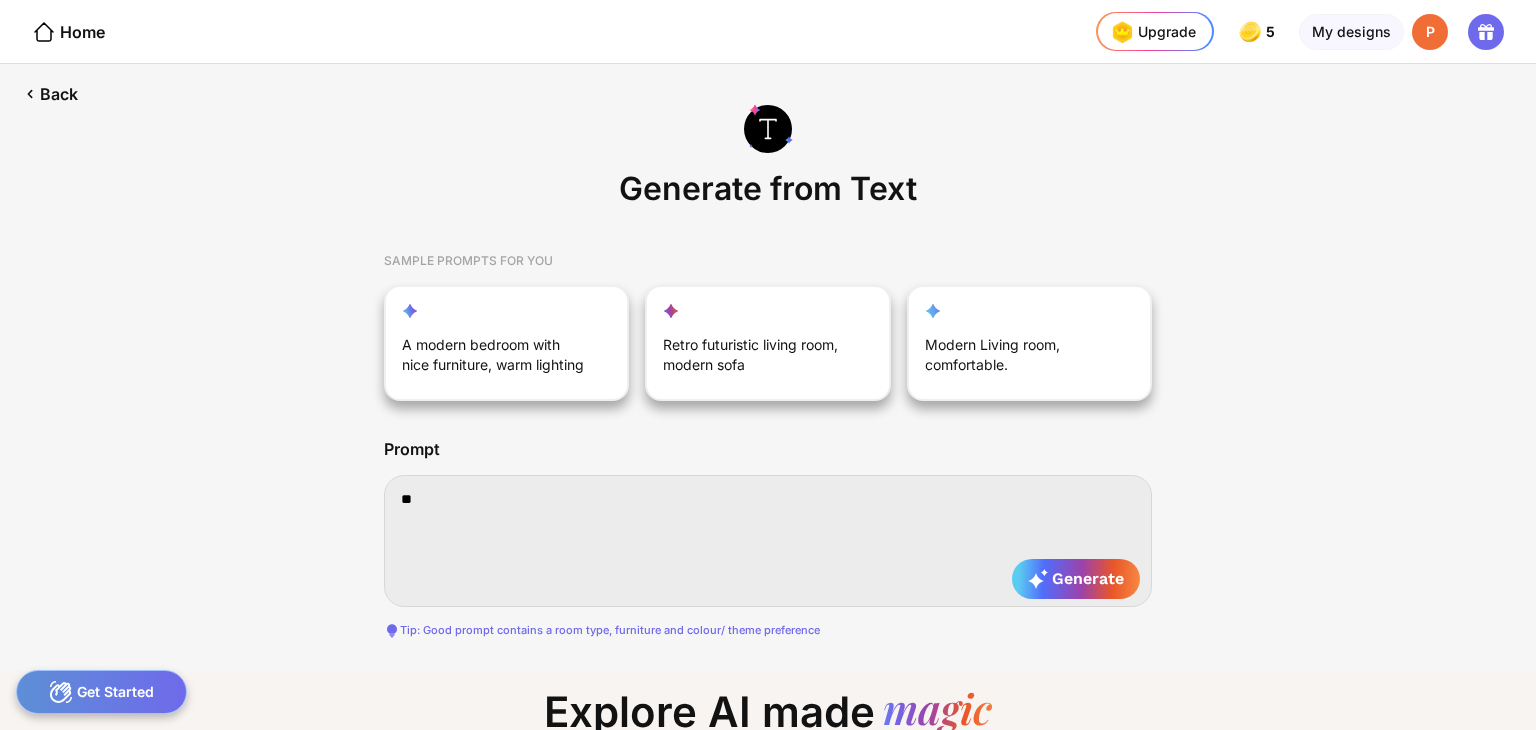 type on "***" 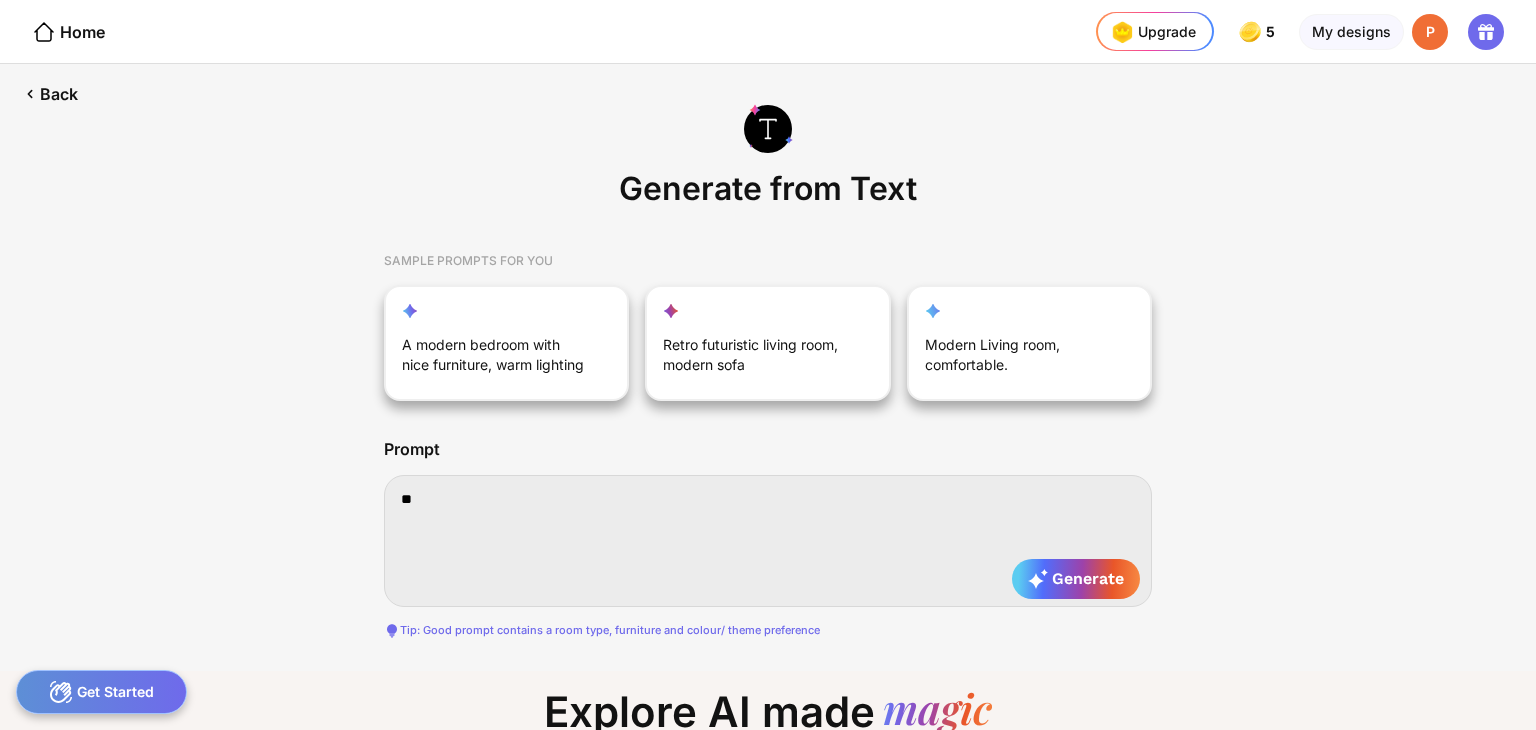 type on "***" 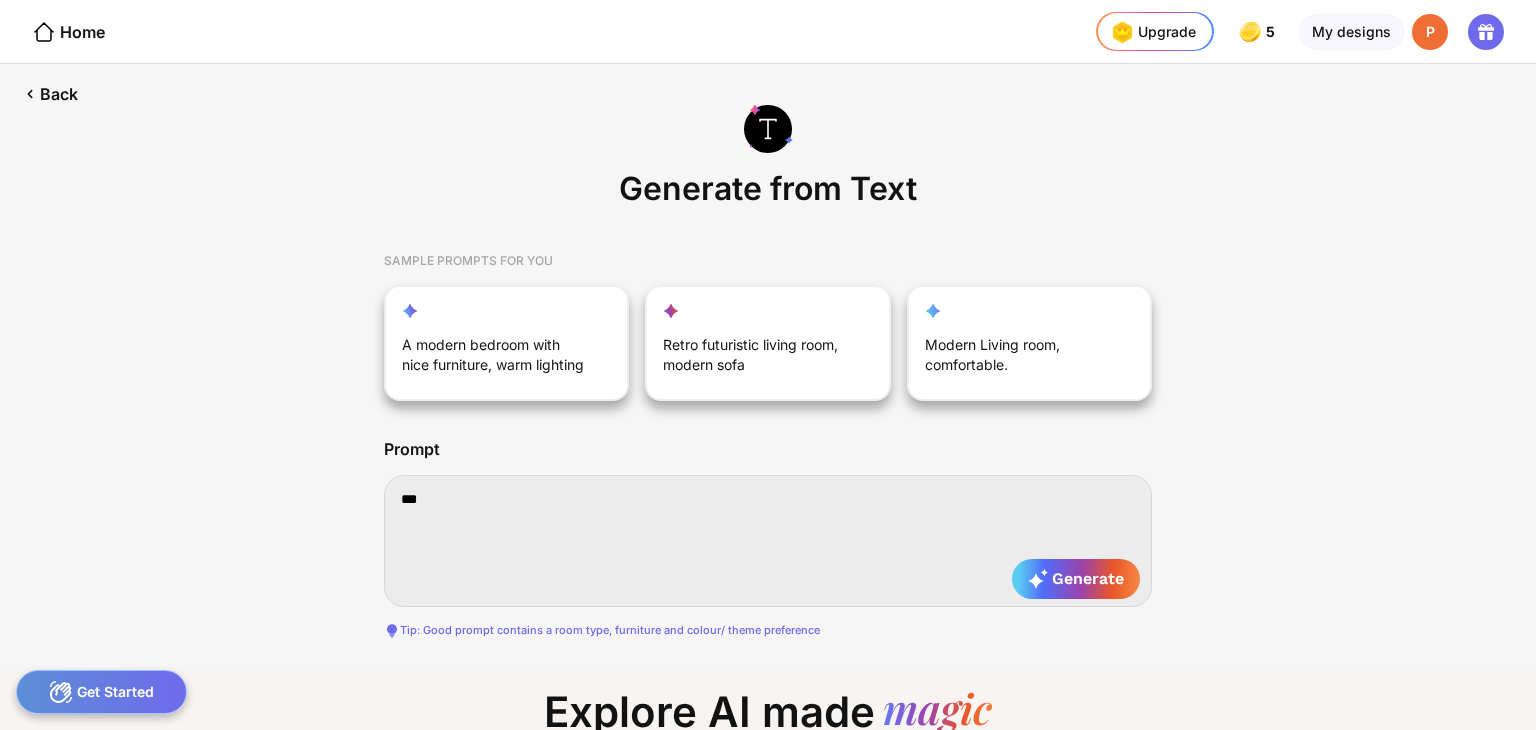 type on "****" 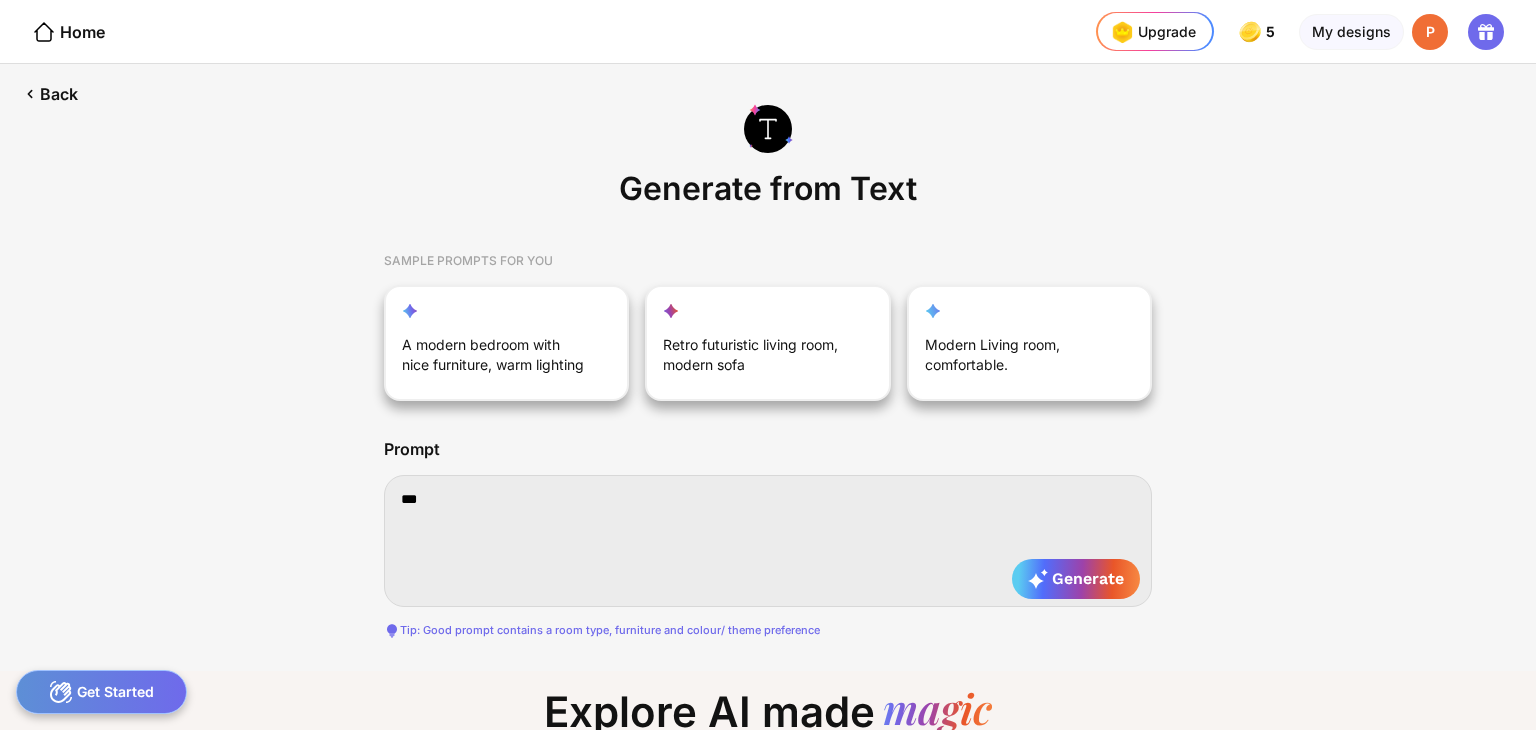 type on "****" 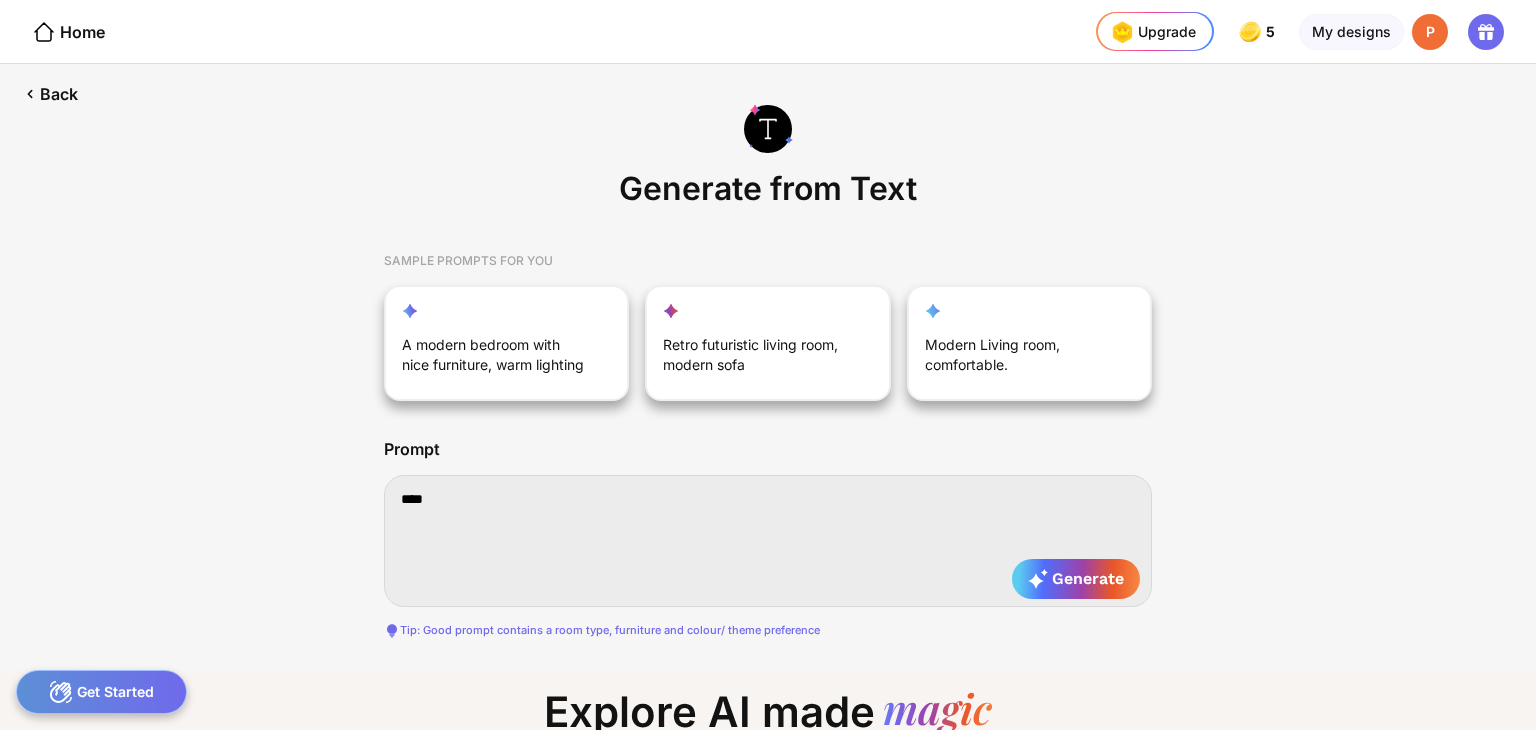 type on "*****" 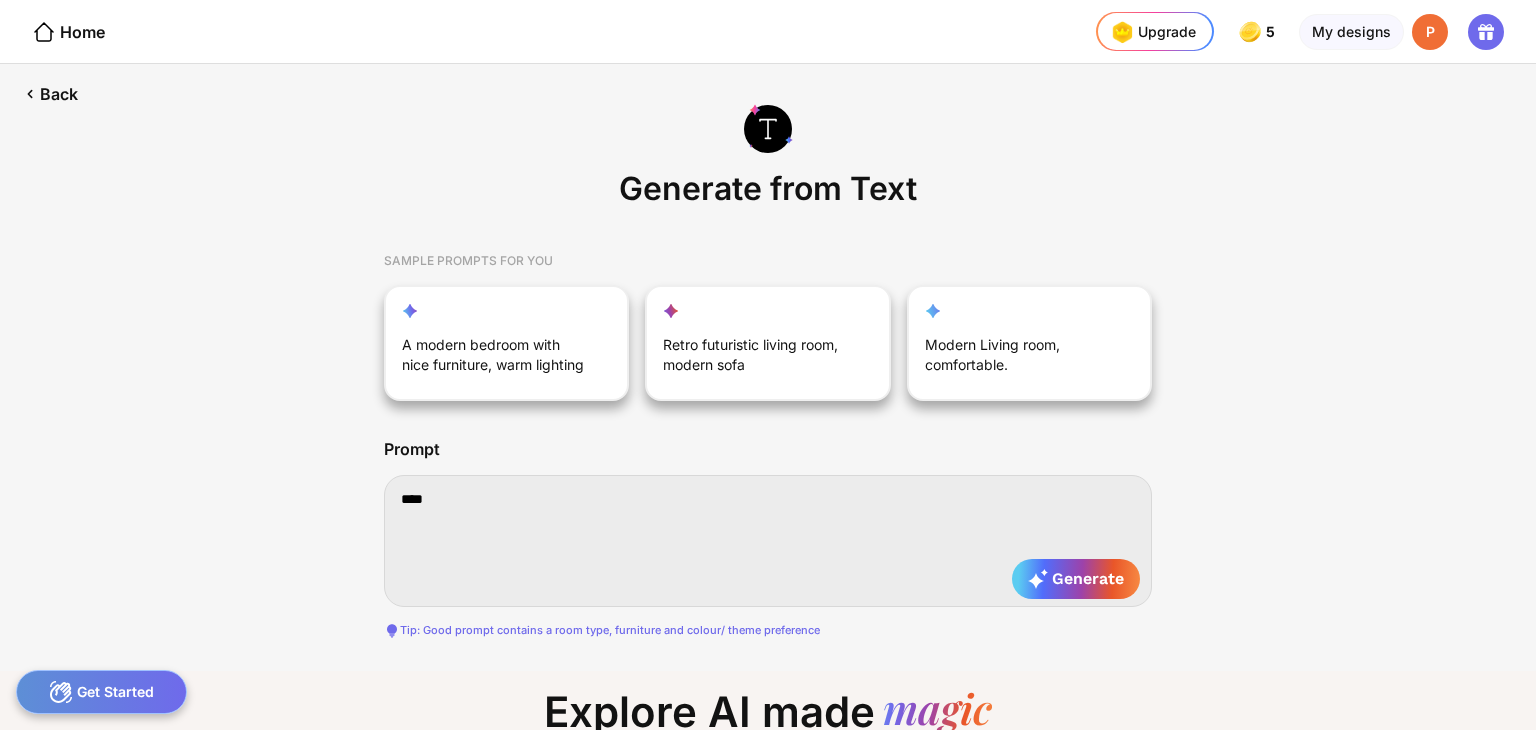 type on "*****" 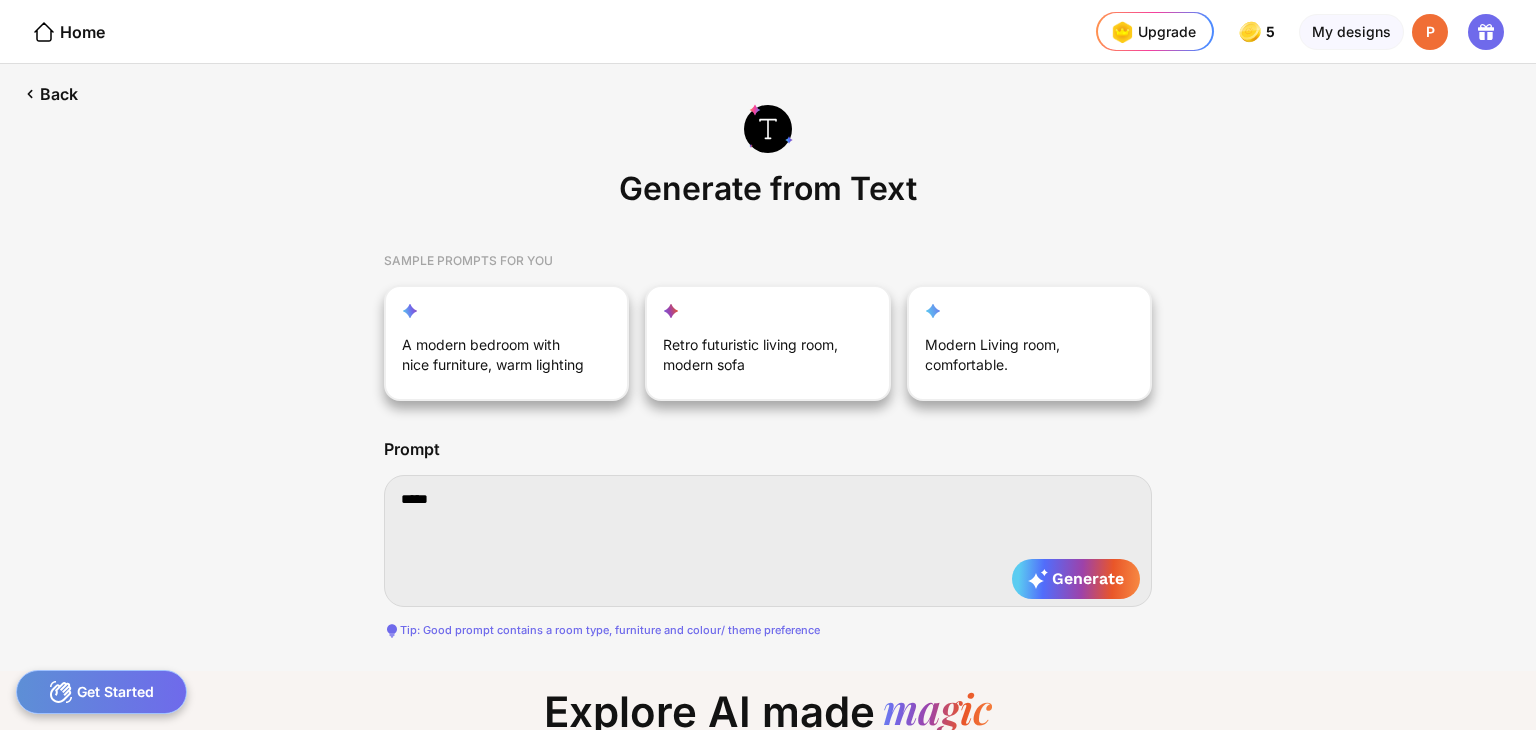 type on "******" 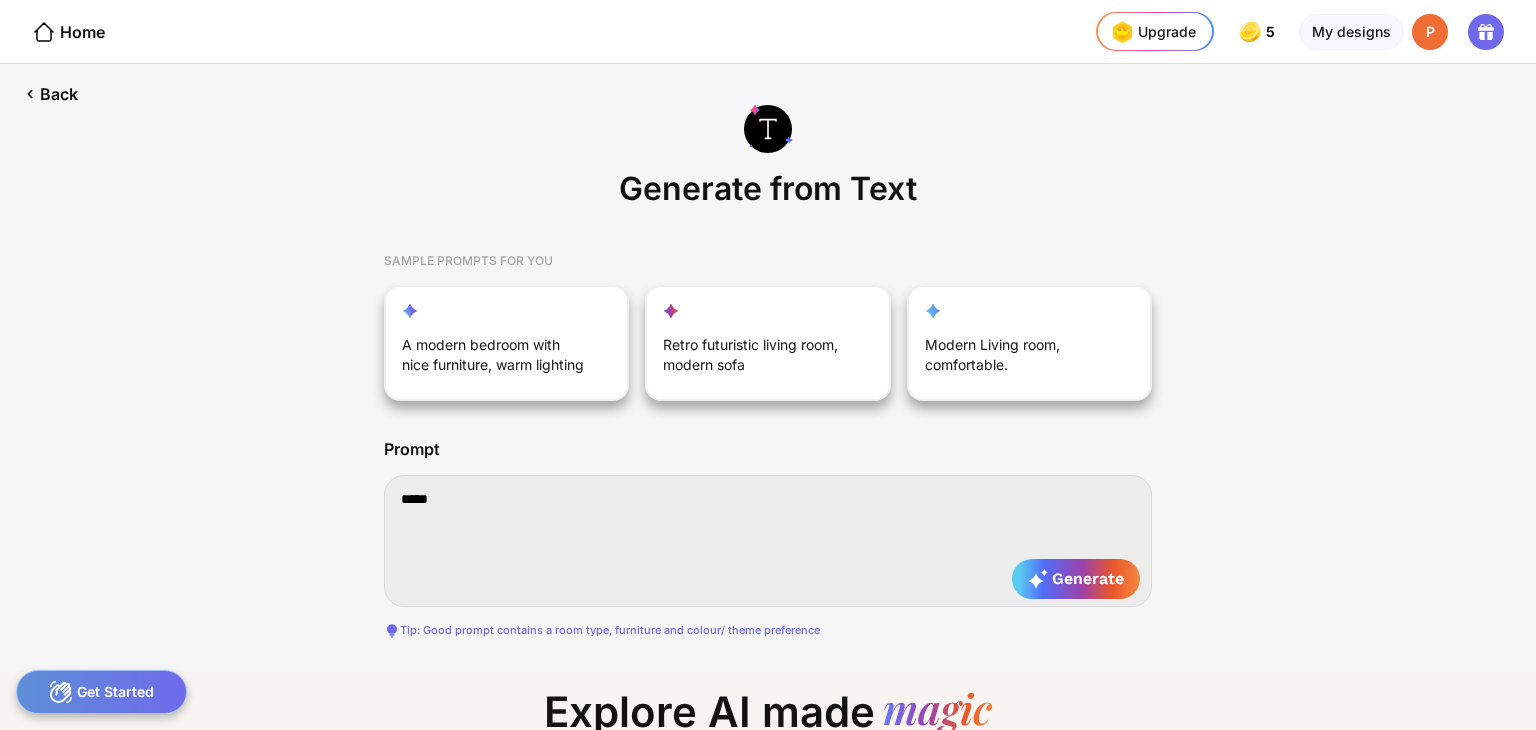 type on "******" 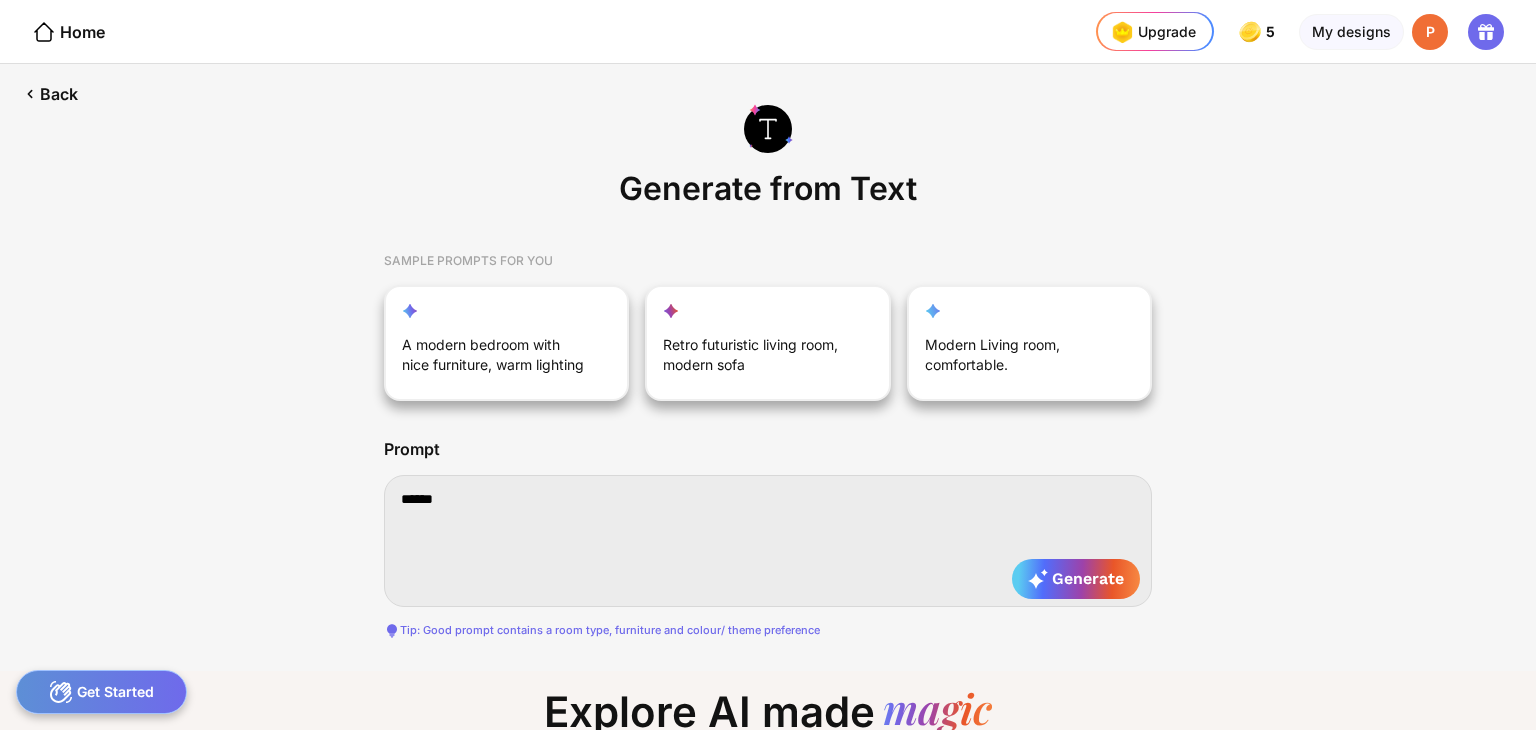 type on "******" 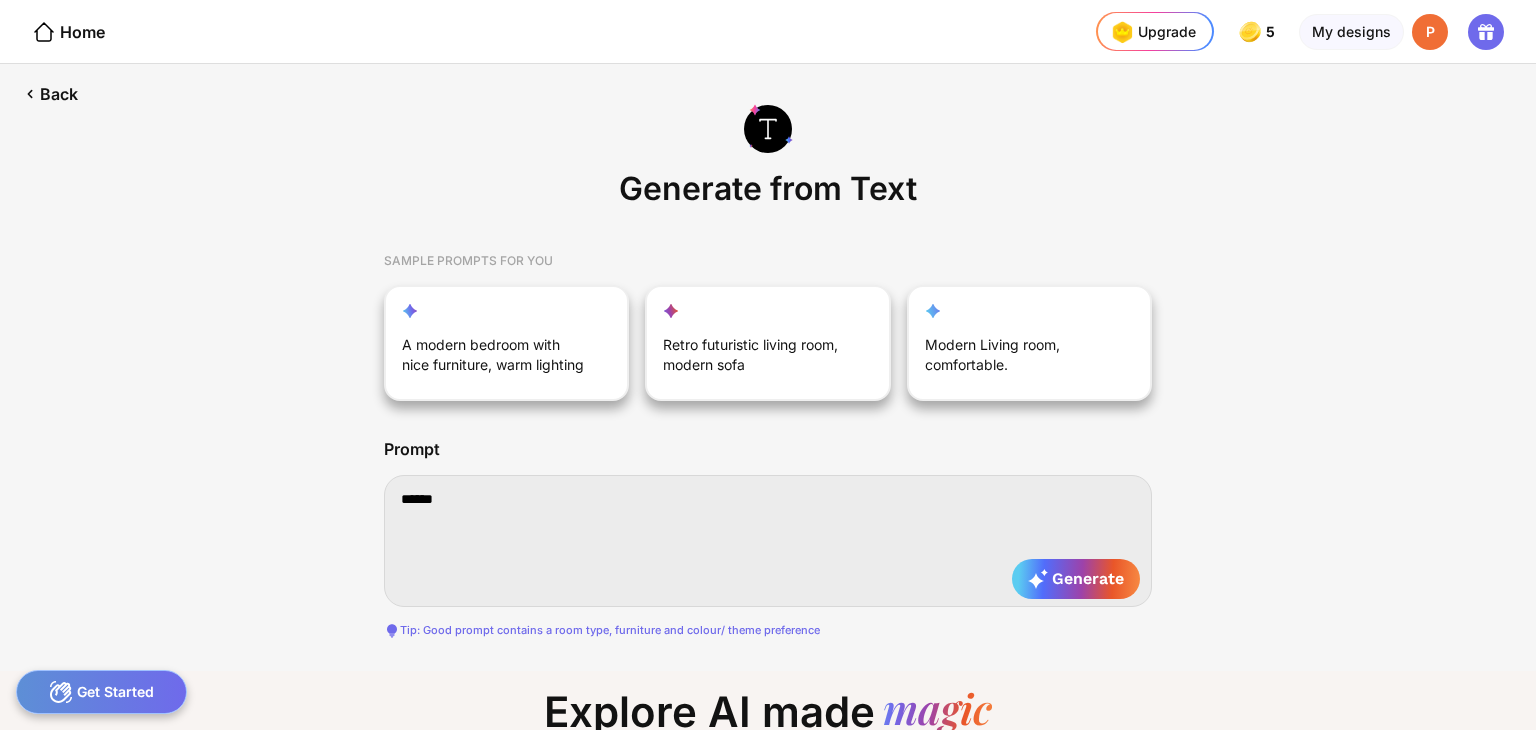 type on "******" 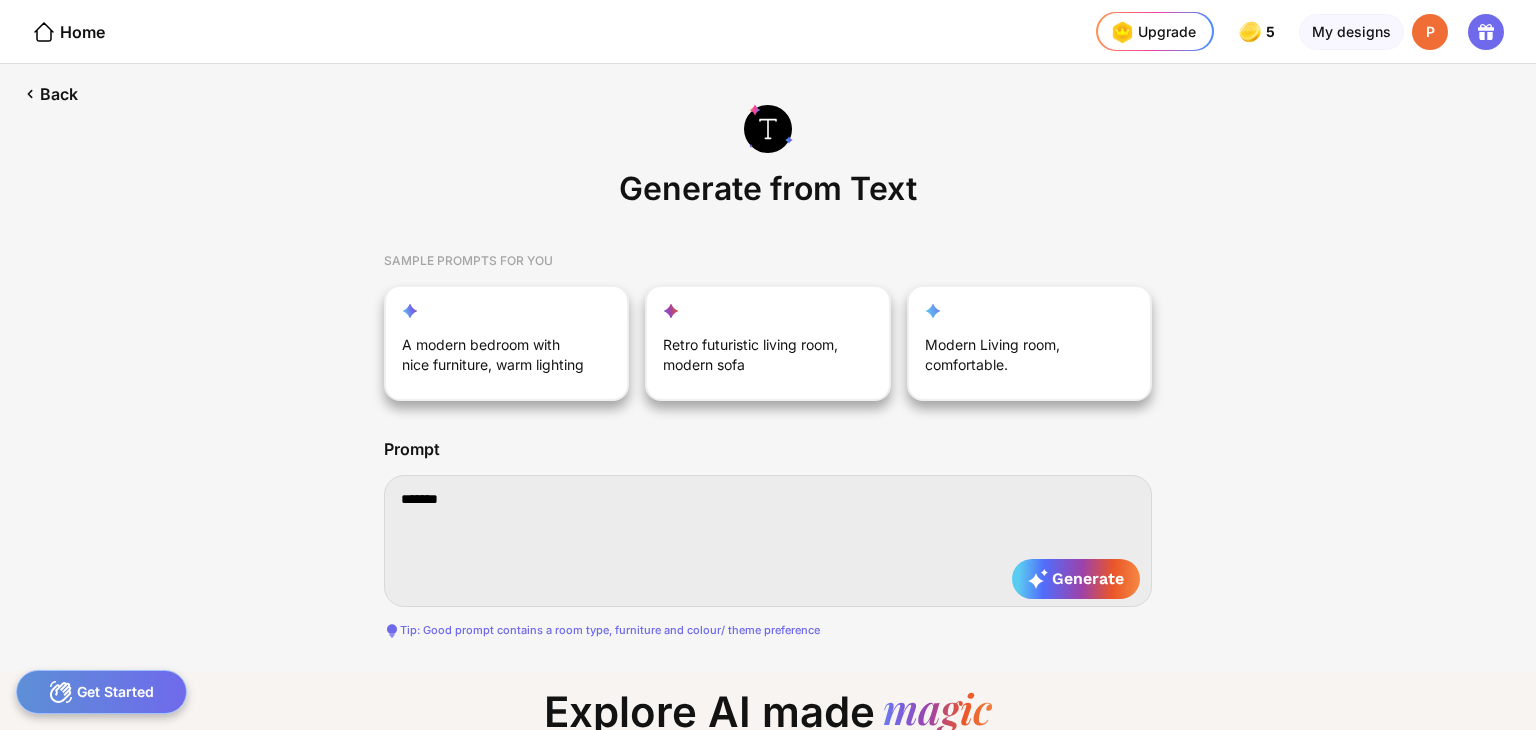 type on "********" 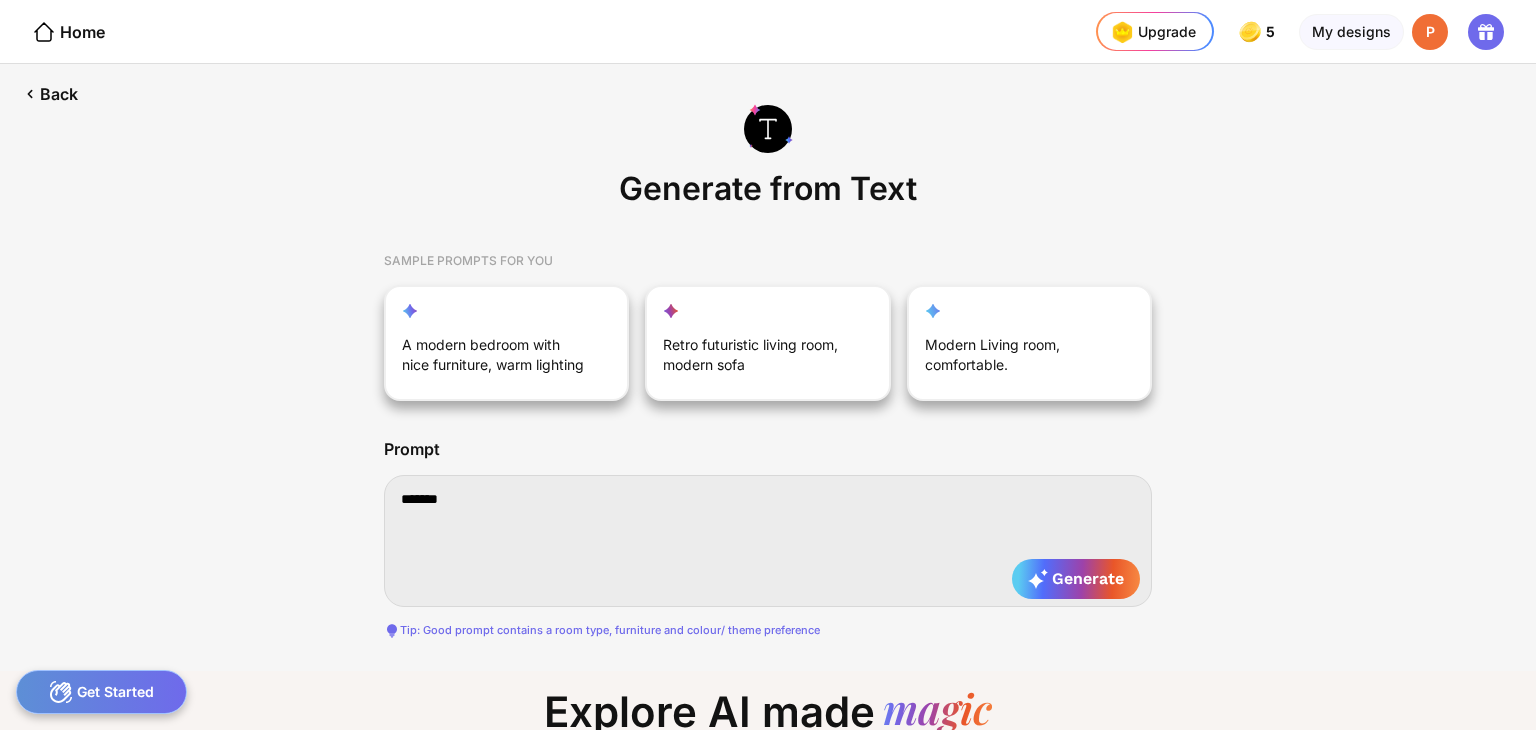 type on "********" 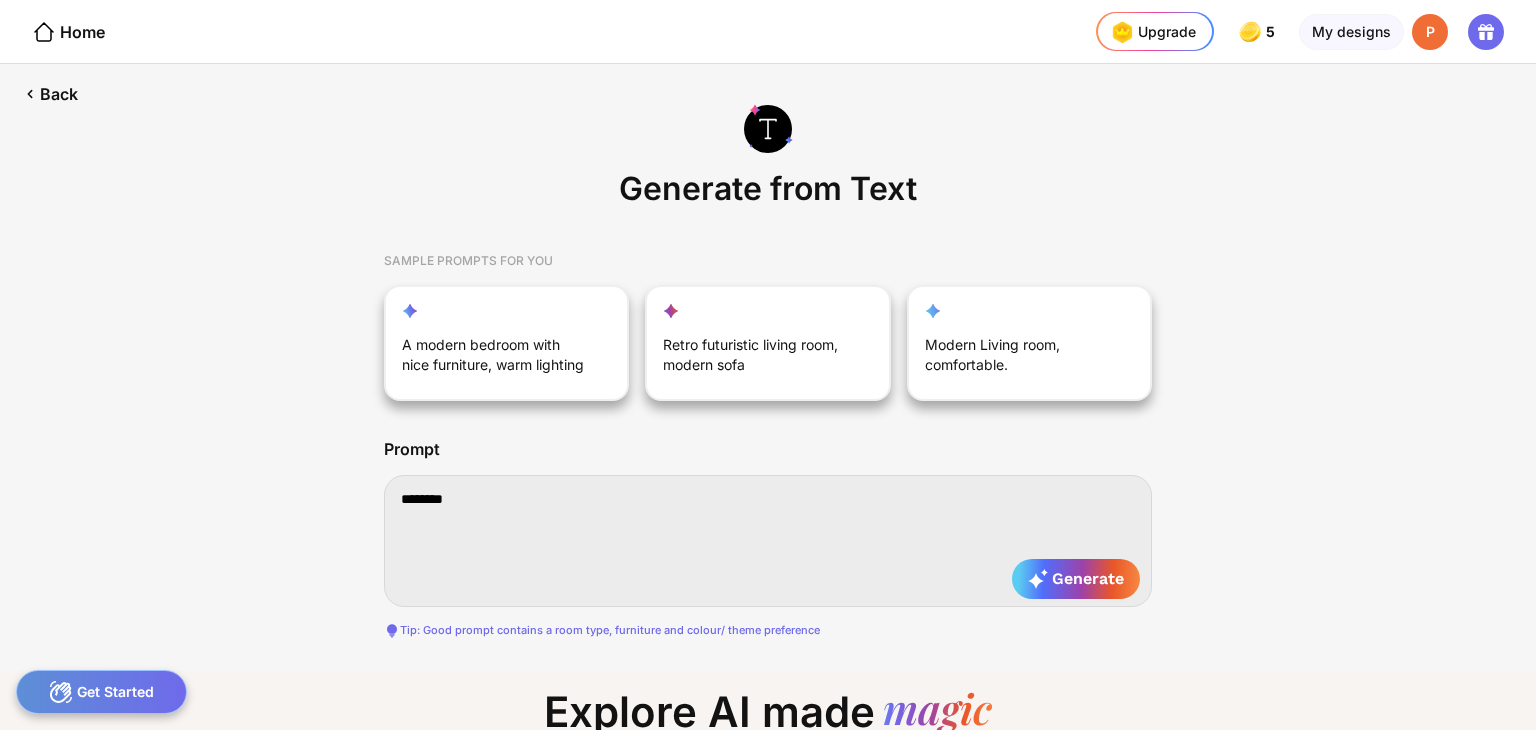 type on "*********" 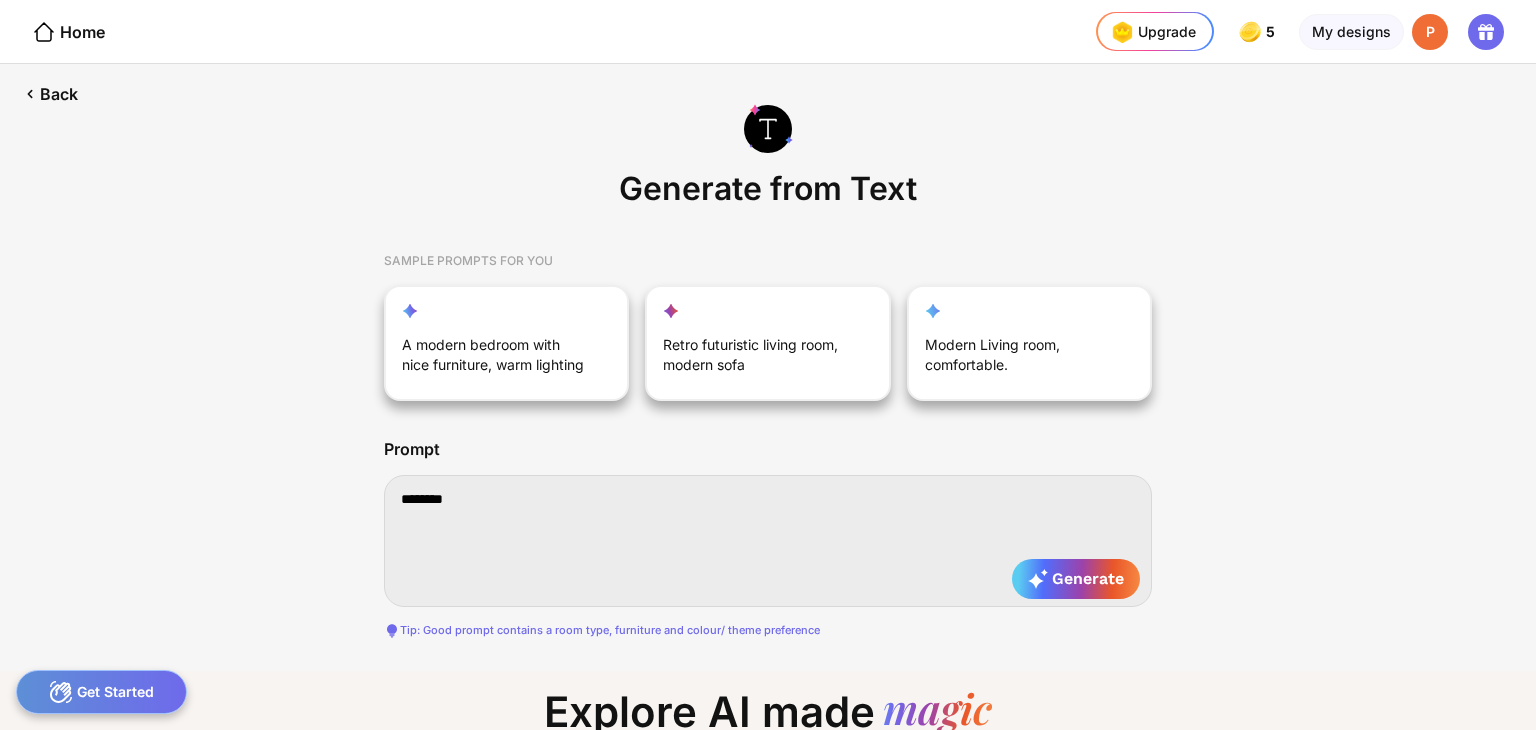 type on "*********" 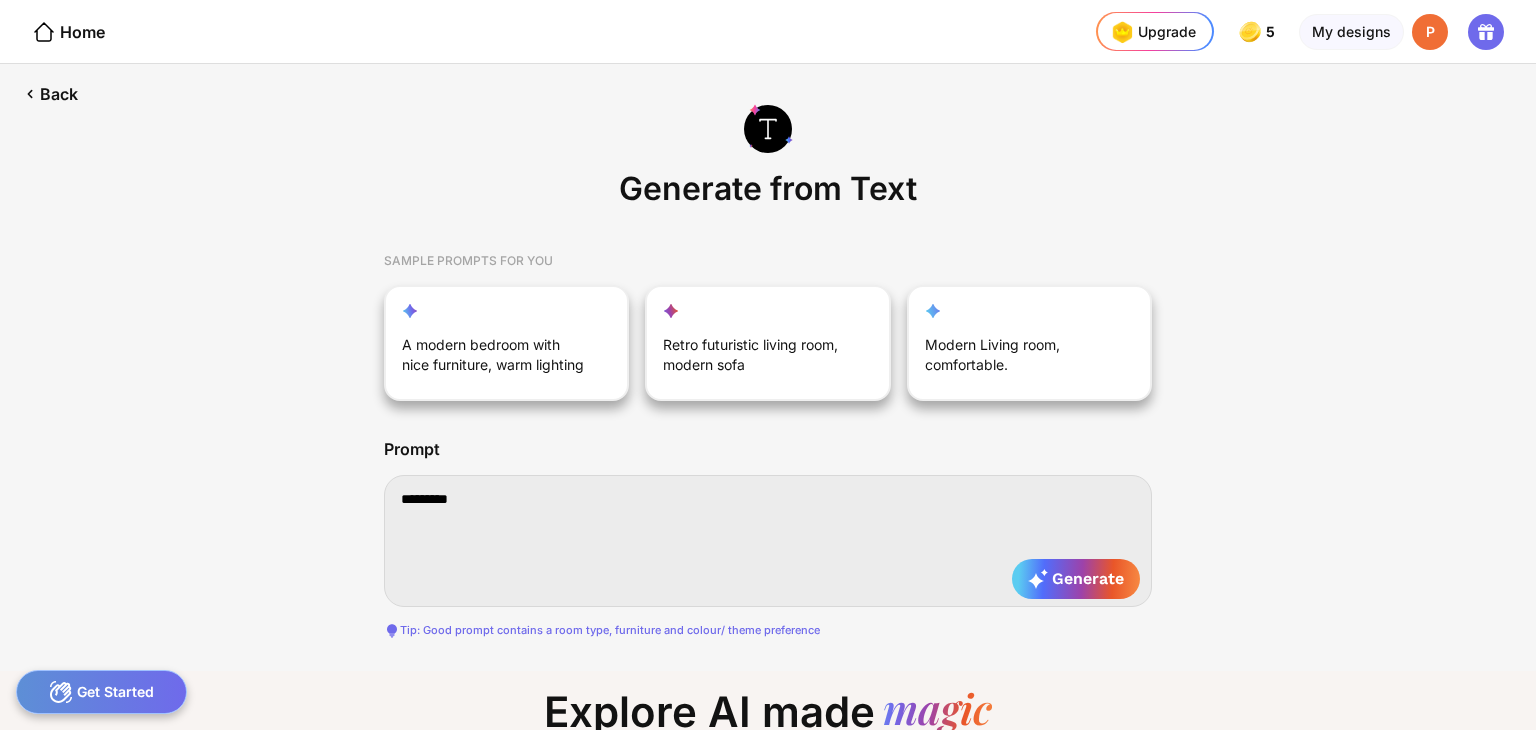 type on "**********" 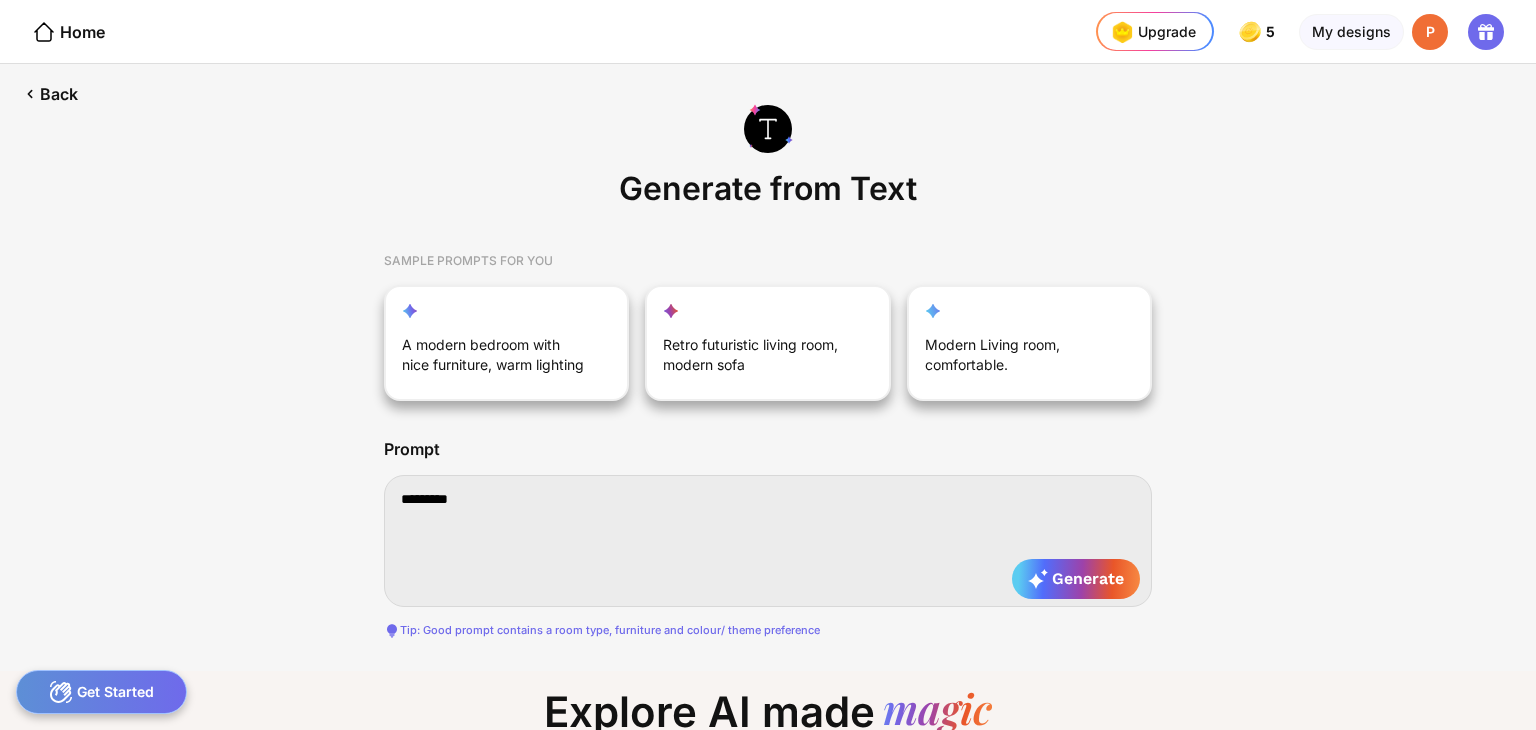 type on "**********" 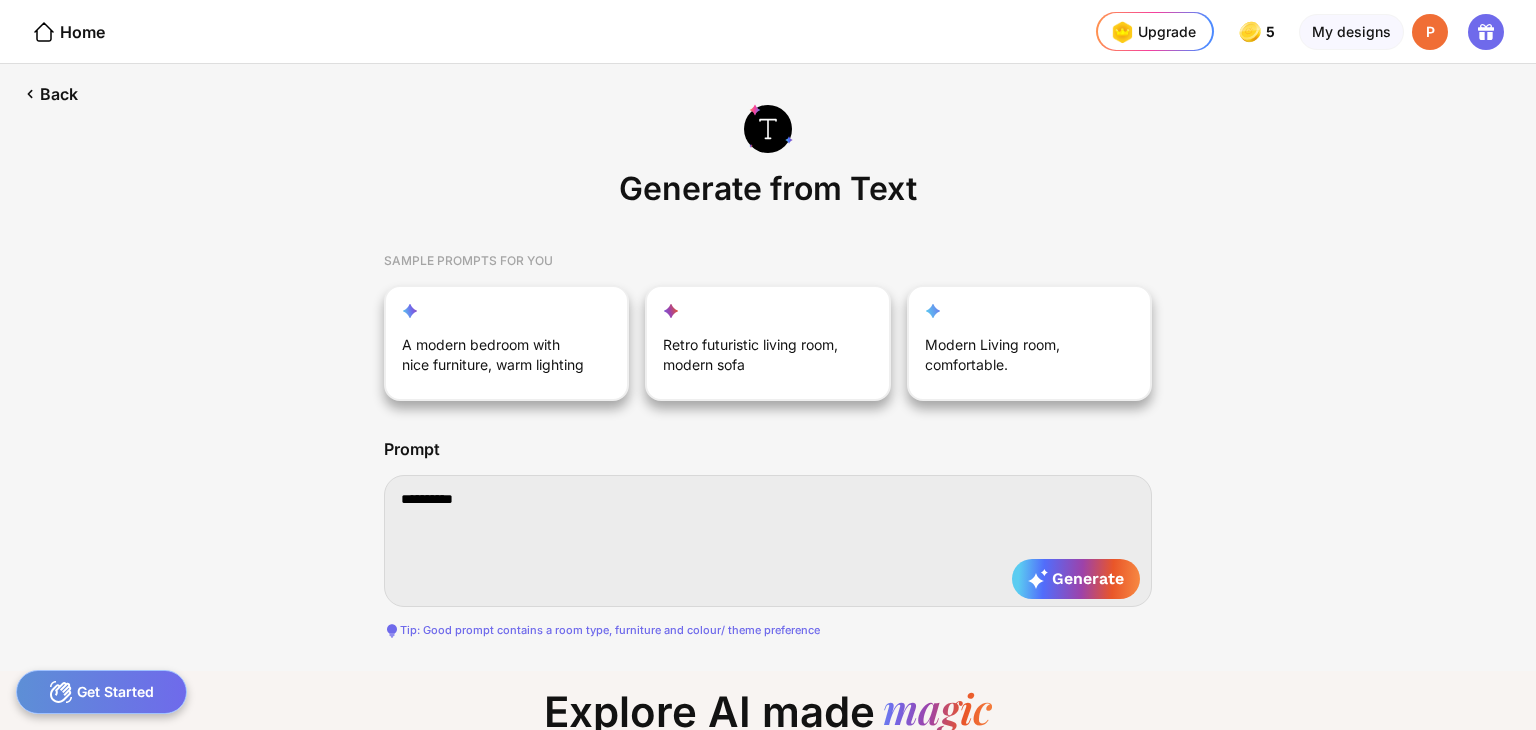 type on "**********" 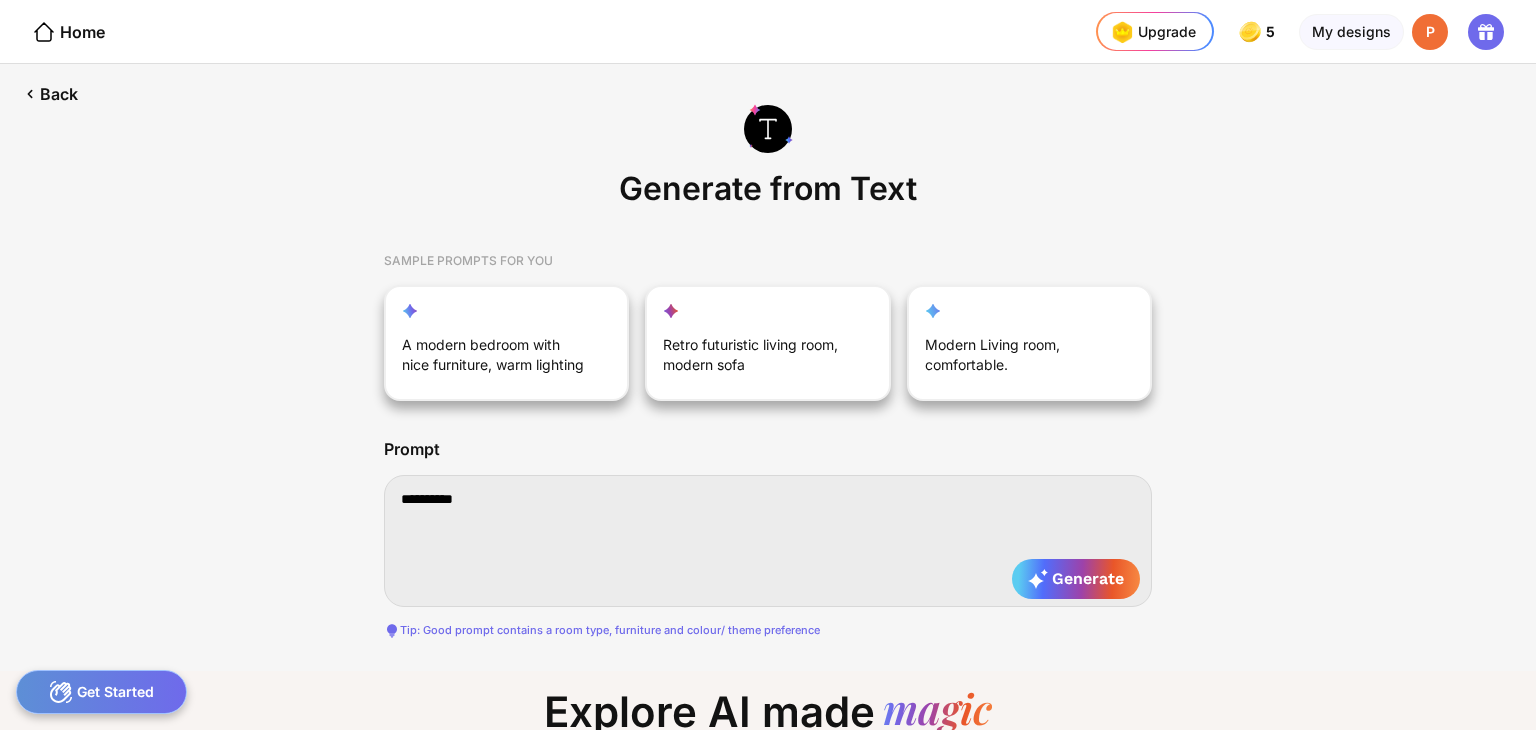 type on "**********" 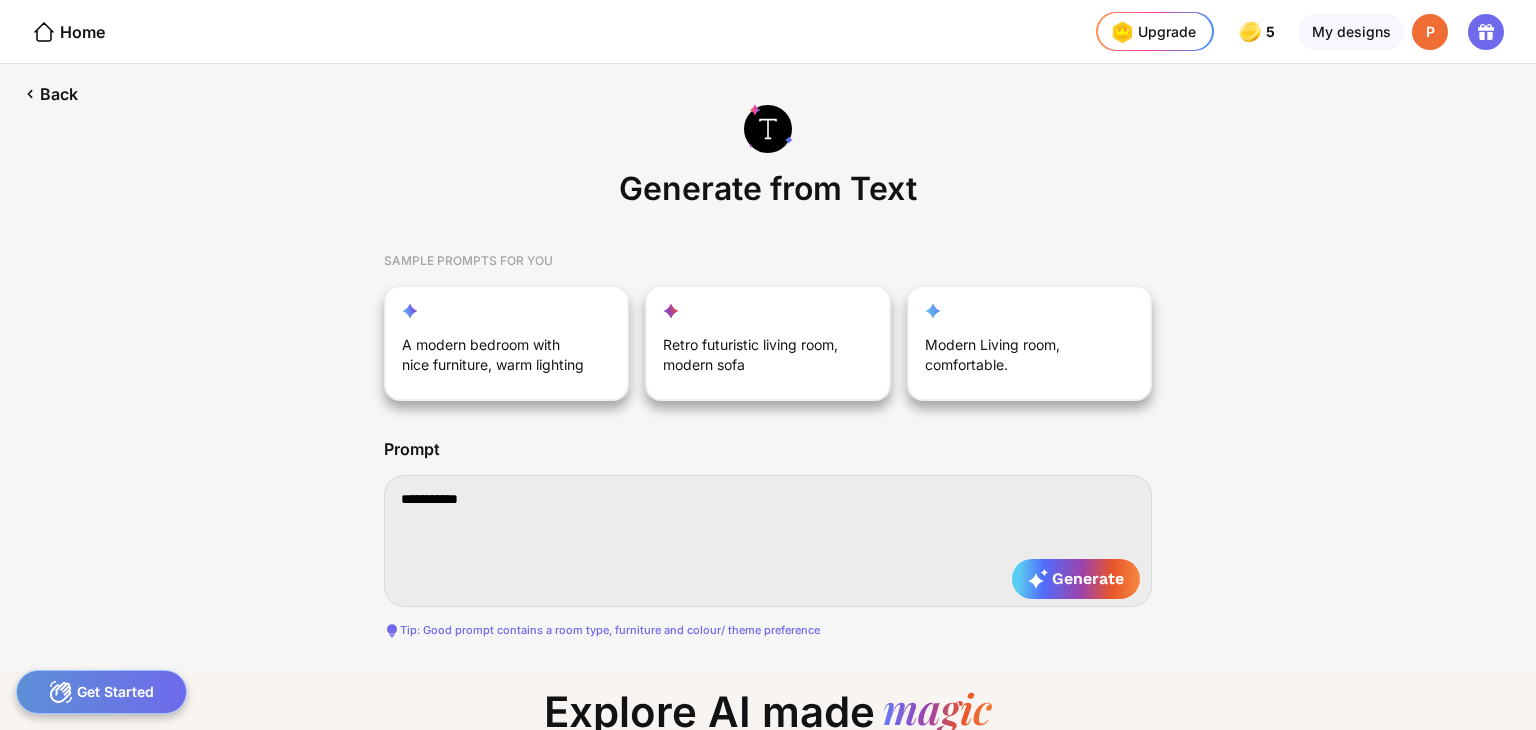 type on "**********" 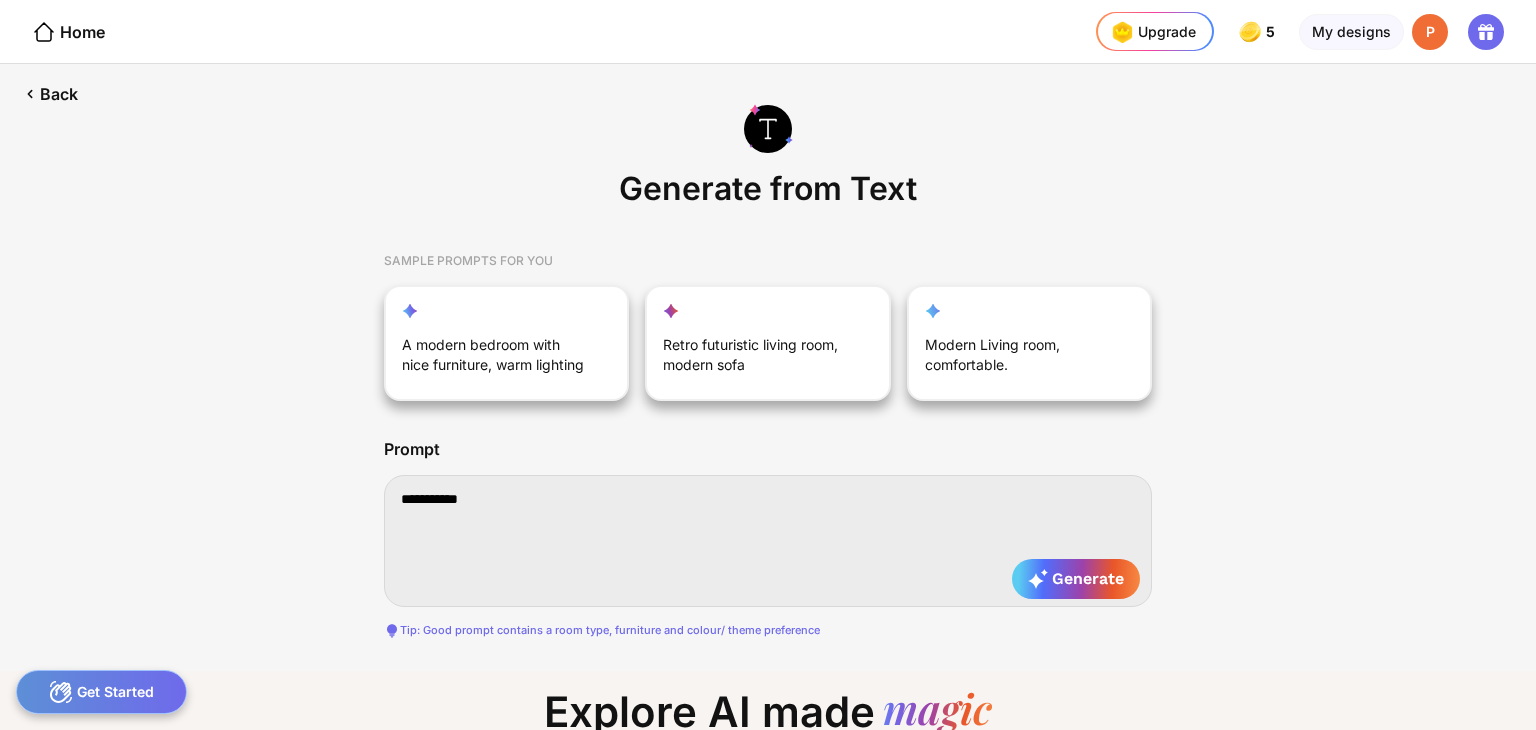 type on "**********" 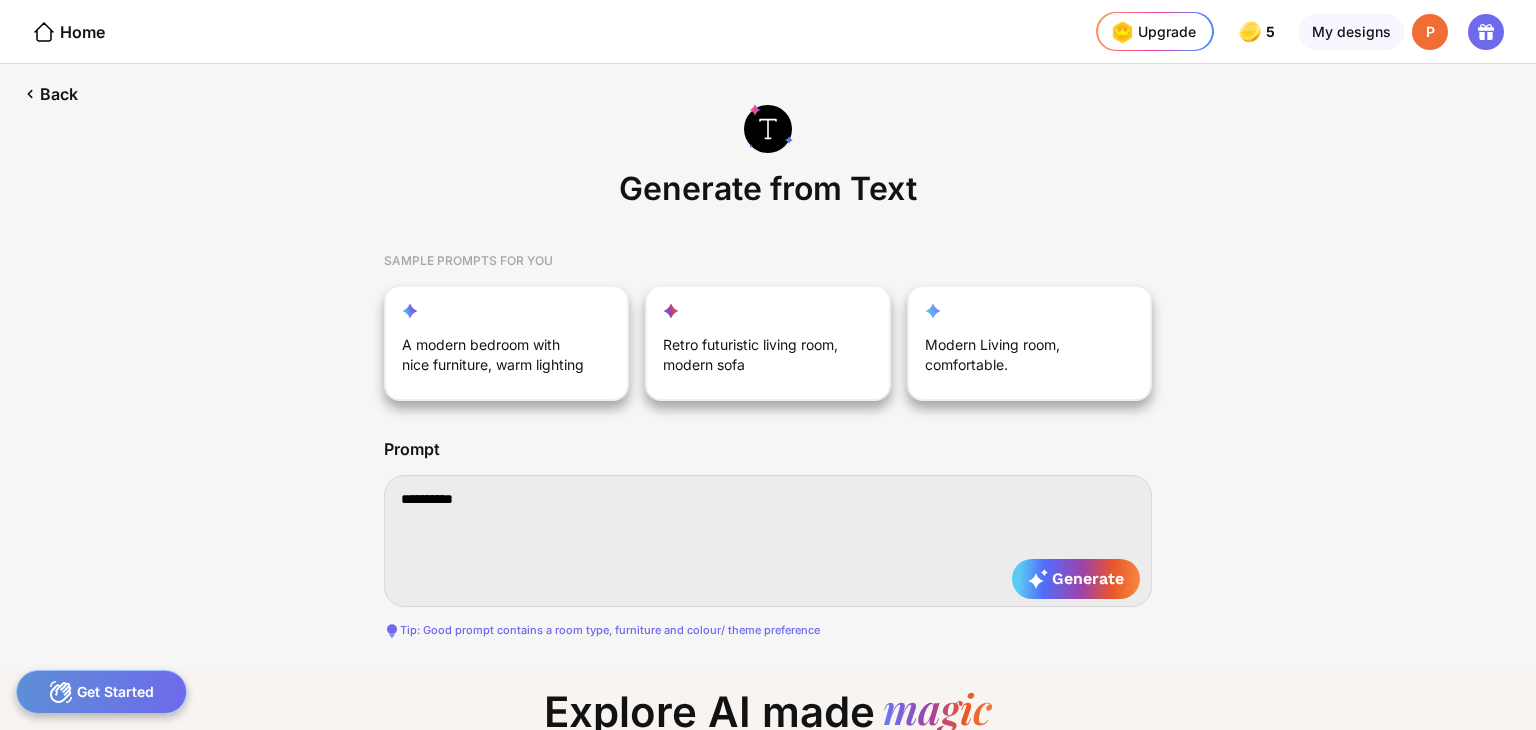 type on "*********" 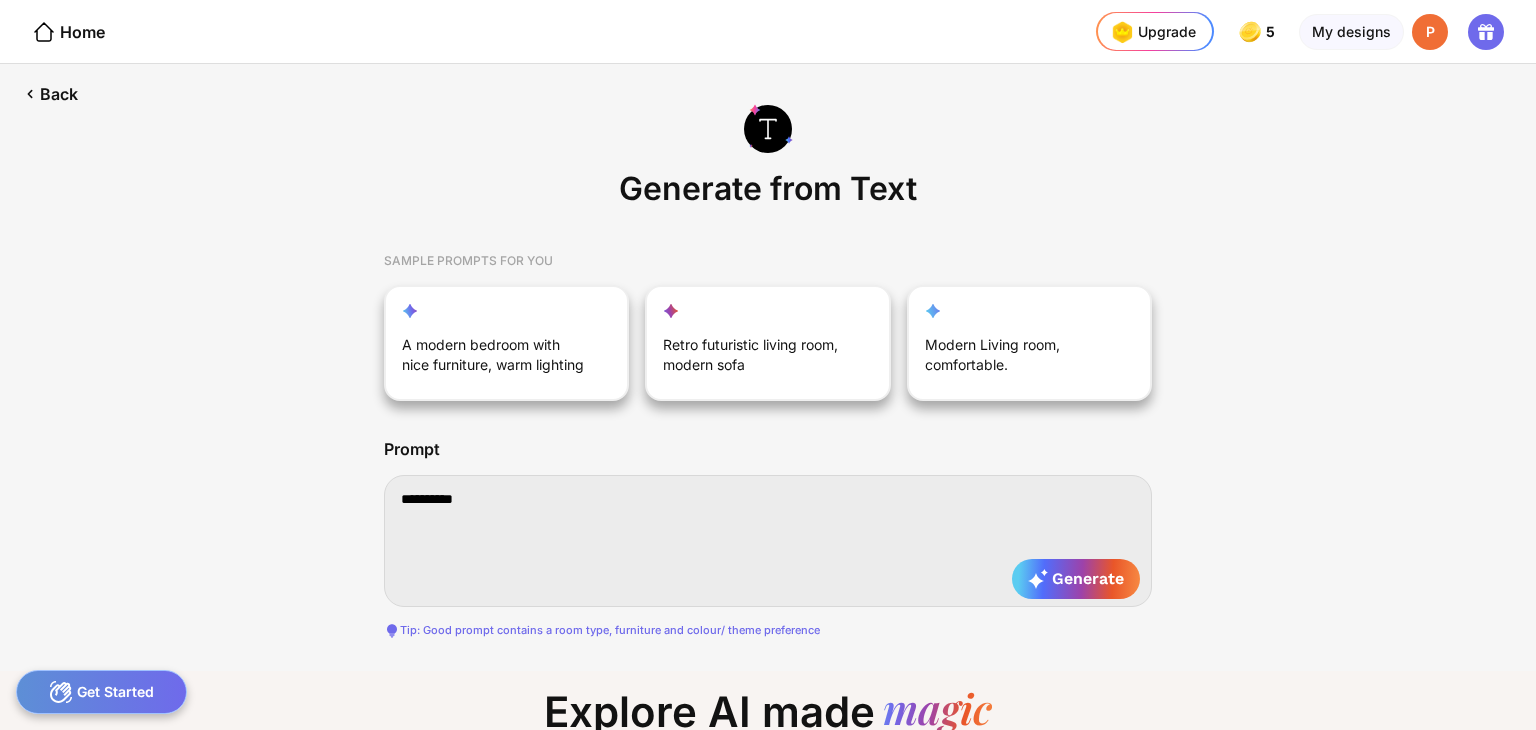 type on "*********" 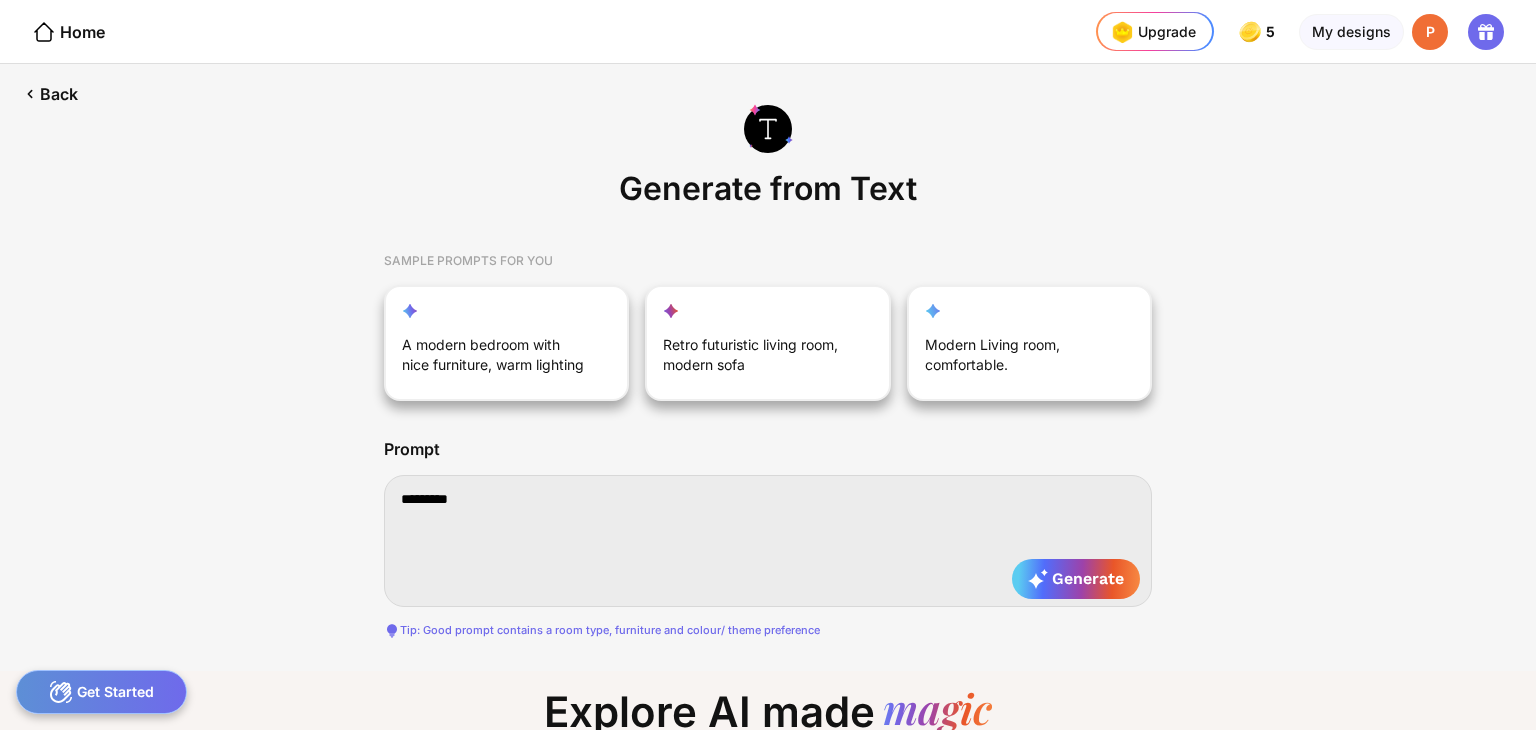type on "********" 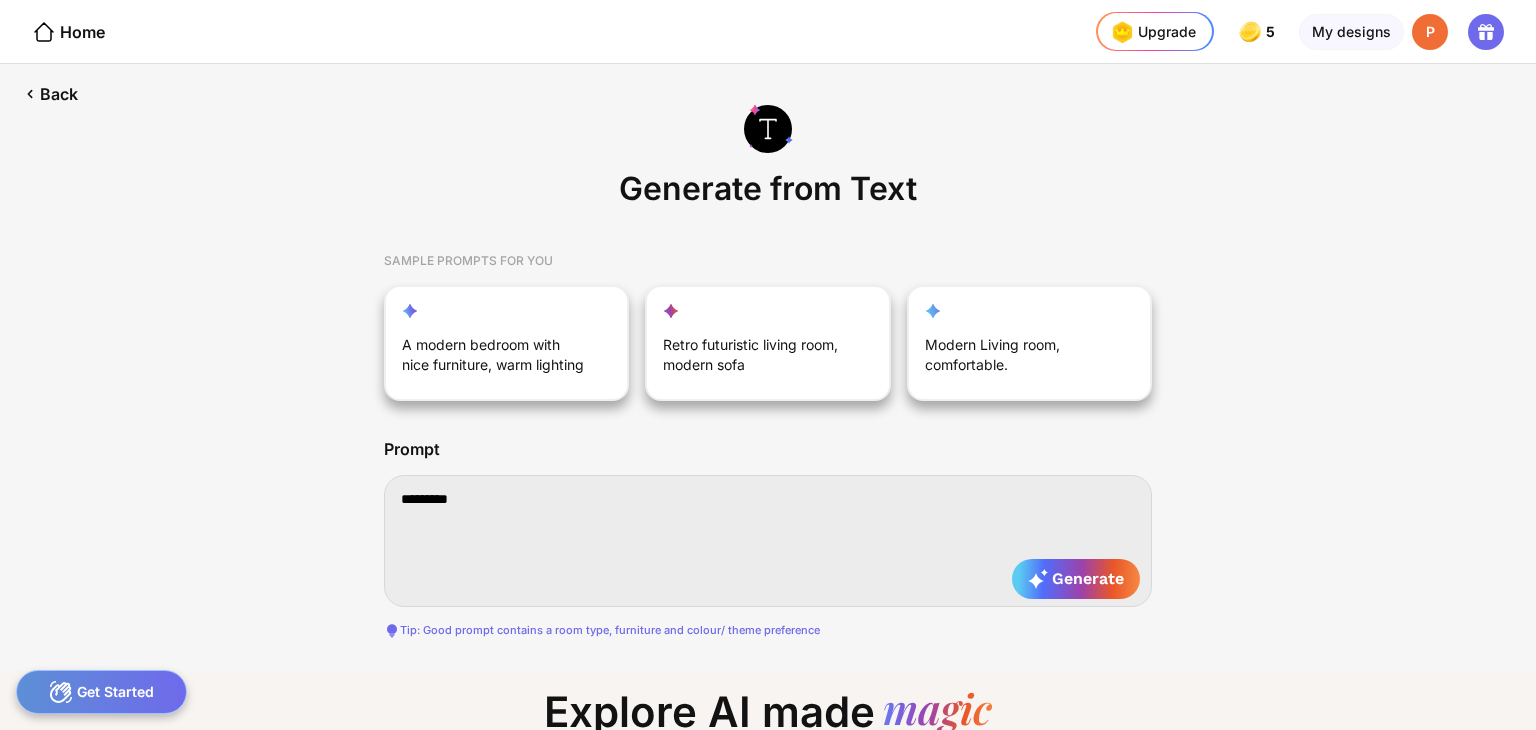 type on "********" 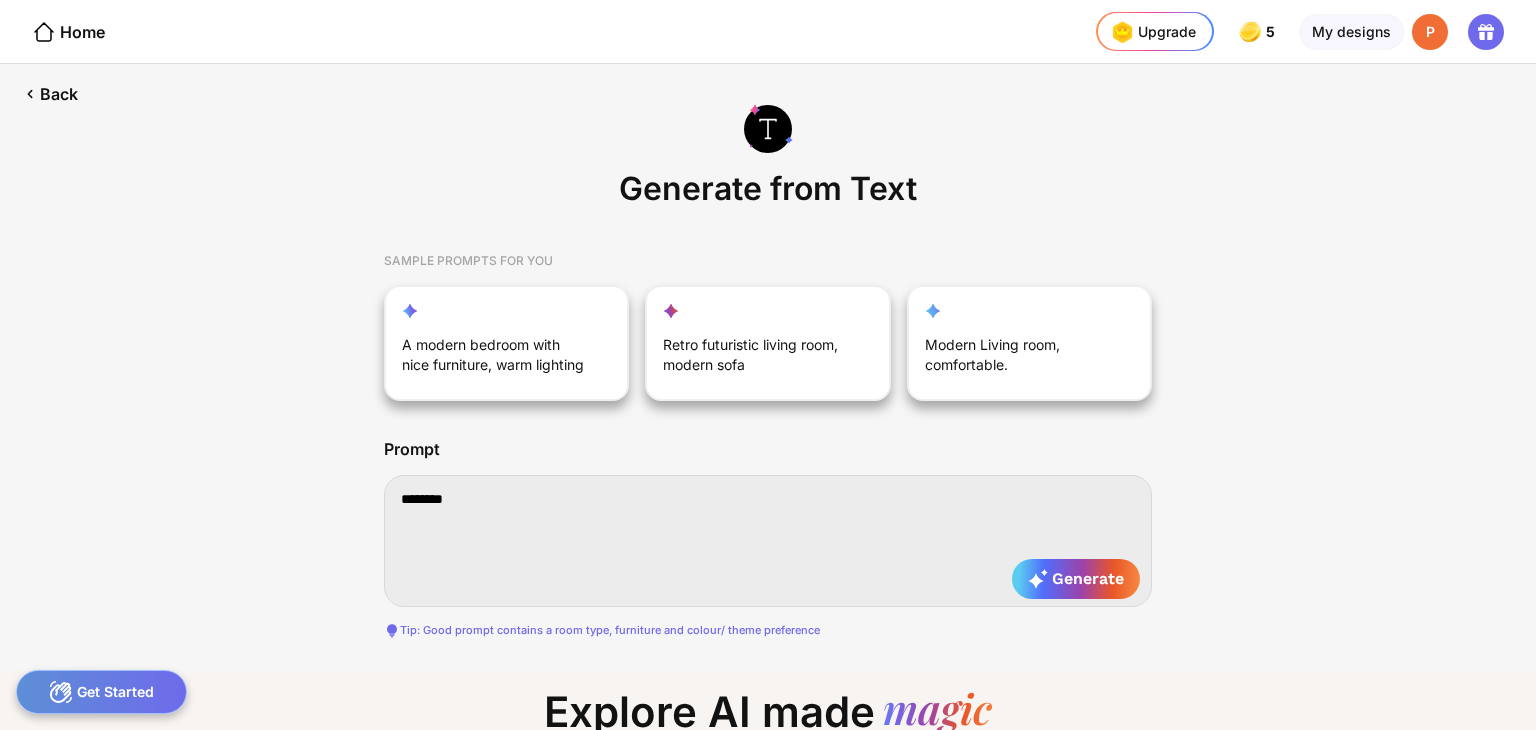 type on "*********" 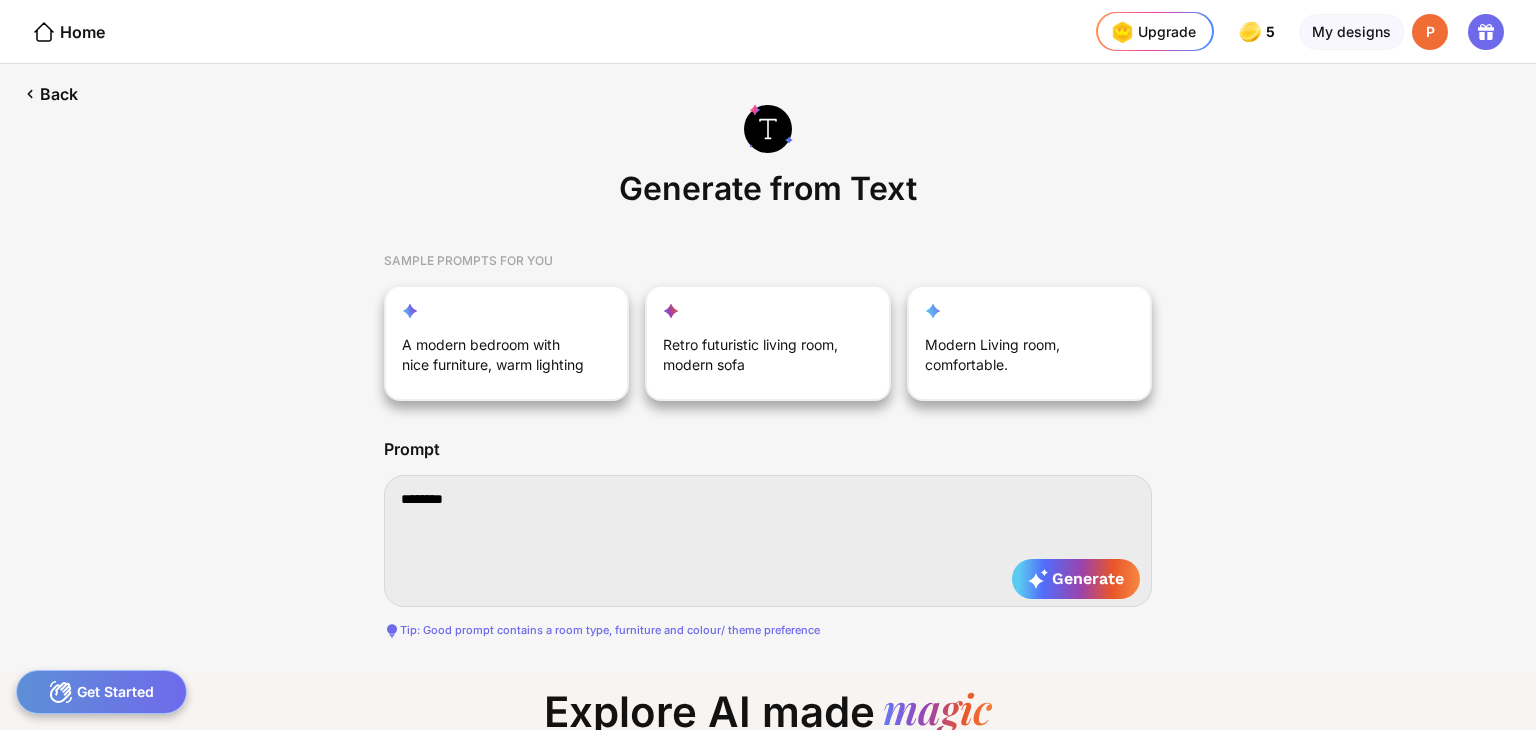 type on "*********" 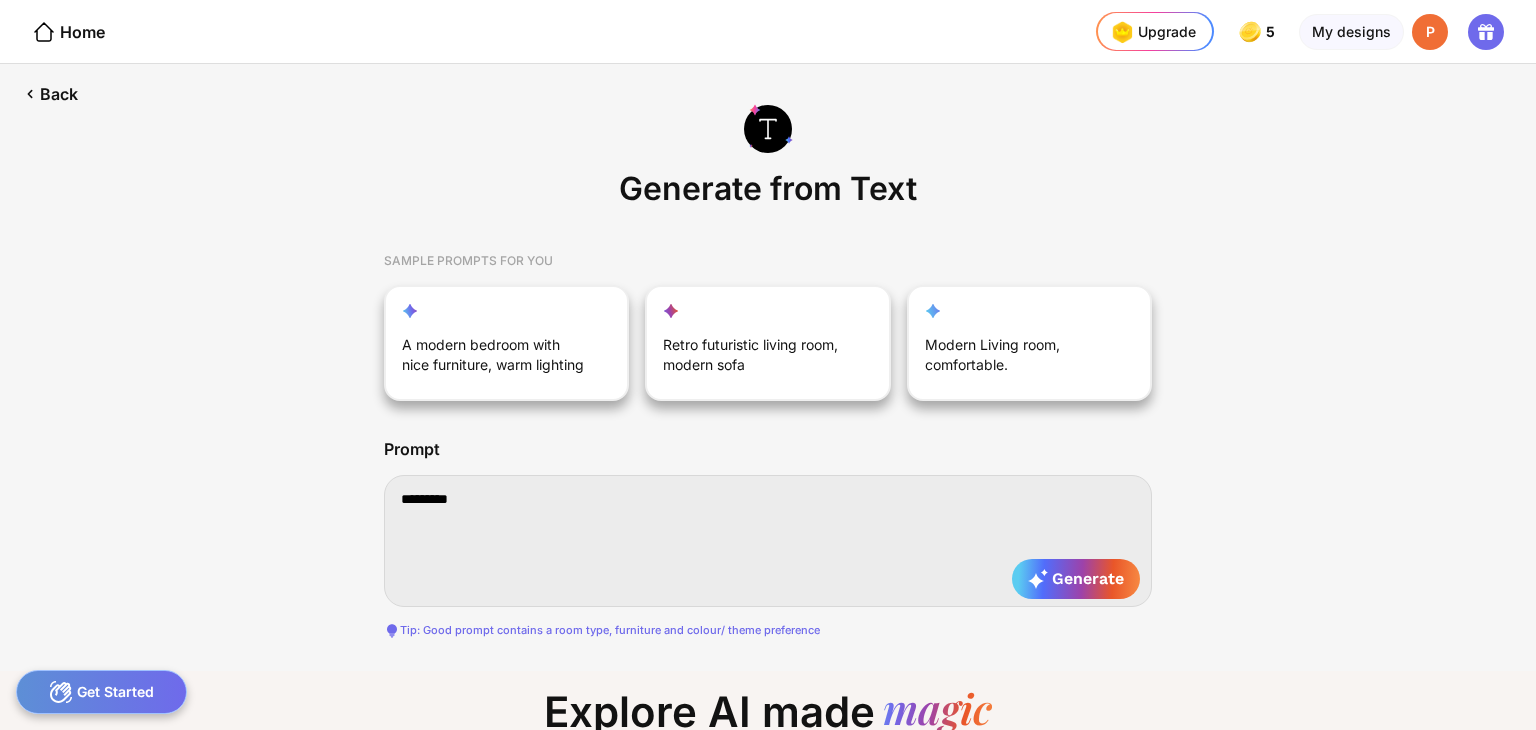 type on "**********" 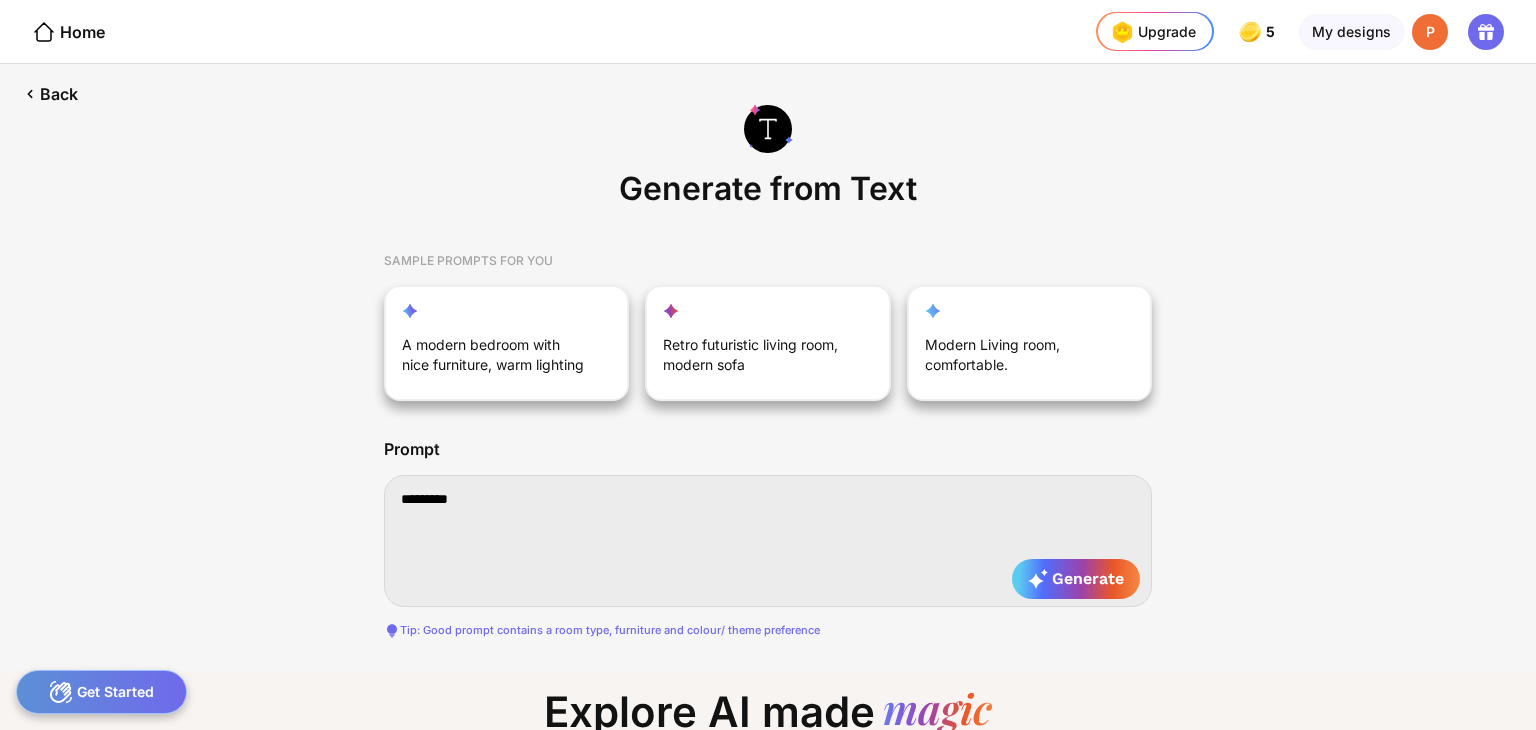 type on "**********" 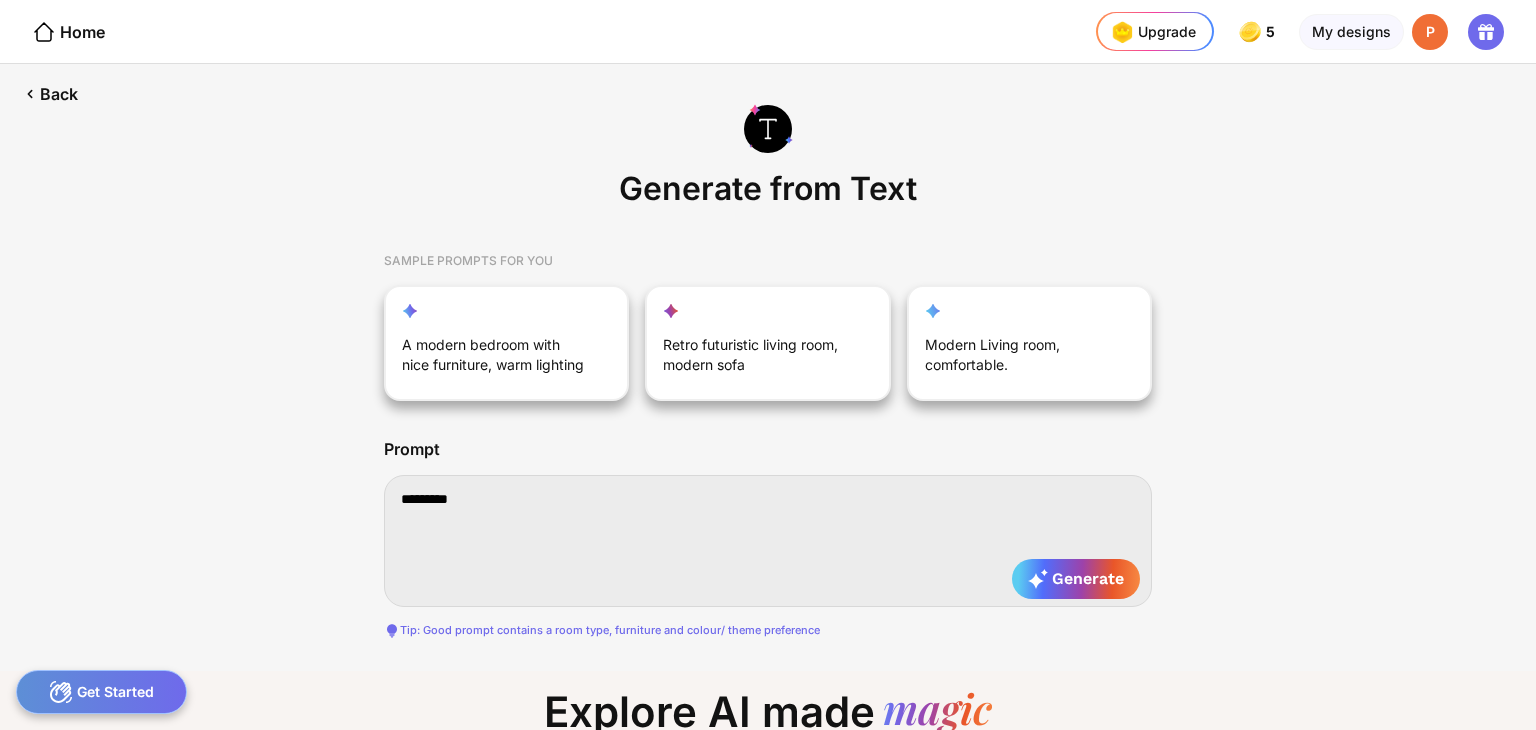 type on "********" 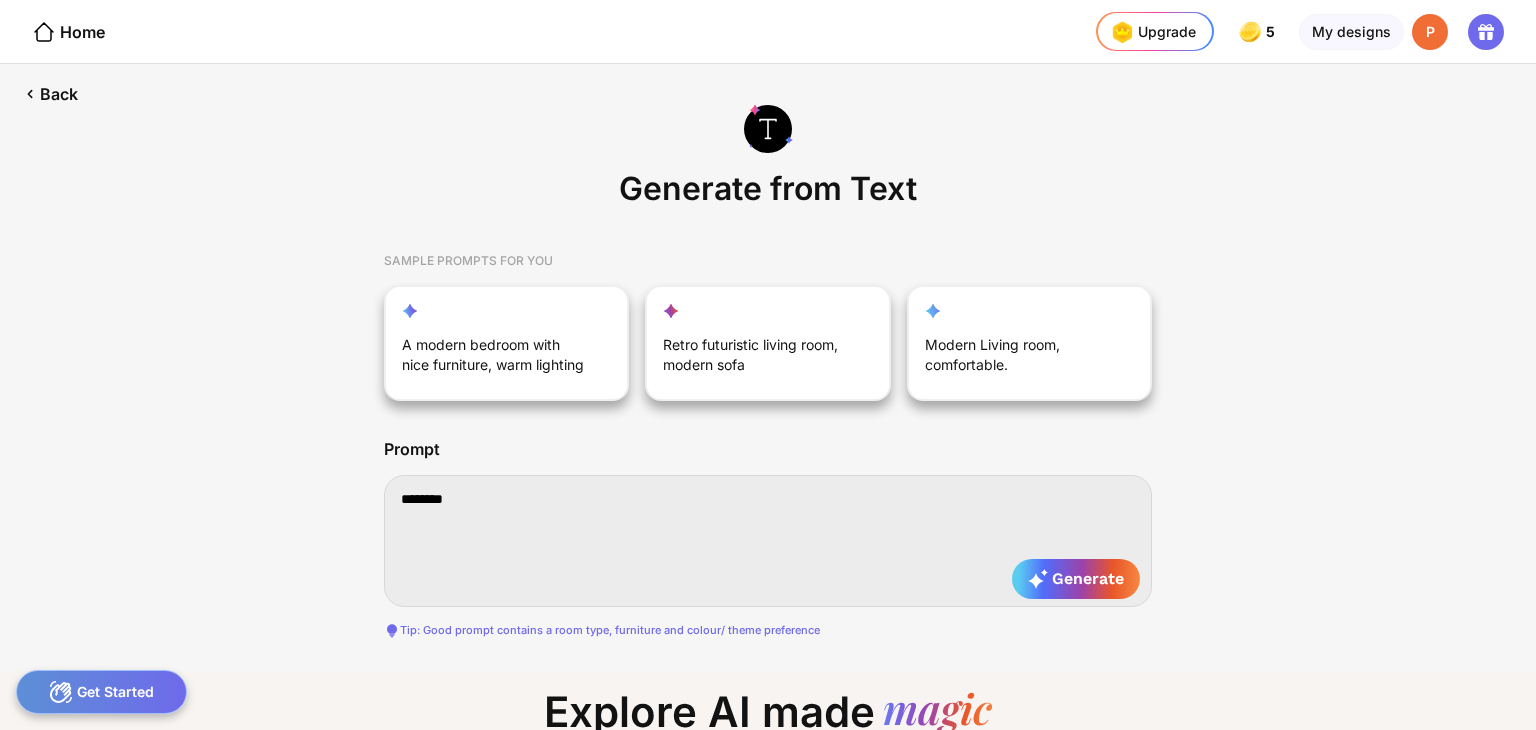 type on "********" 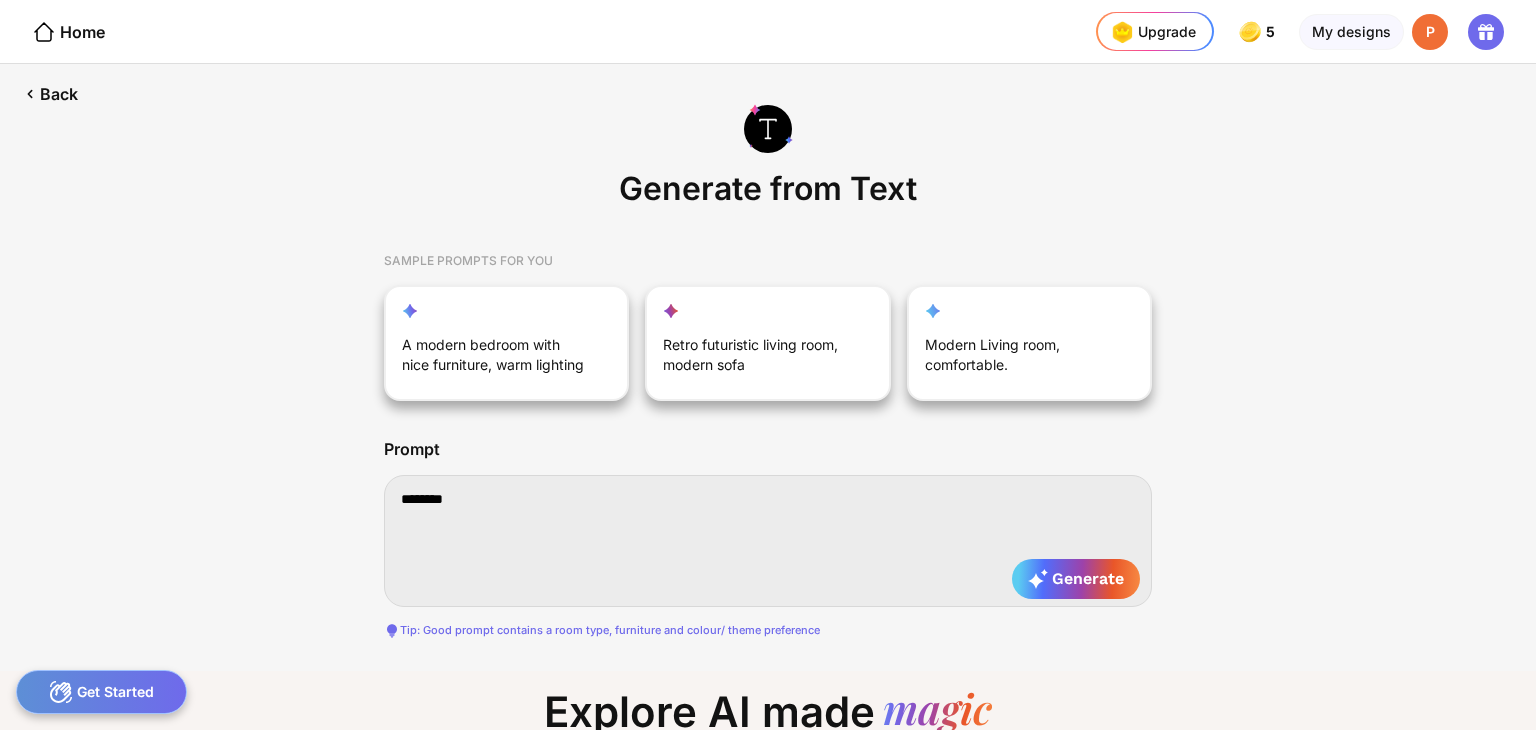 type on "******" 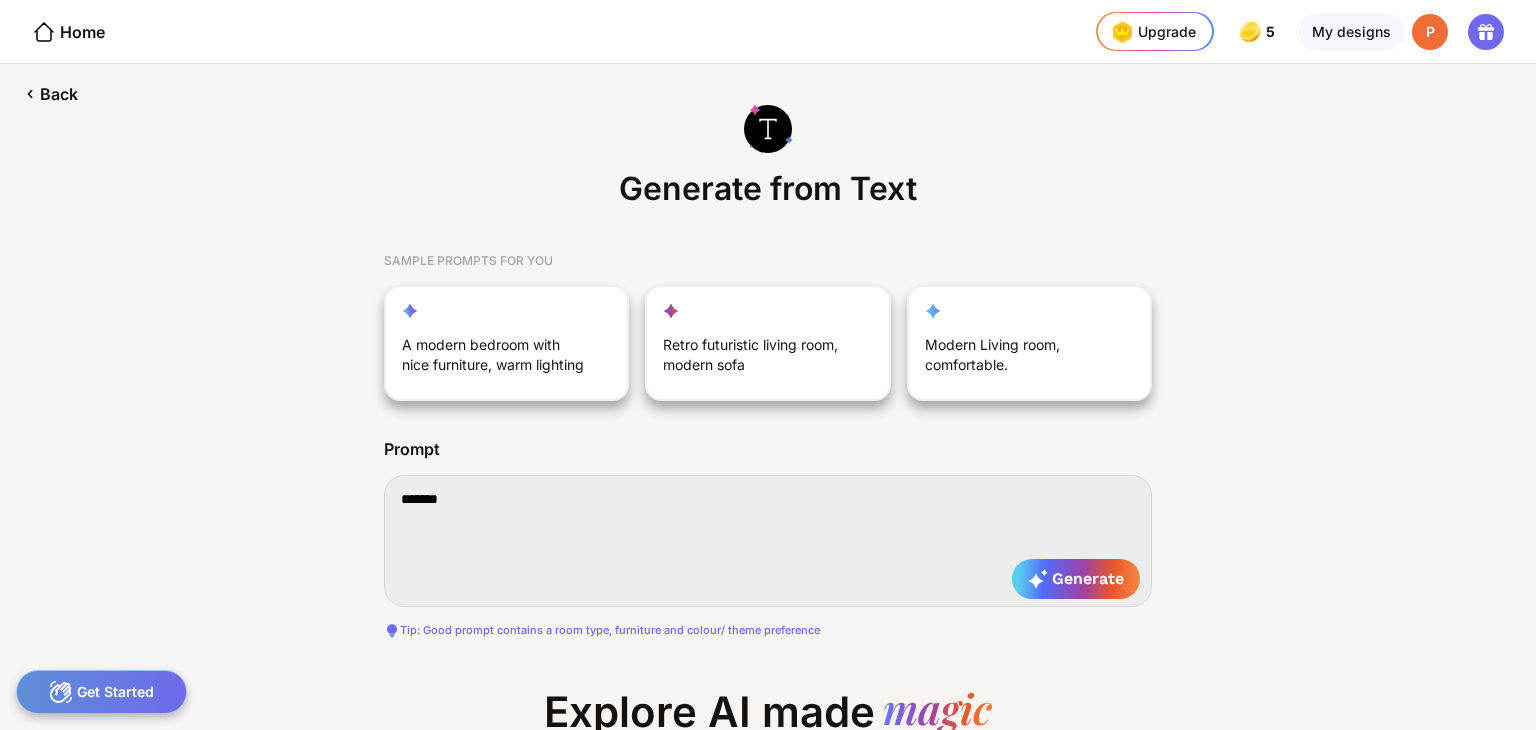 type on "******" 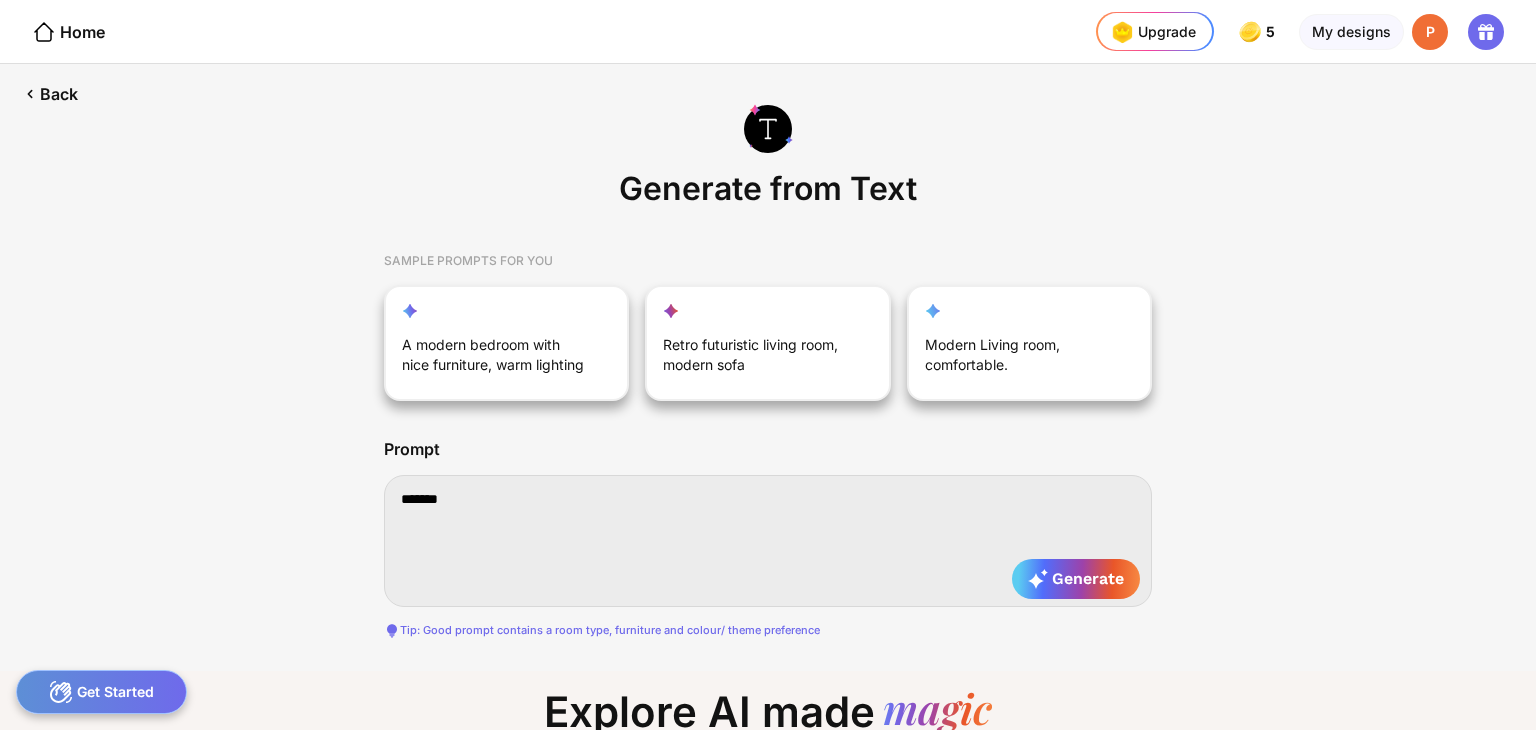 type on "********" 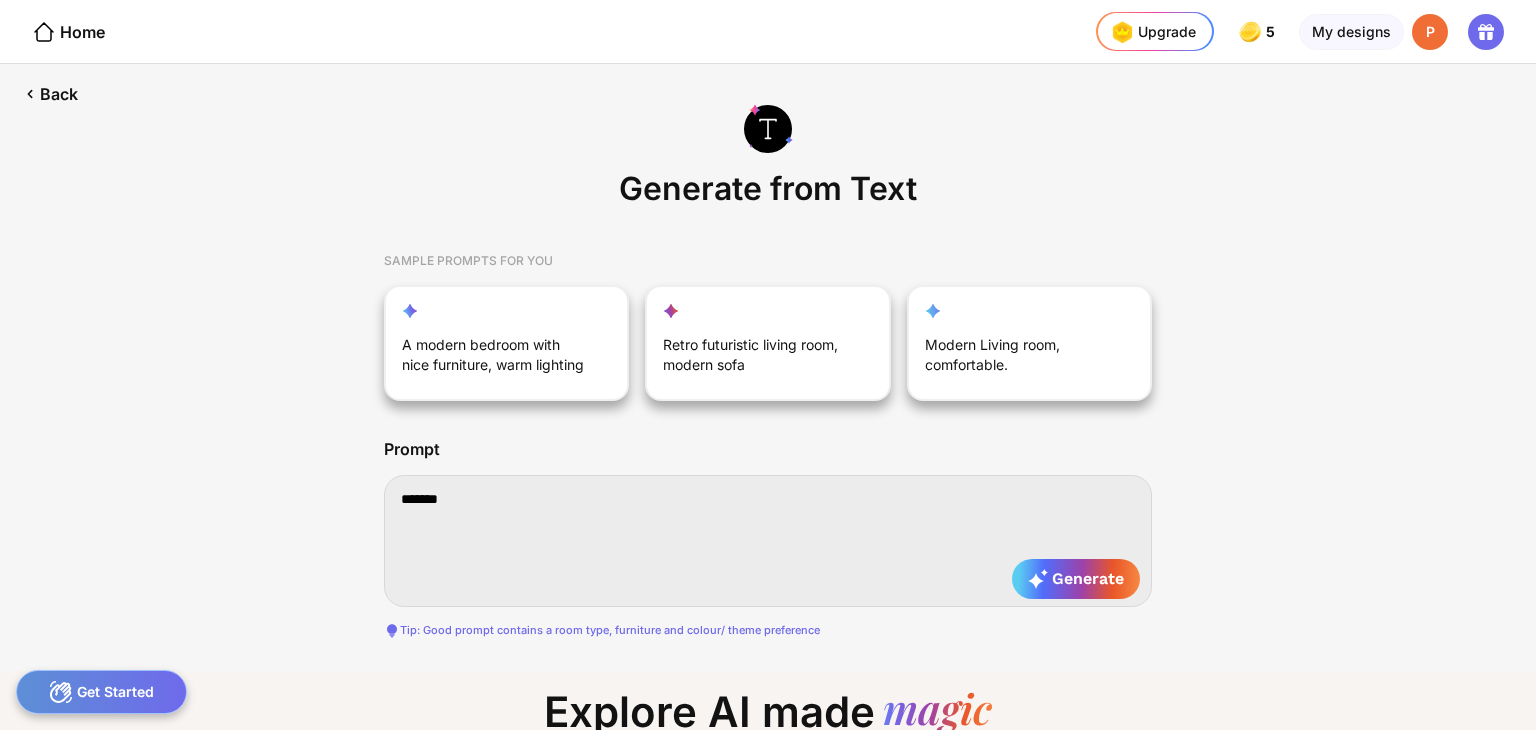 type on "********" 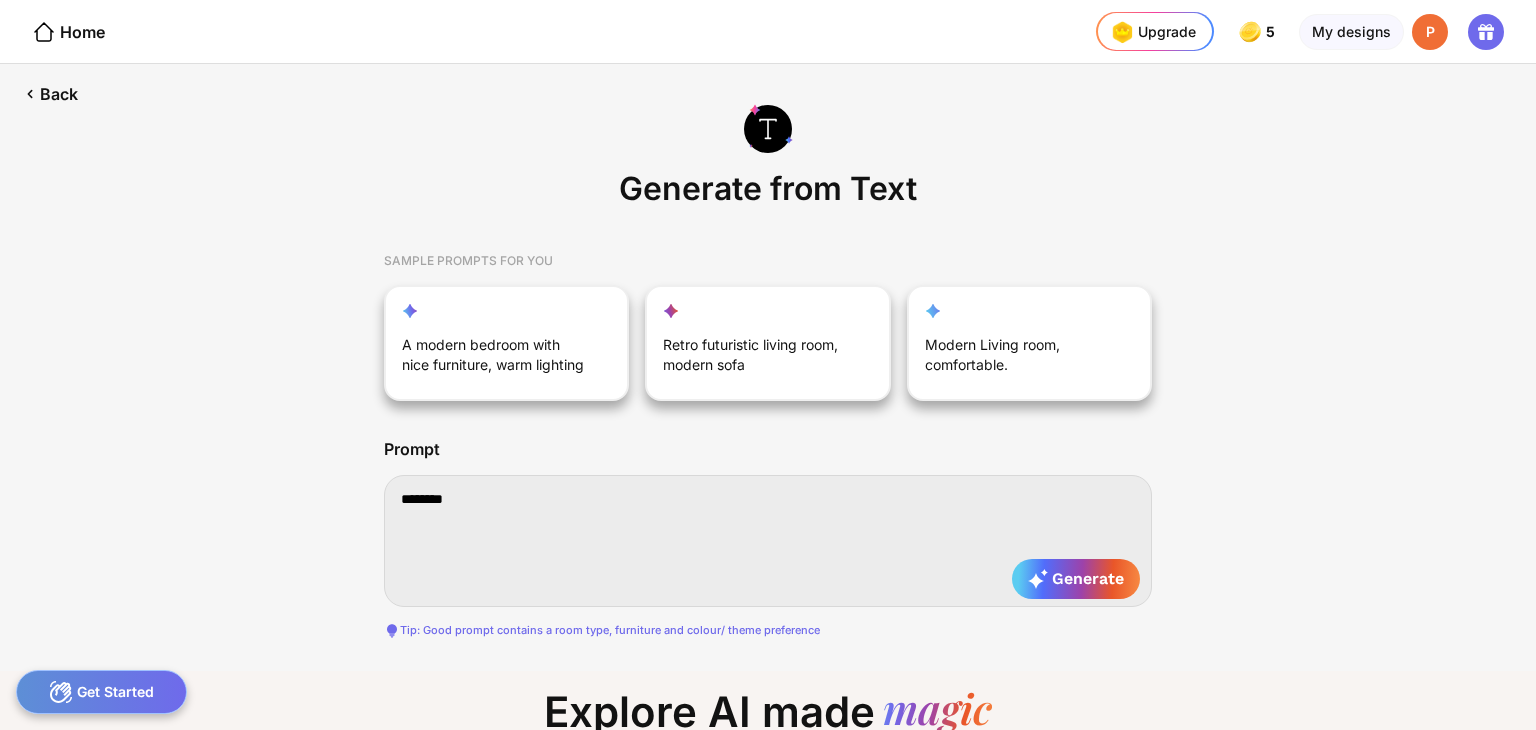 type on "*********" 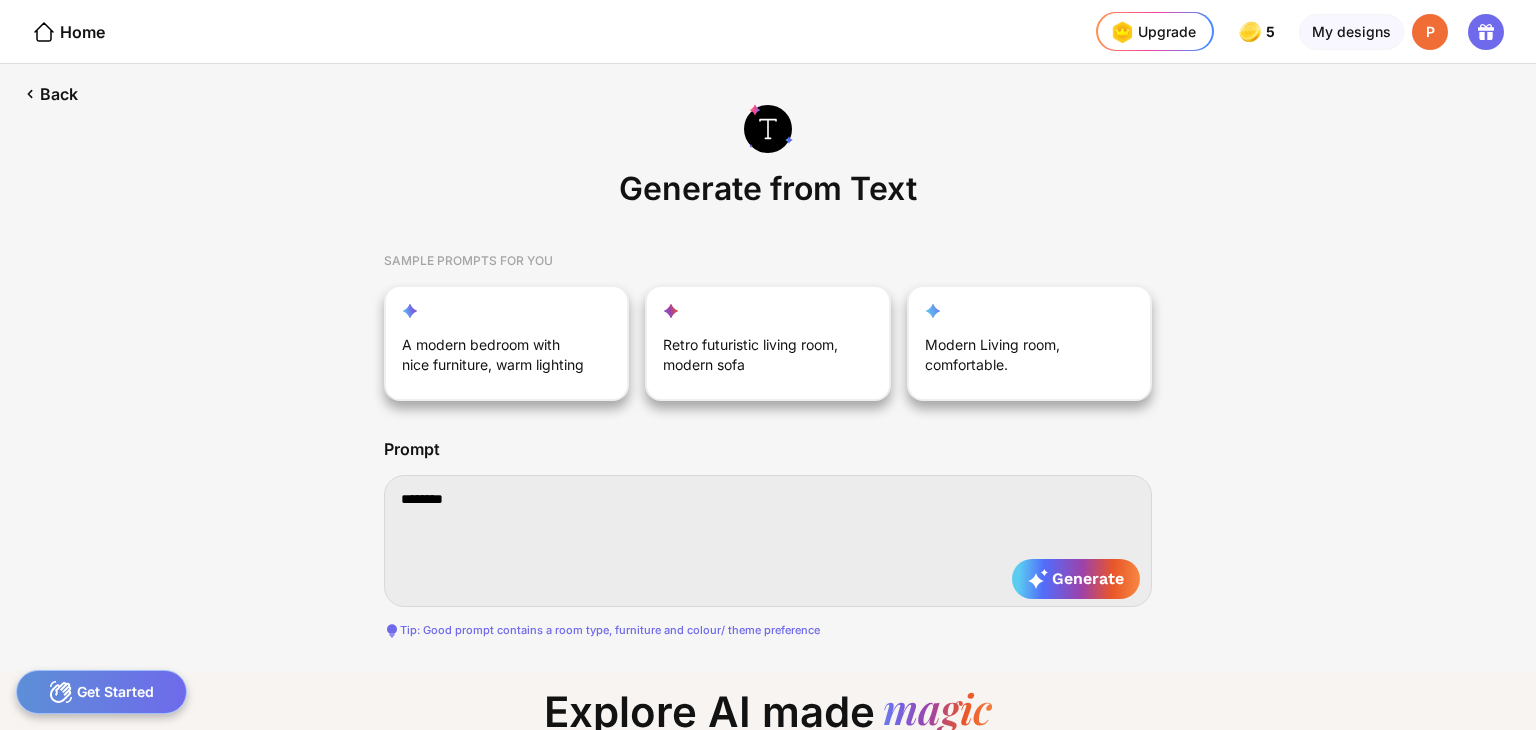 type on "*********" 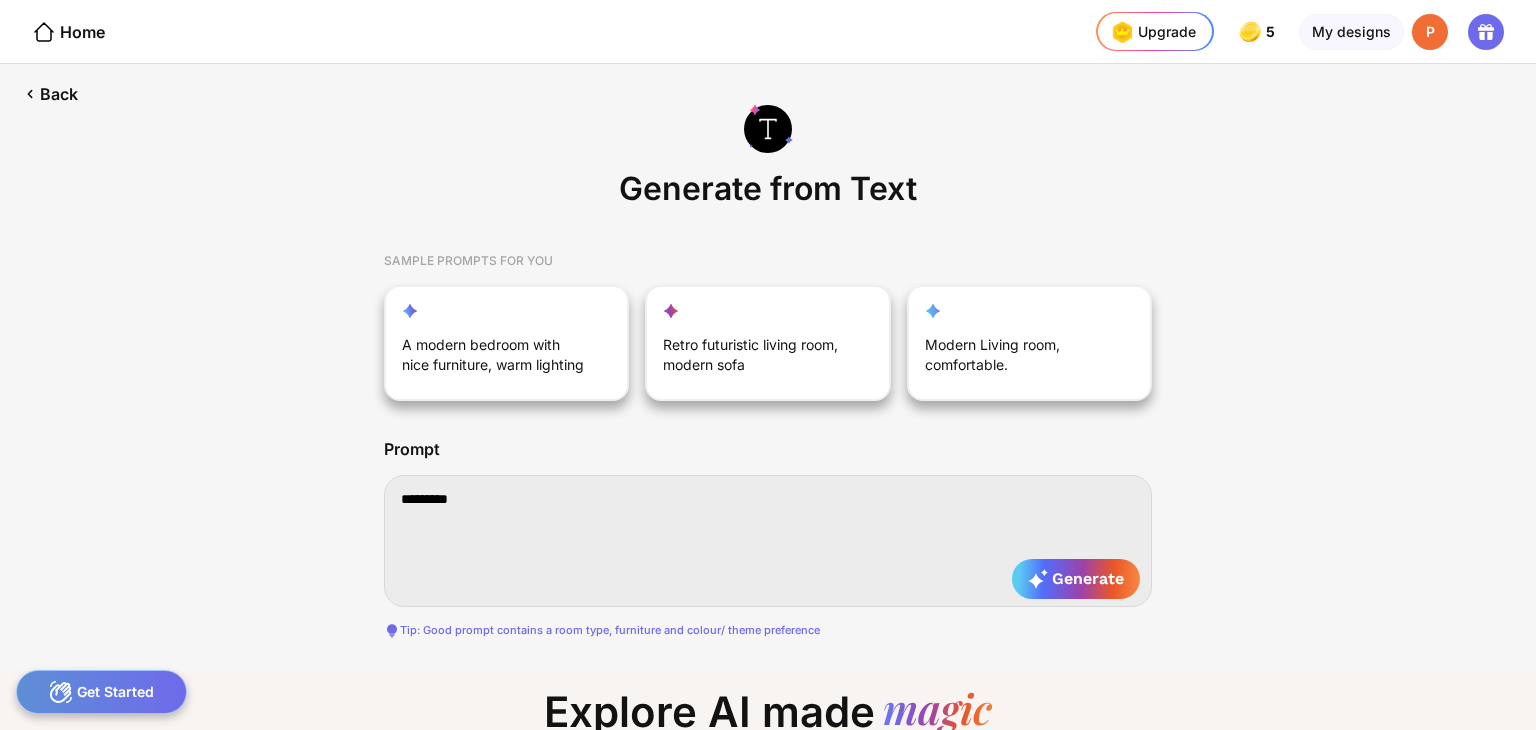 type on "**********" 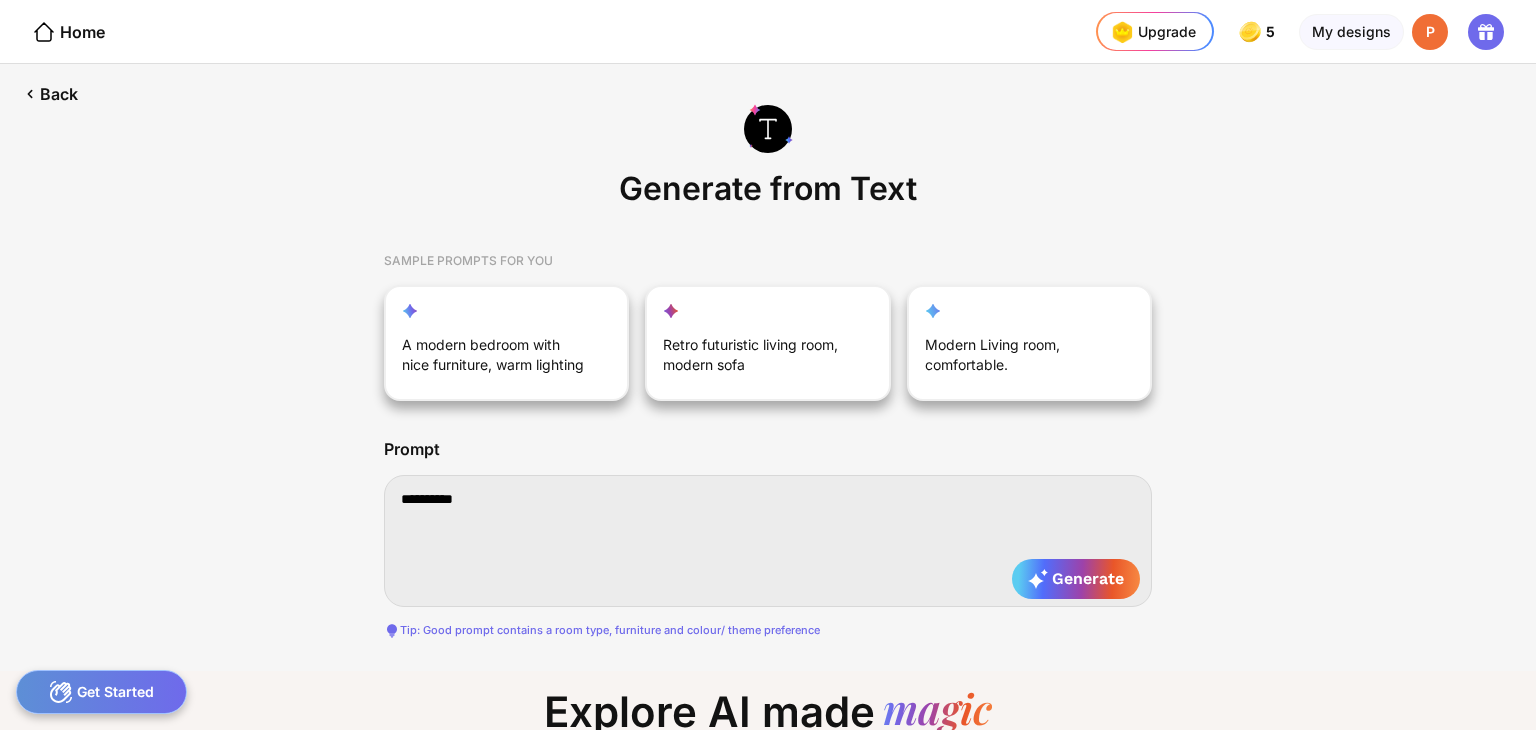 type on "**********" 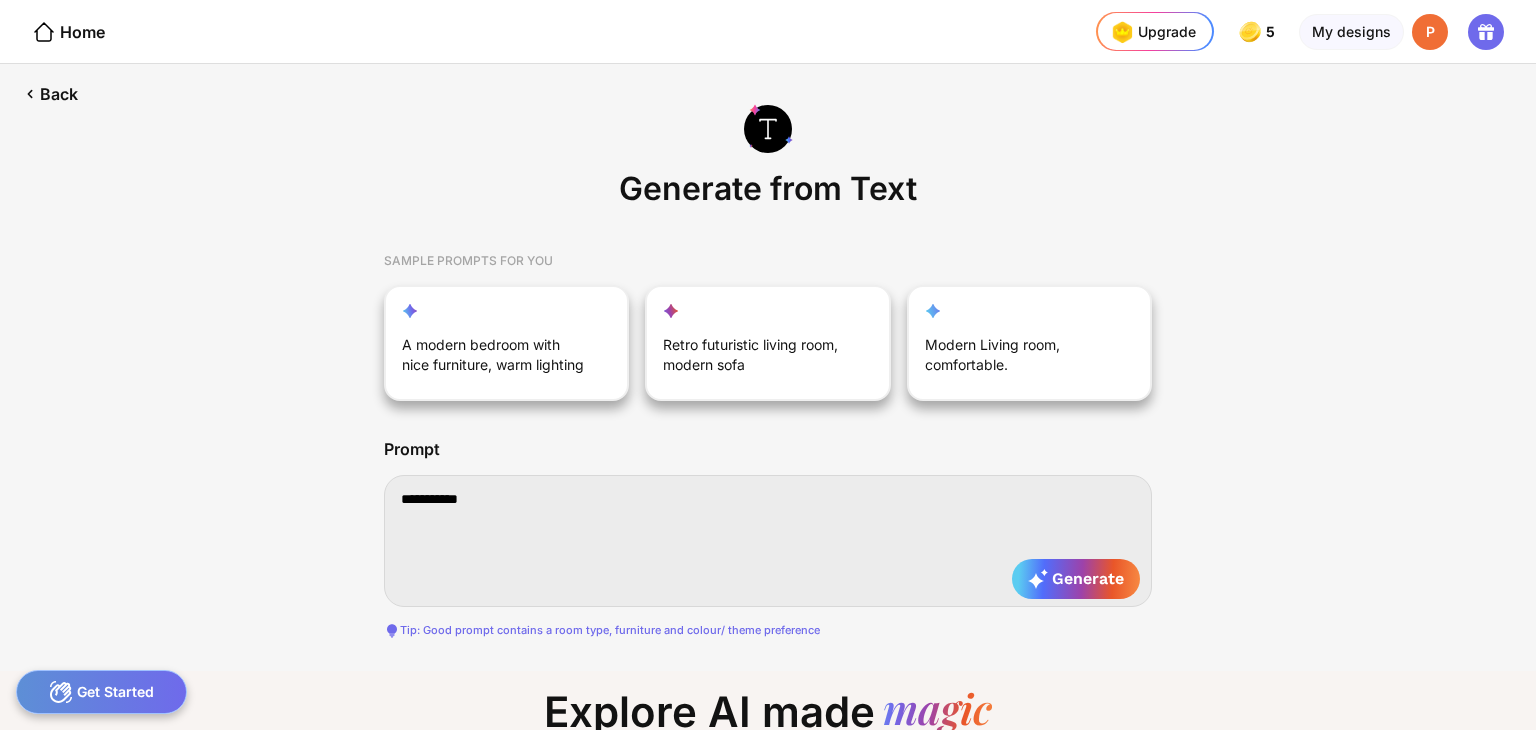 type on "**********" 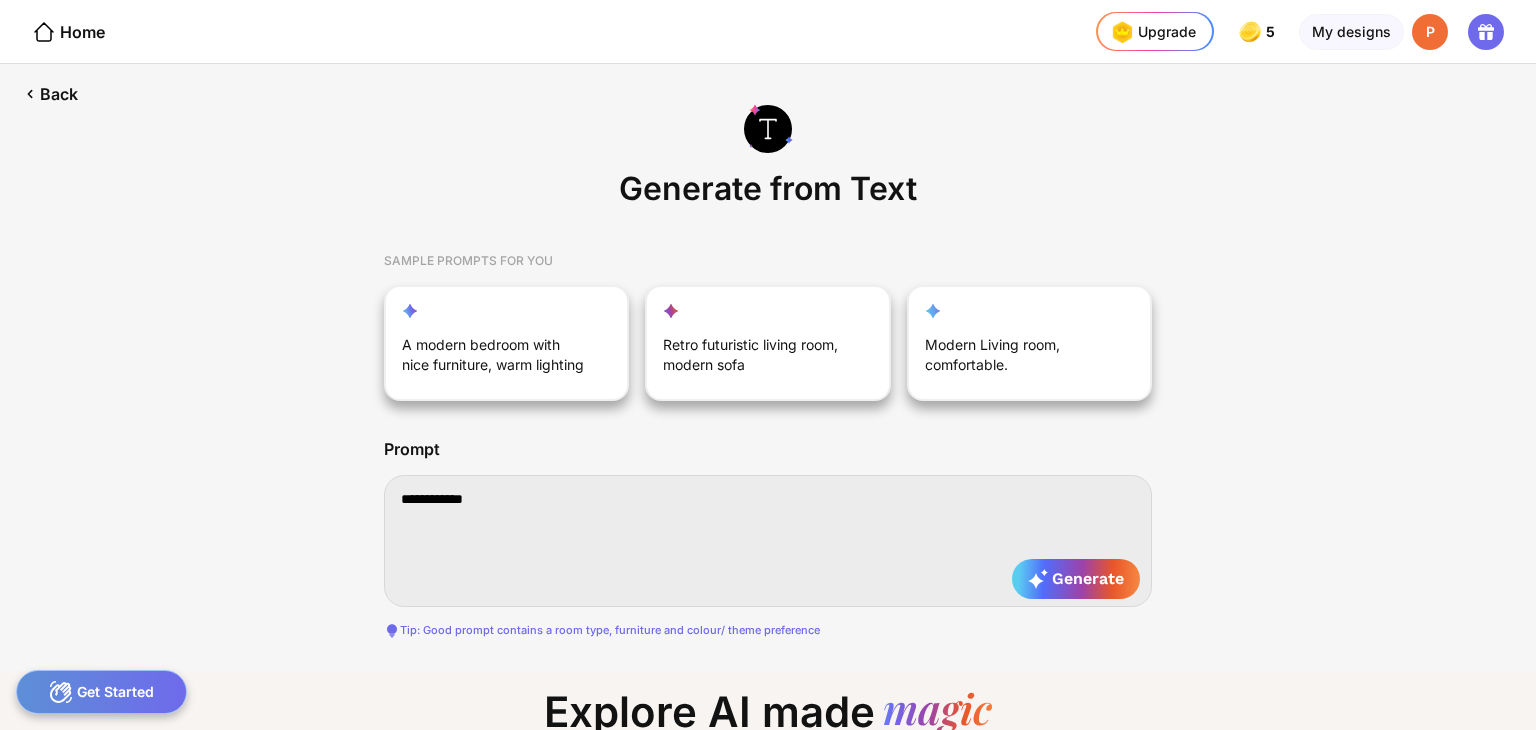 type on "**********" 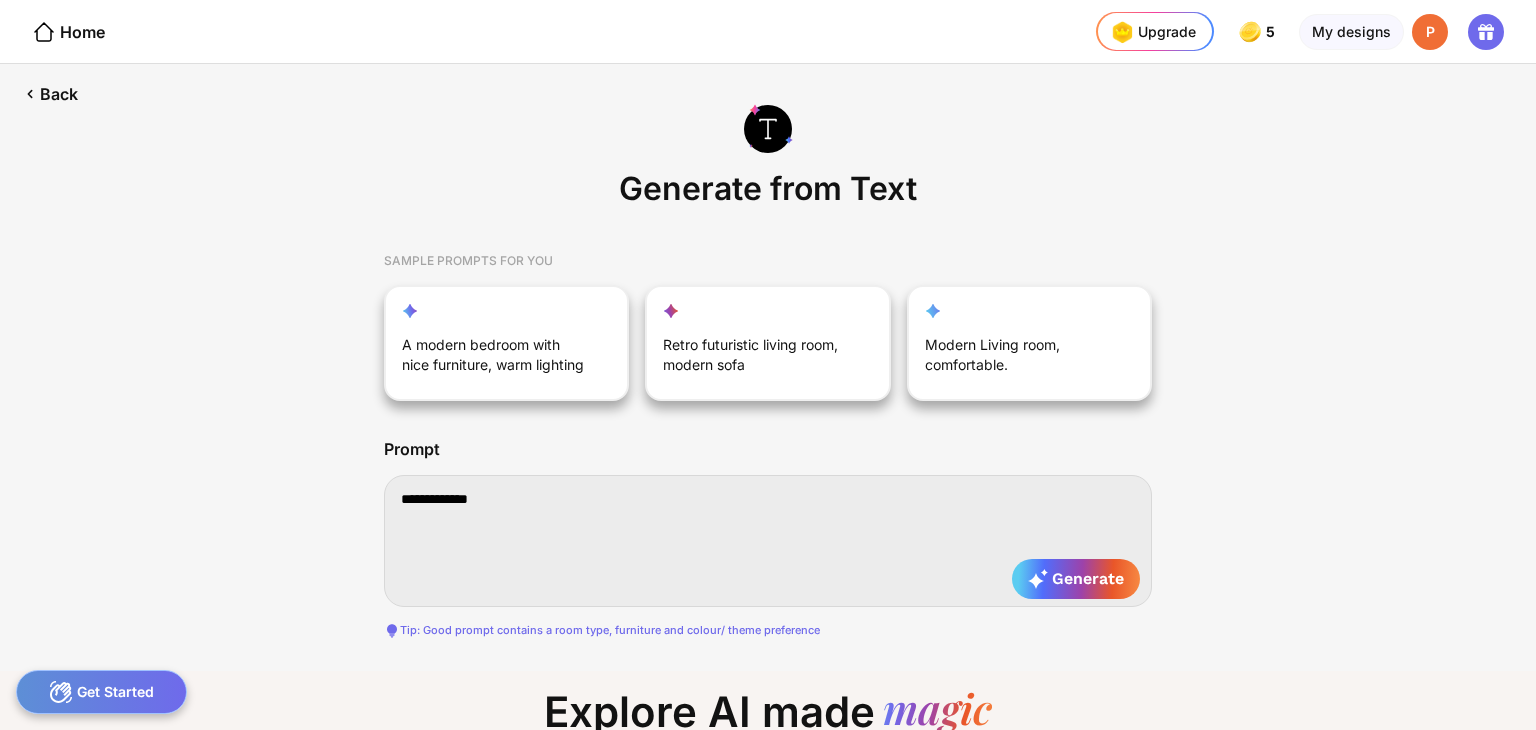 type on "**********" 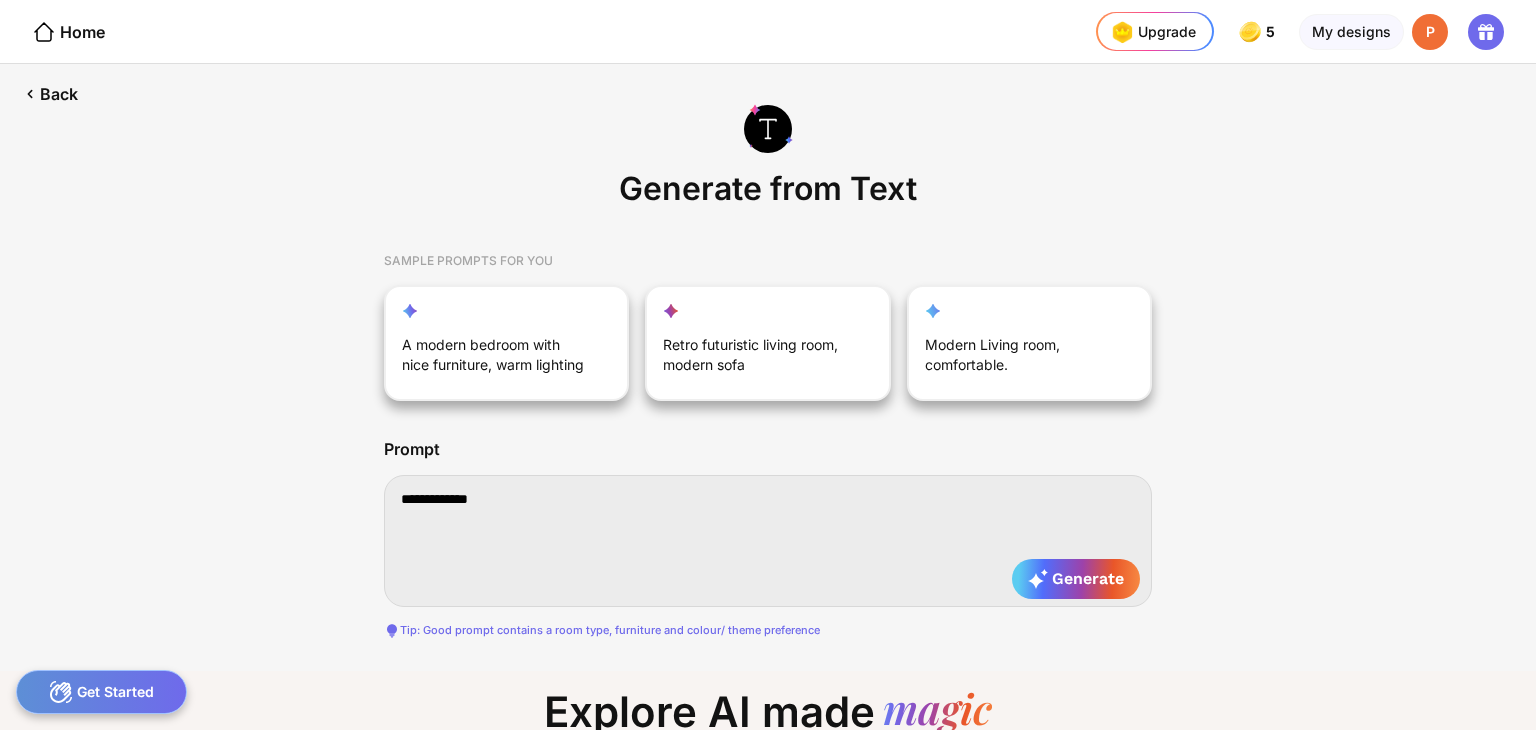 type on "**********" 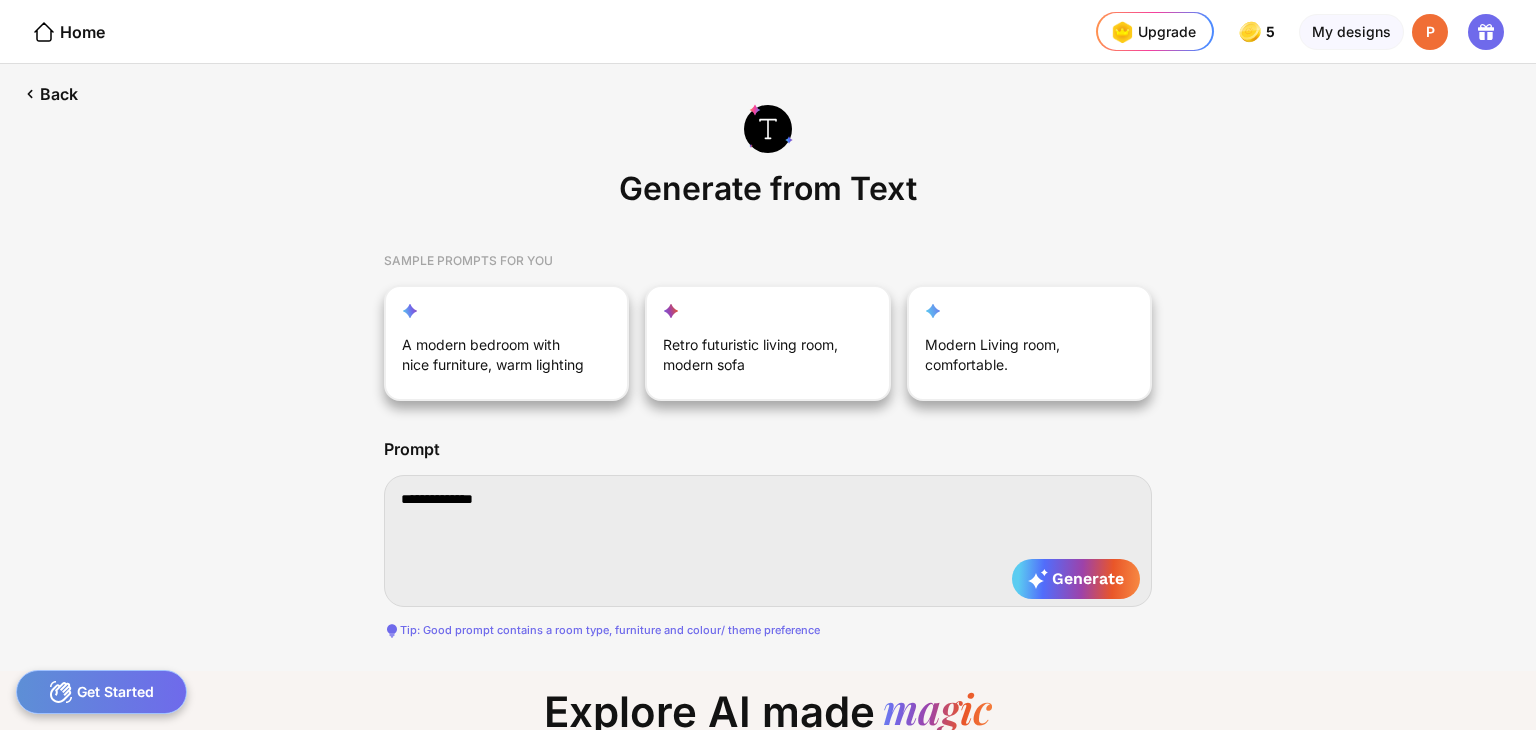type on "**********" 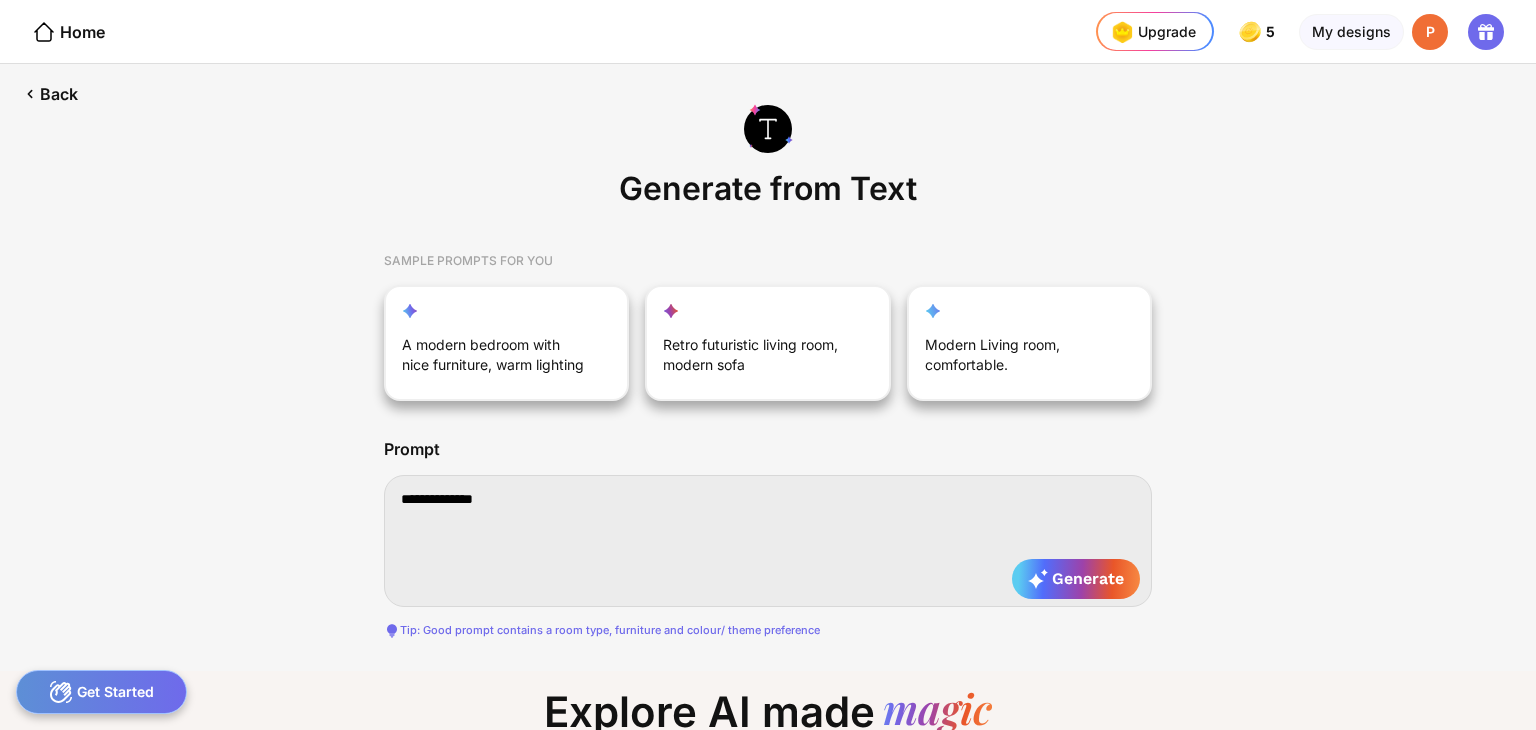 type on "**********" 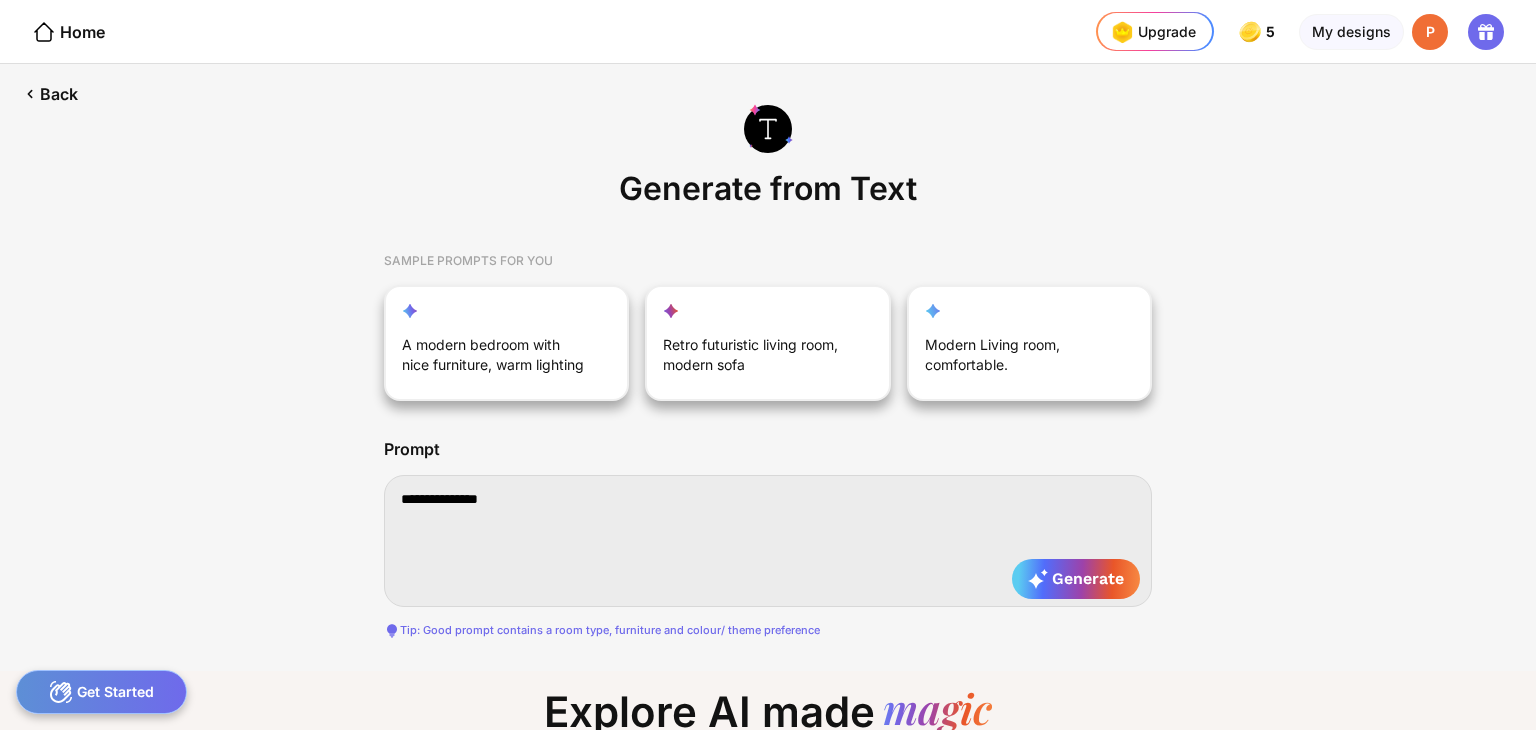 type on "**********" 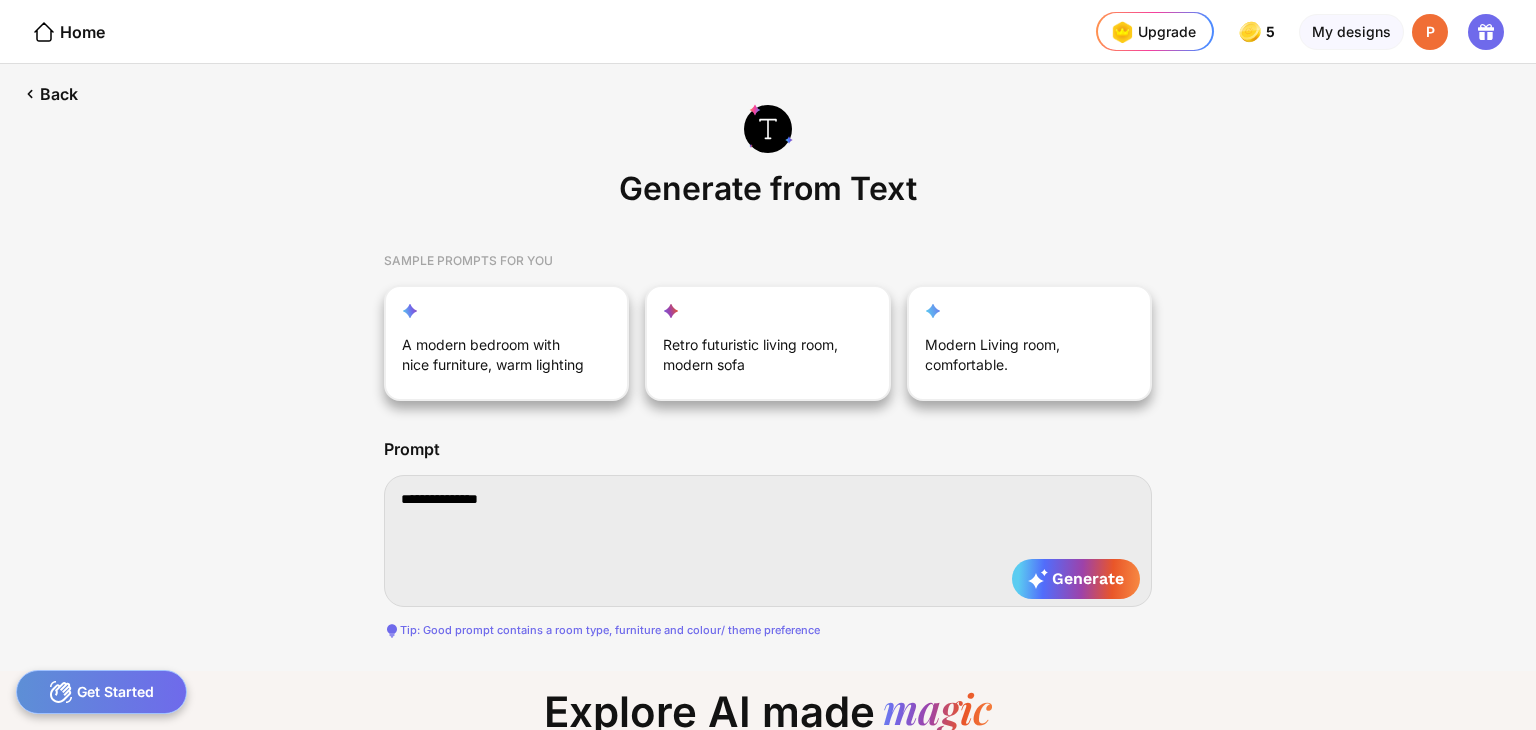 type on "**********" 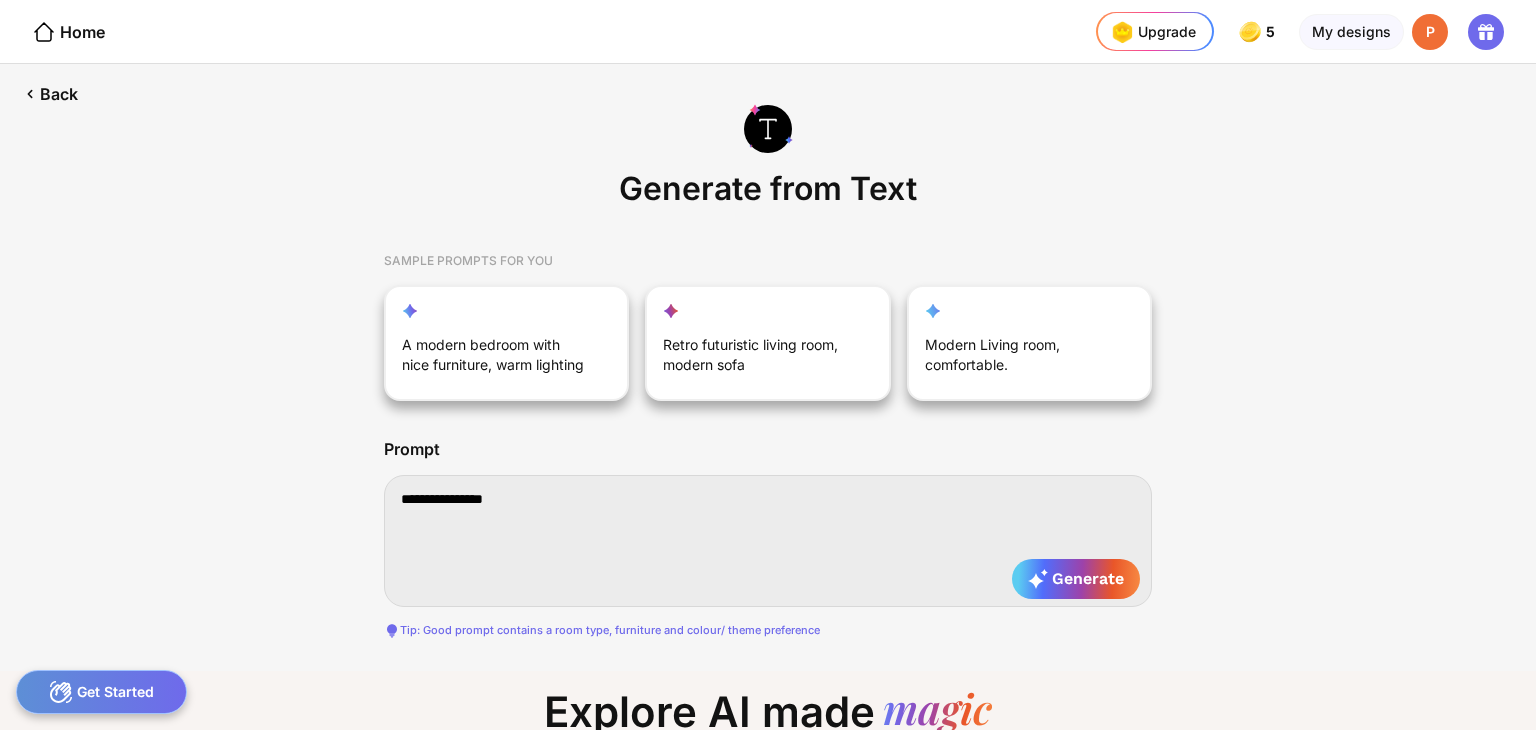 type on "**********" 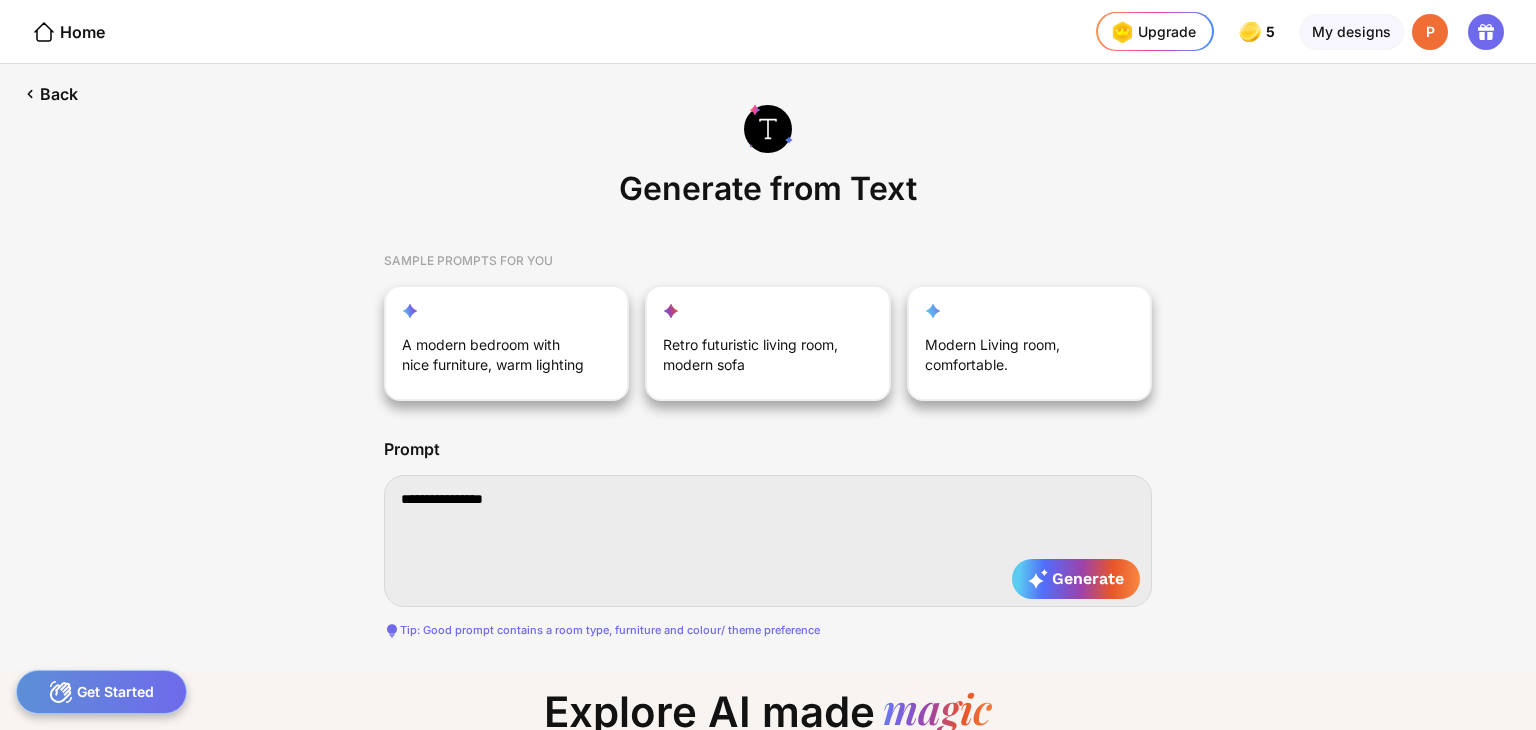 type on "**********" 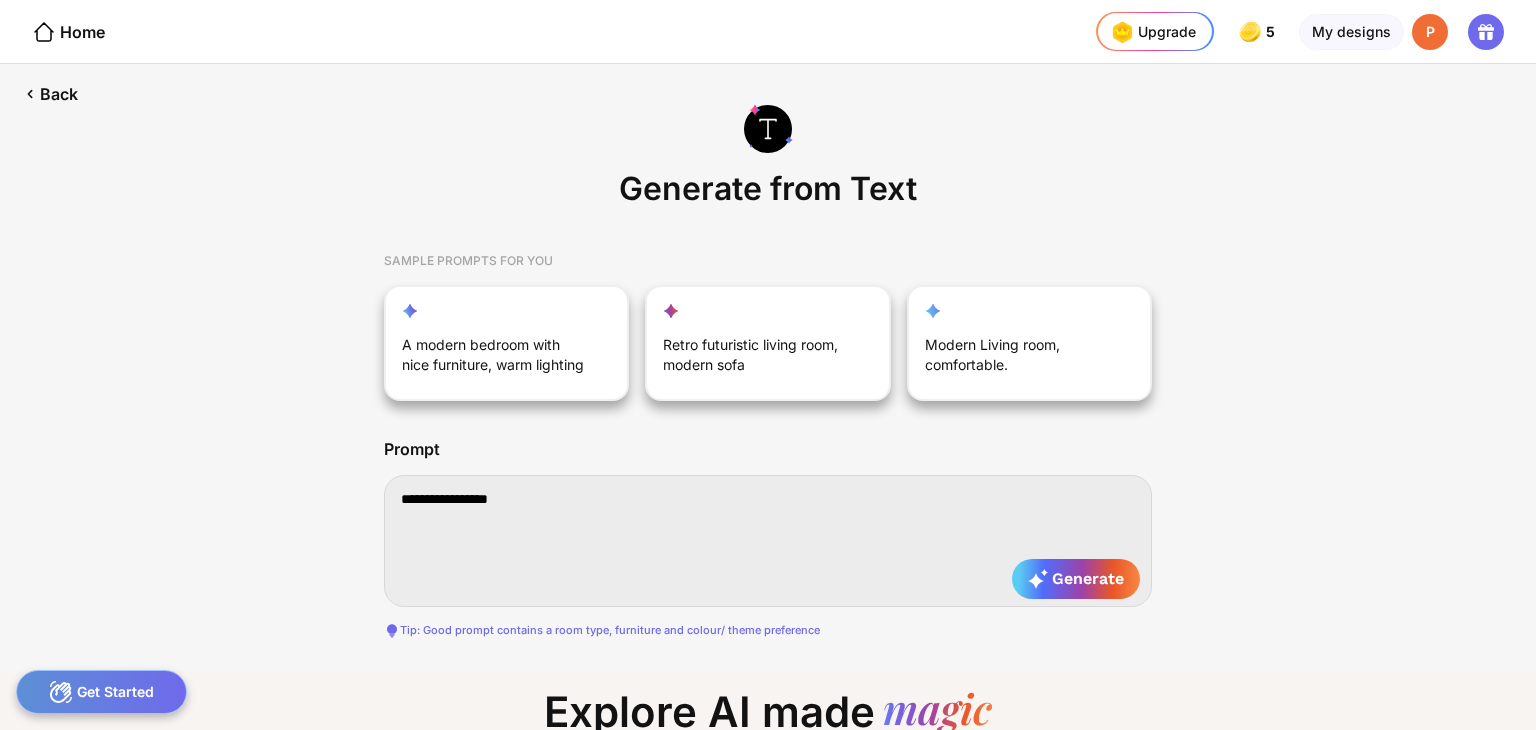 type on "**********" 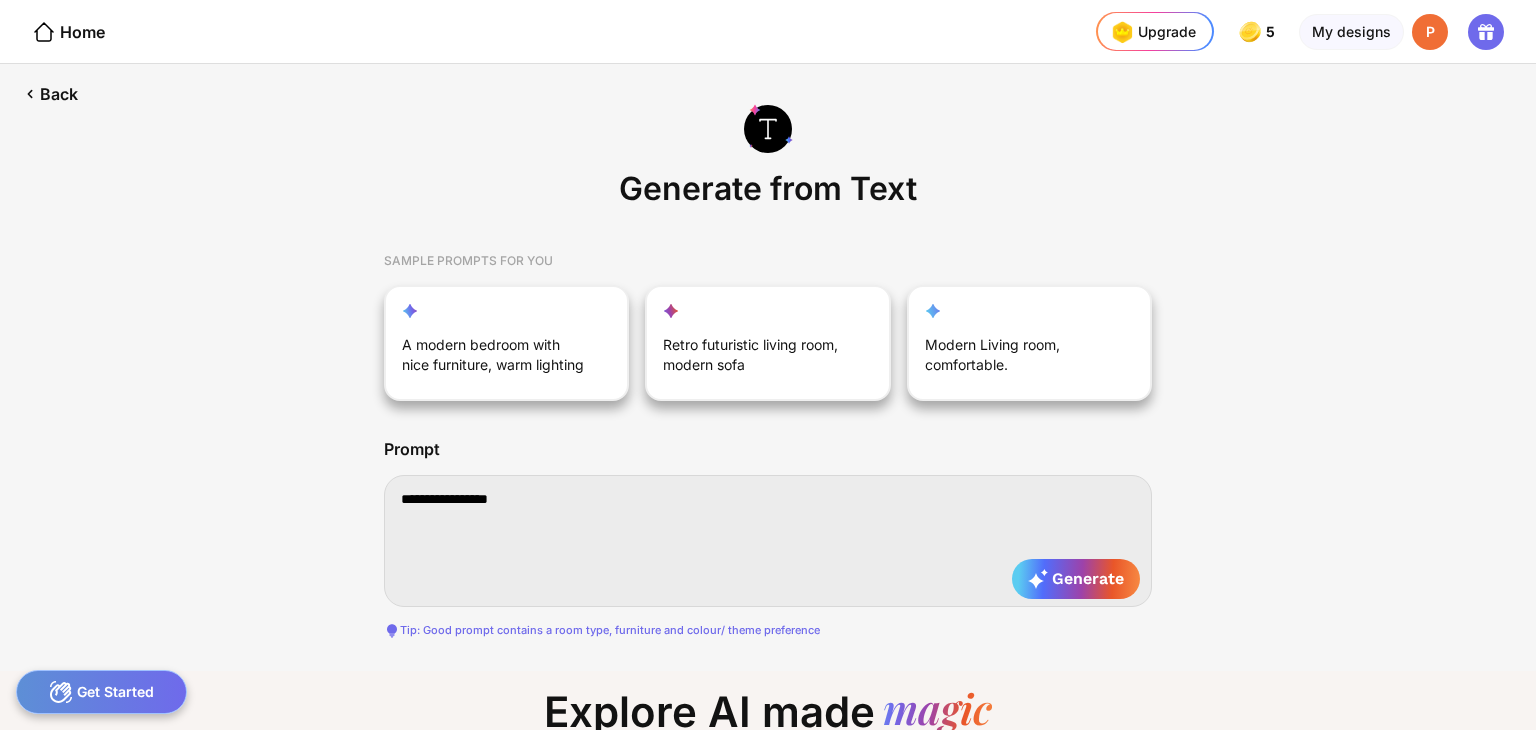 type on "**********" 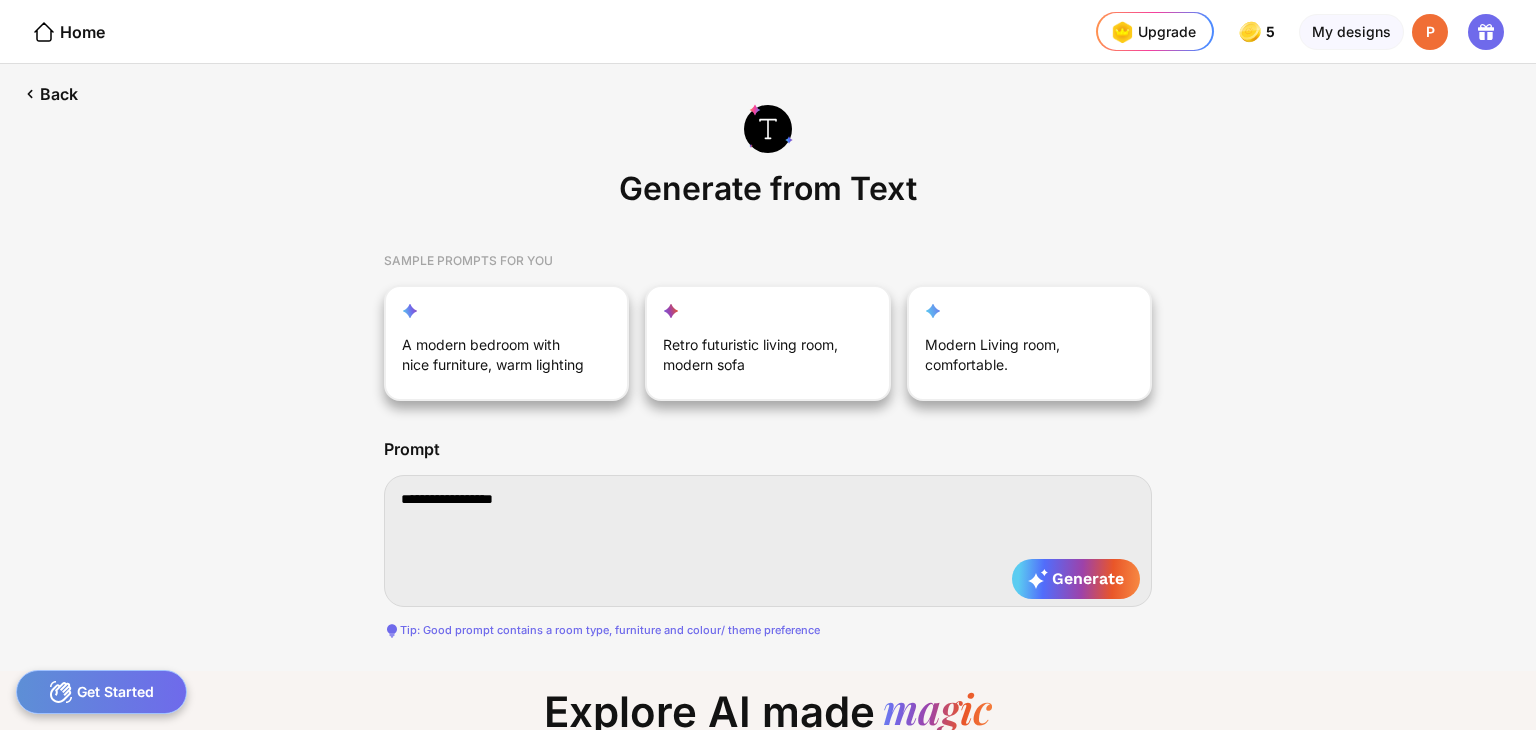 type on "**********" 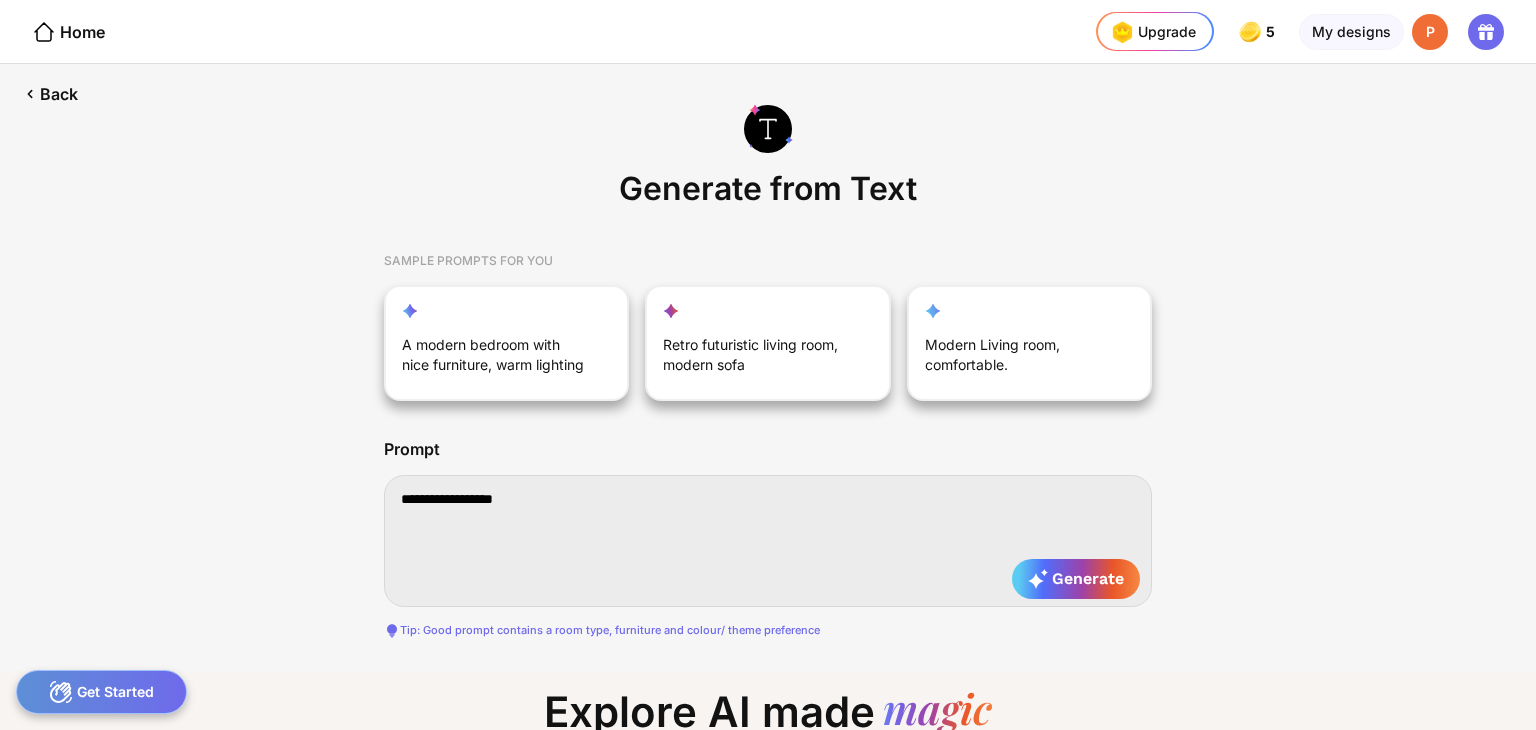 type on "**********" 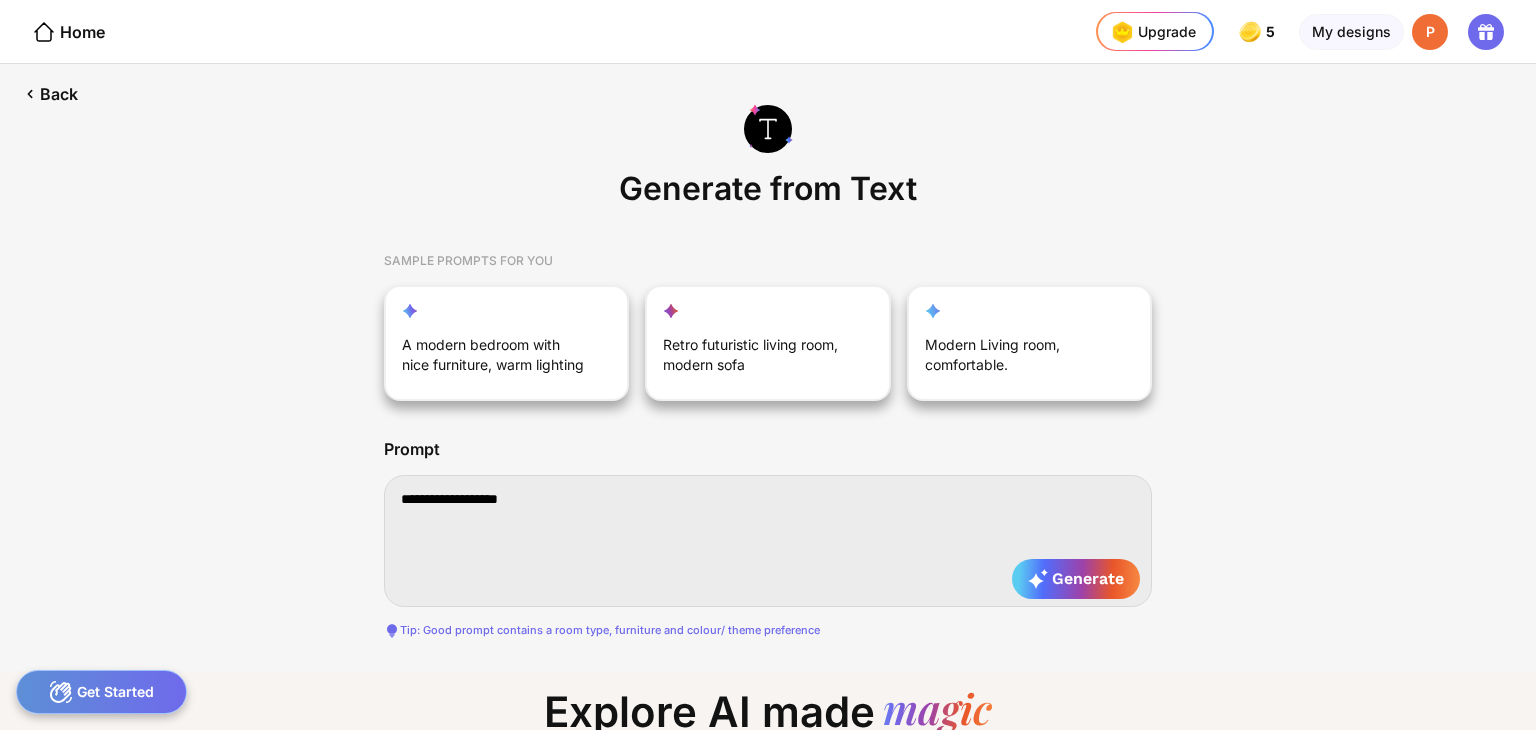 type on "**********" 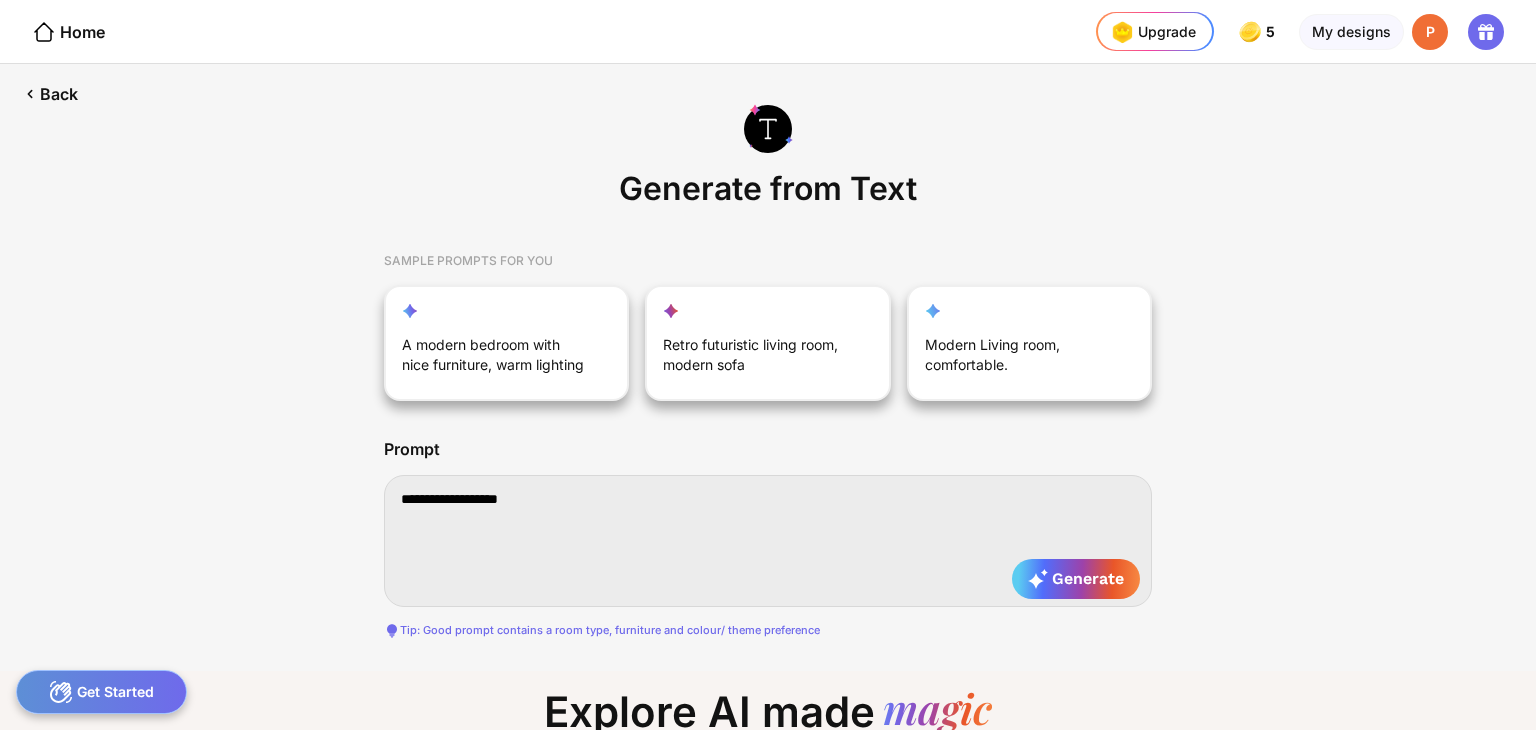 type on "**********" 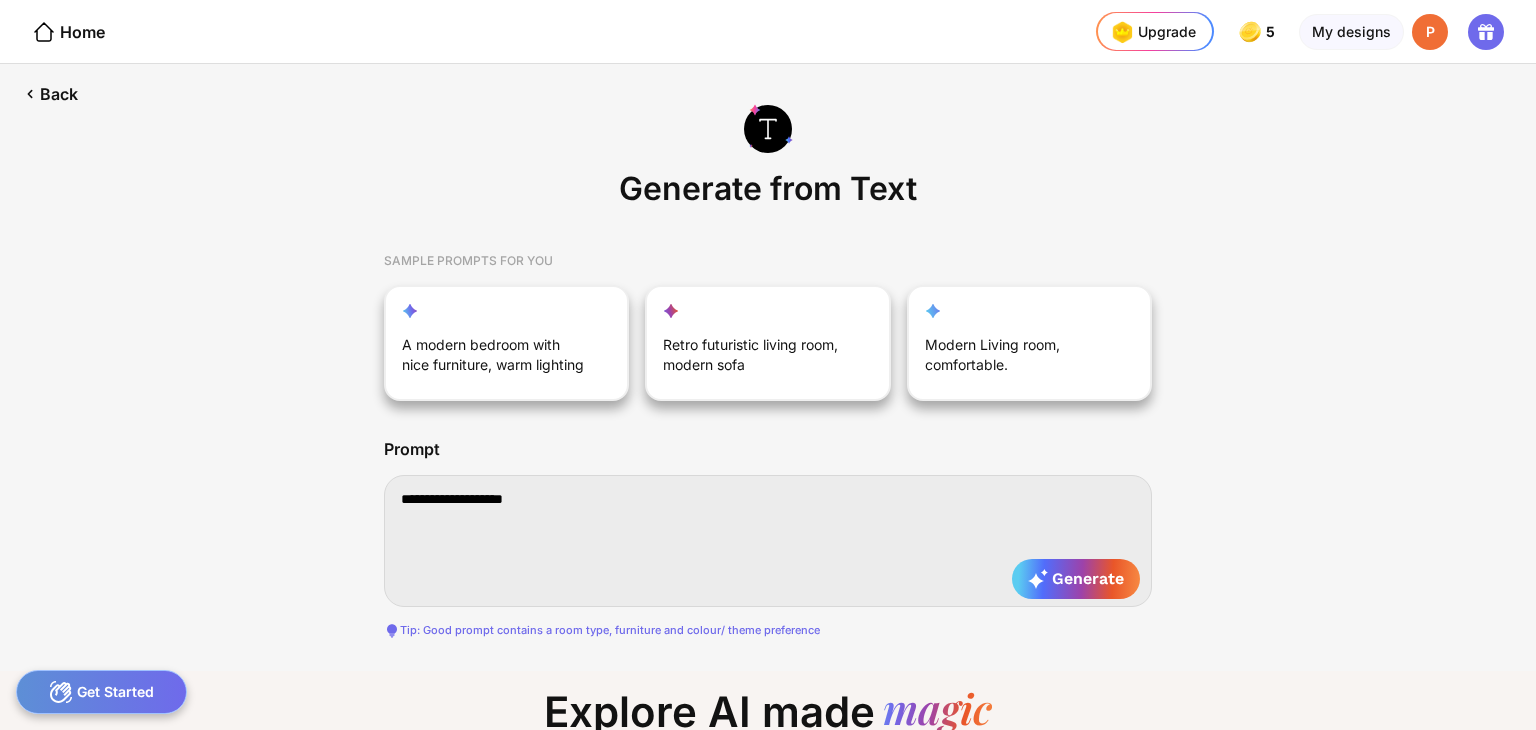 type on "**********" 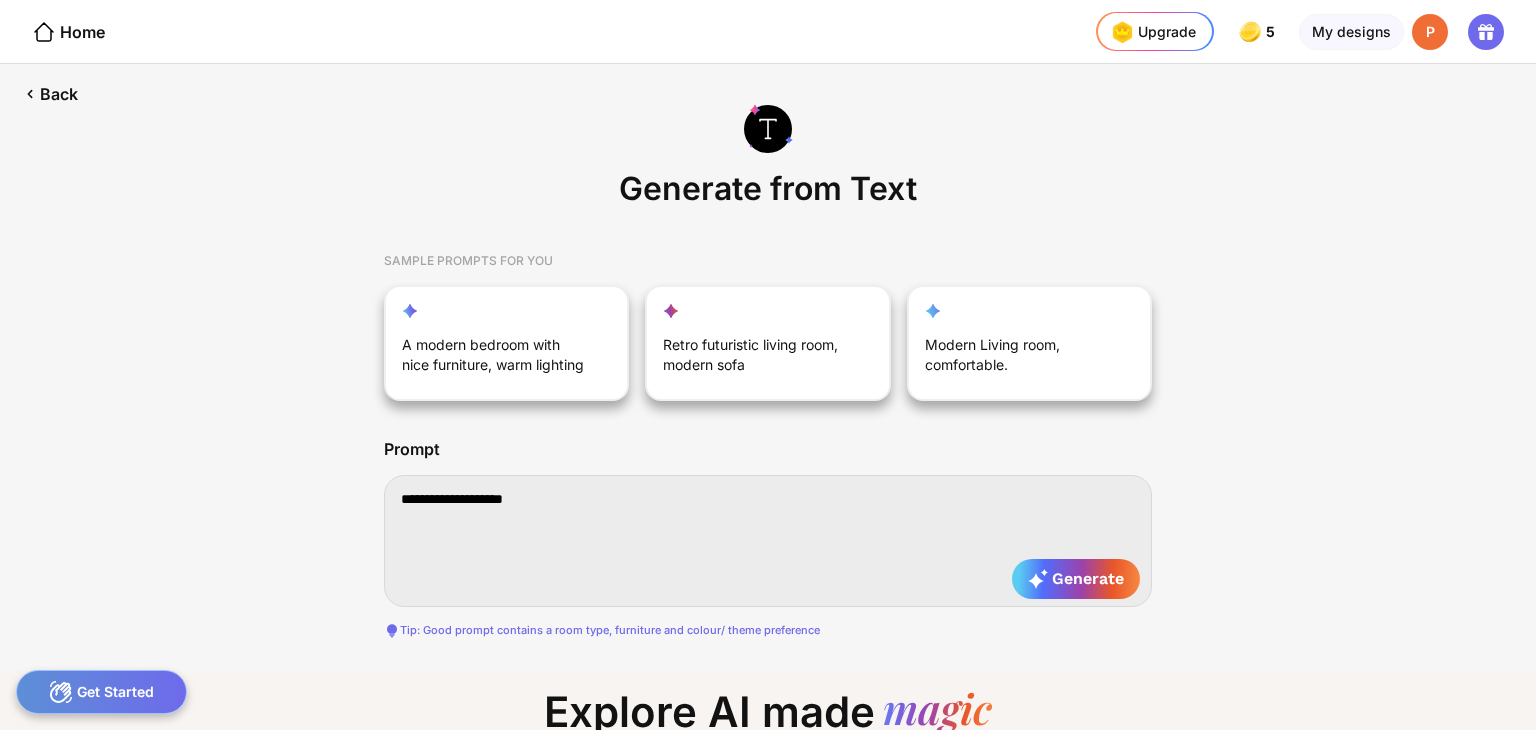 type on "**********" 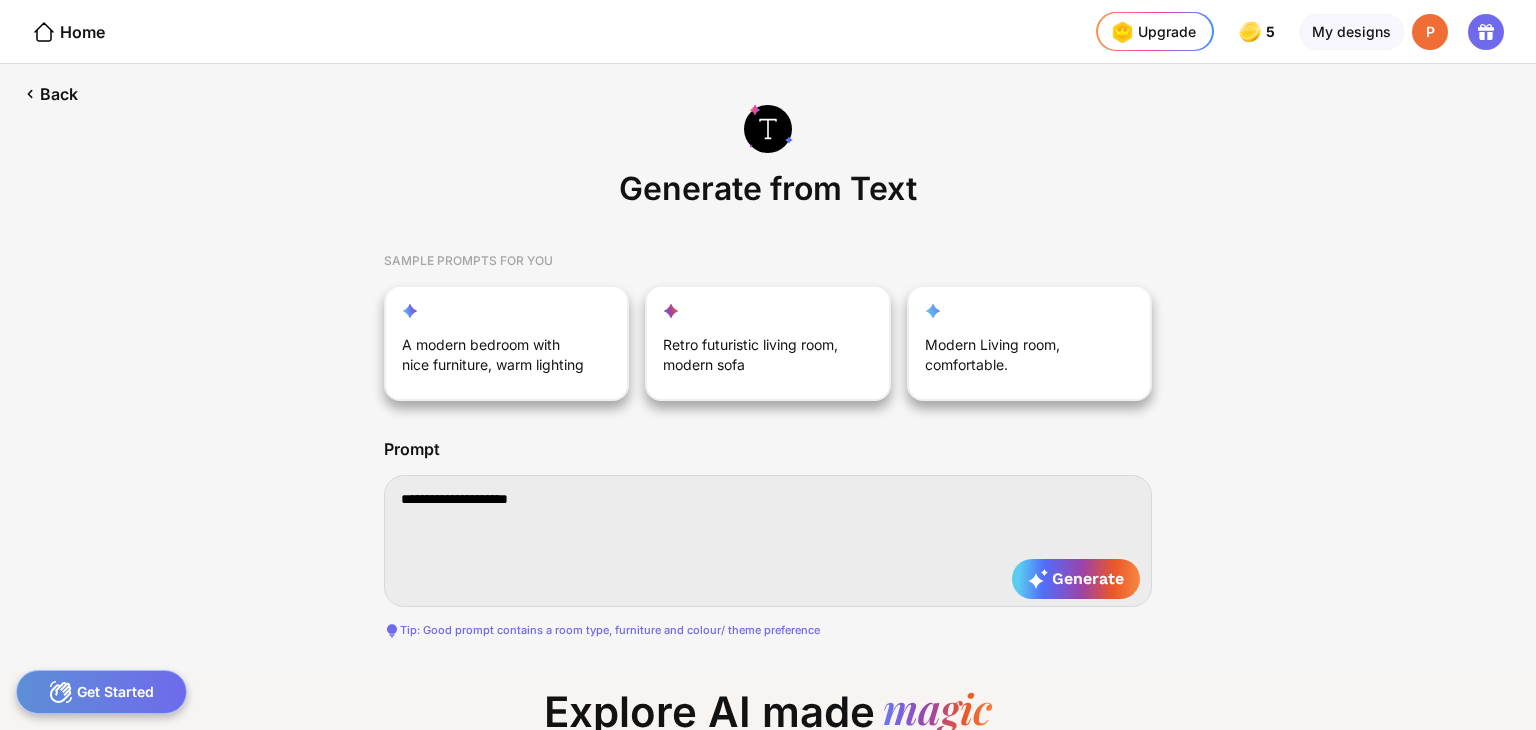 type on "**********" 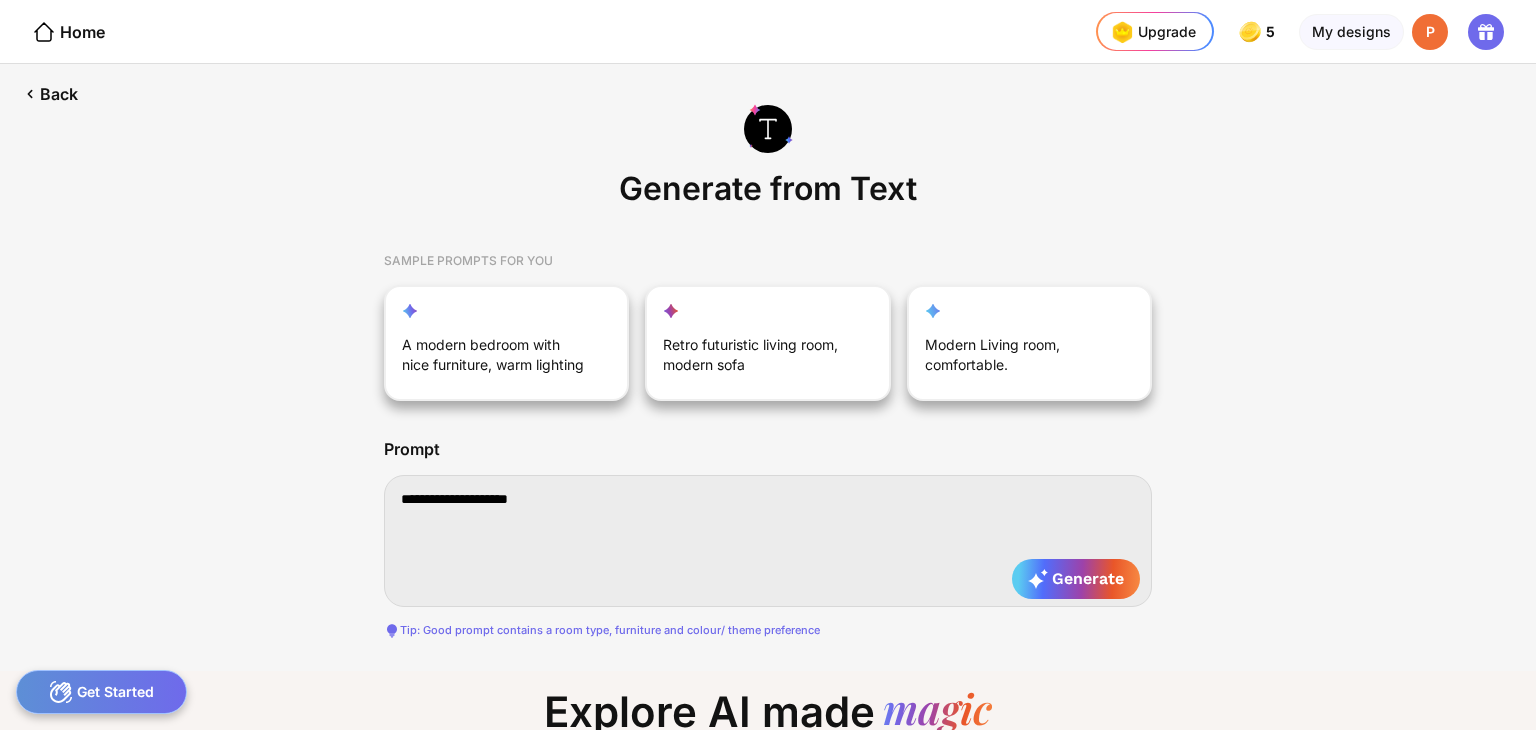 type on "**********" 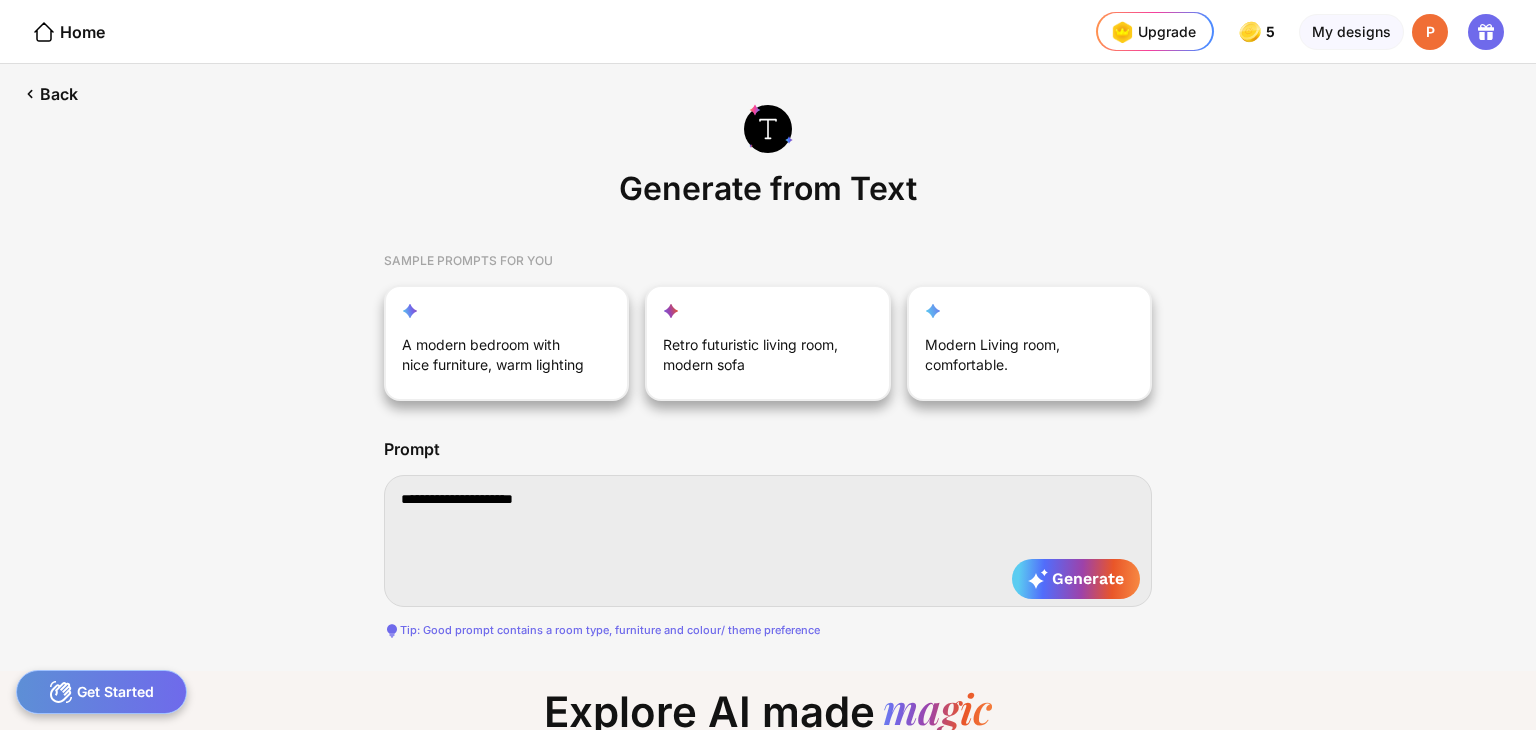 type on "**********" 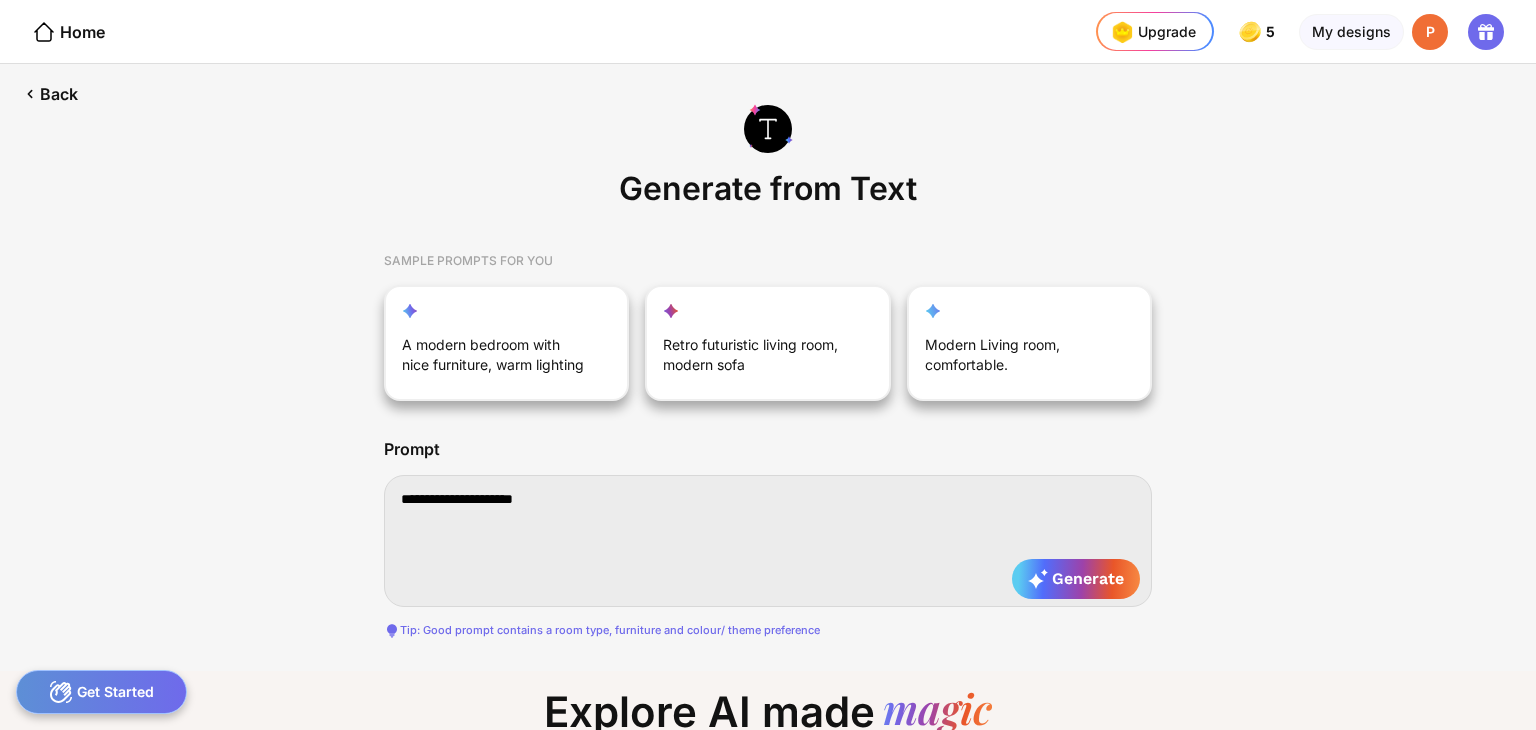type on "**********" 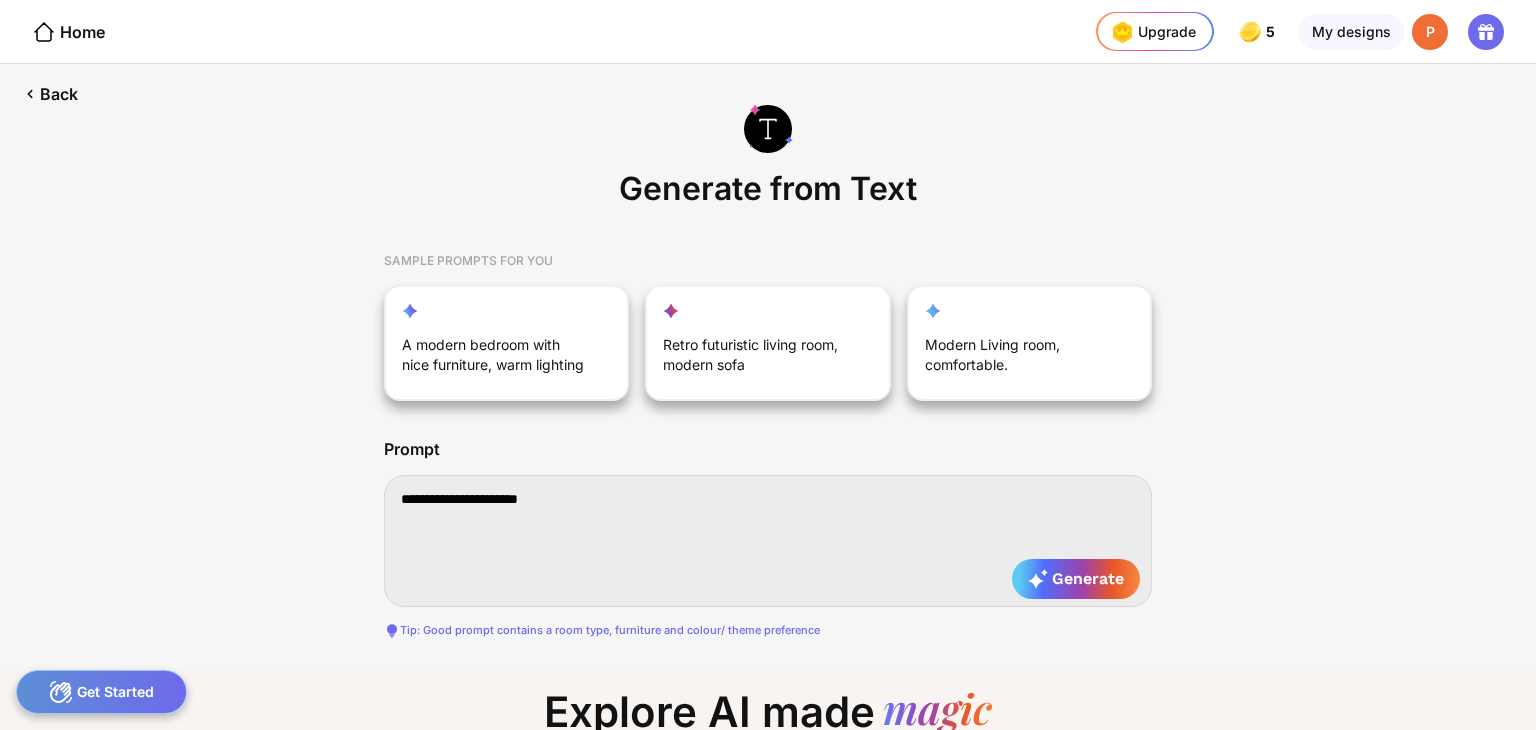 type on "**********" 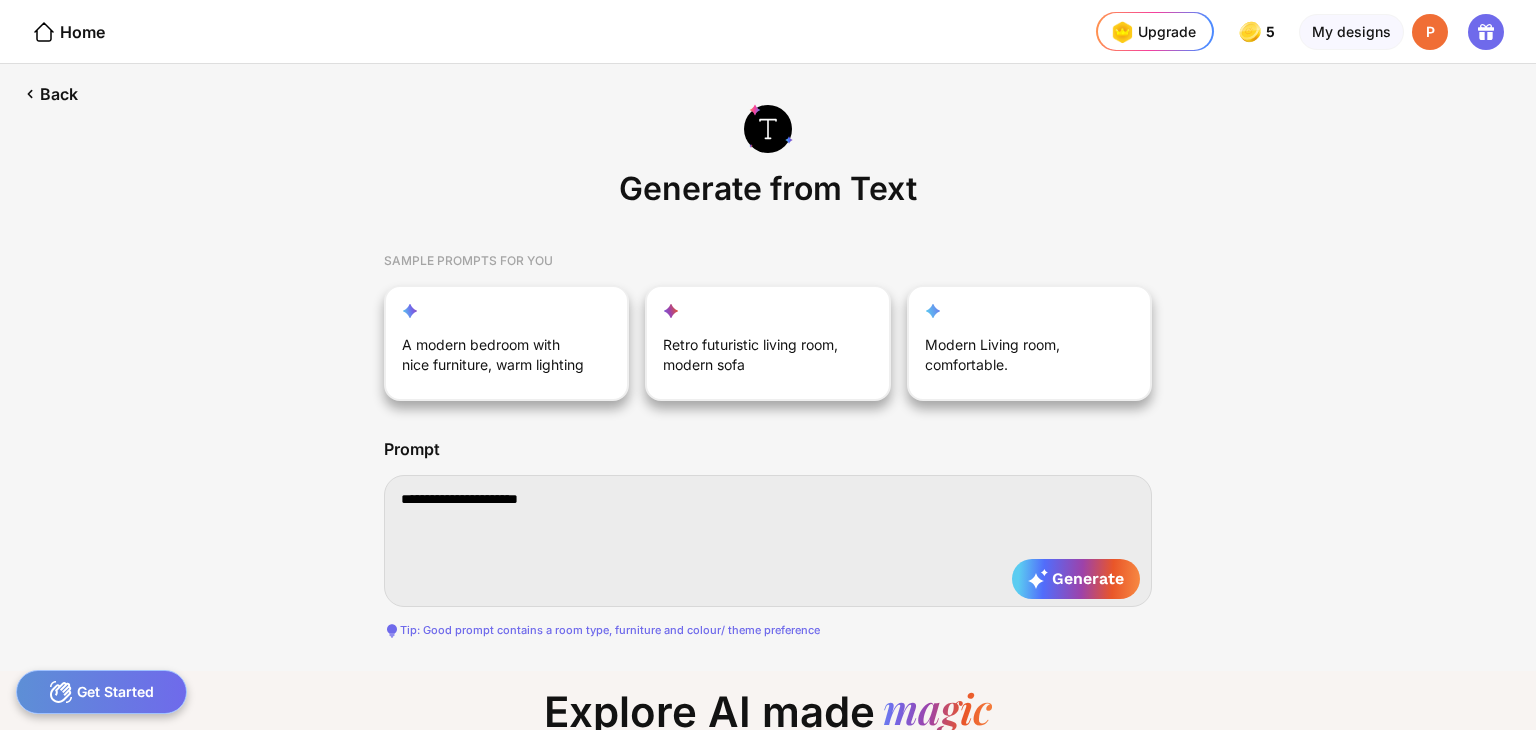 type on "**********" 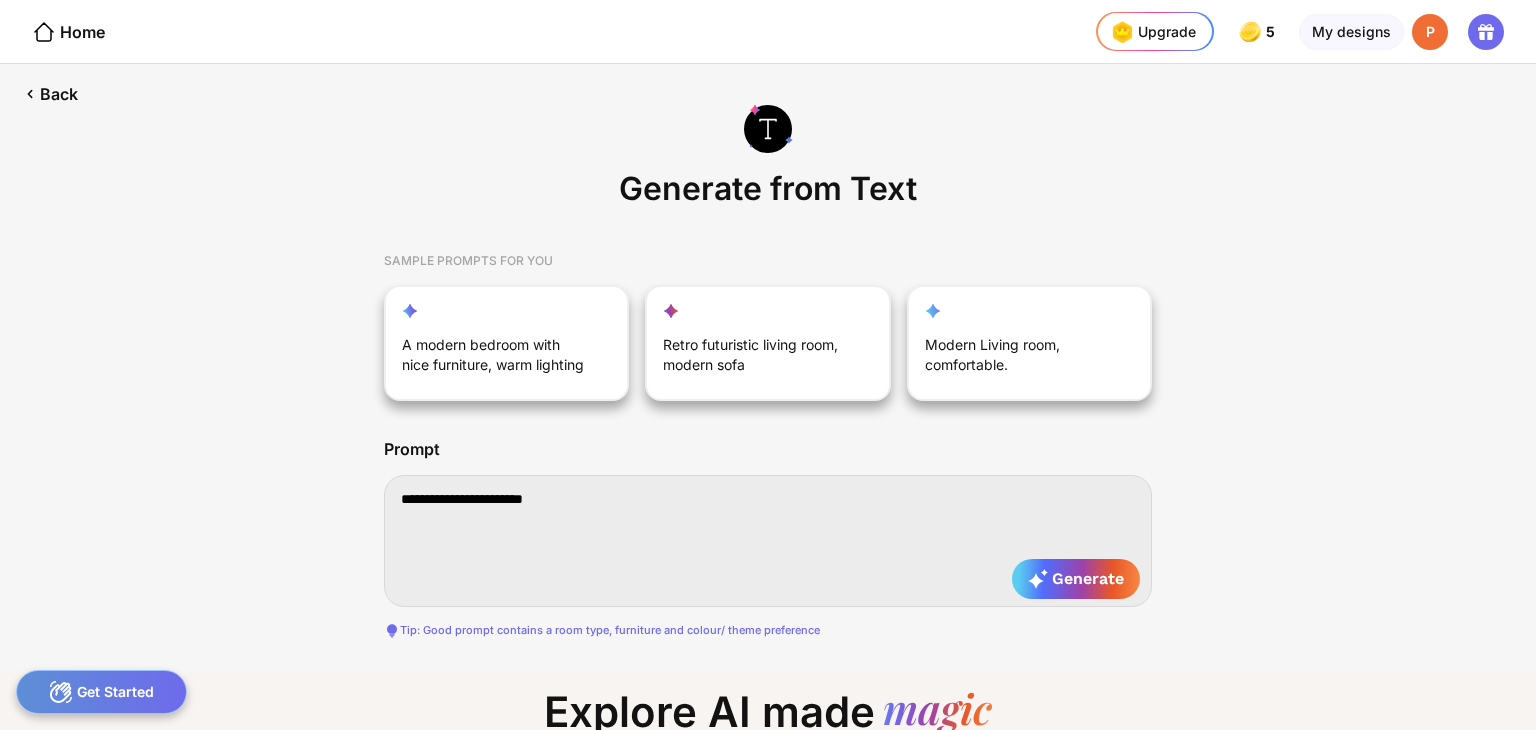 type on "**********" 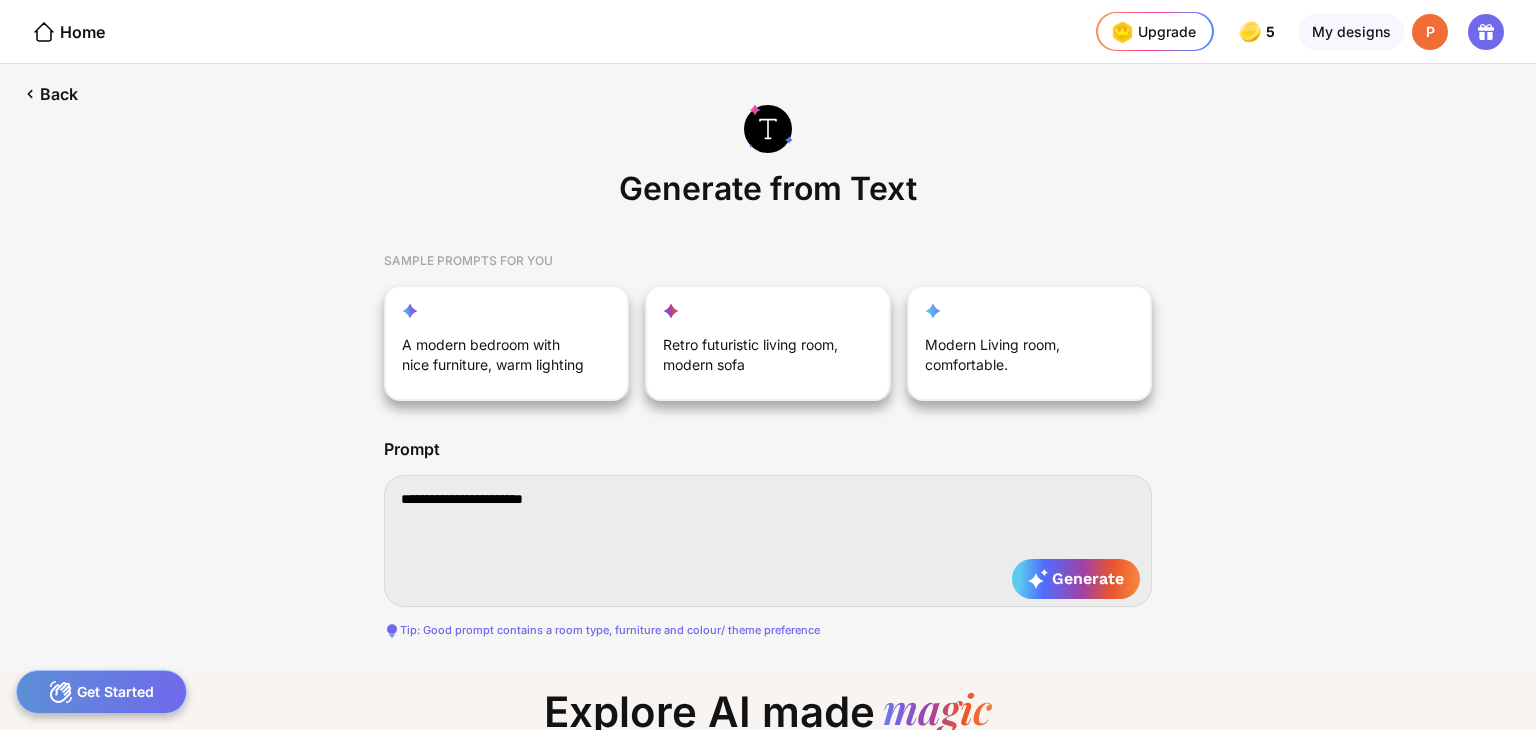type on "**********" 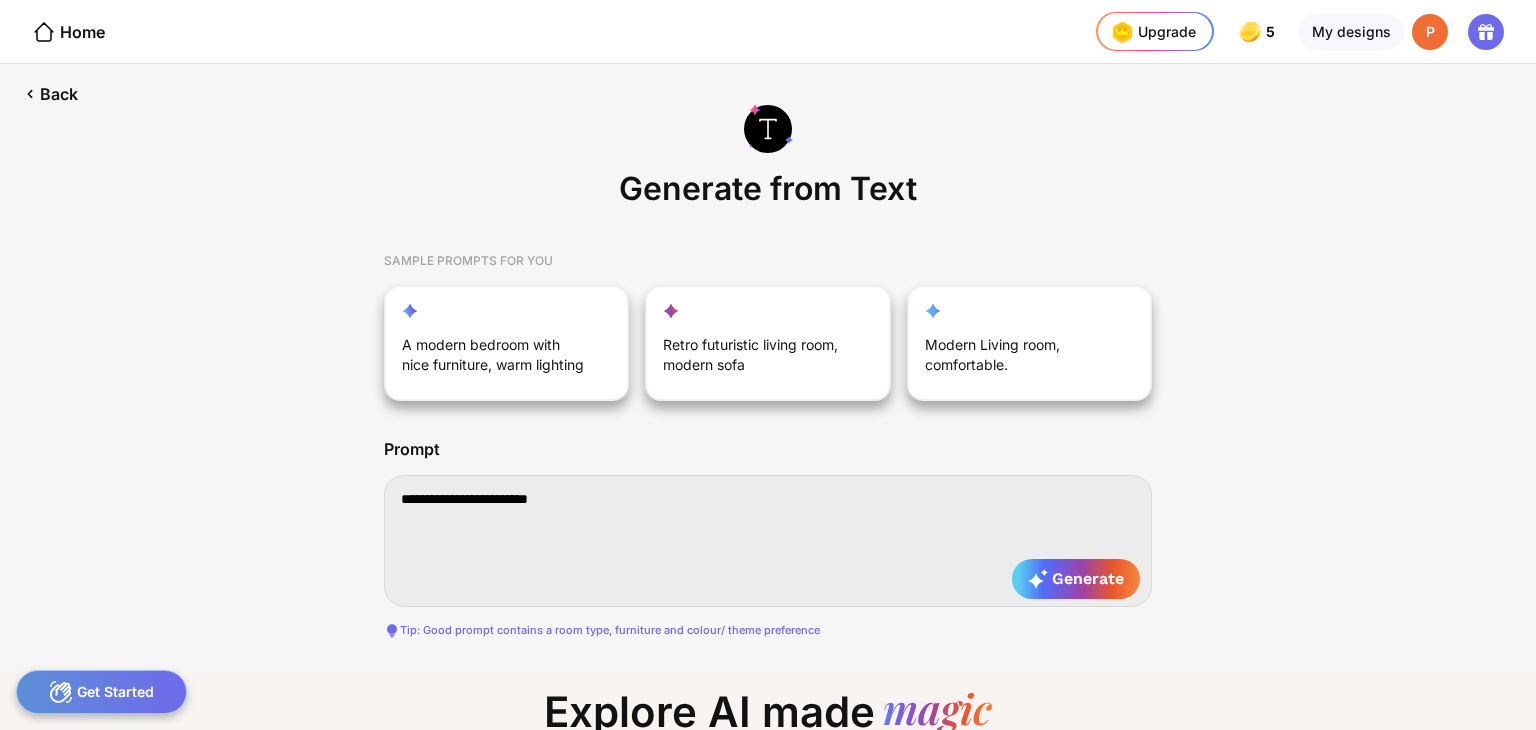 type on "**********" 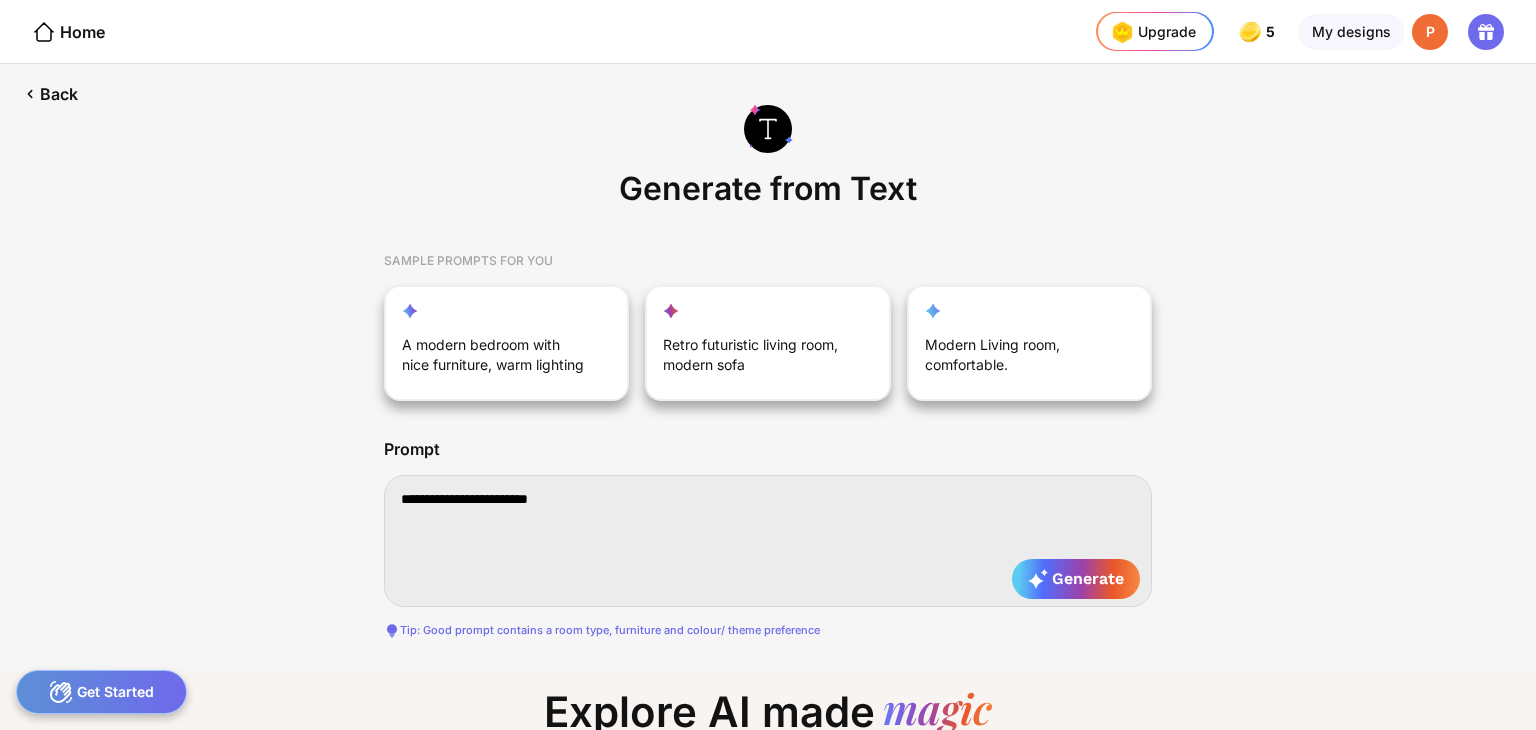 type on "**********" 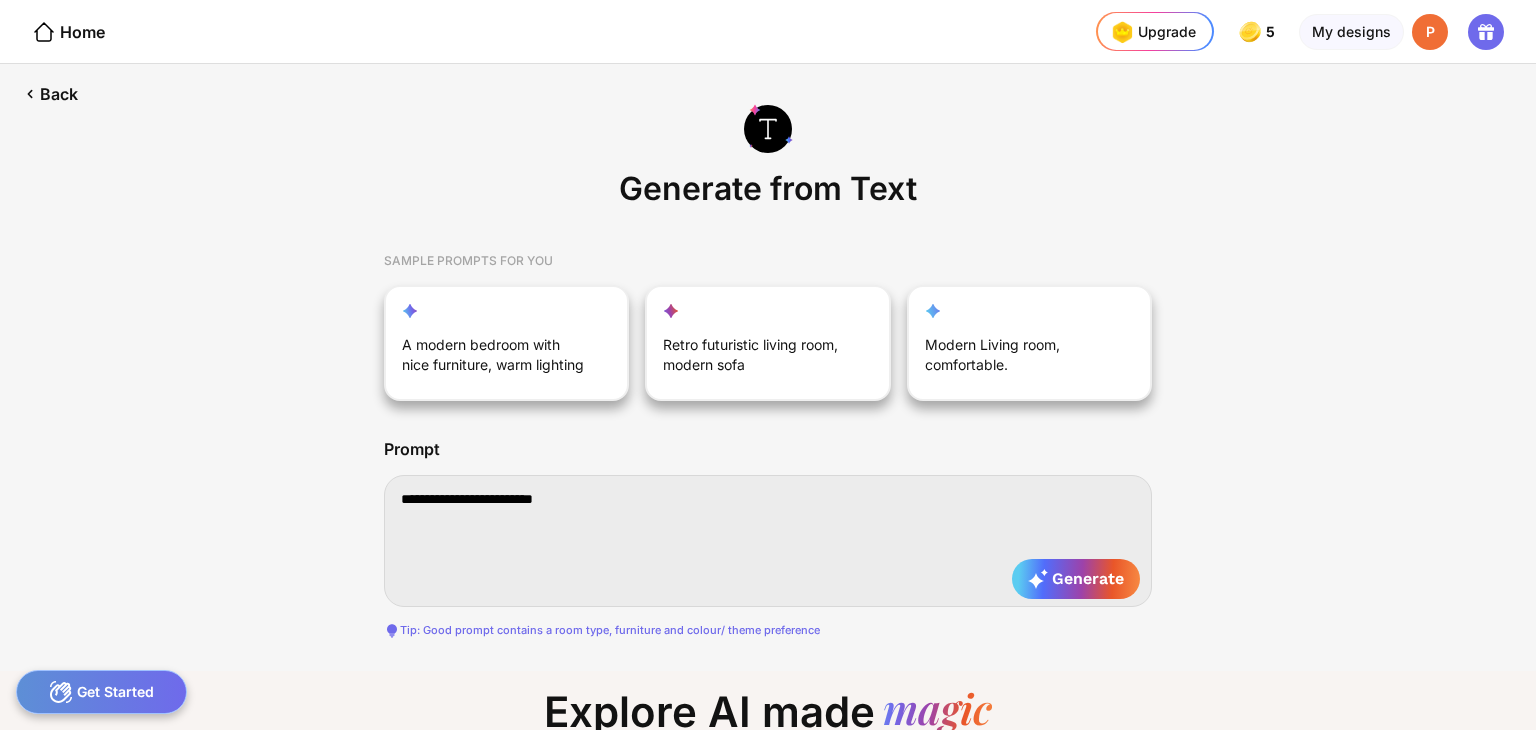 type on "**********" 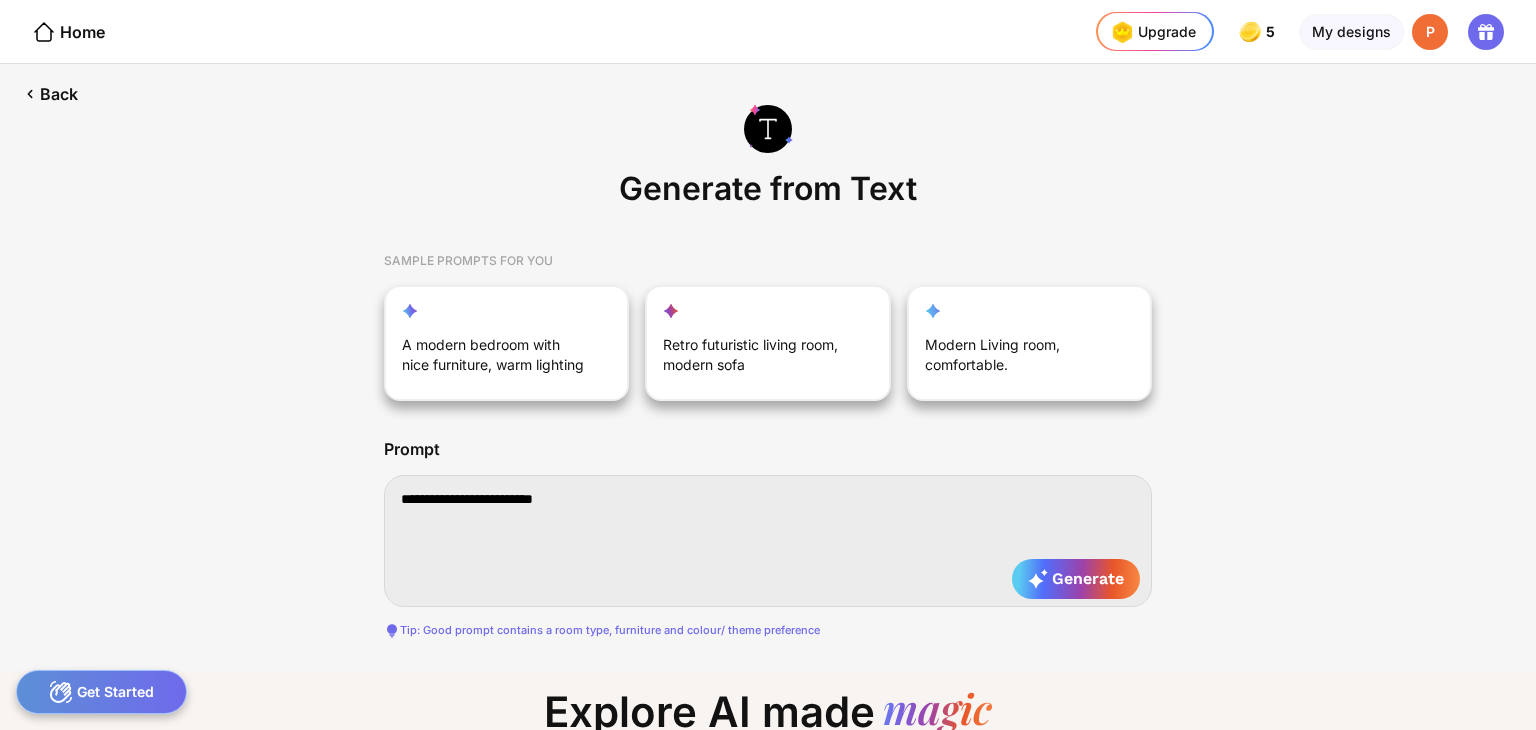 type on "**********" 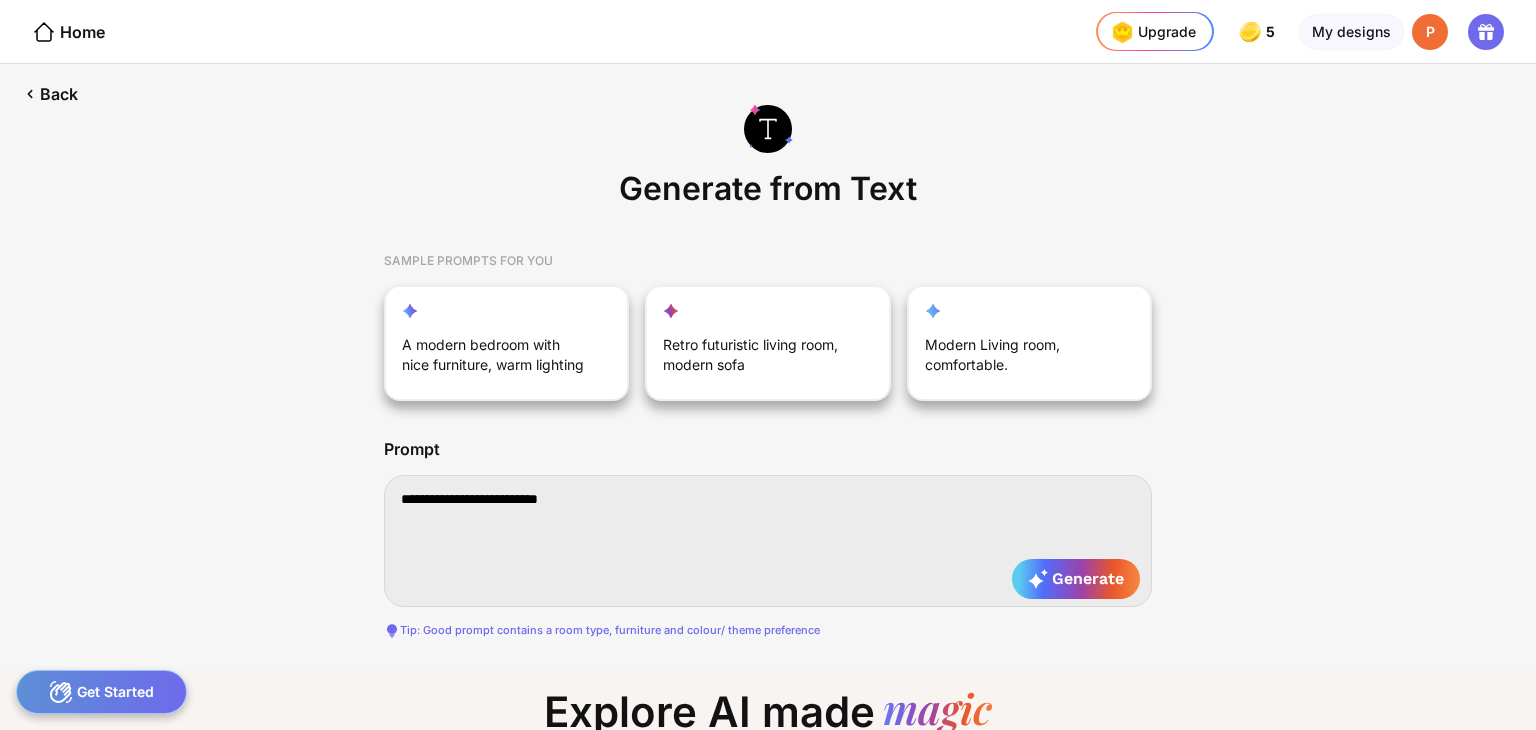 type on "**********" 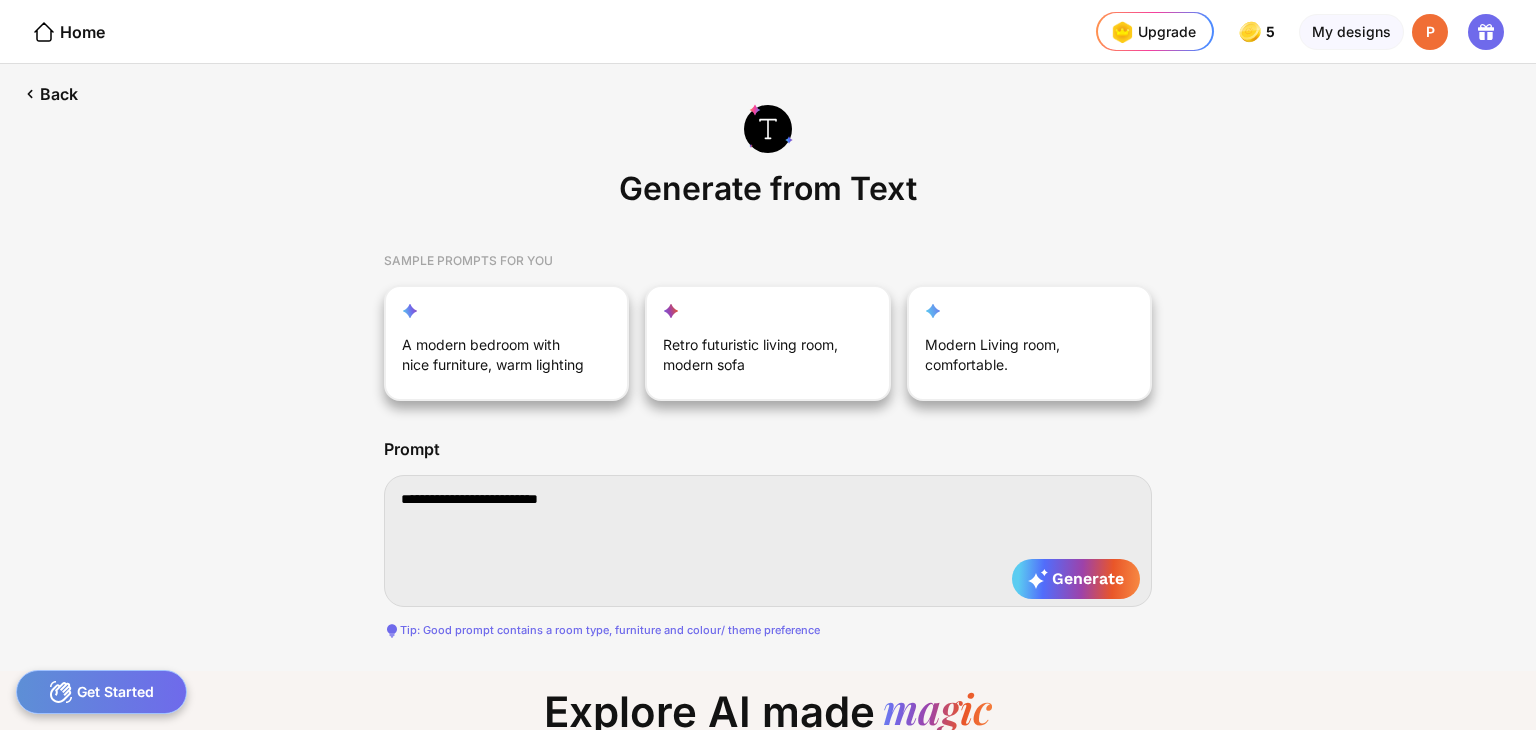 type on "**********" 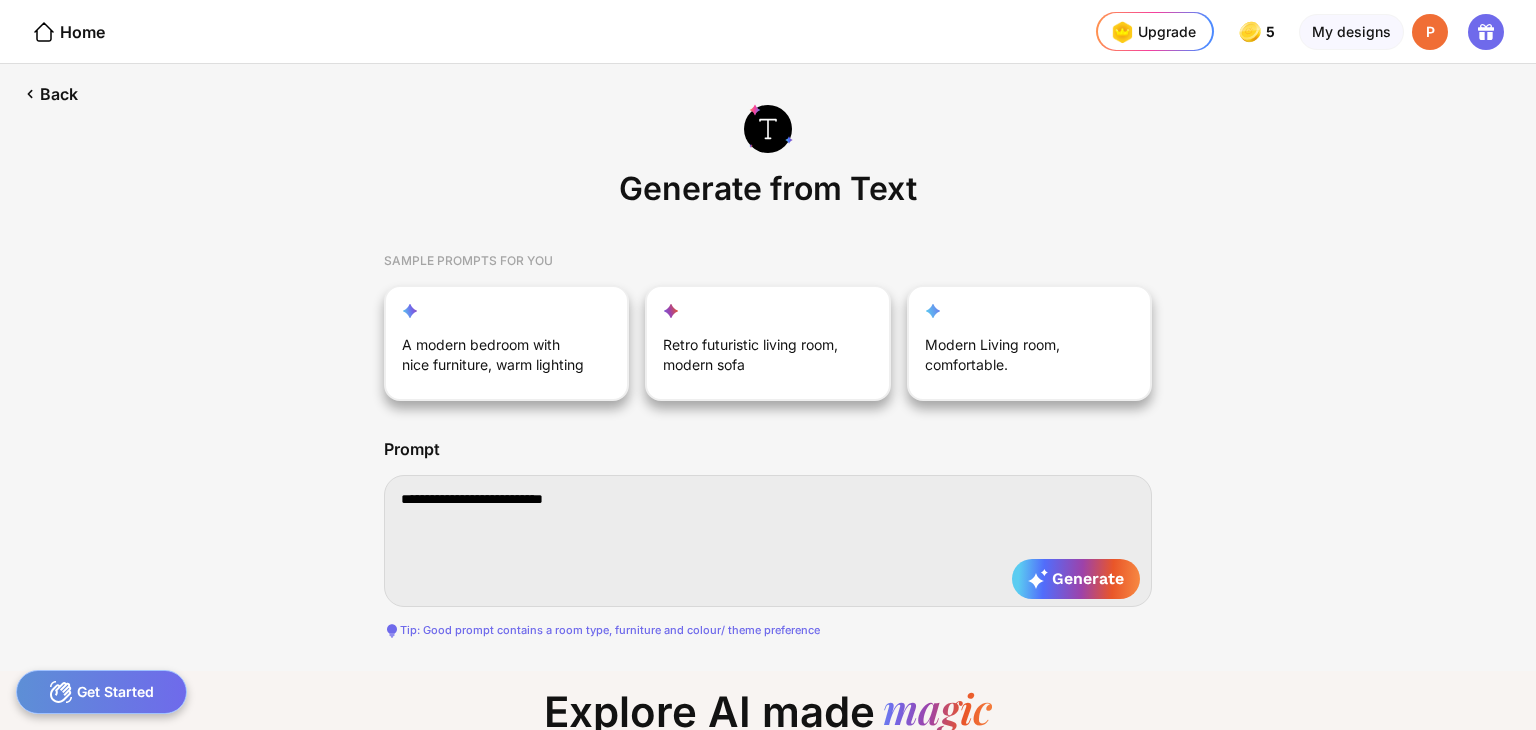 type on "**********" 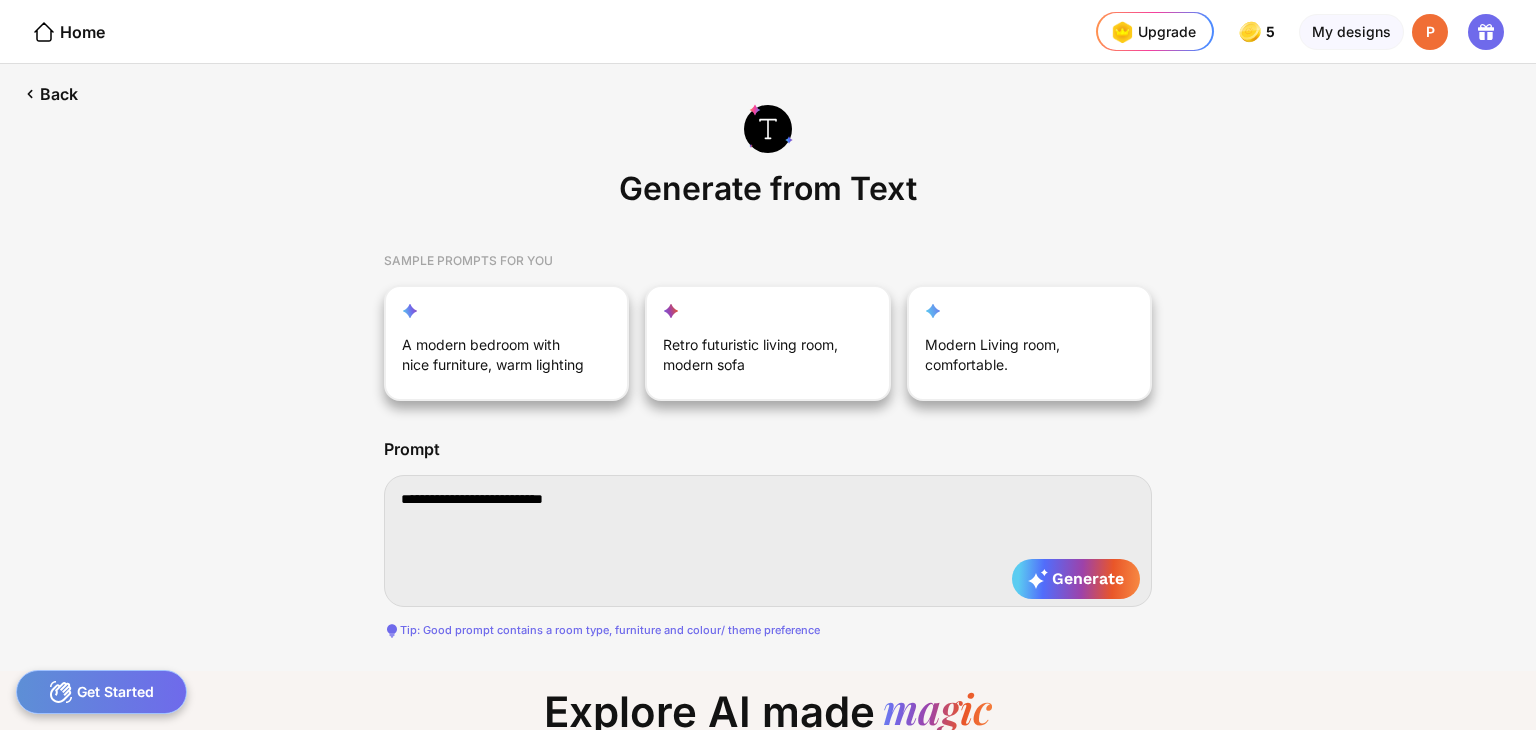 type on "**********" 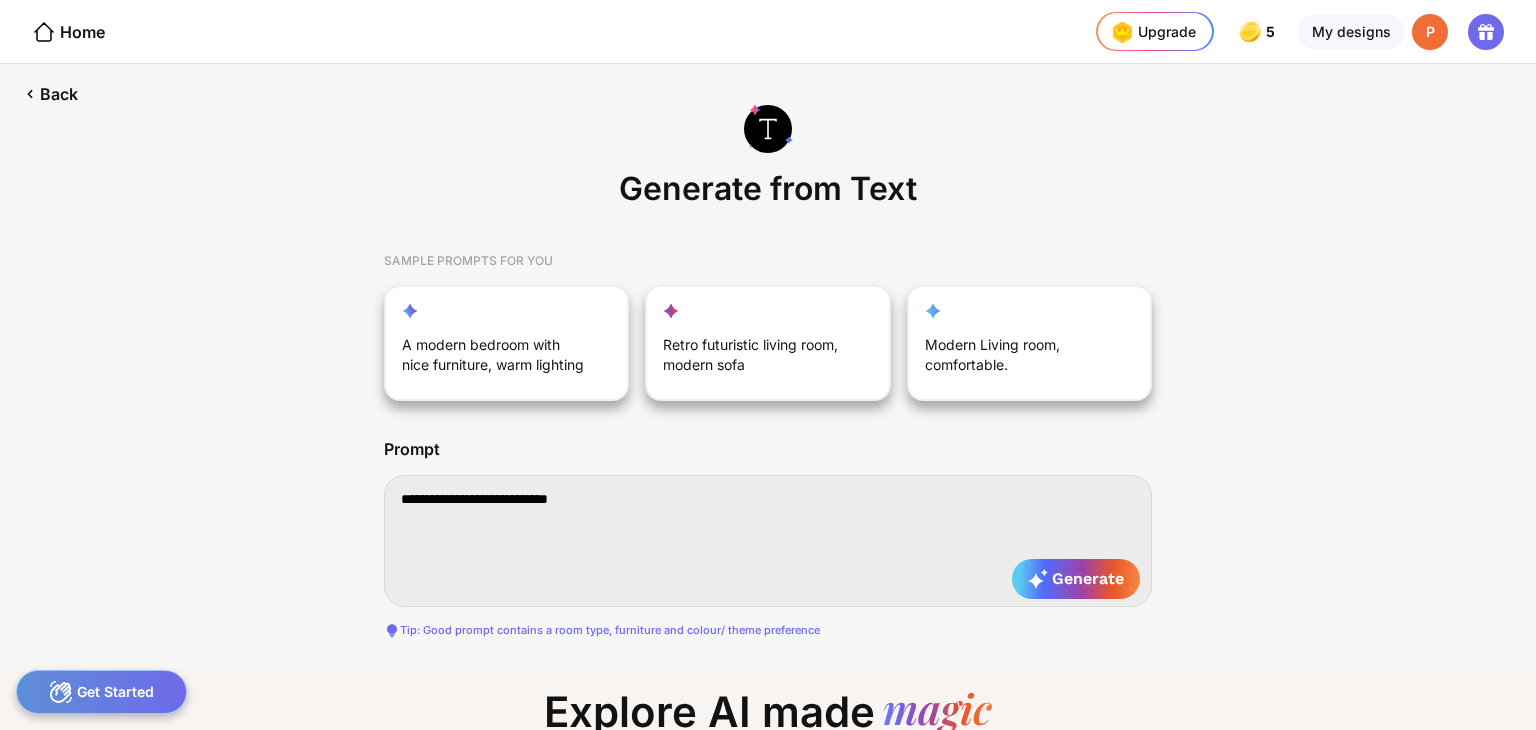 type on "**********" 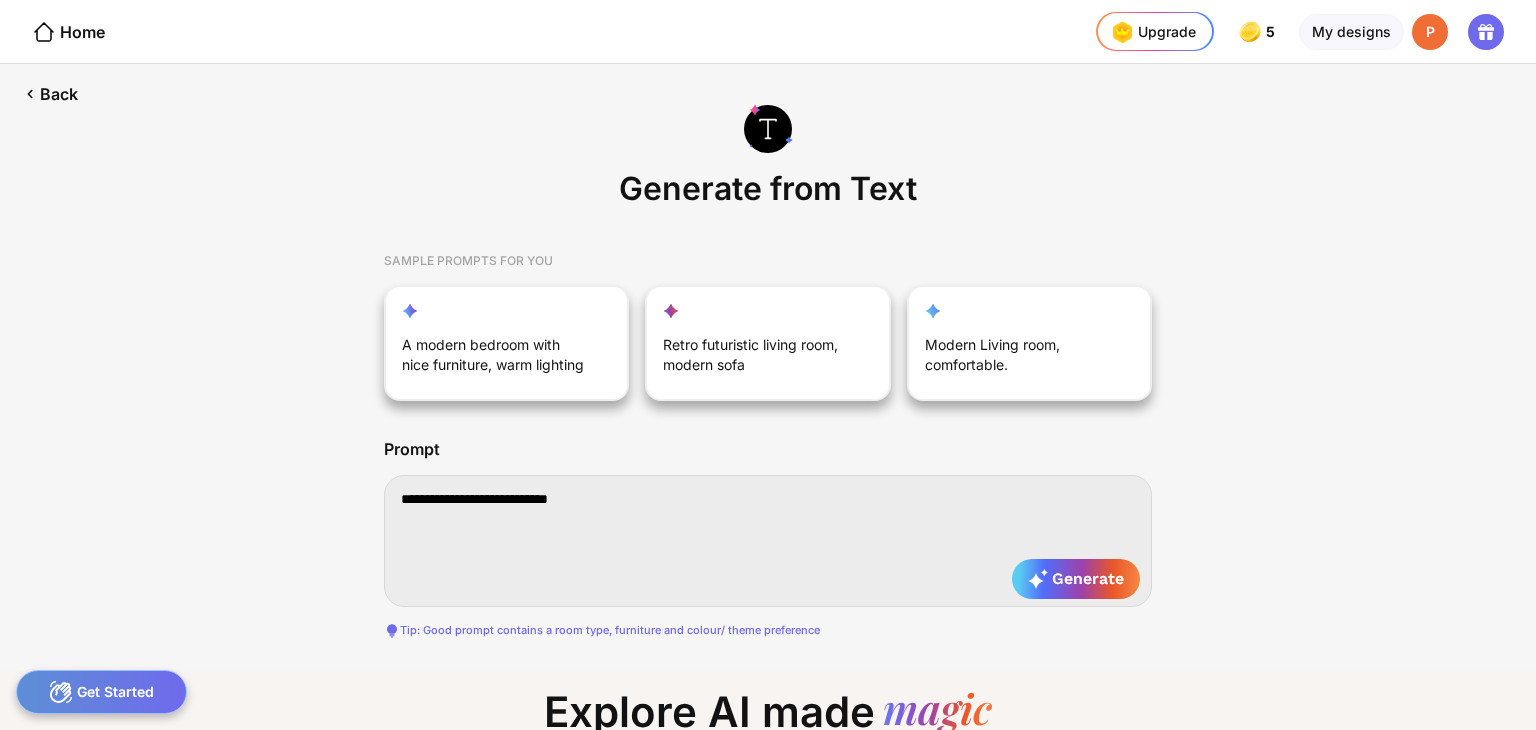 type on "**********" 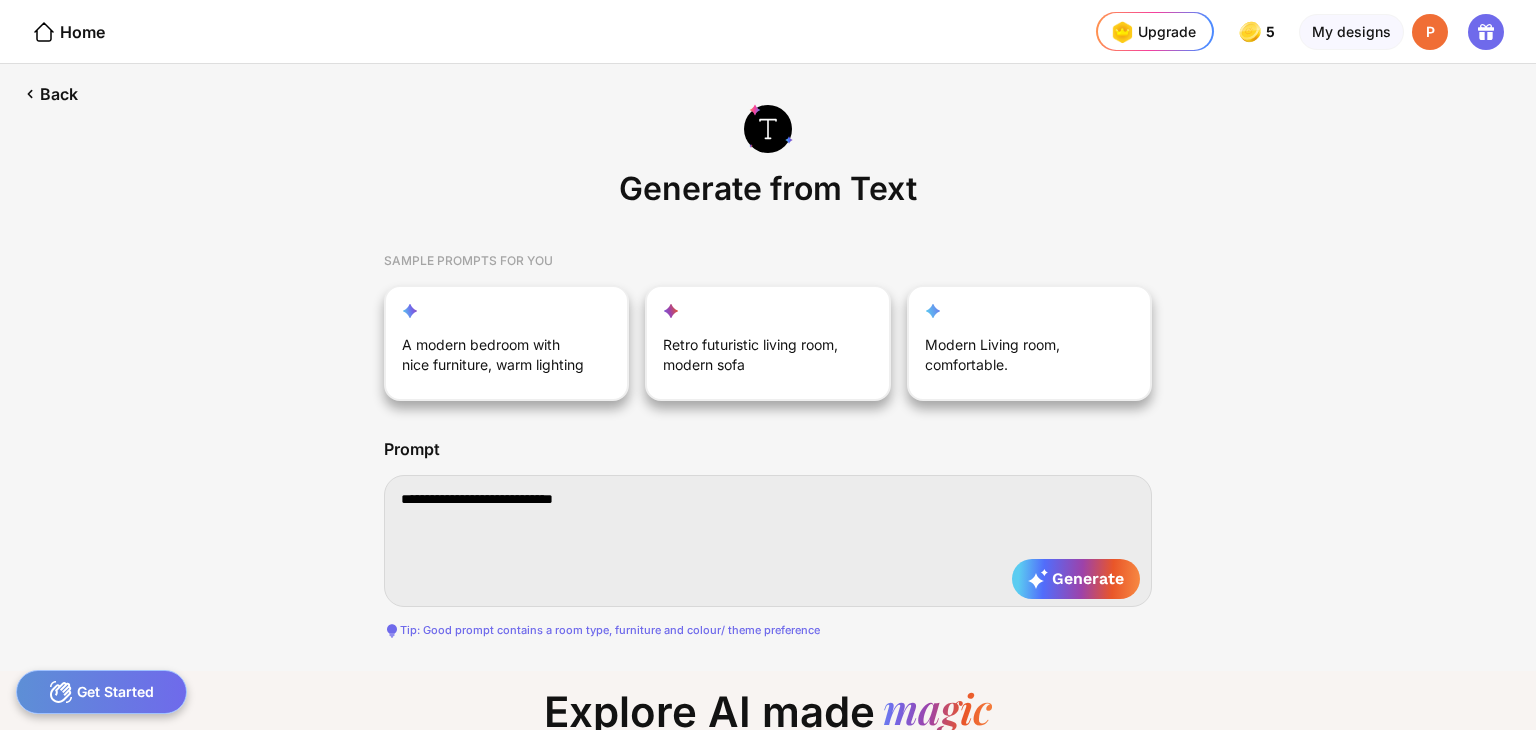 type on "**********" 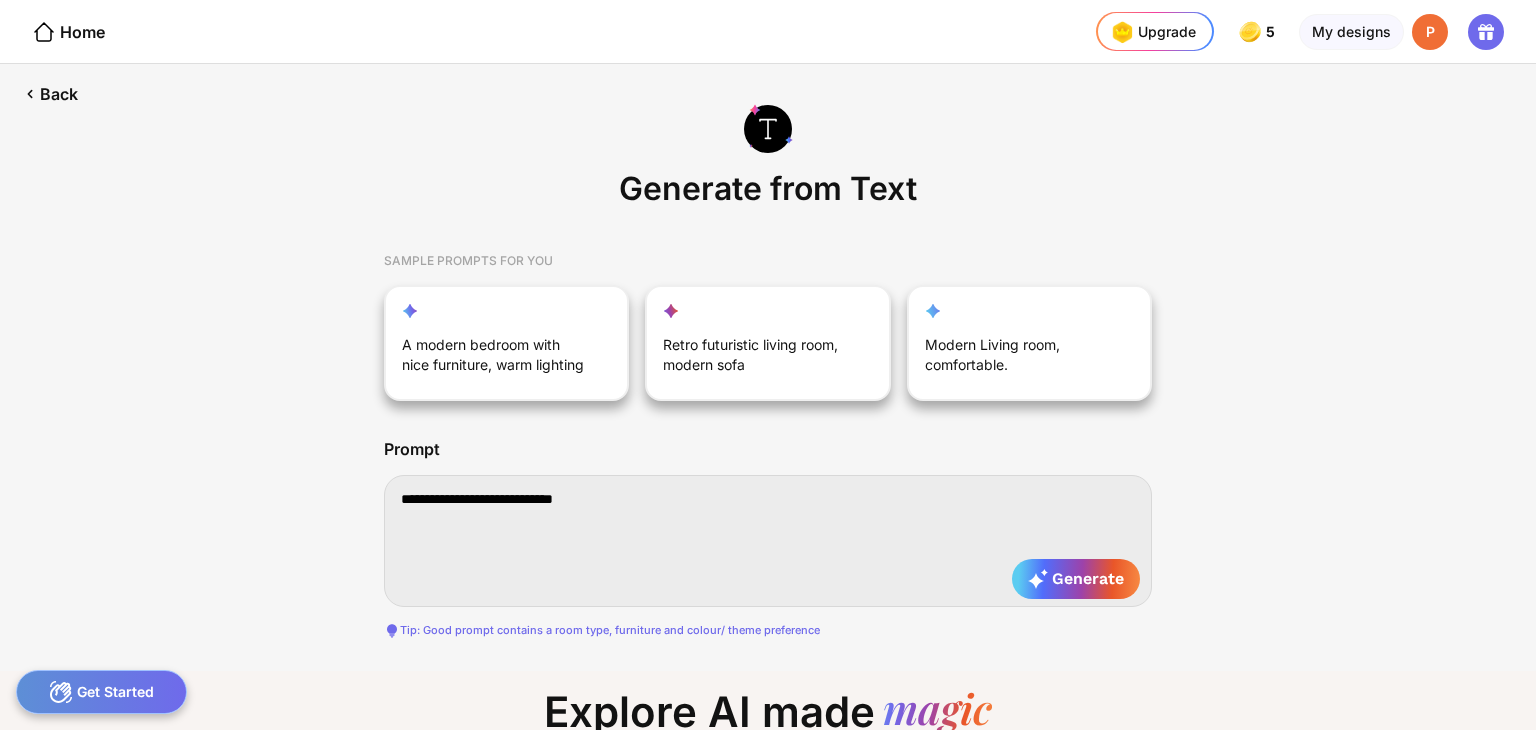 type on "**********" 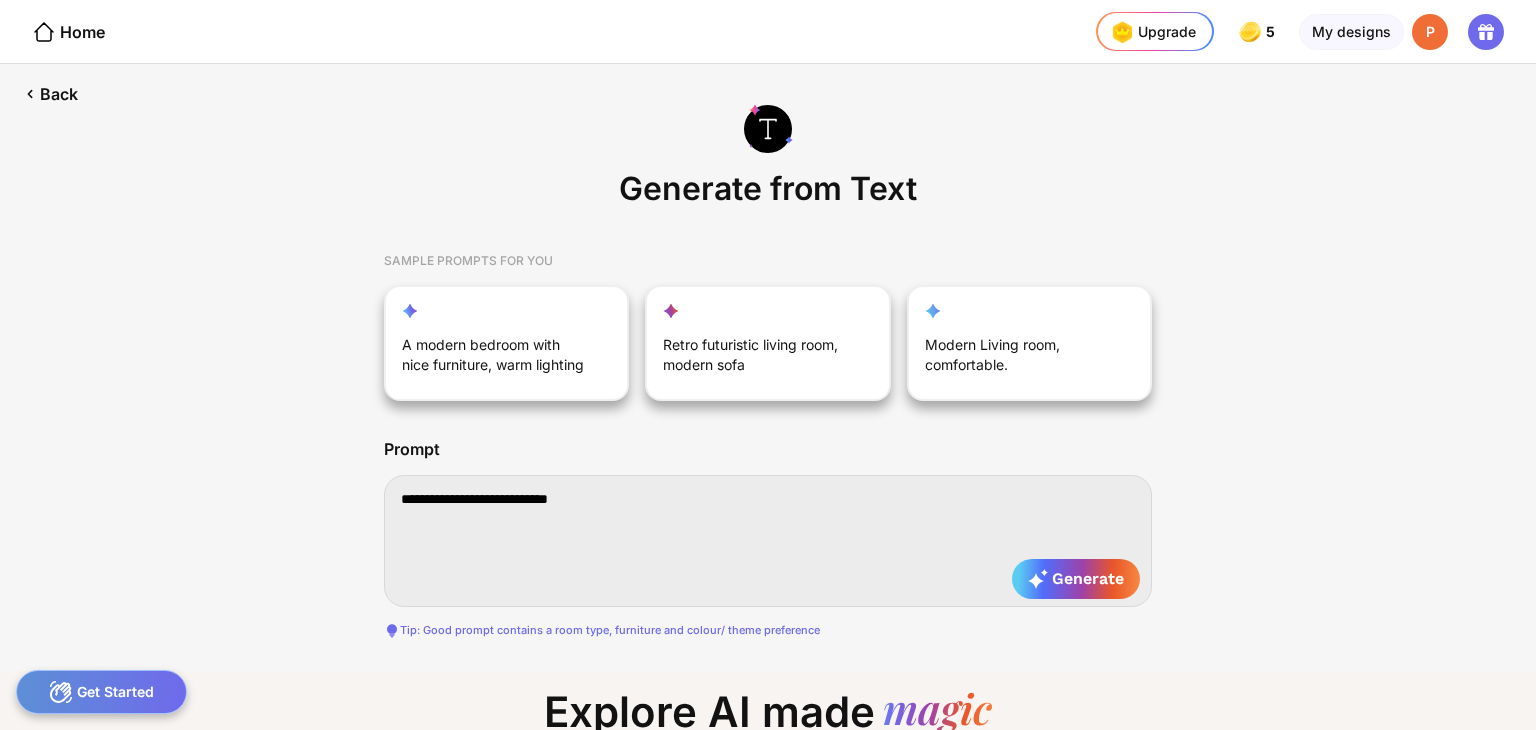 type on "**********" 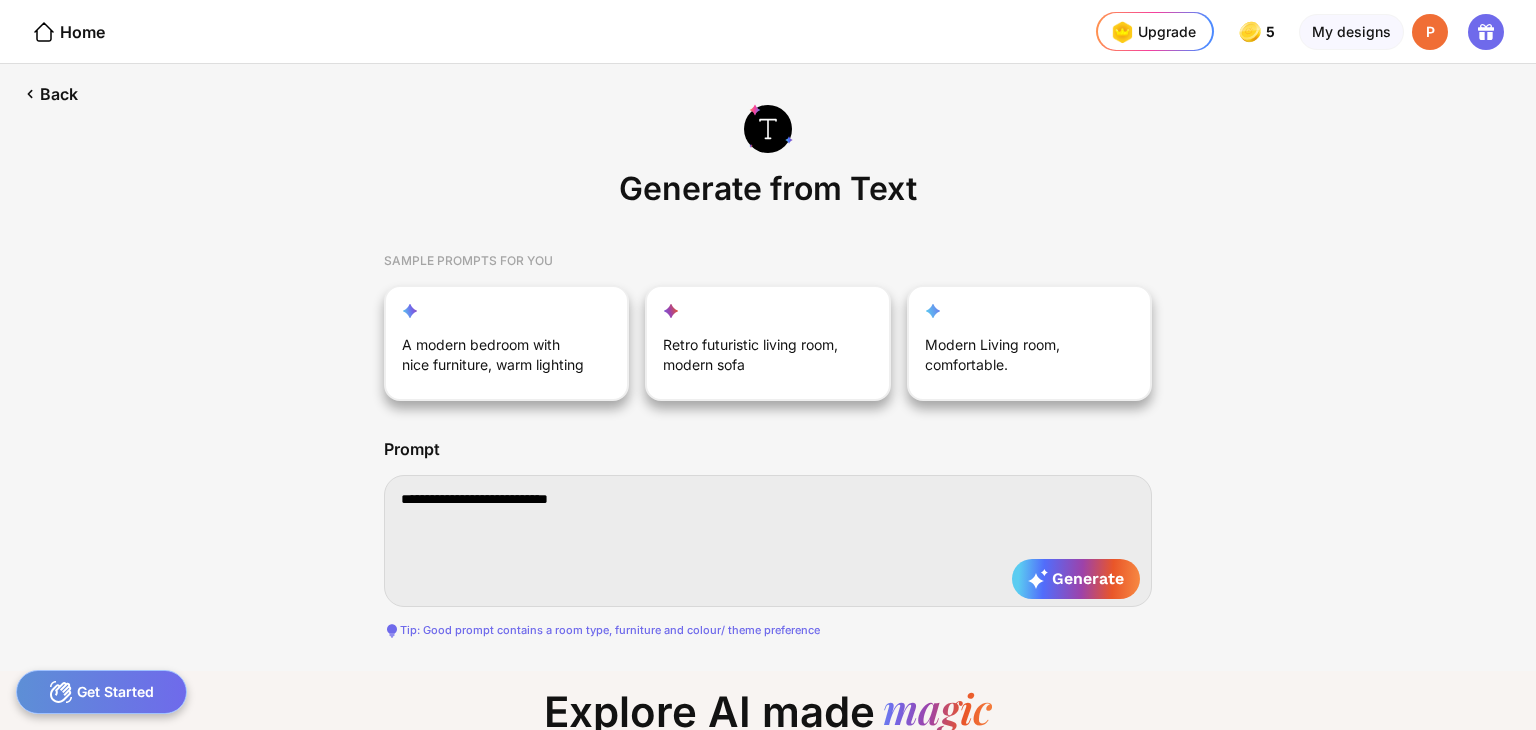 type on "**********" 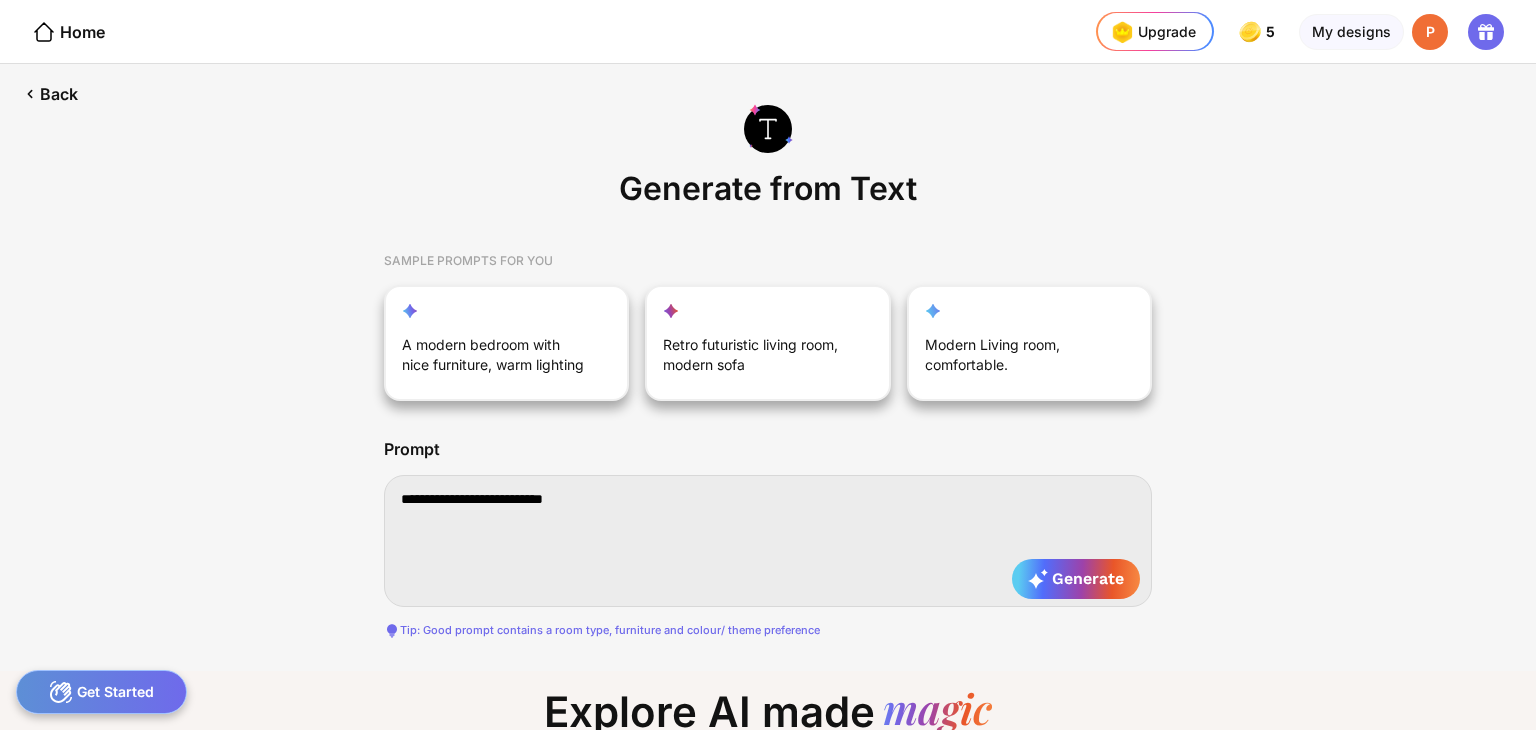type on "**********" 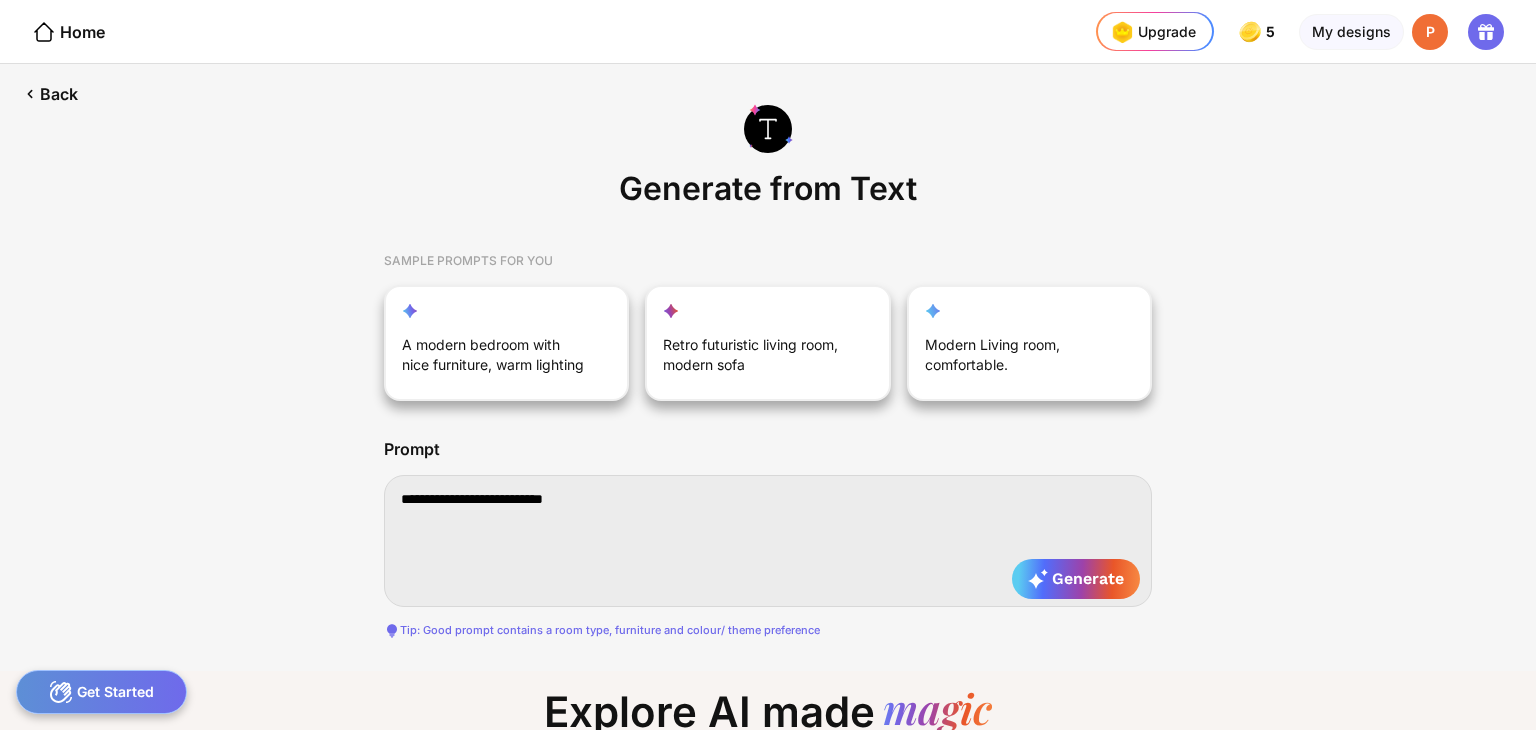 type on "**********" 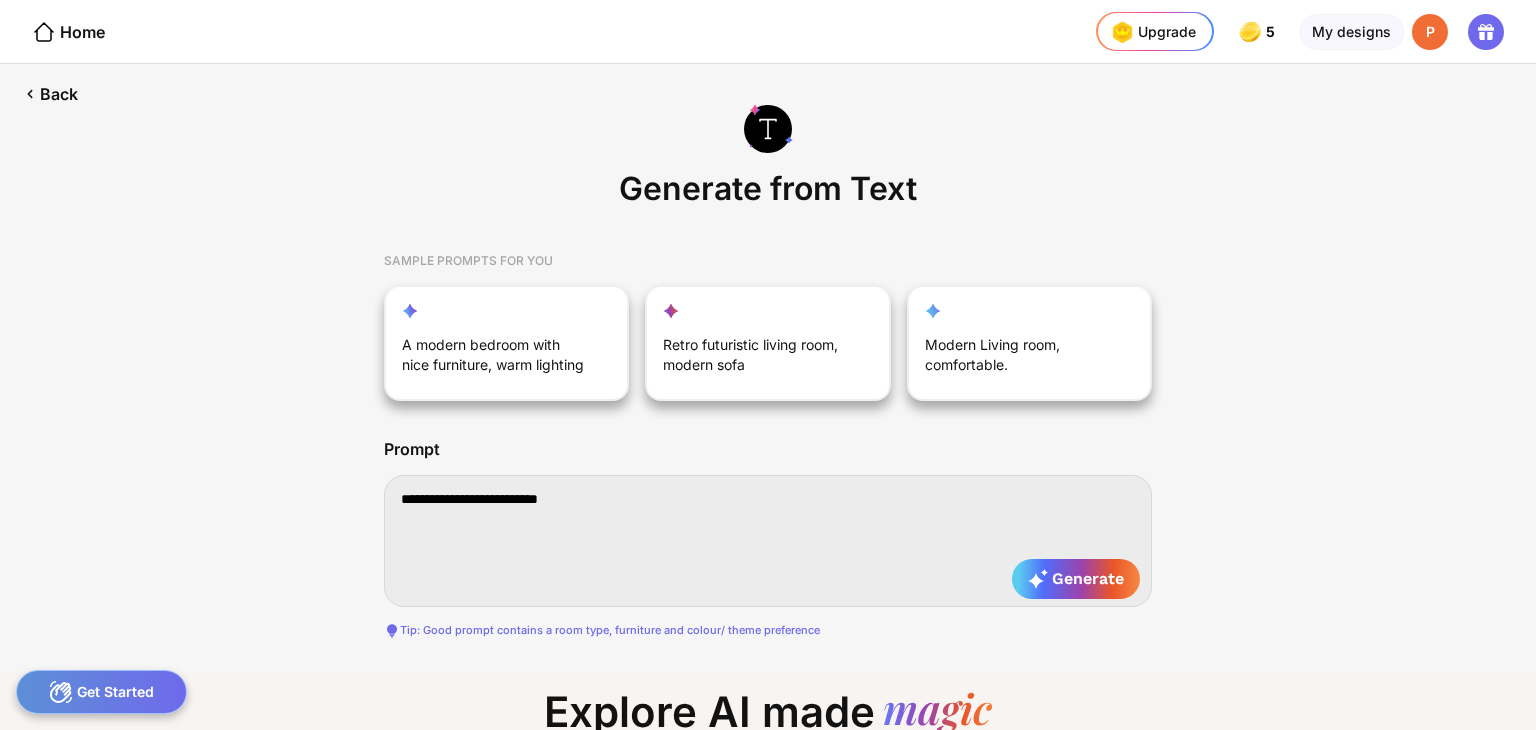 type on "**********" 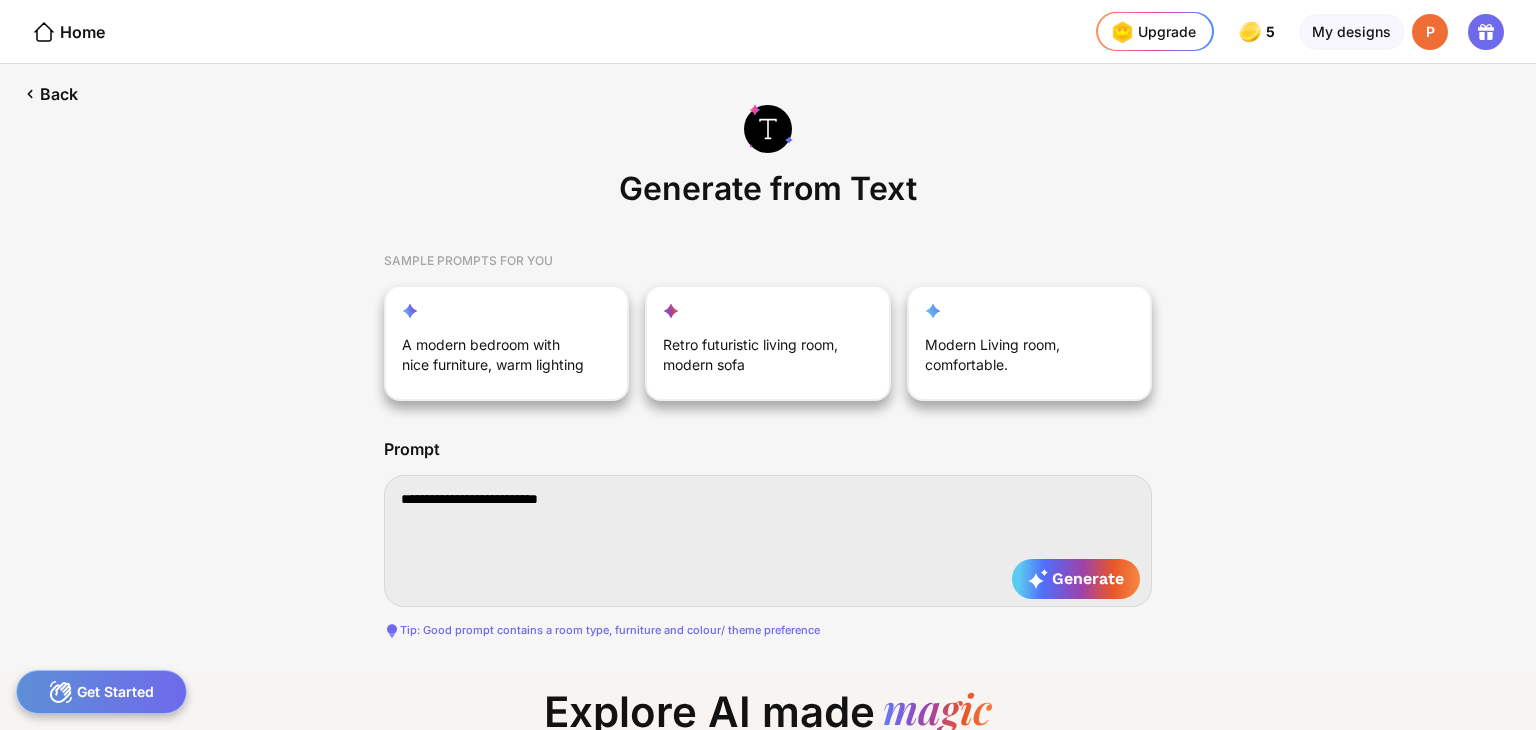 type on "**********" 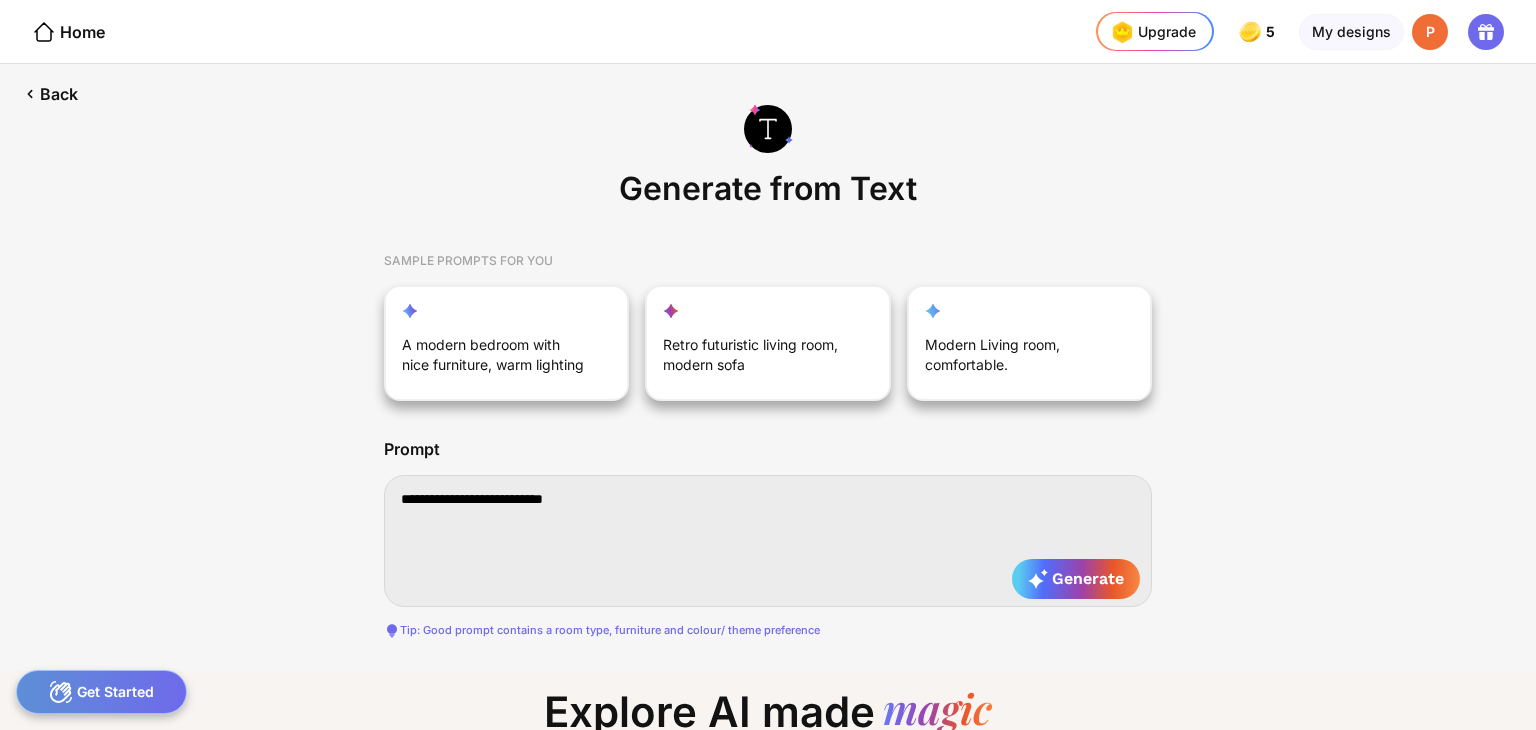 type on "**********" 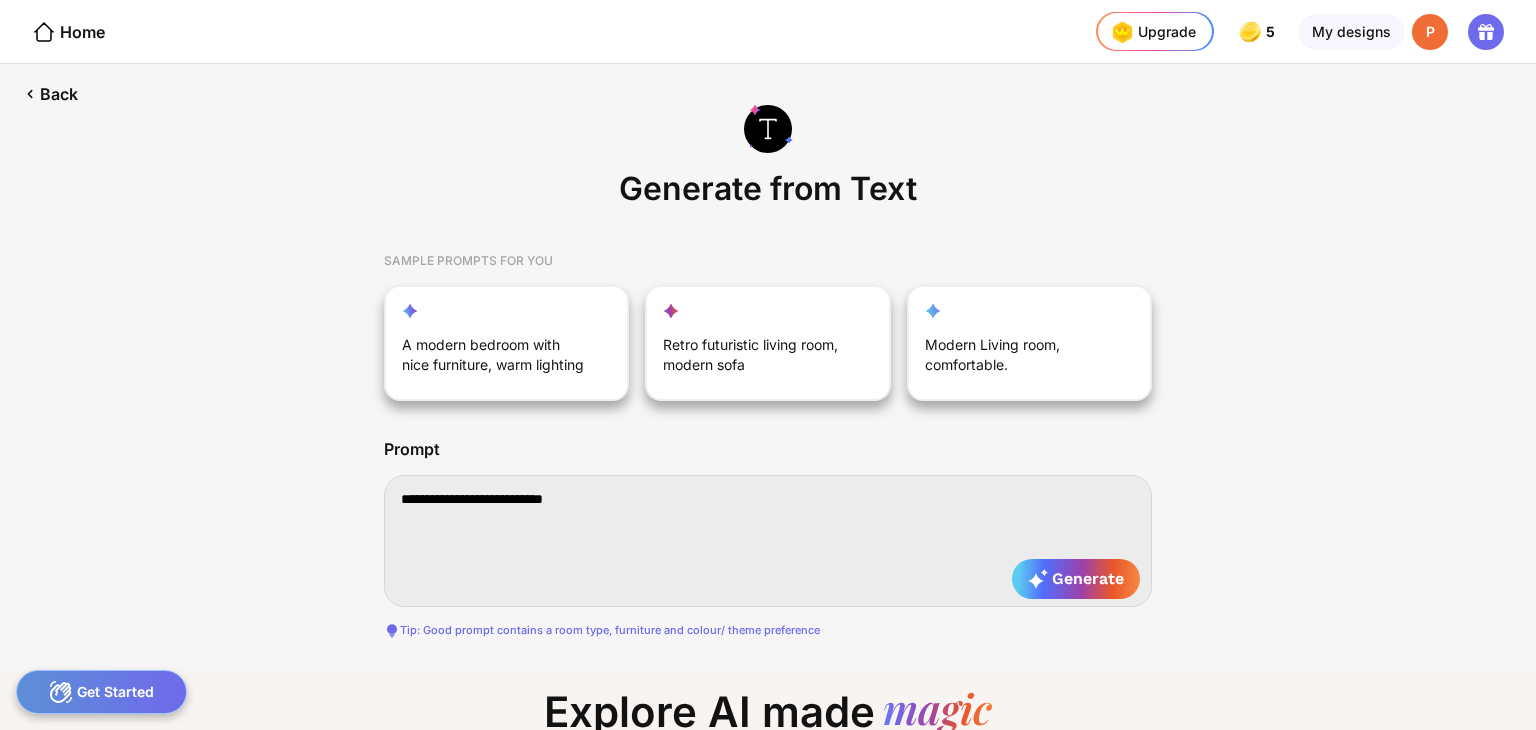 type on "**********" 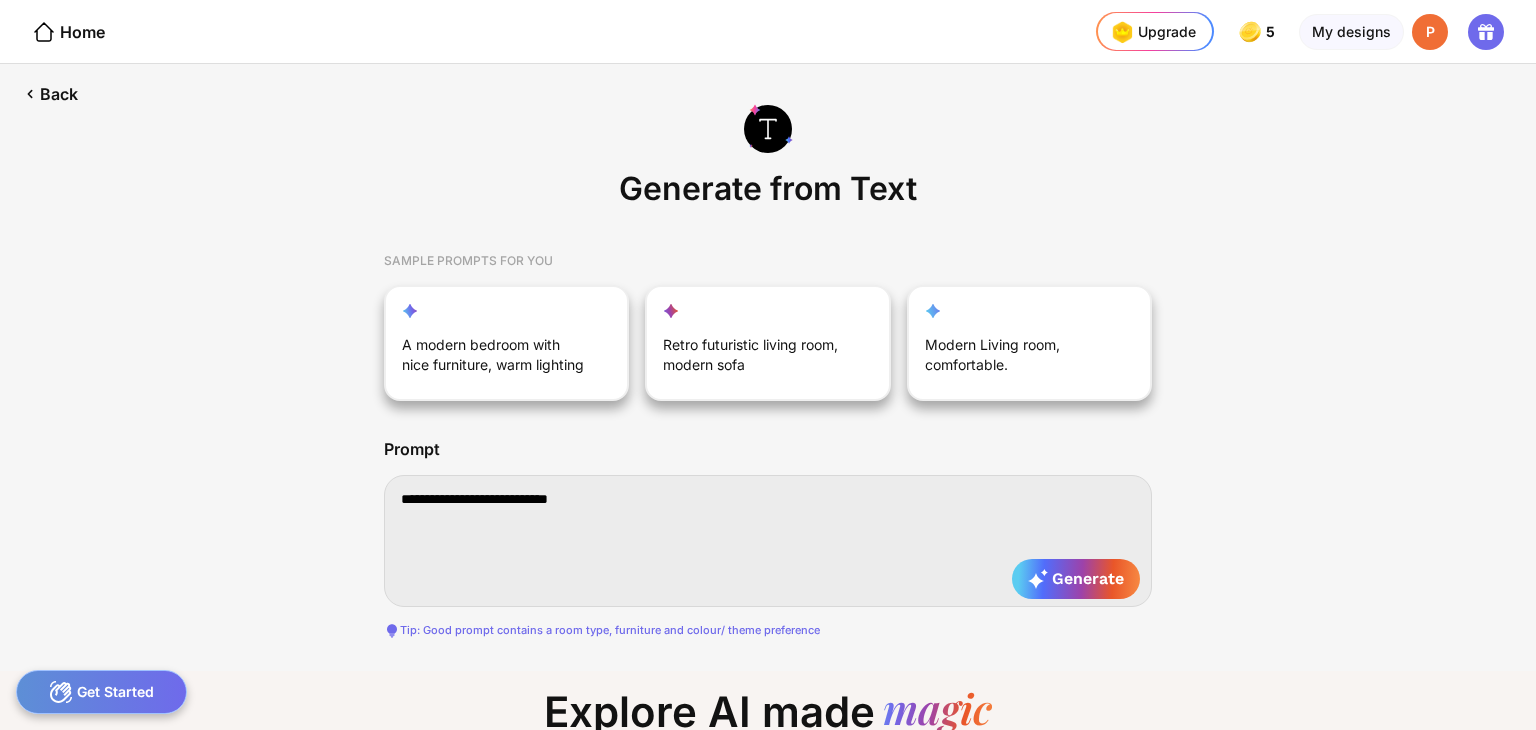 type on "**********" 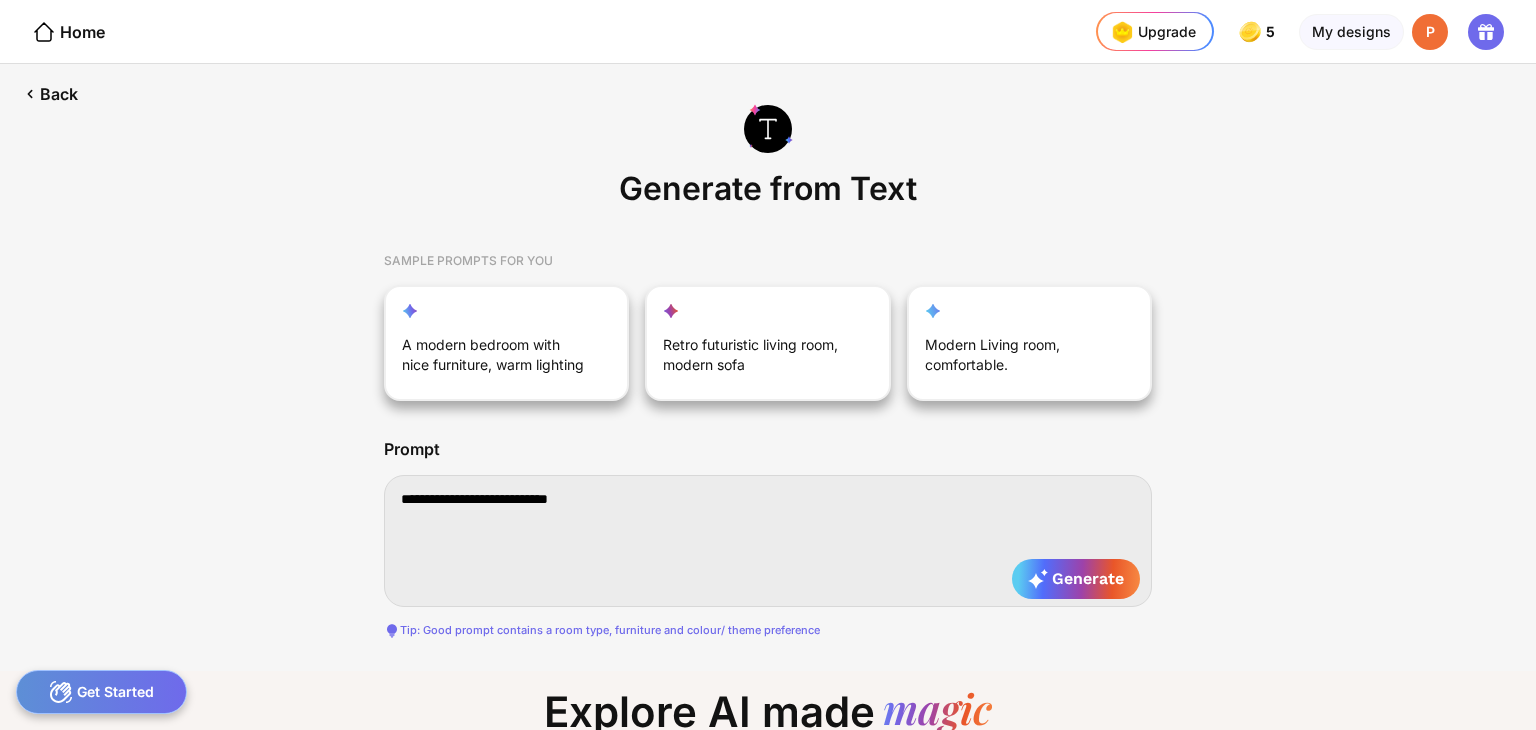 type on "**********" 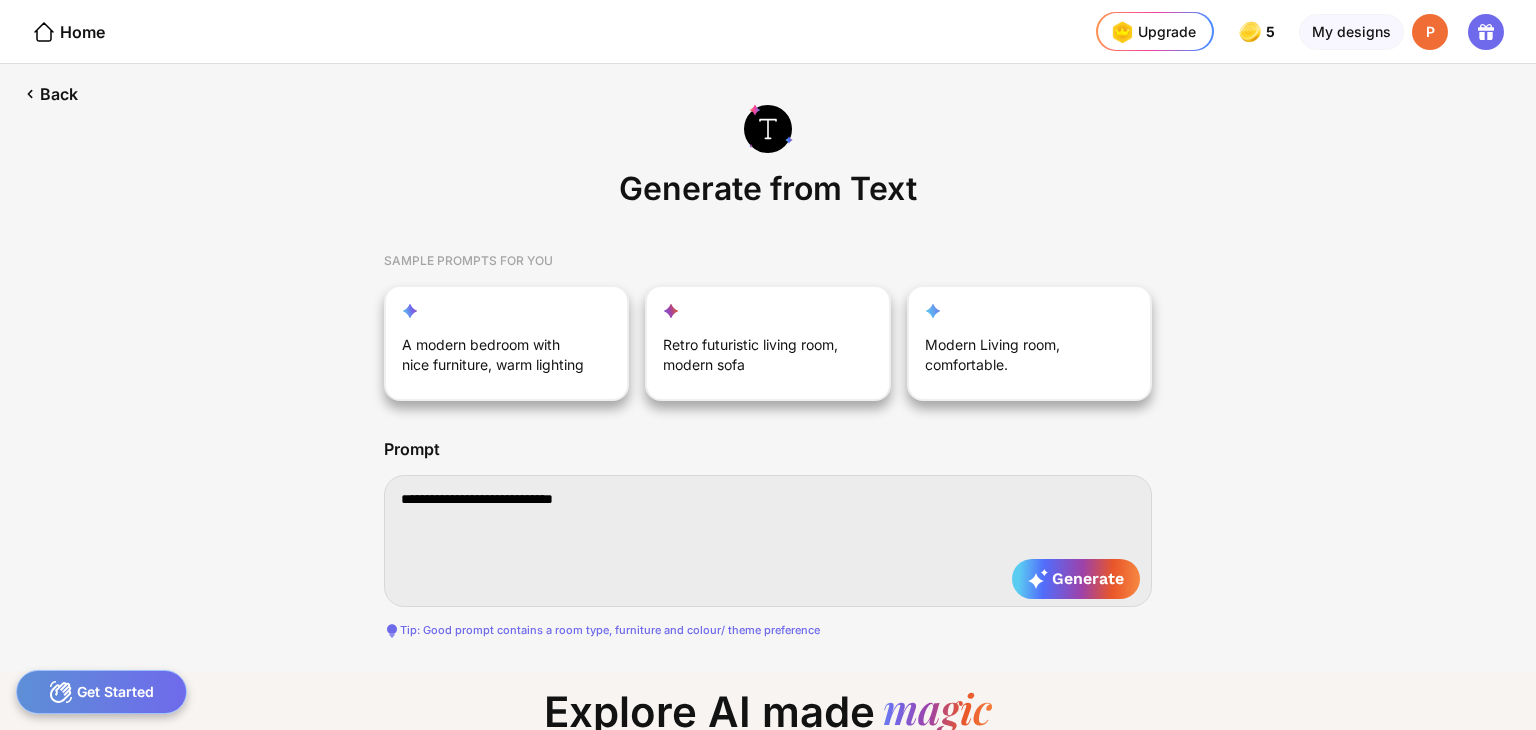 type on "**********" 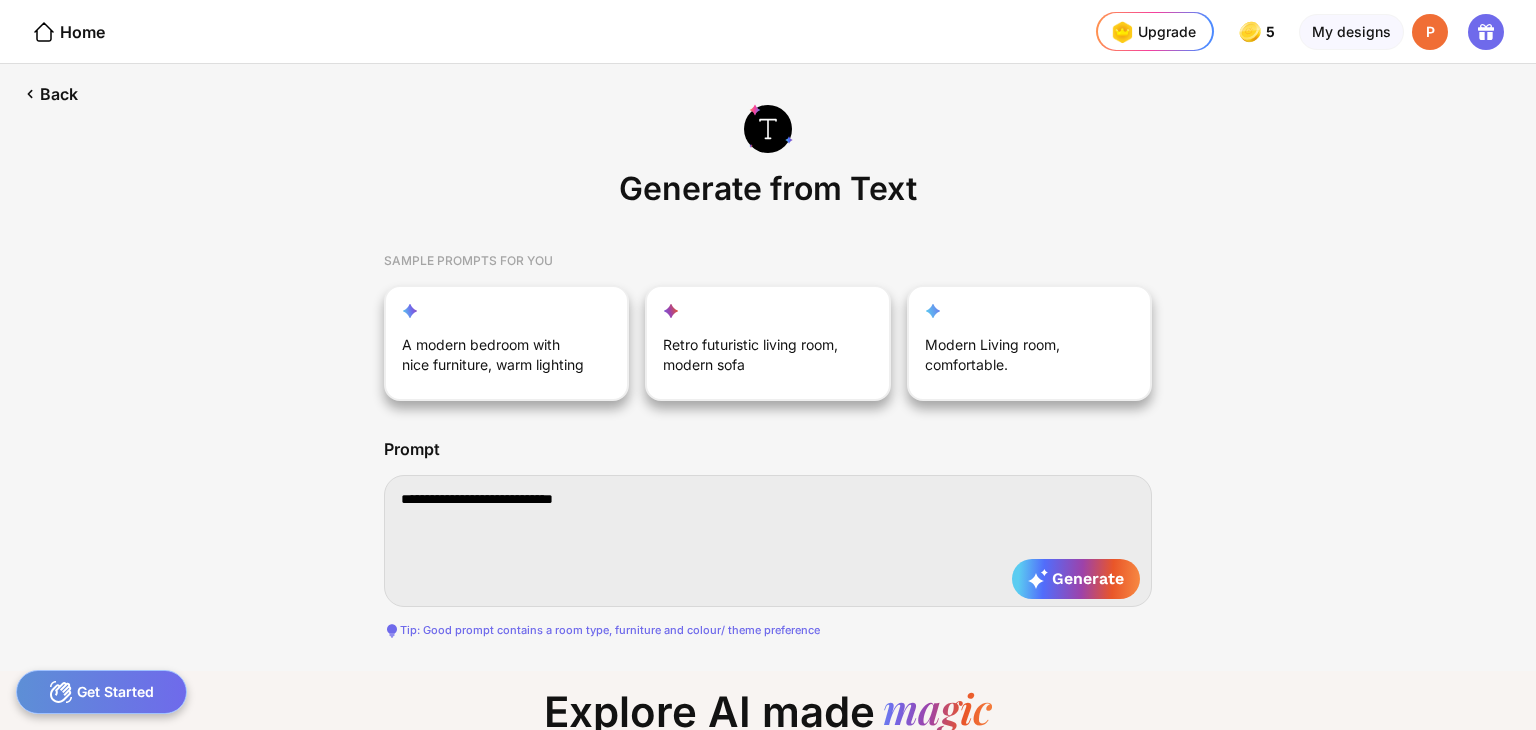 type on "**********" 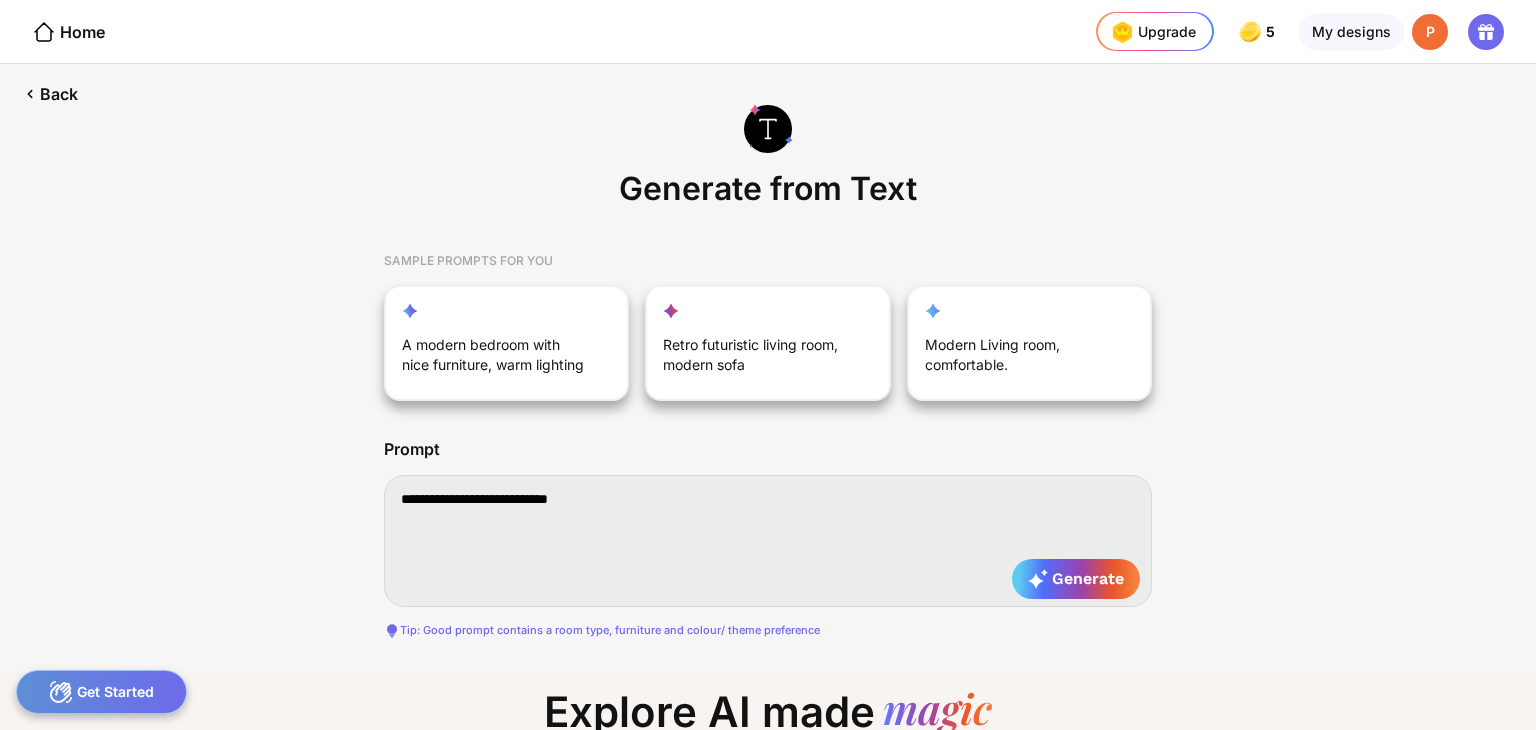 type on "**********" 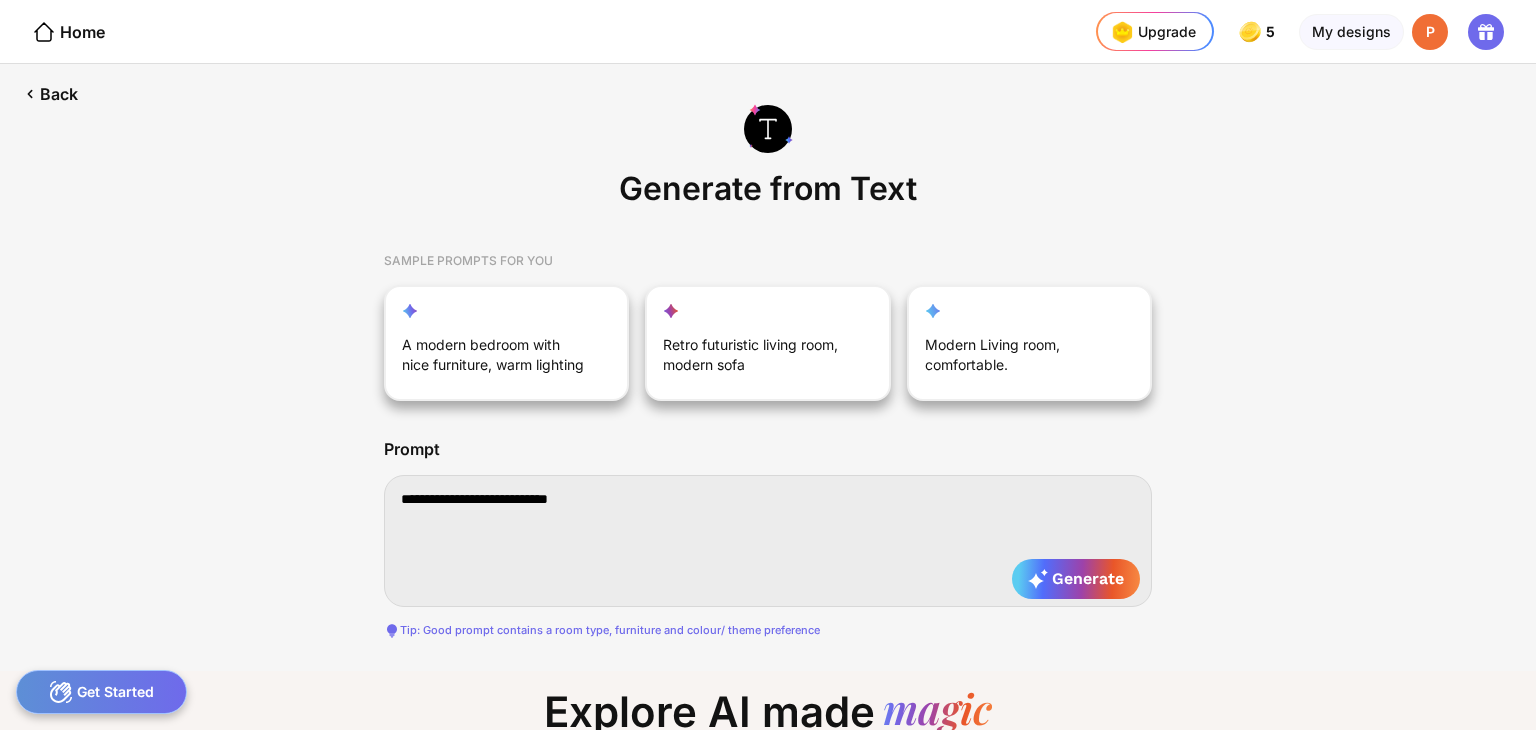 type on "**********" 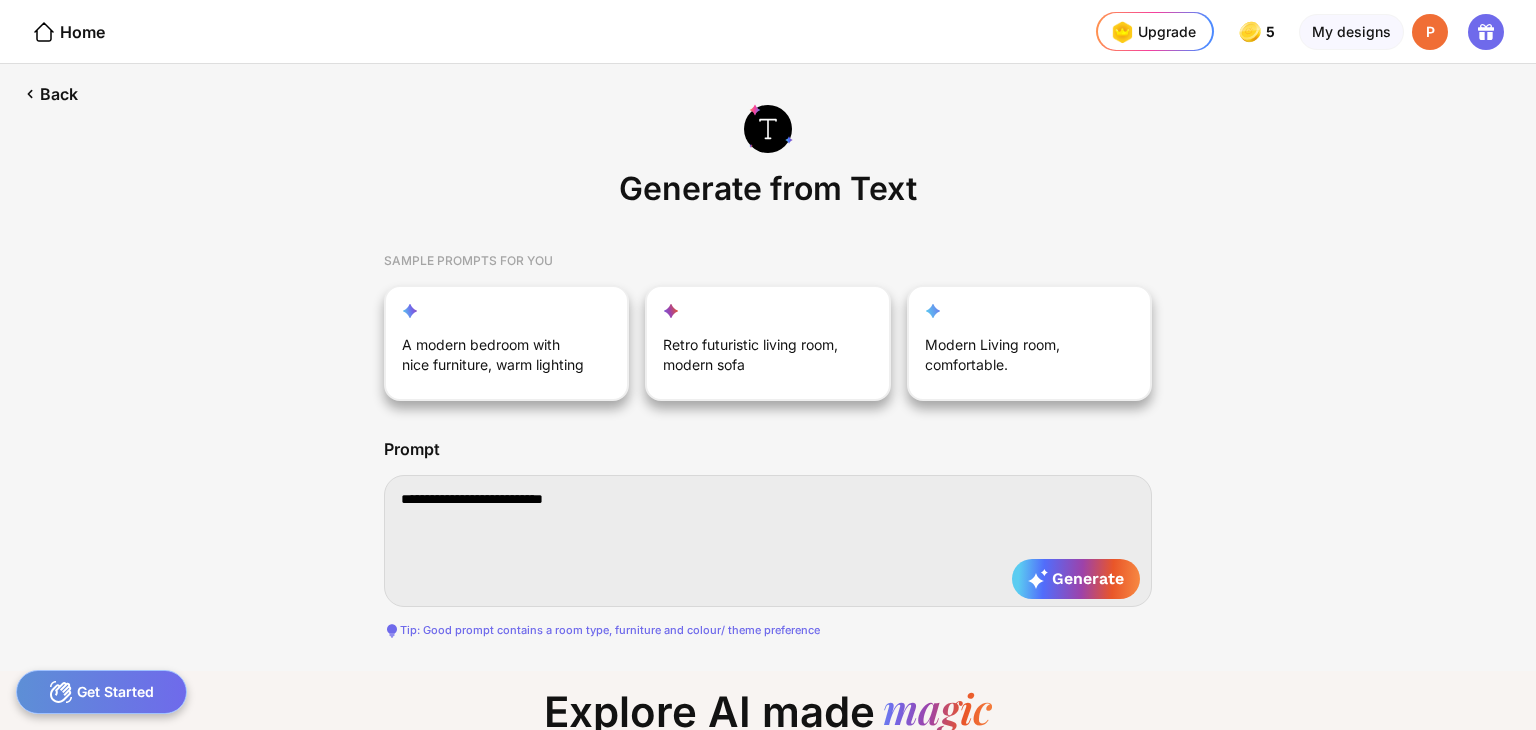 type on "**********" 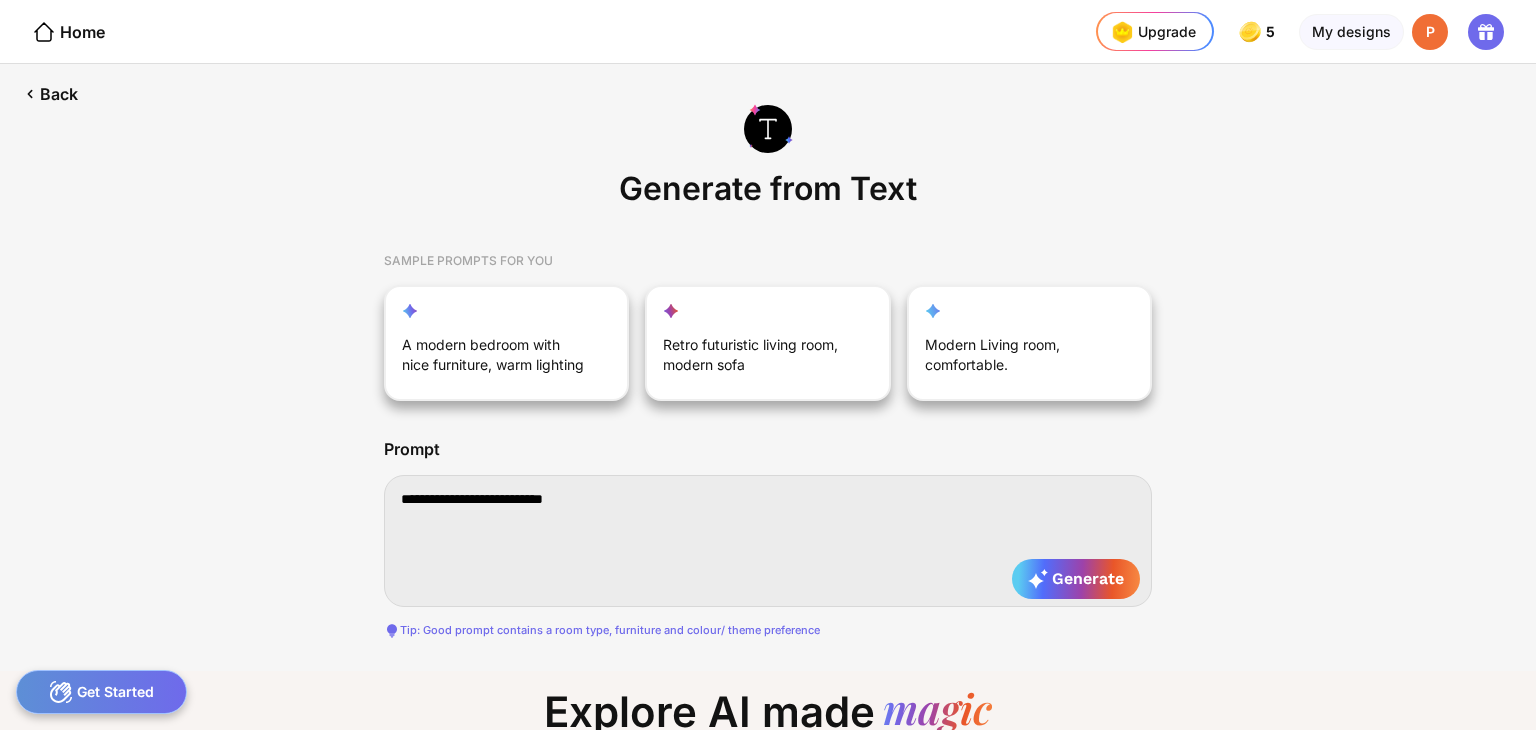 type on "**********" 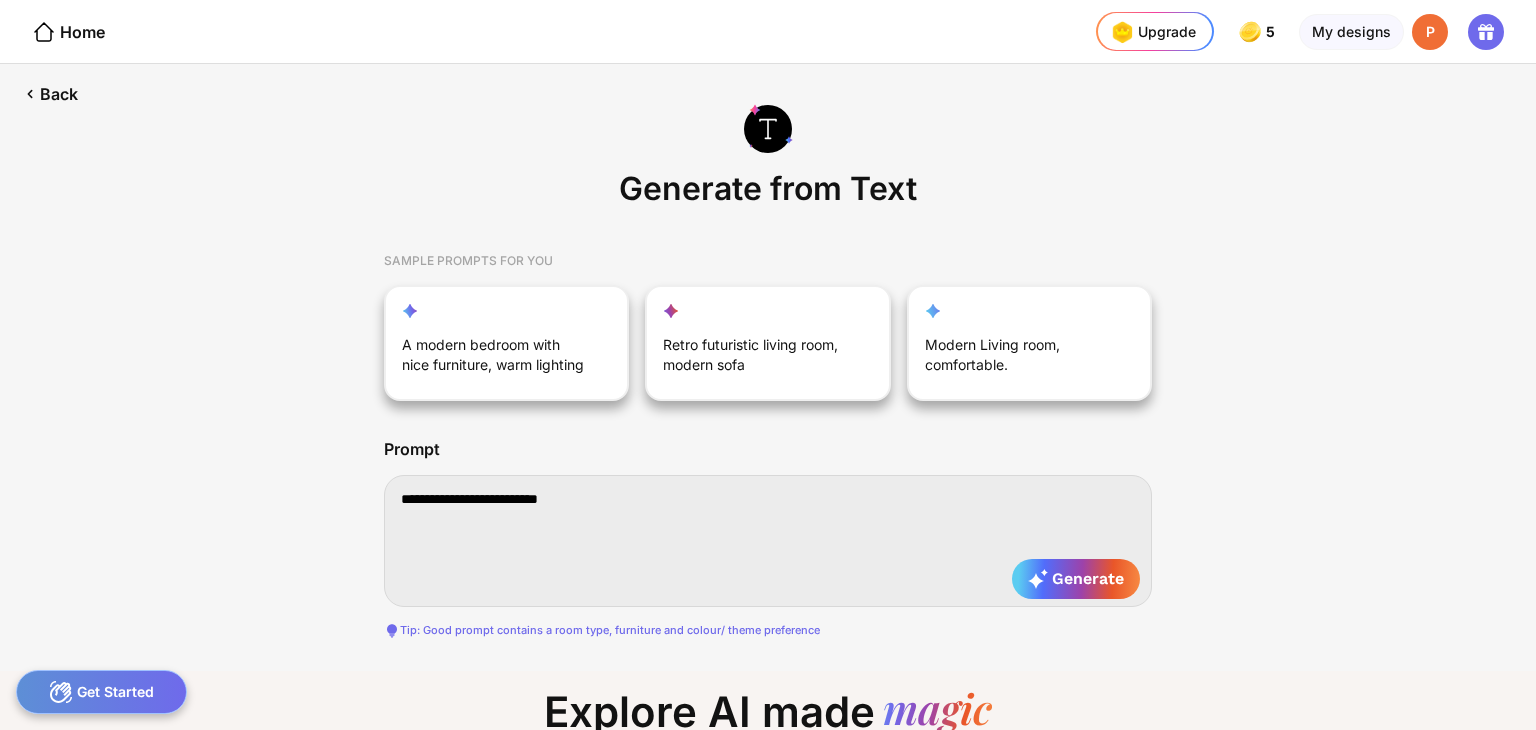 type on "**********" 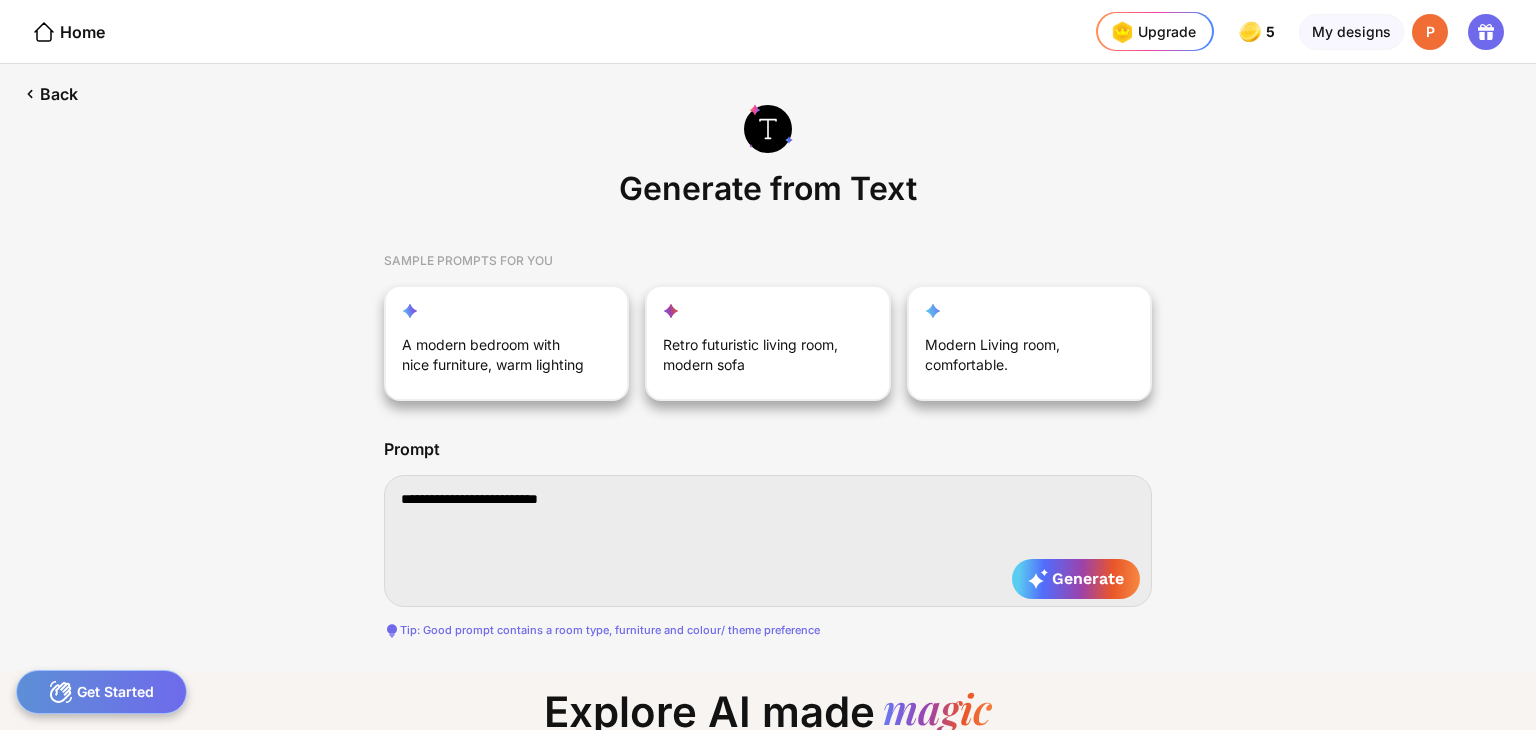 type on "**********" 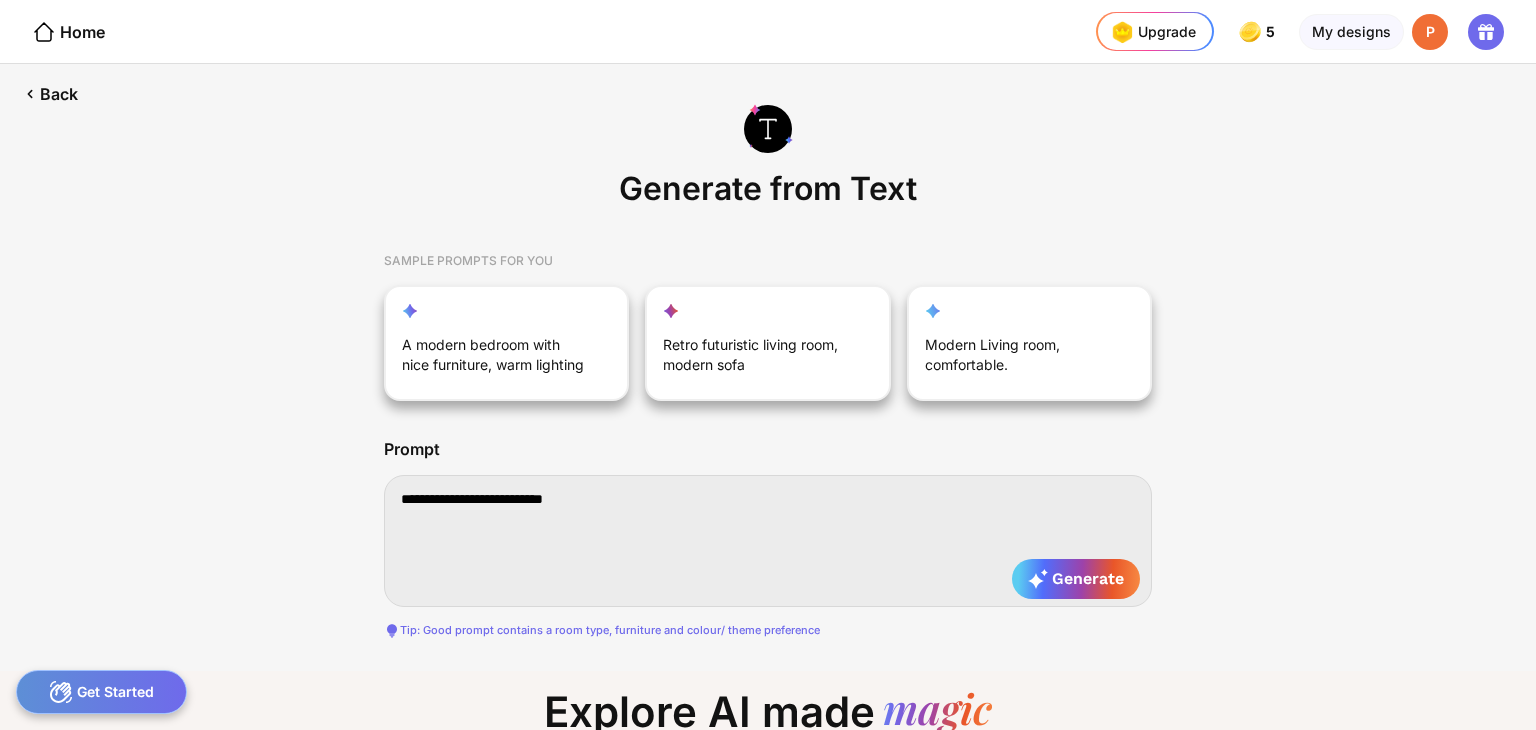 type on "**********" 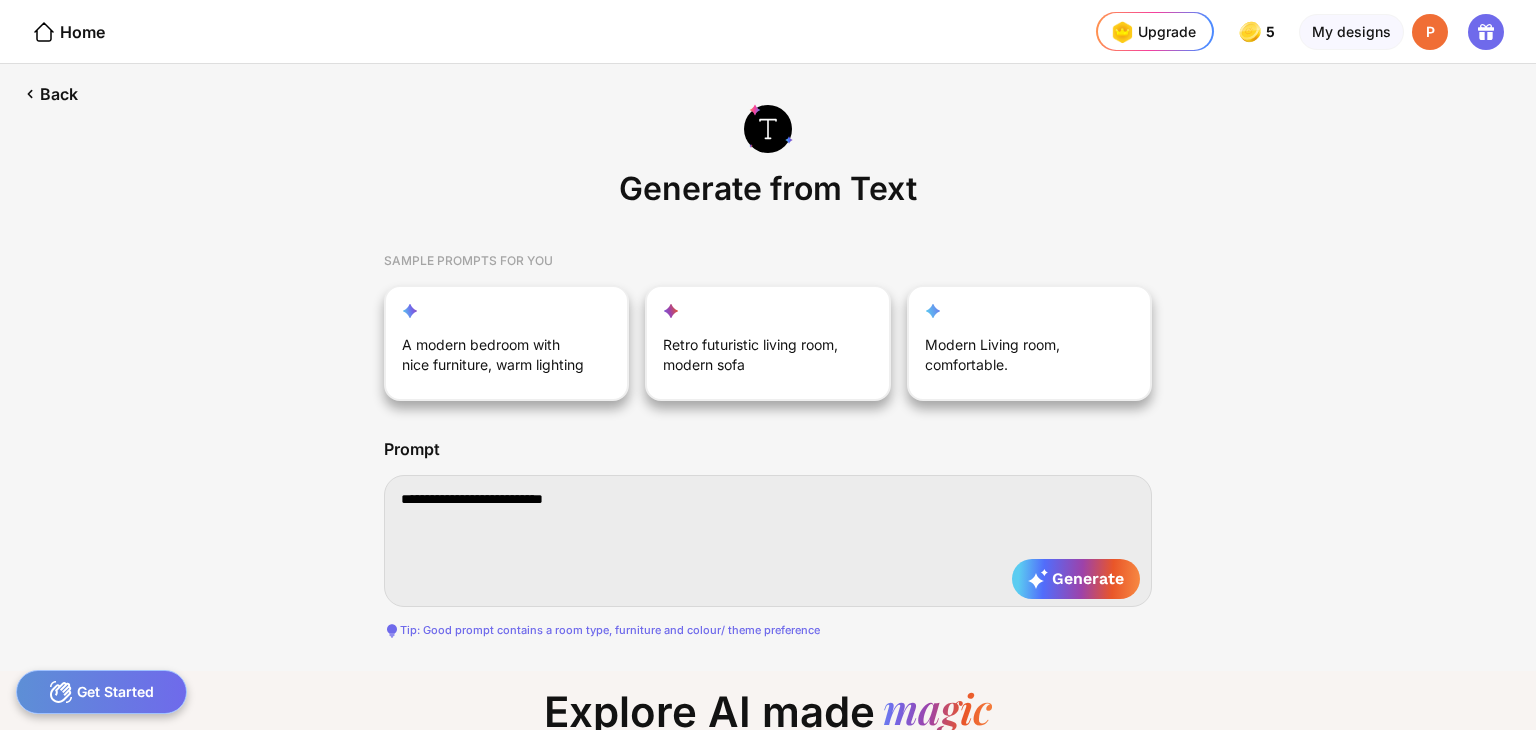 type on "**********" 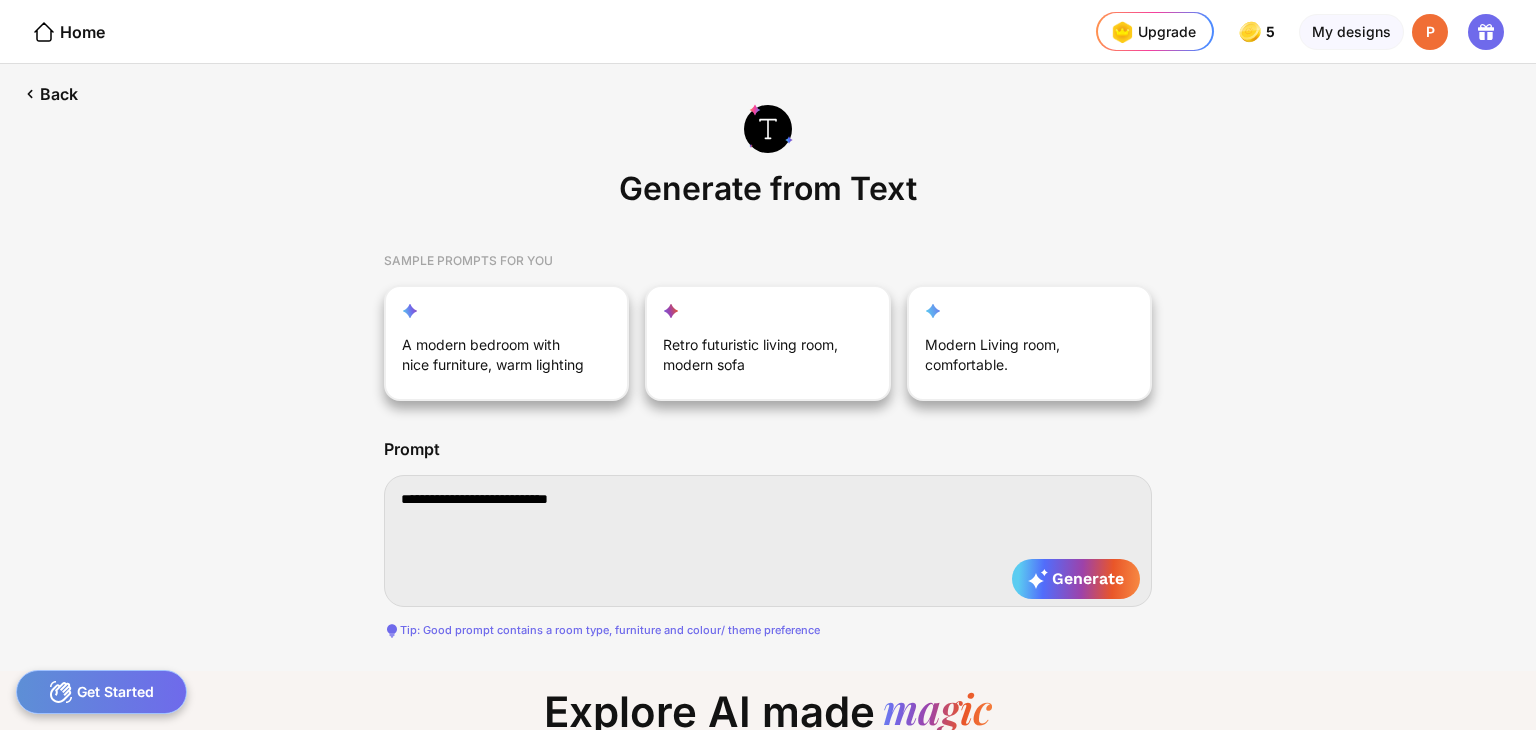 type on "**********" 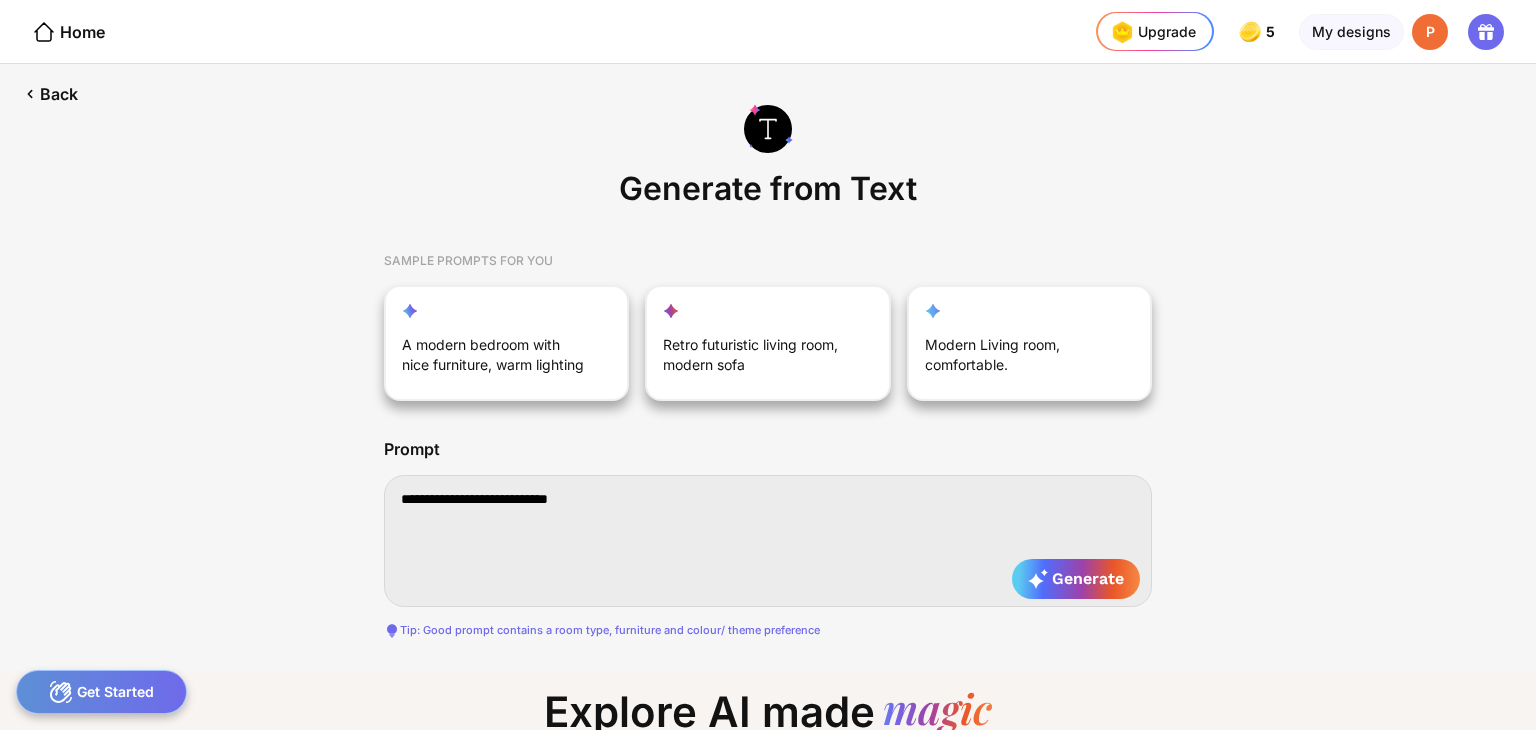 type on "**********" 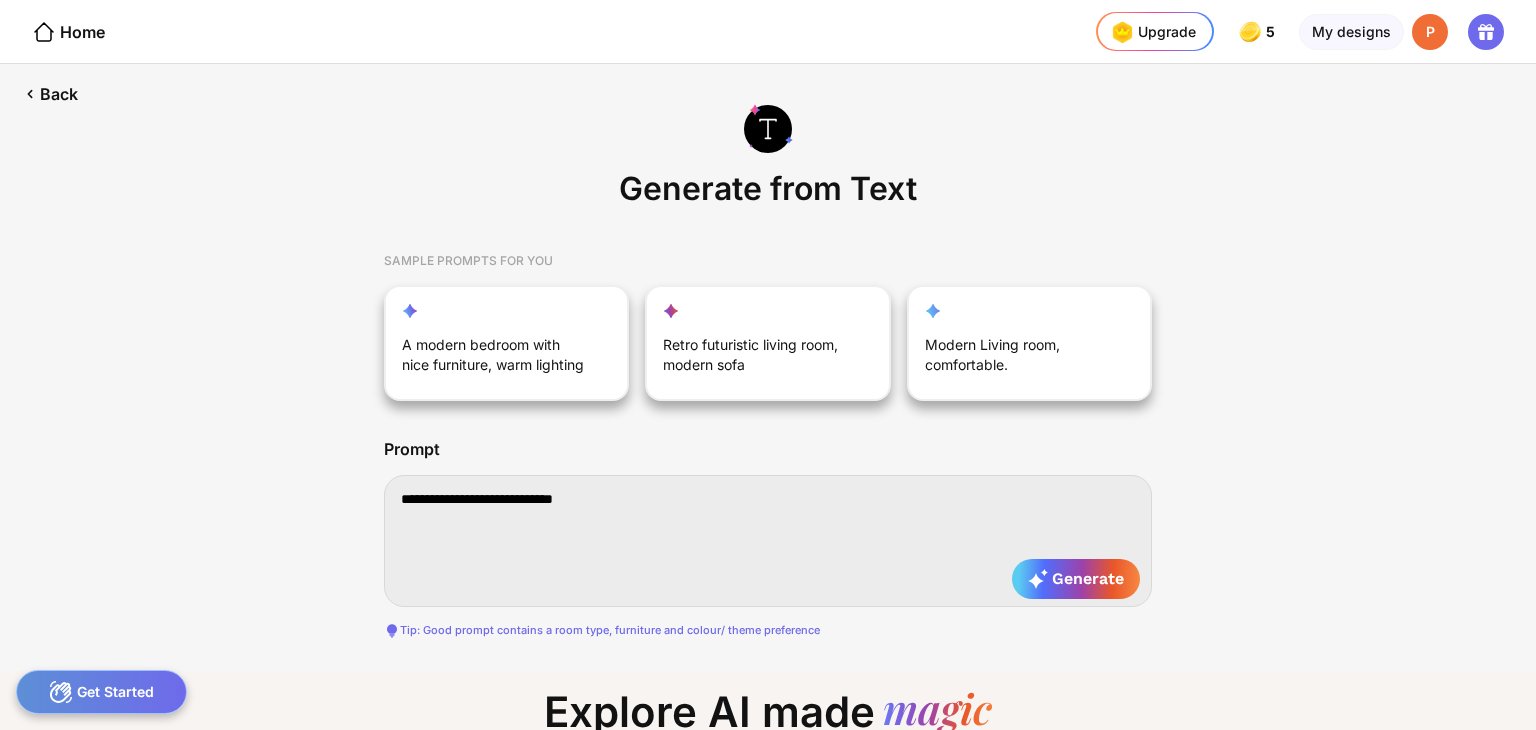 type on "**********" 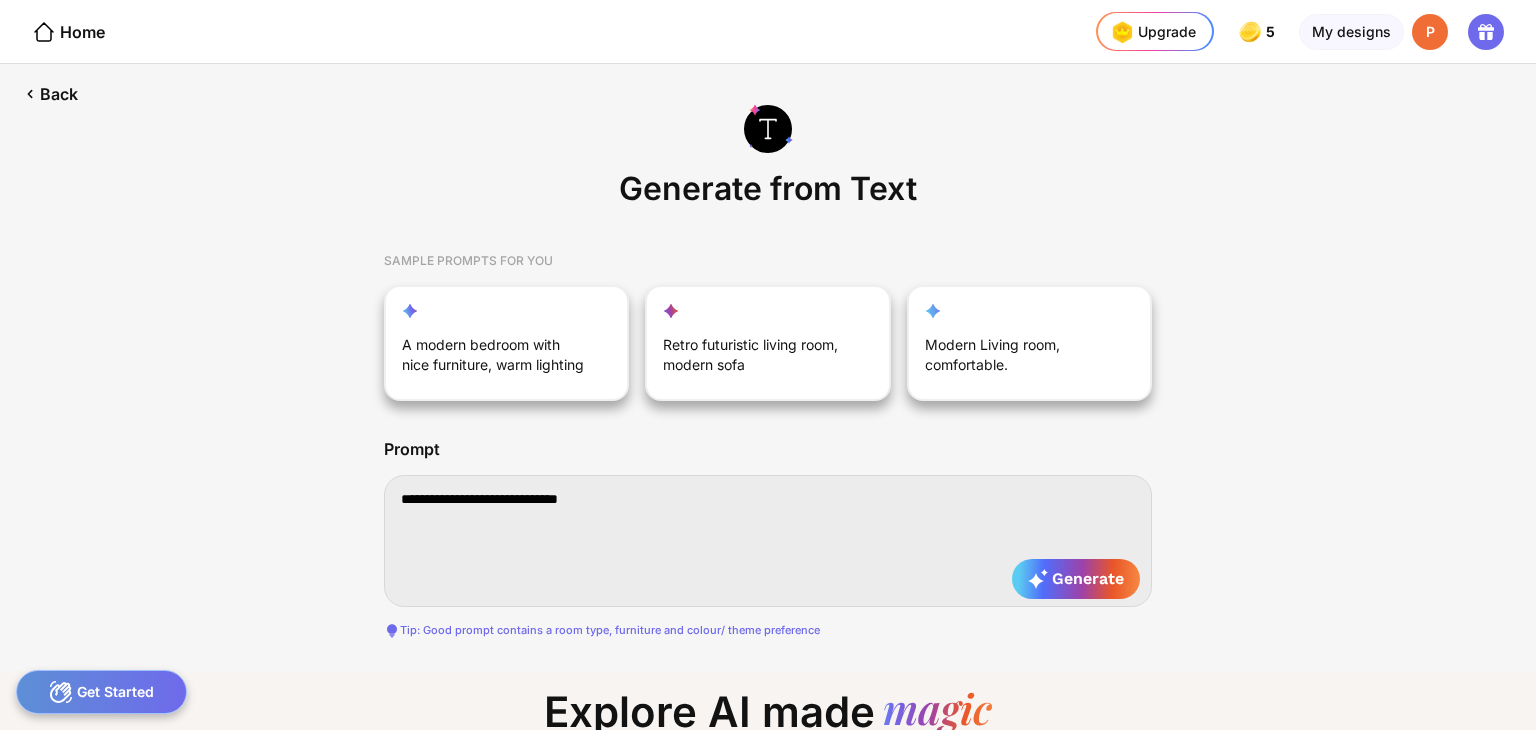 type on "**********" 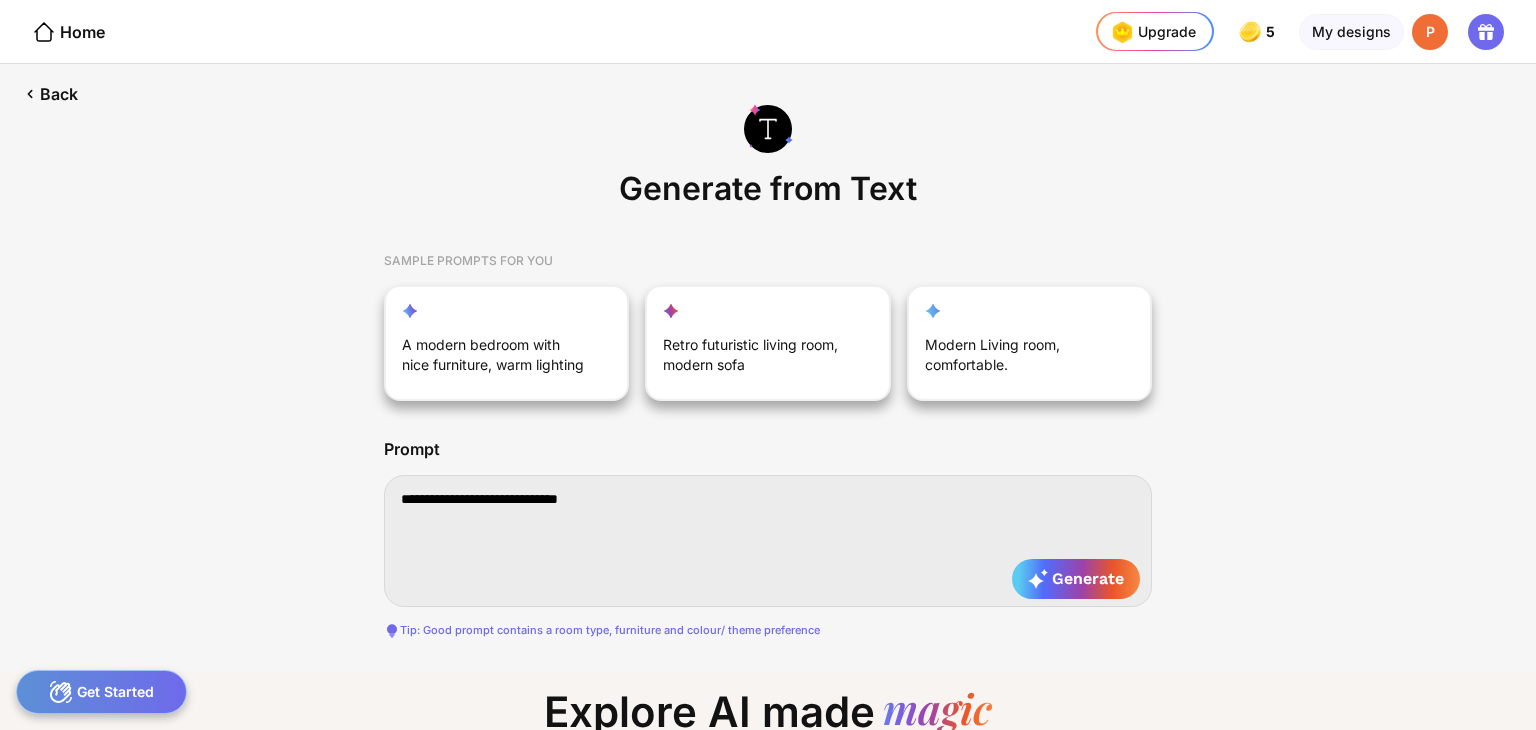 type on "**********" 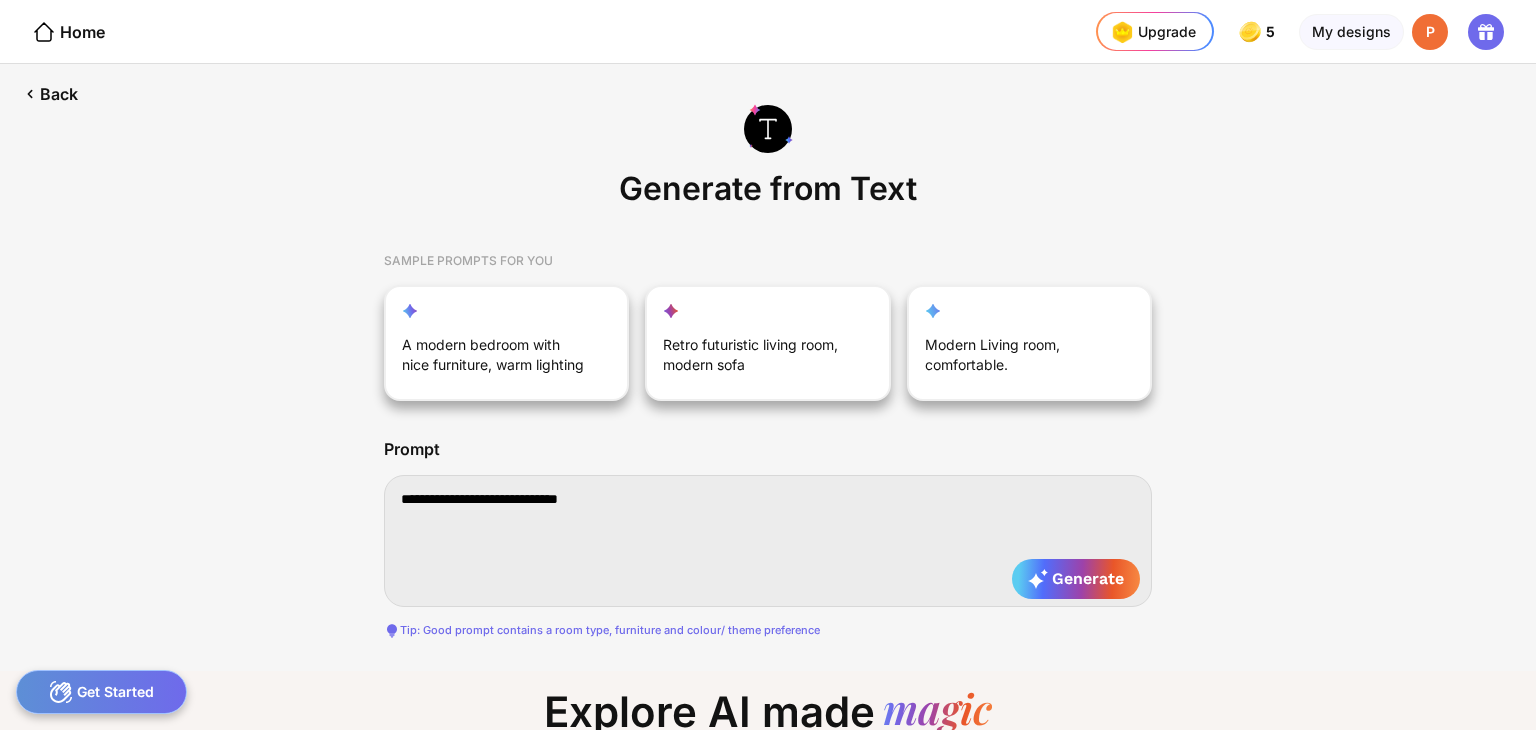 type on "**********" 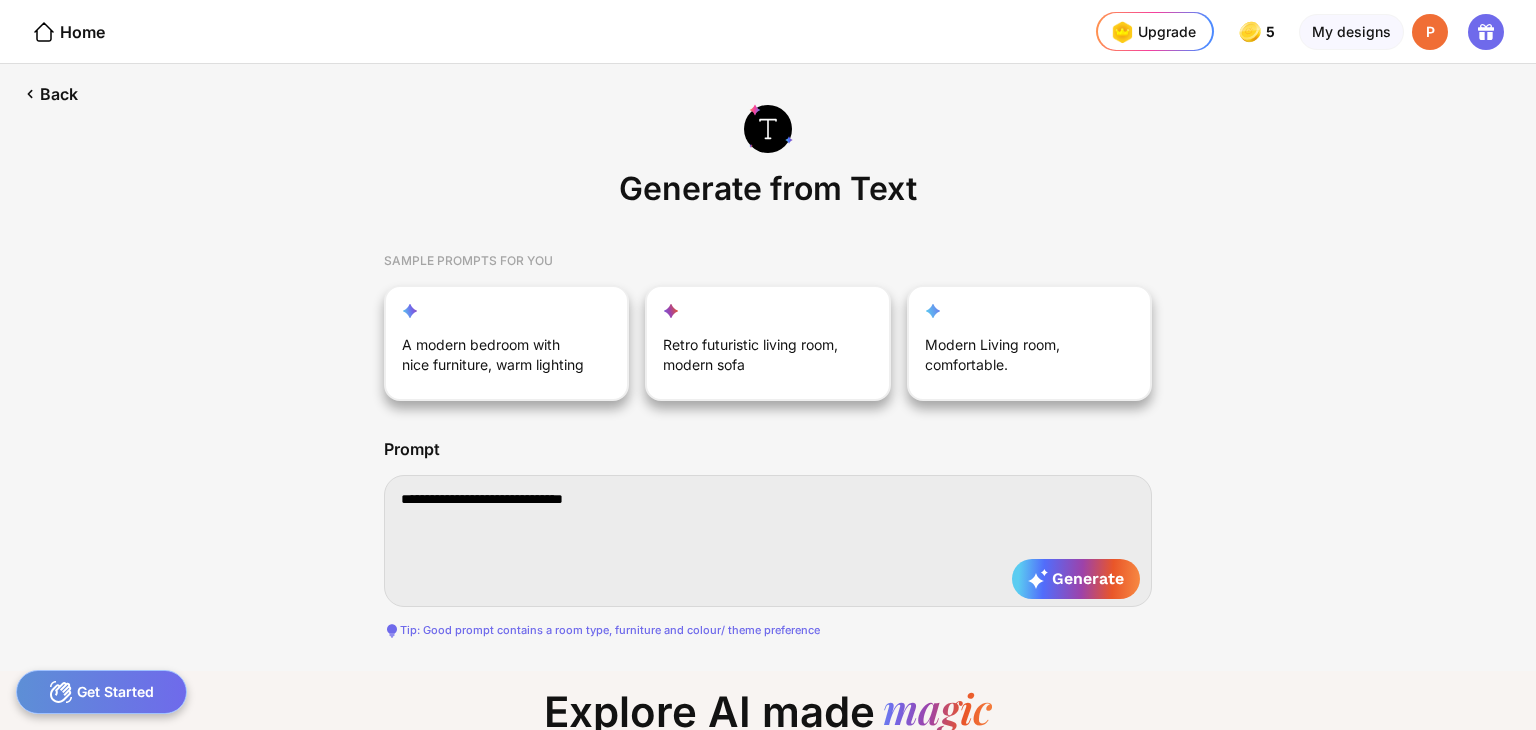 type on "**********" 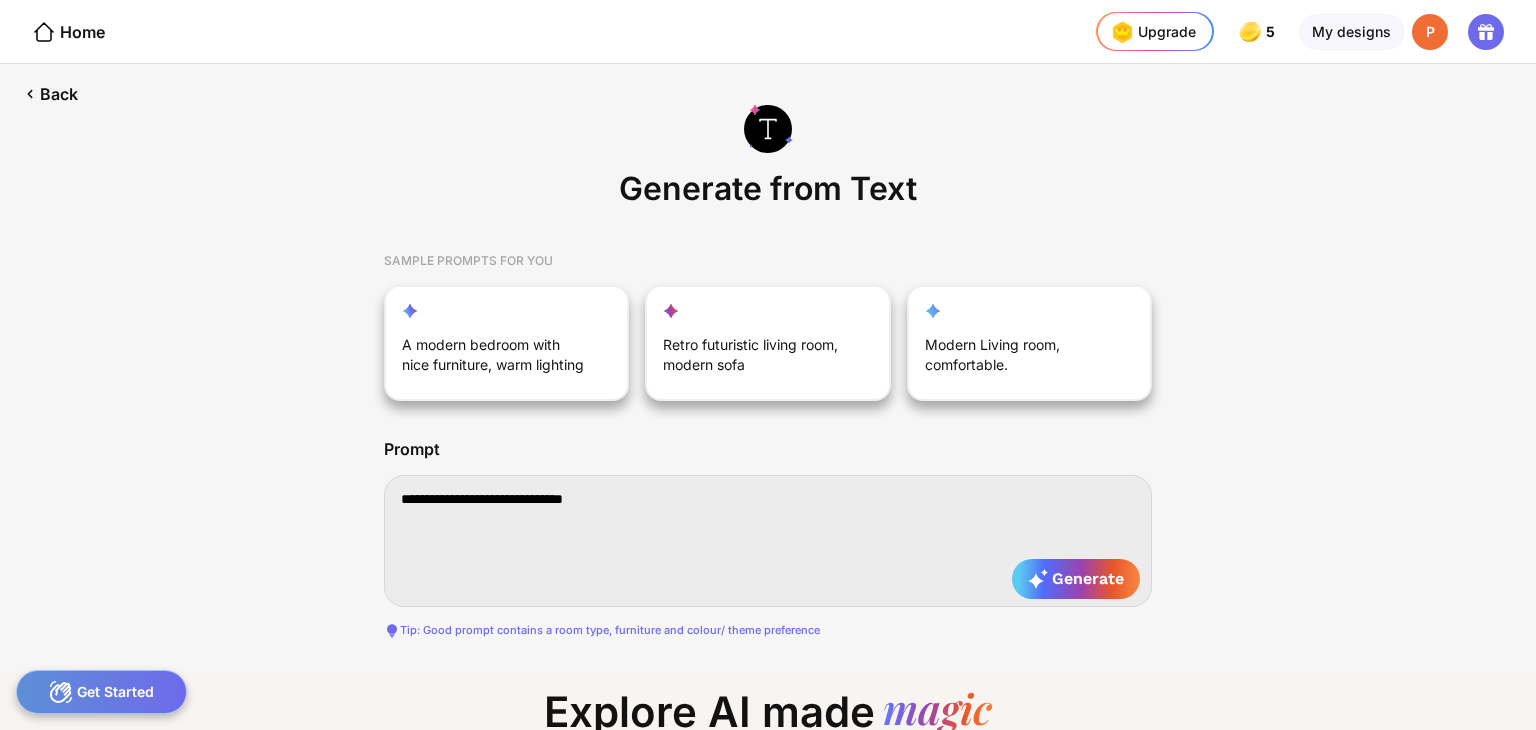 type on "**********" 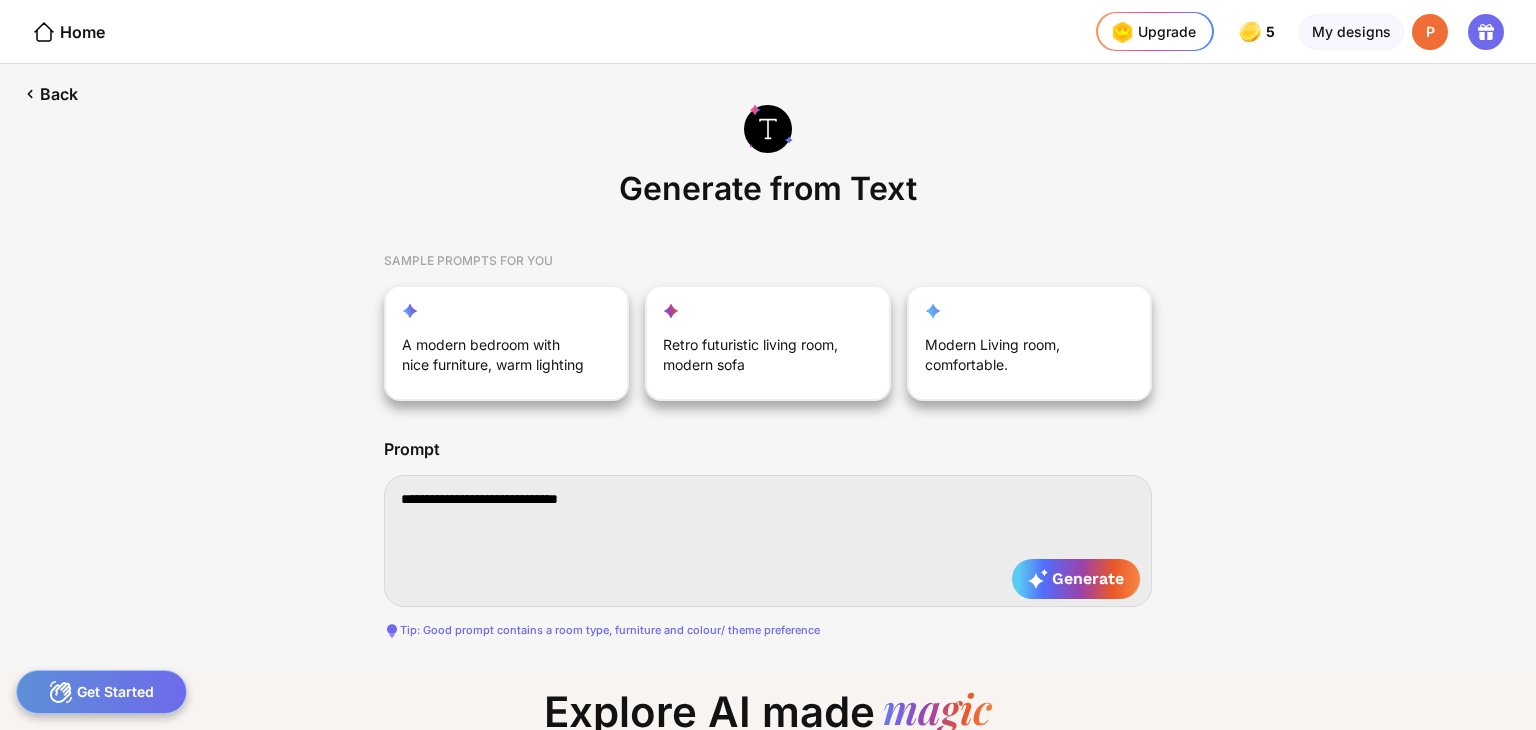 type on "**********" 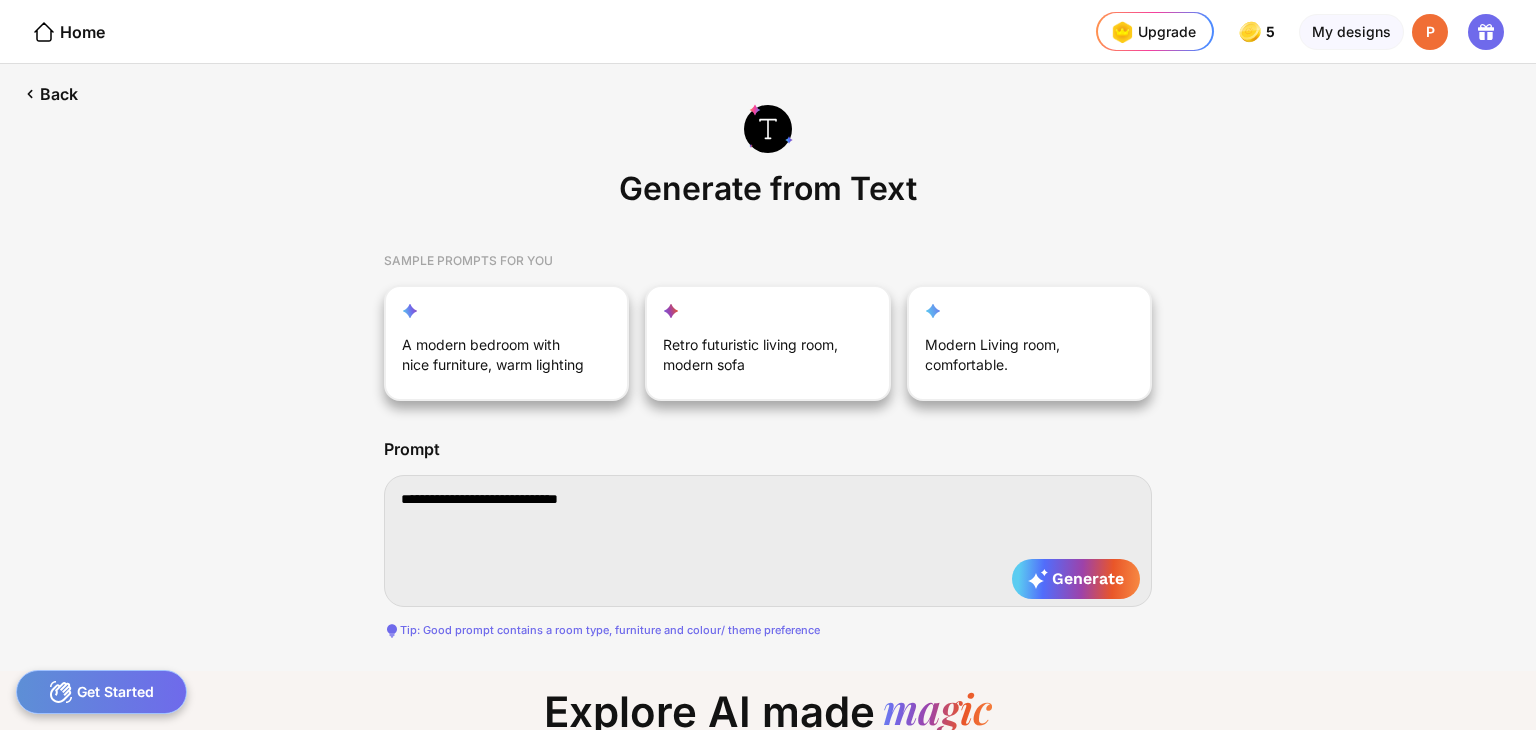 type on "**********" 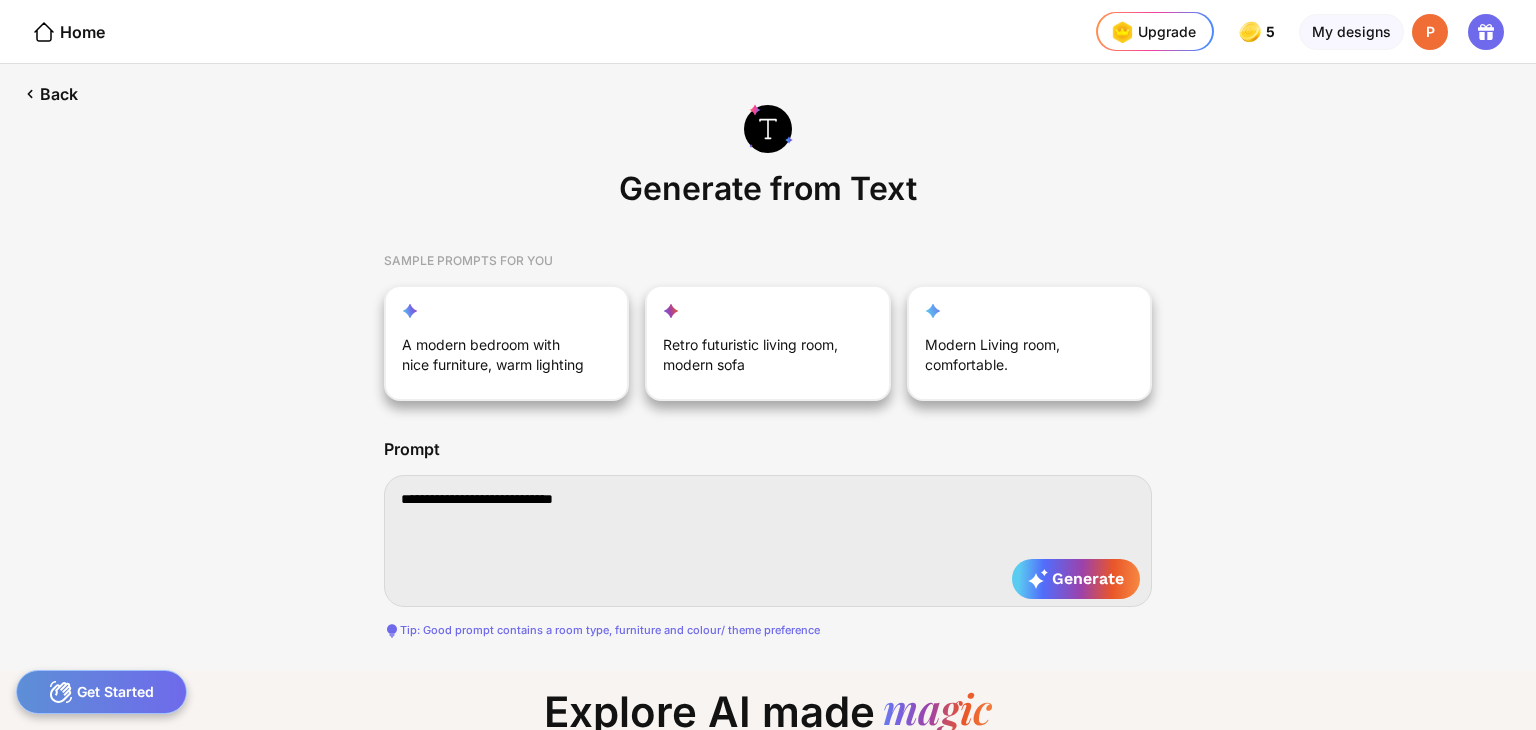 type on "**********" 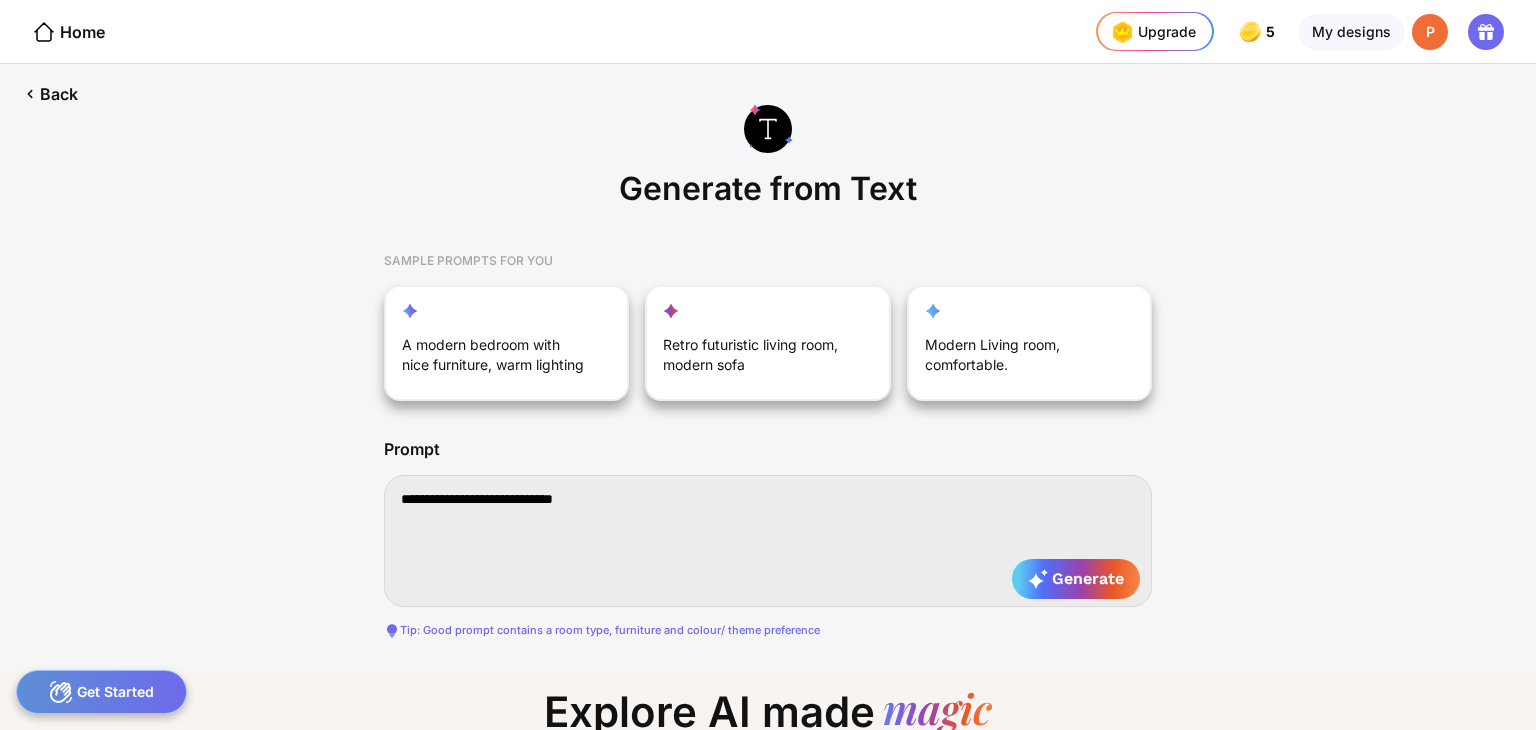 type on "**********" 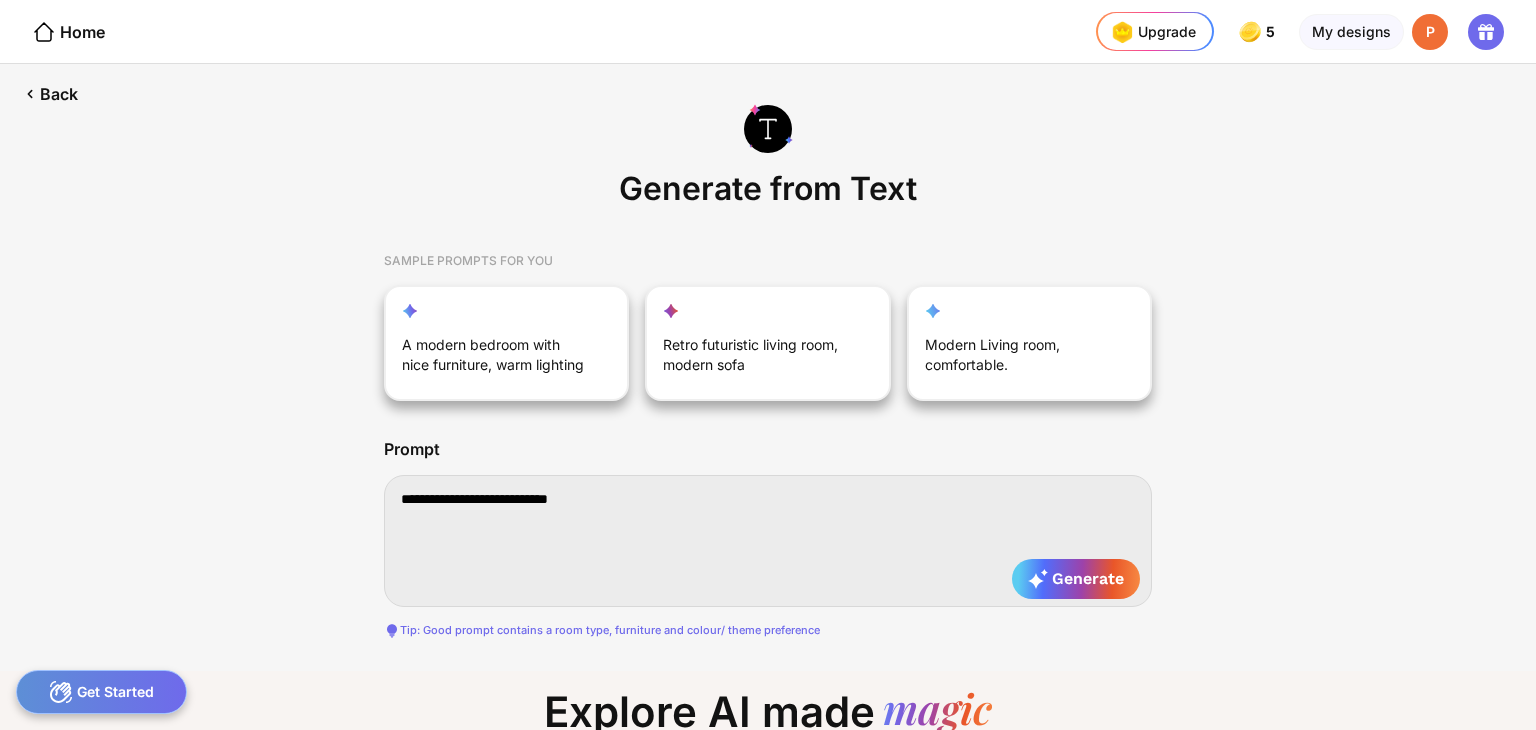 type on "**********" 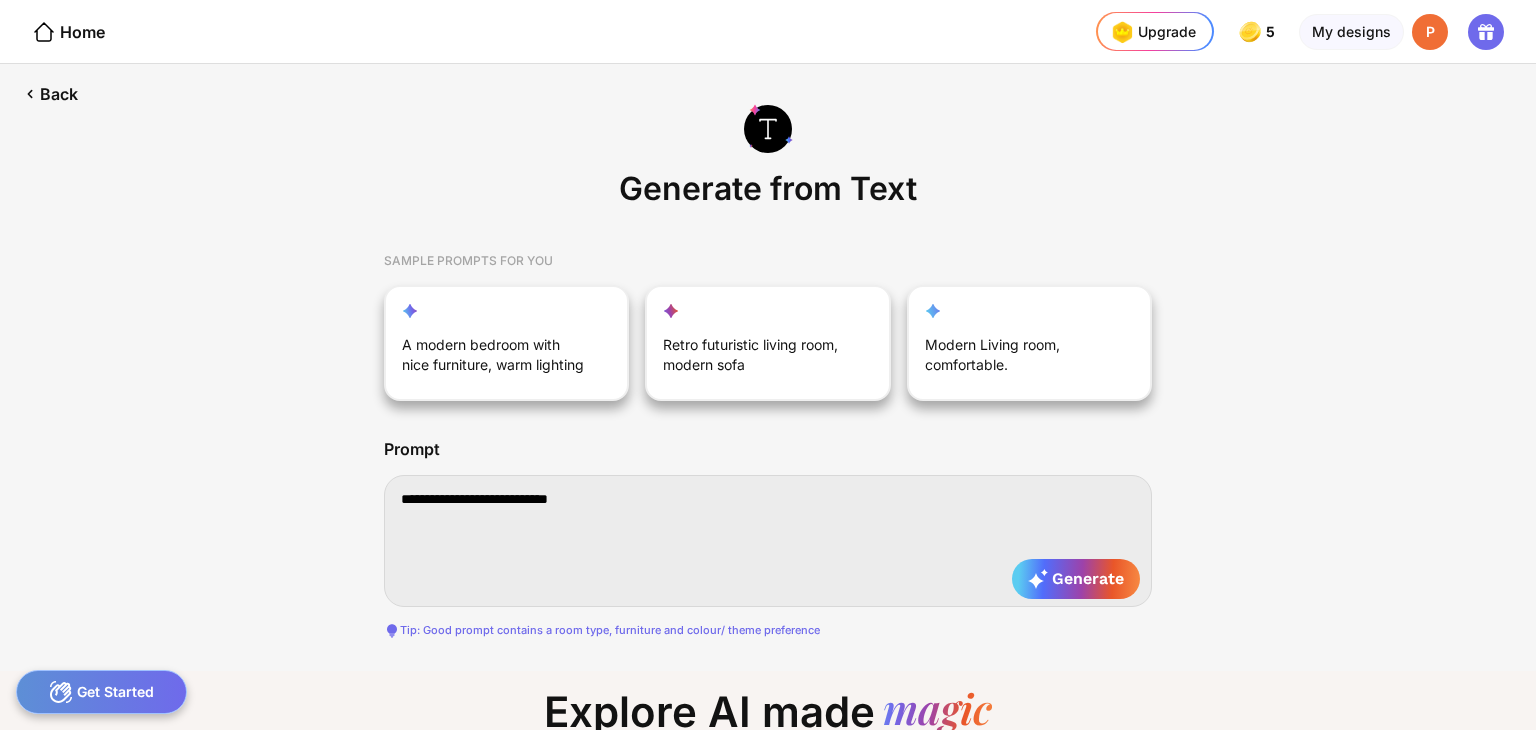 type on "**********" 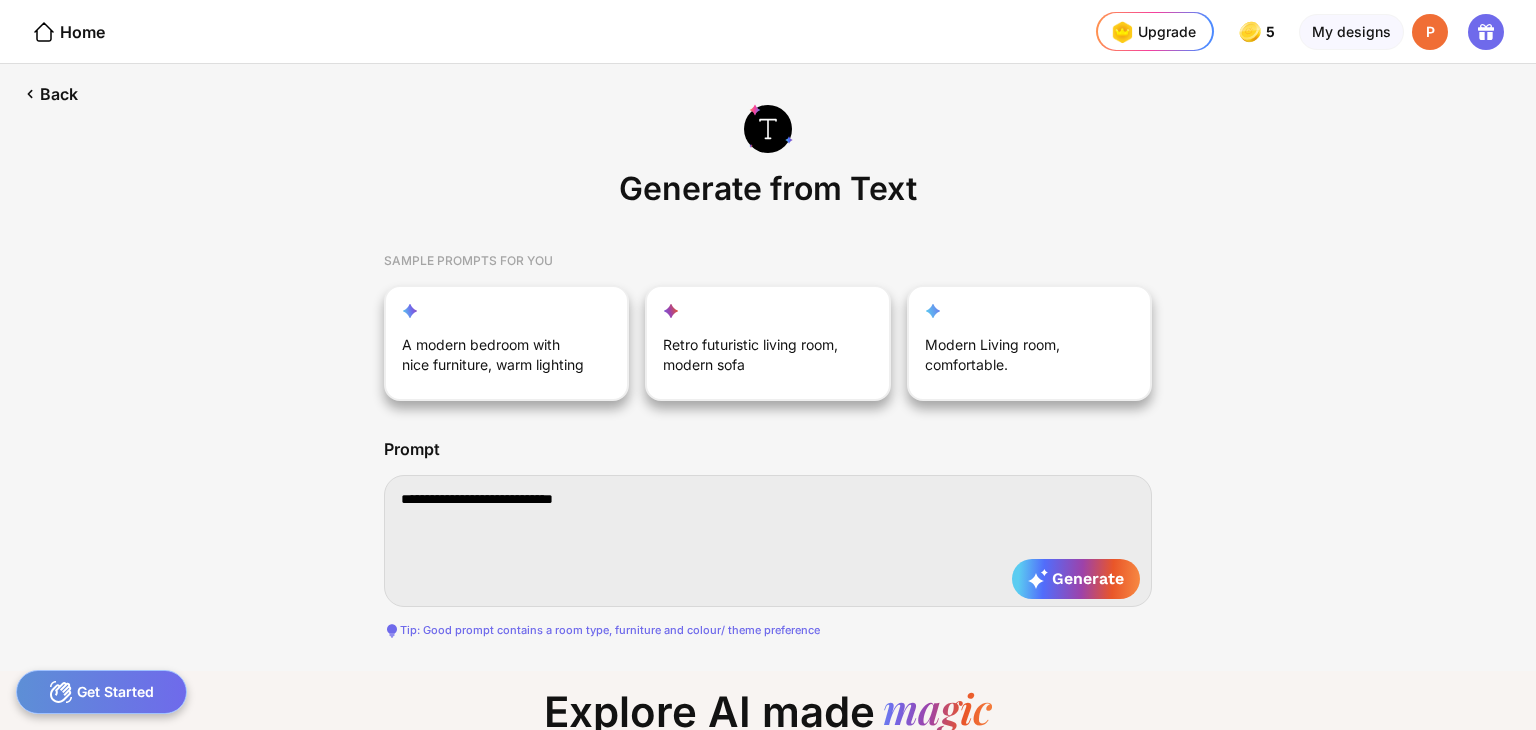 type on "**********" 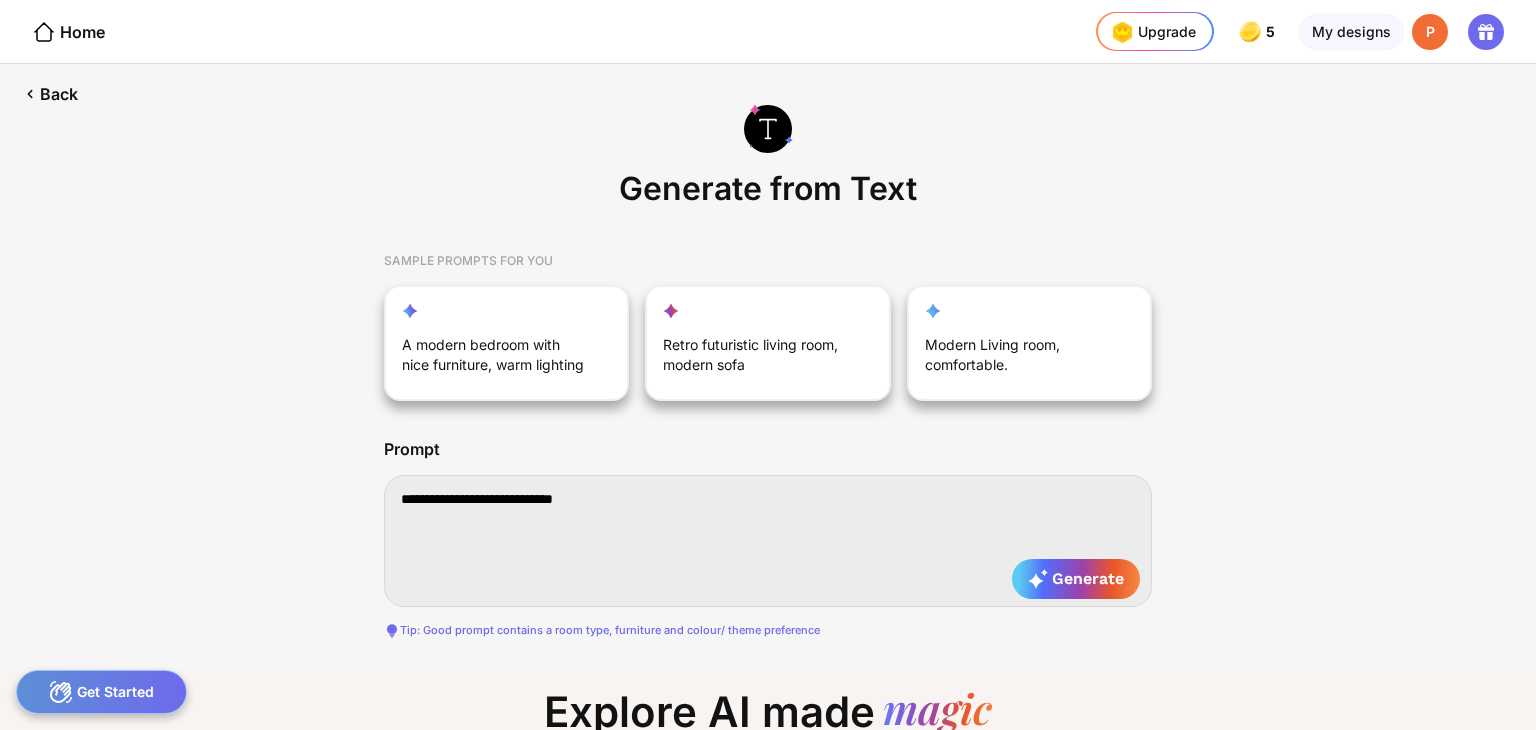 type on "**********" 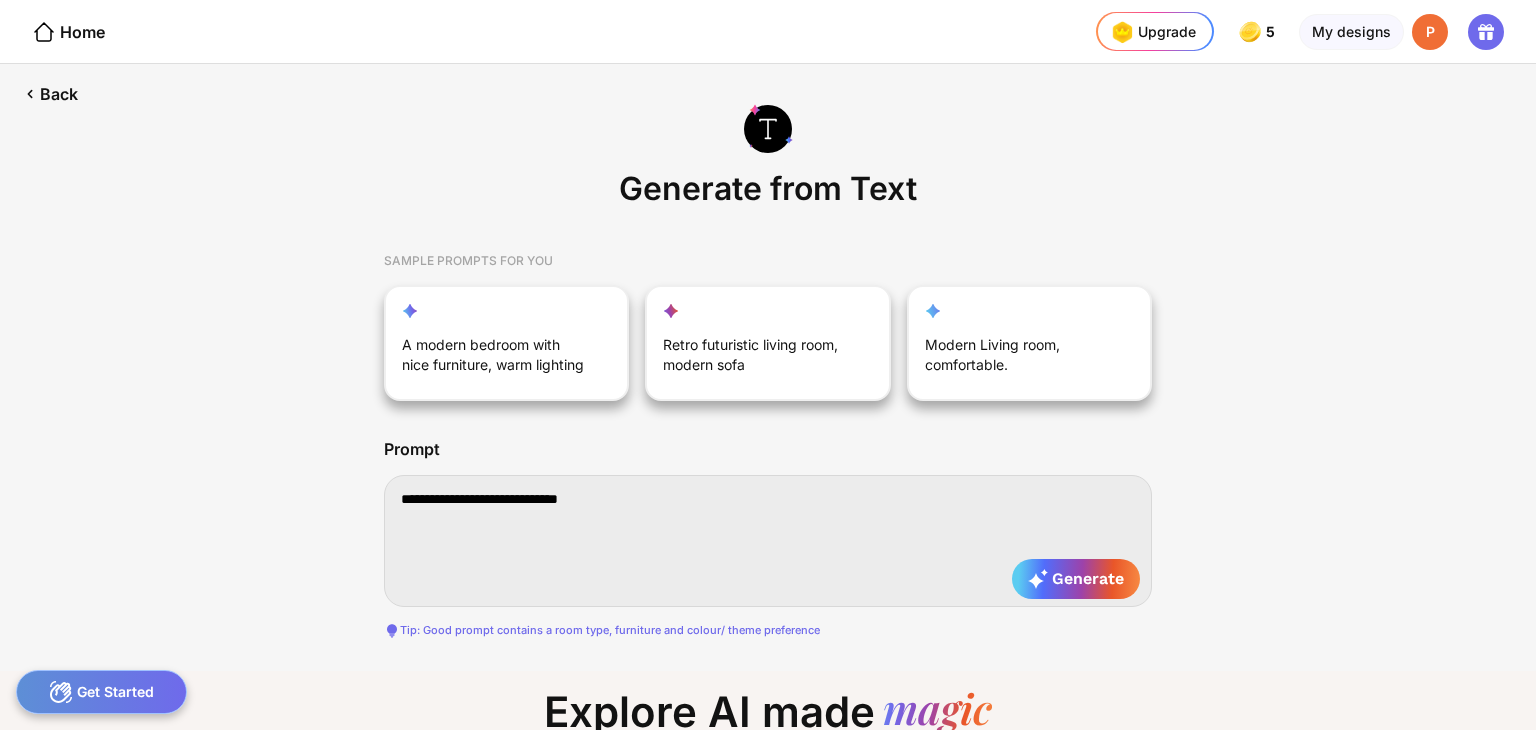 type on "**********" 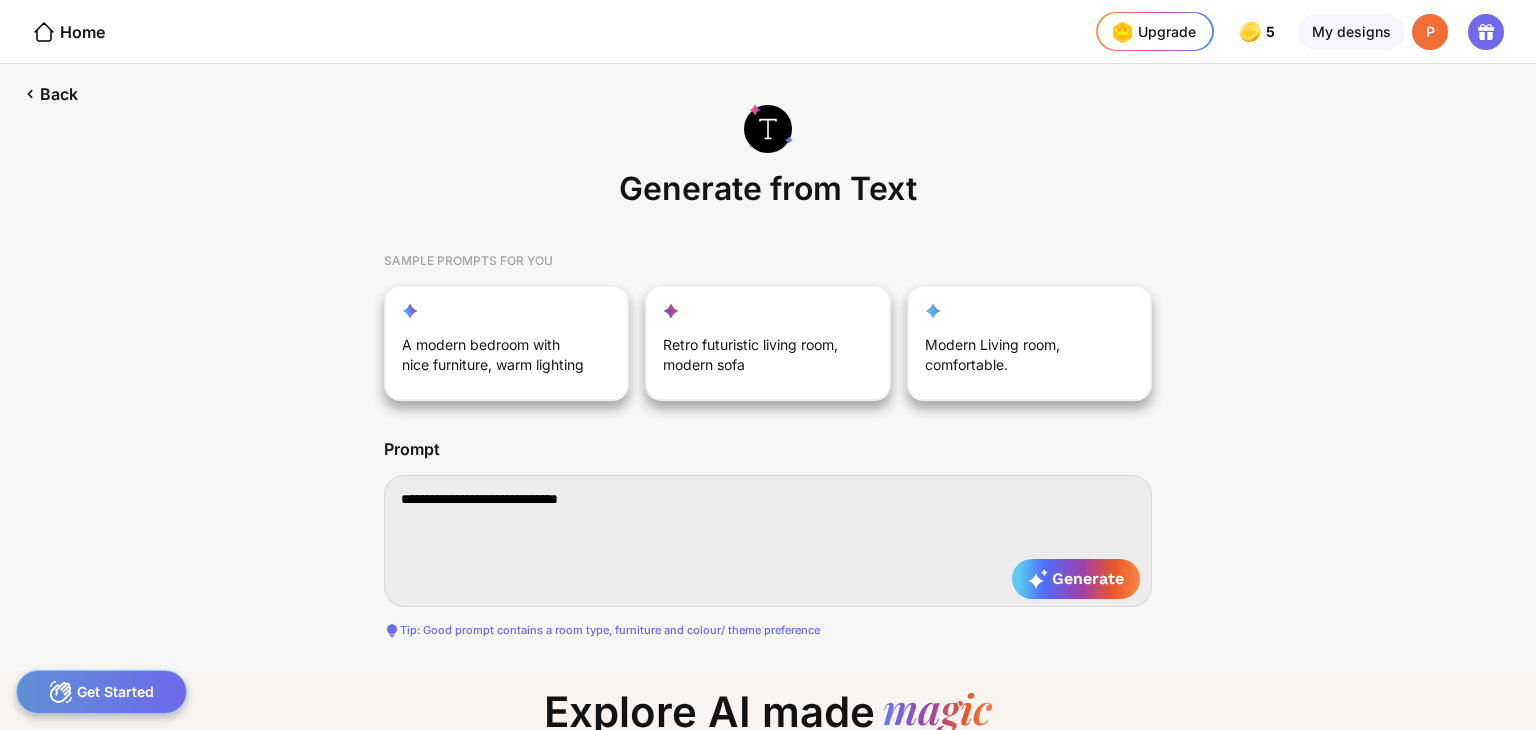 type on "**********" 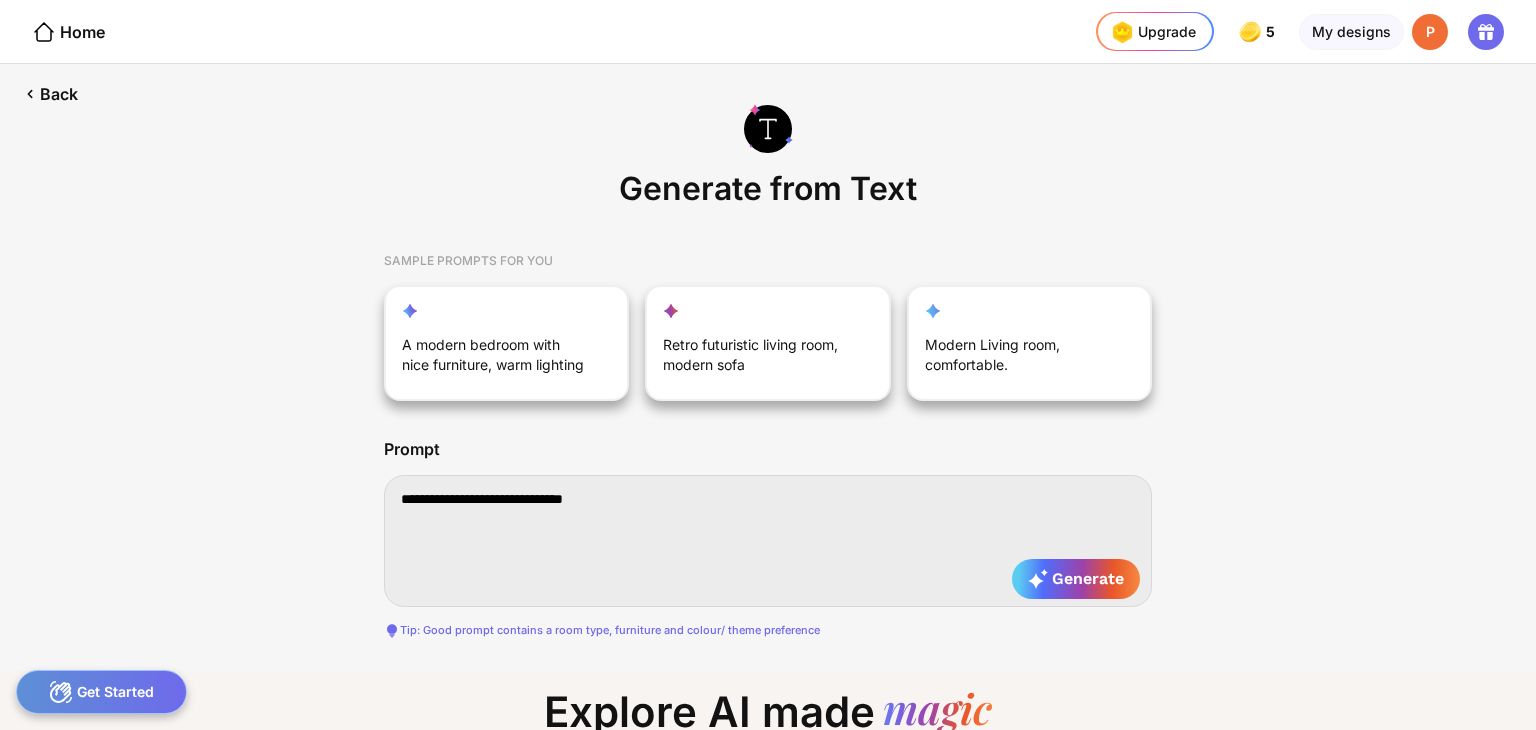 type on "**********" 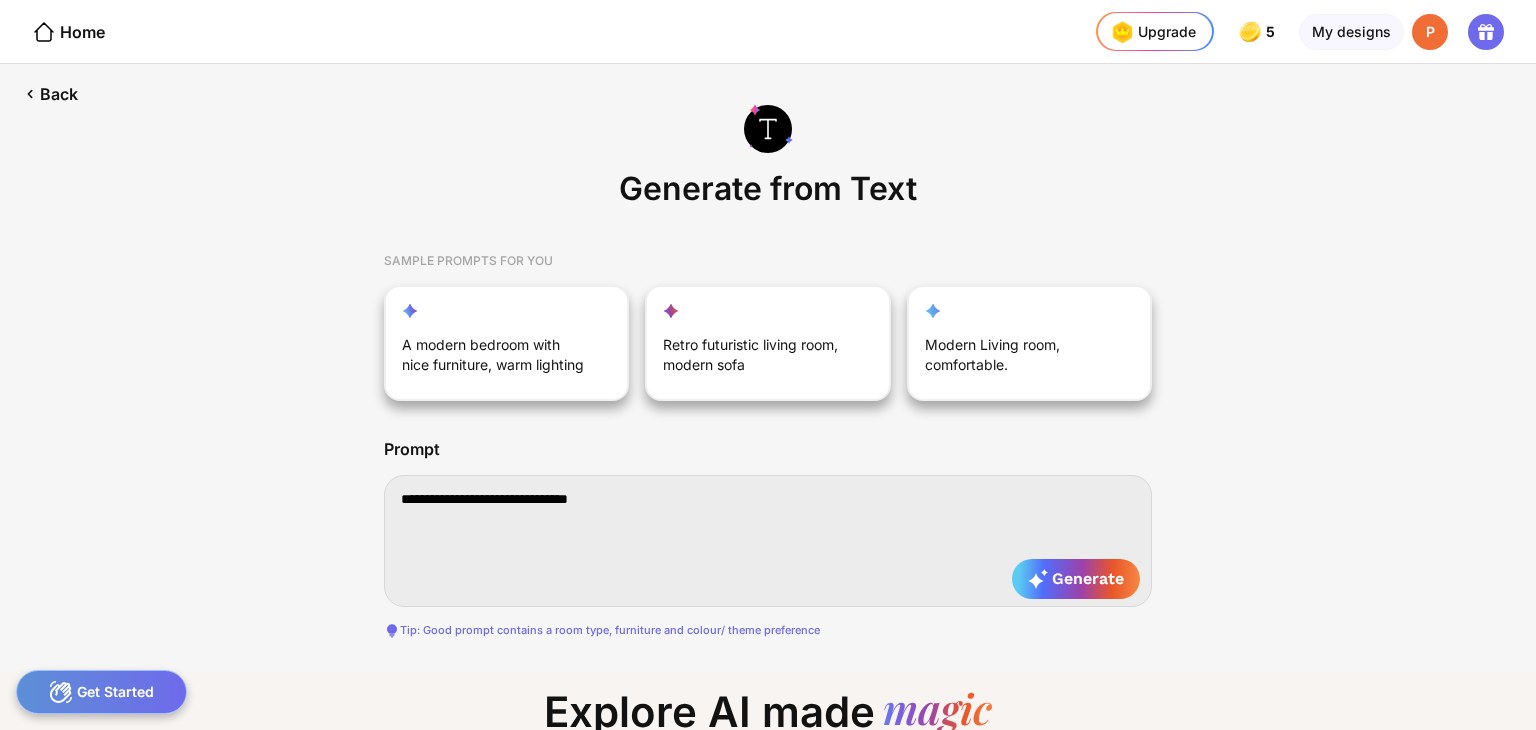type on "**********" 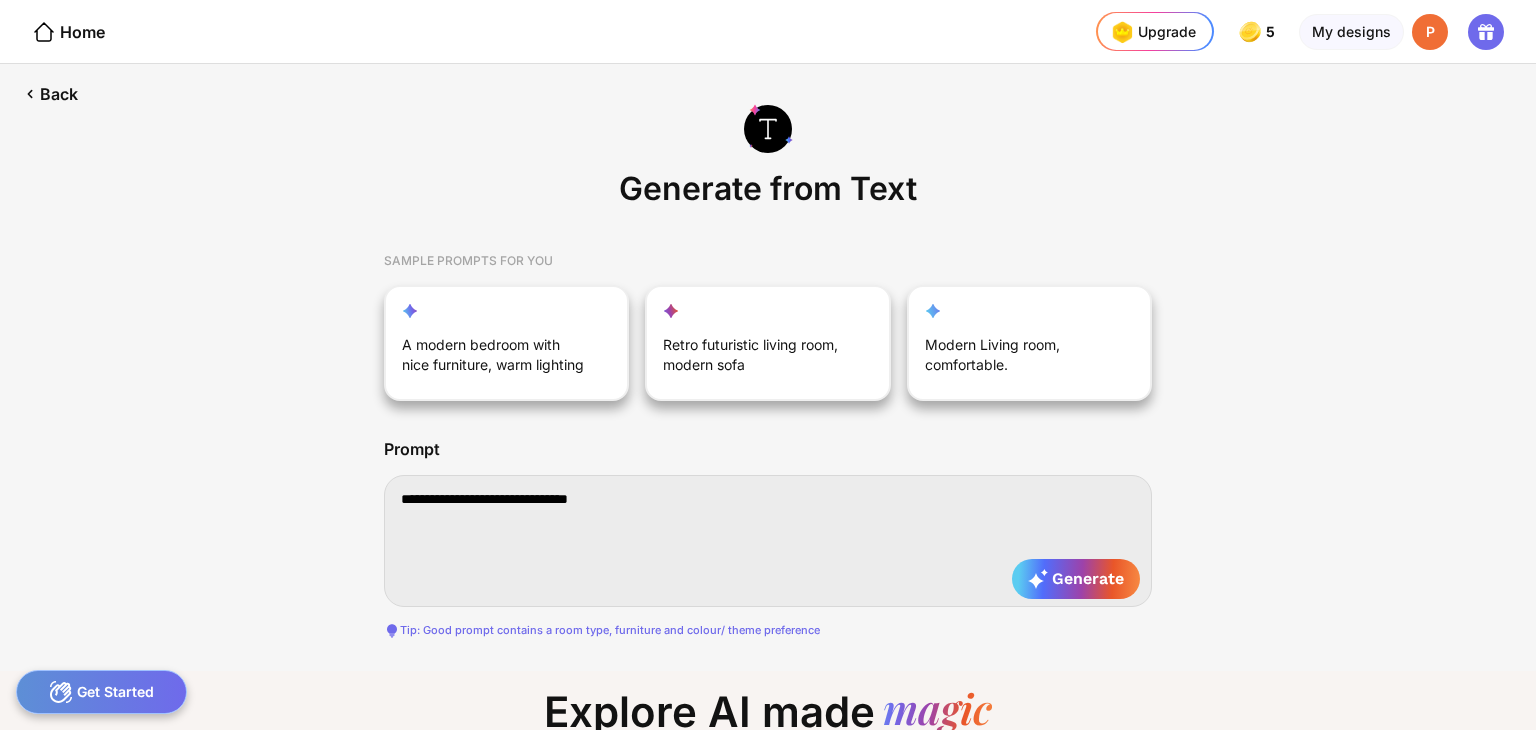 type on "**********" 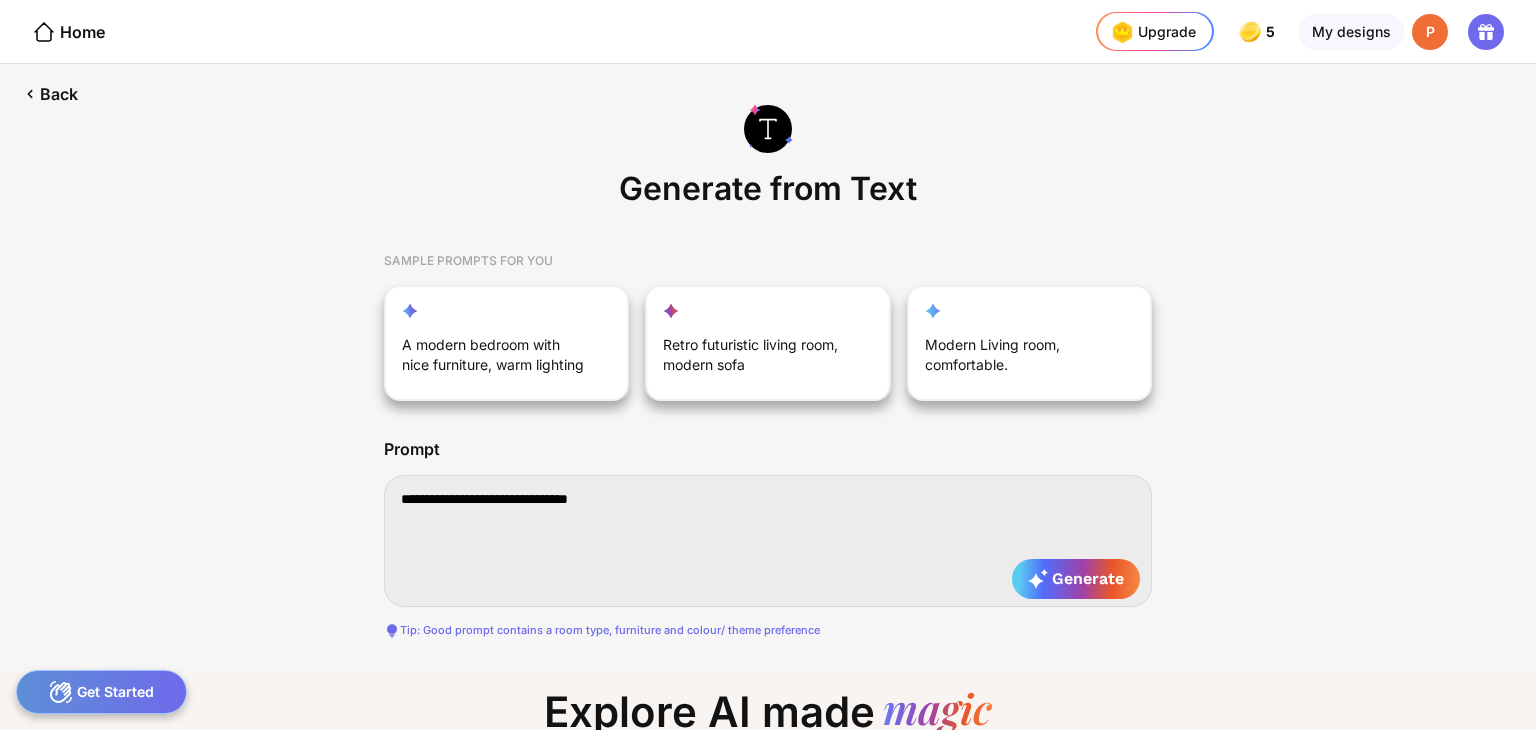 type on "**********" 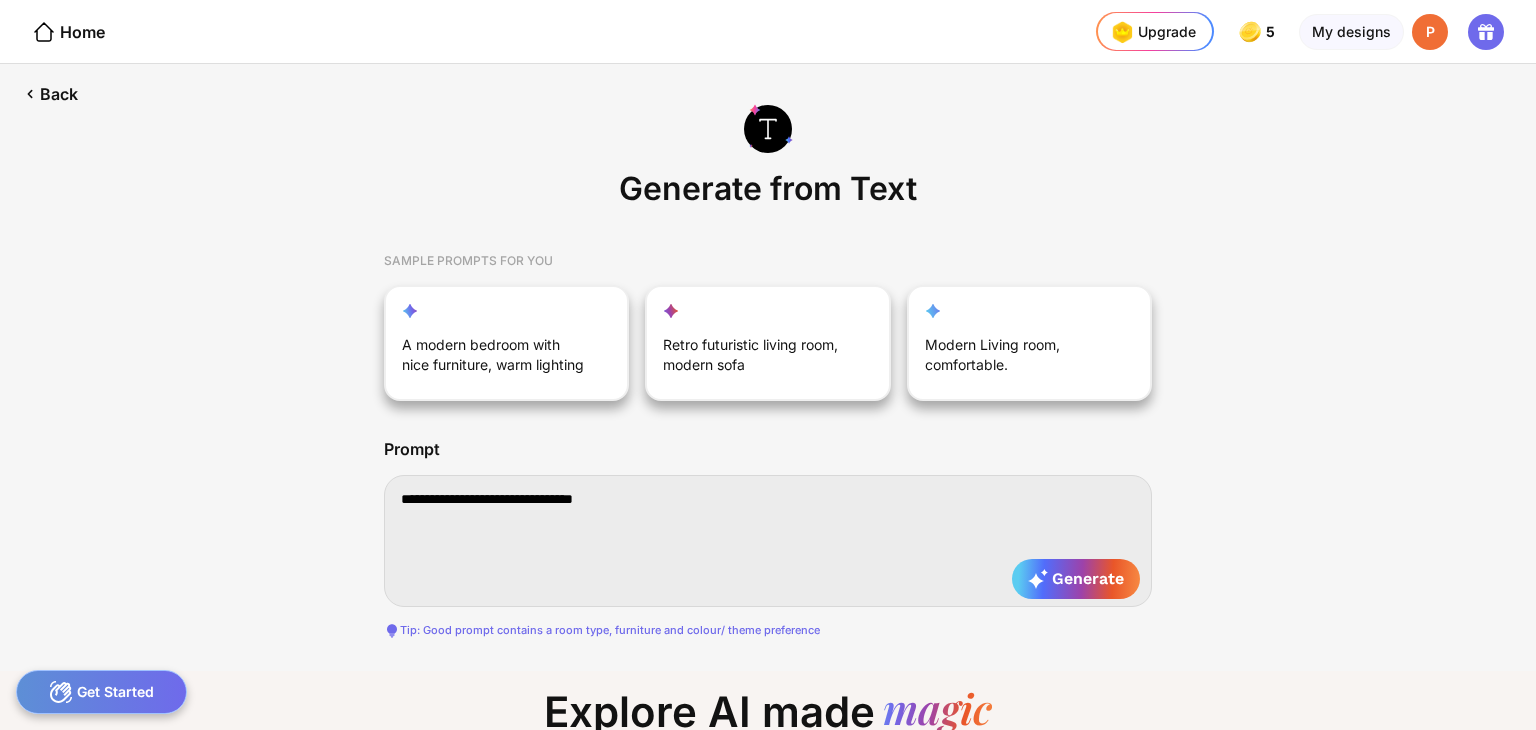 type on "**********" 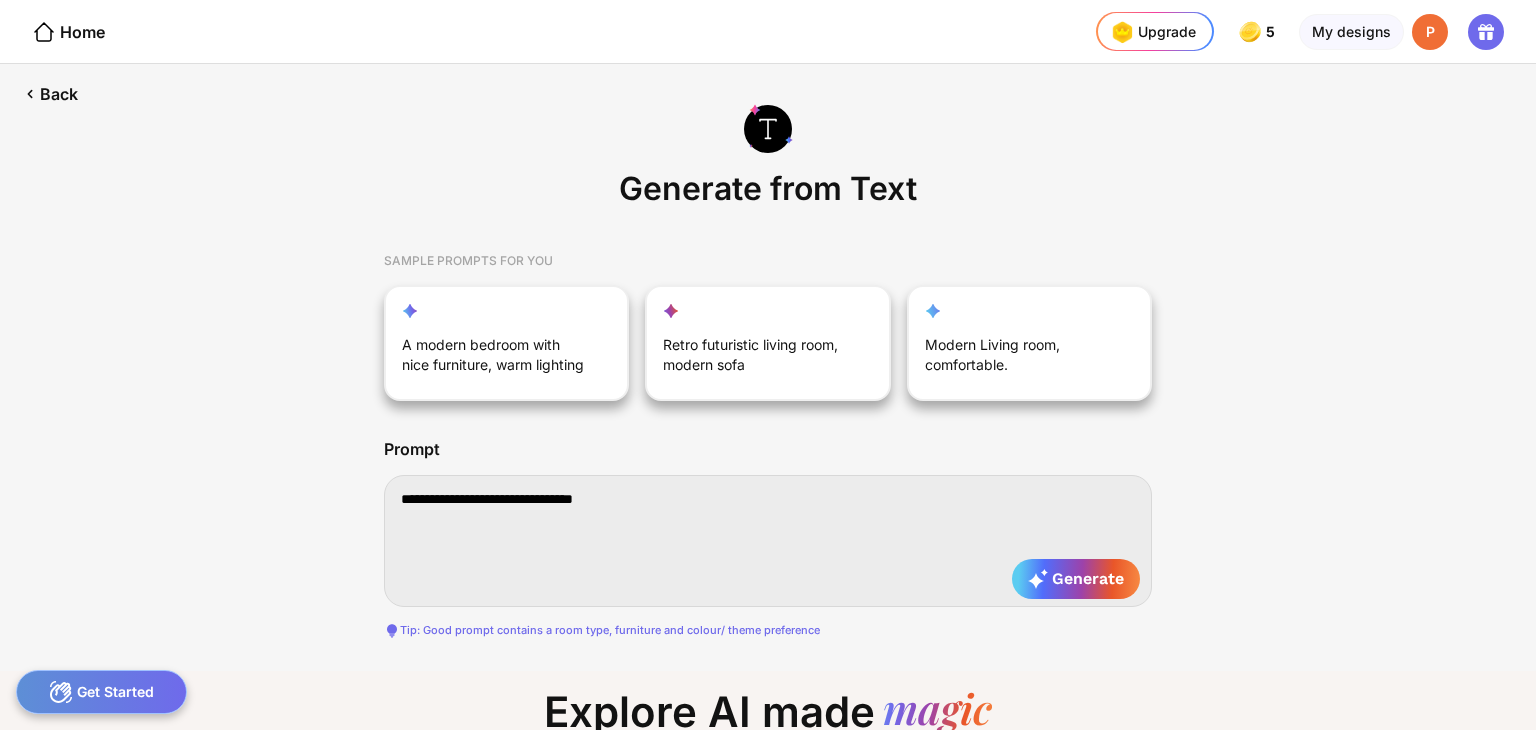 type on "**********" 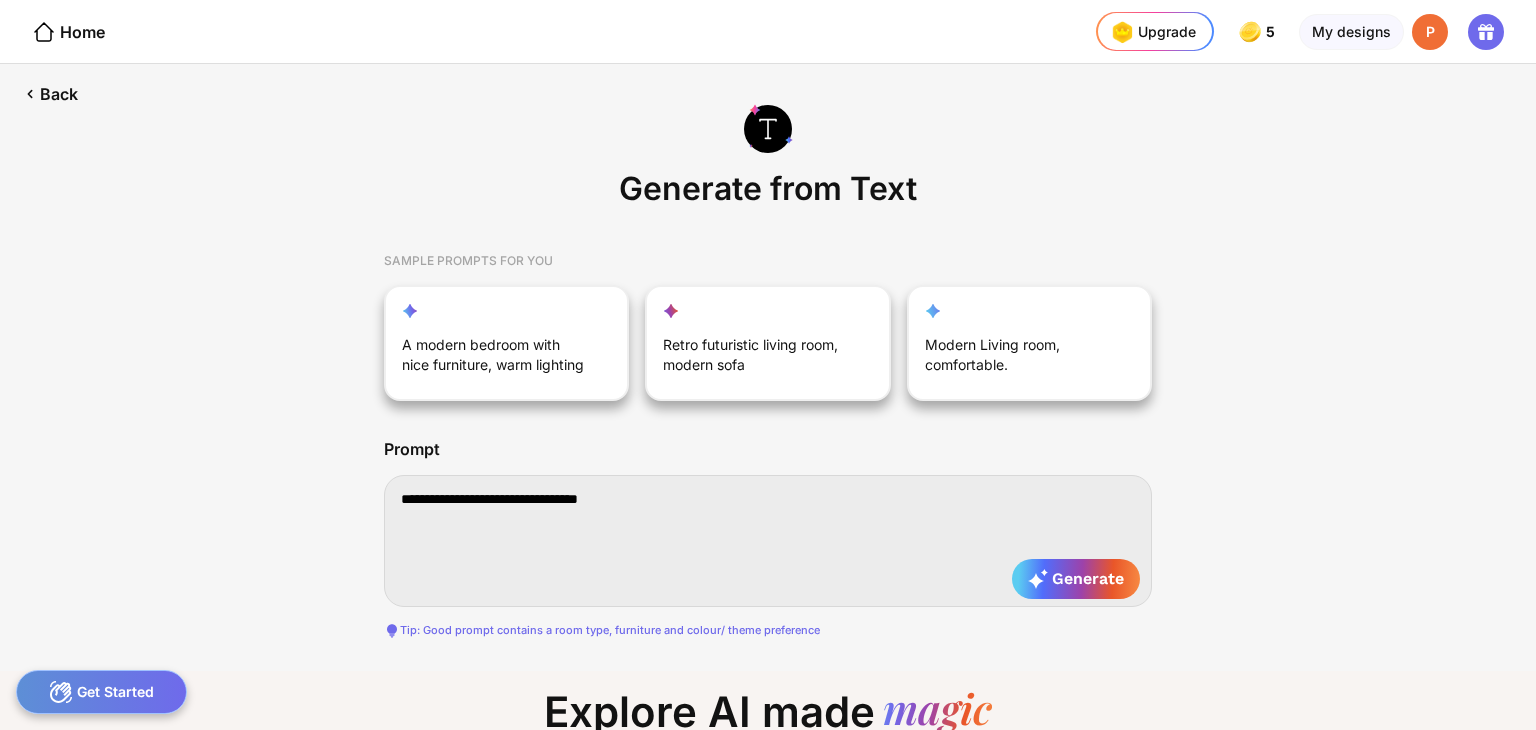 type on "**********" 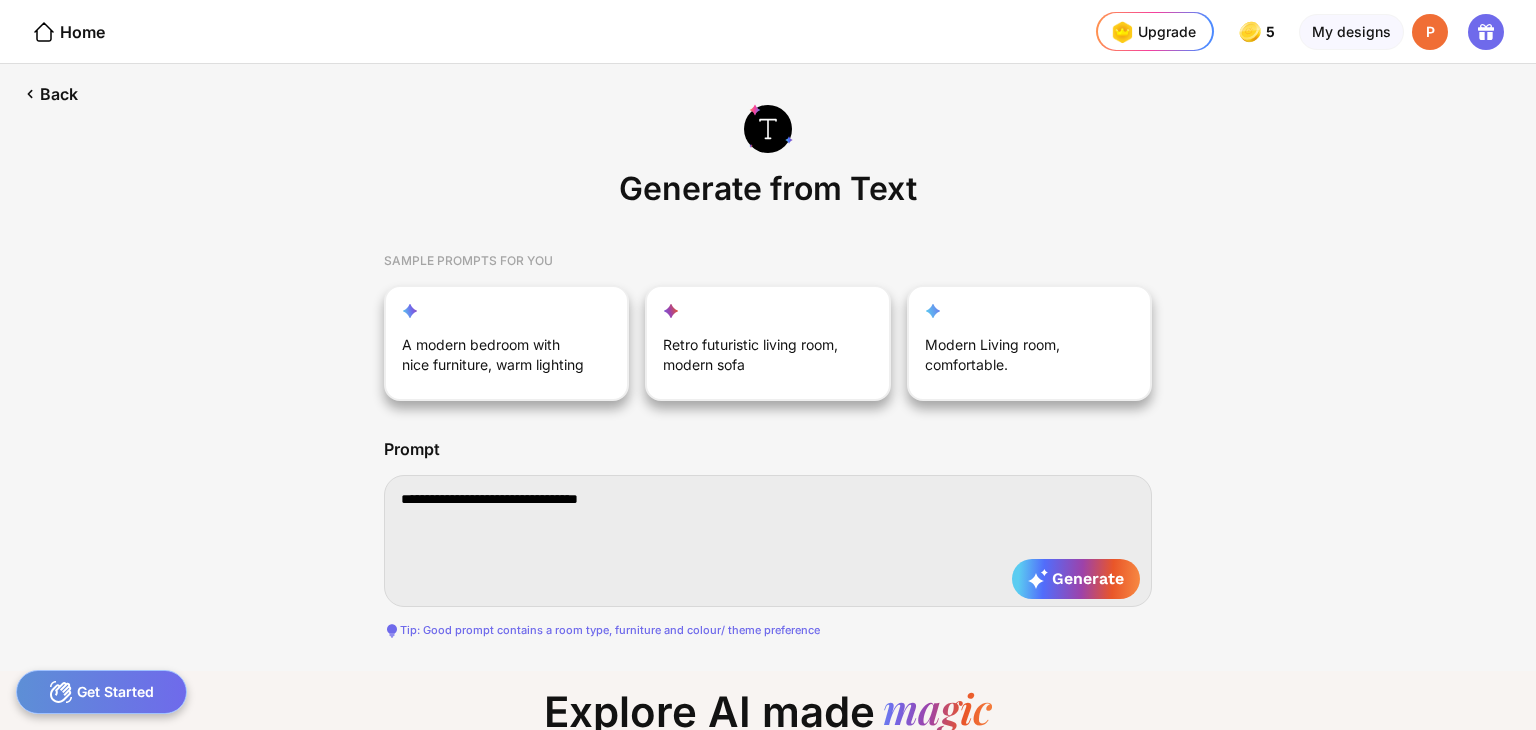 type on "**********" 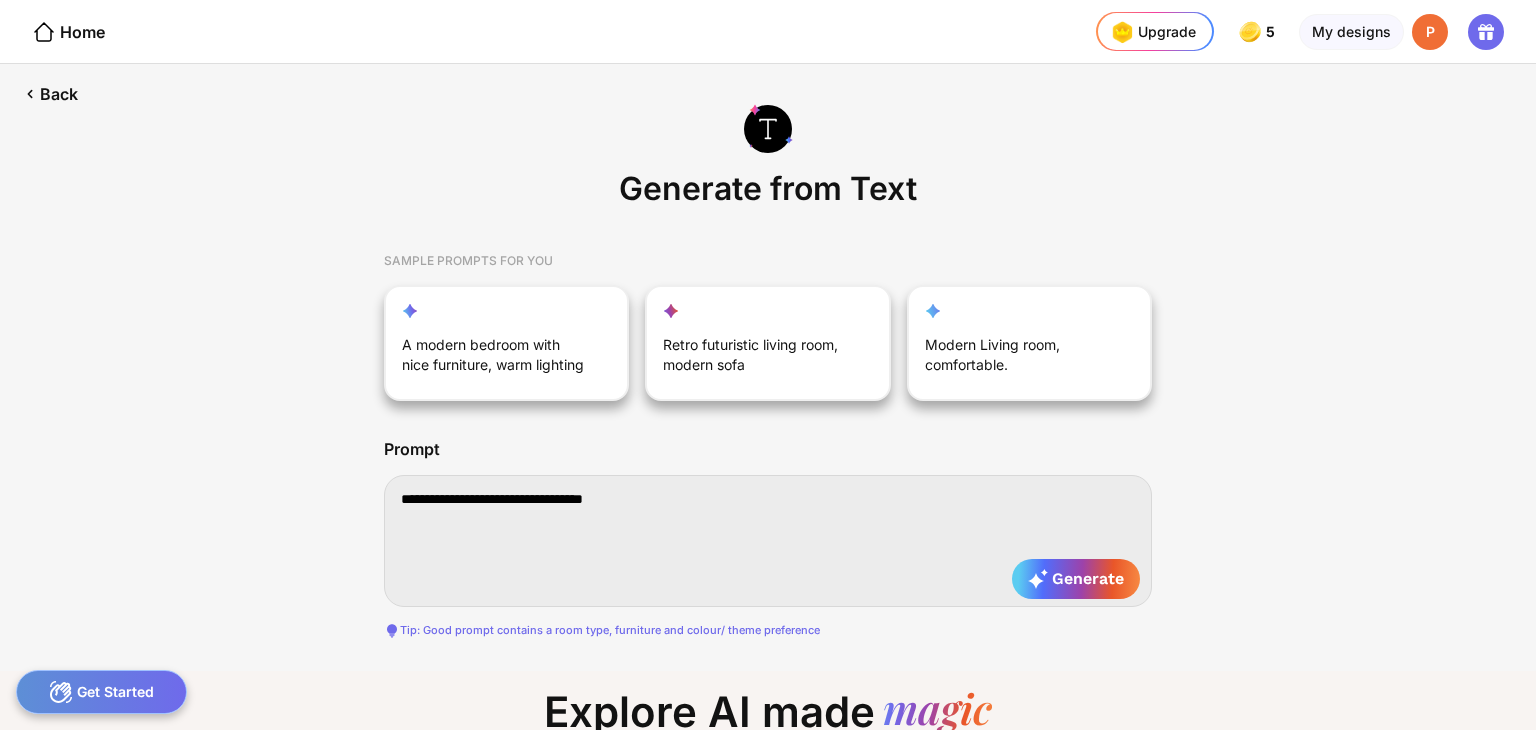 type on "**********" 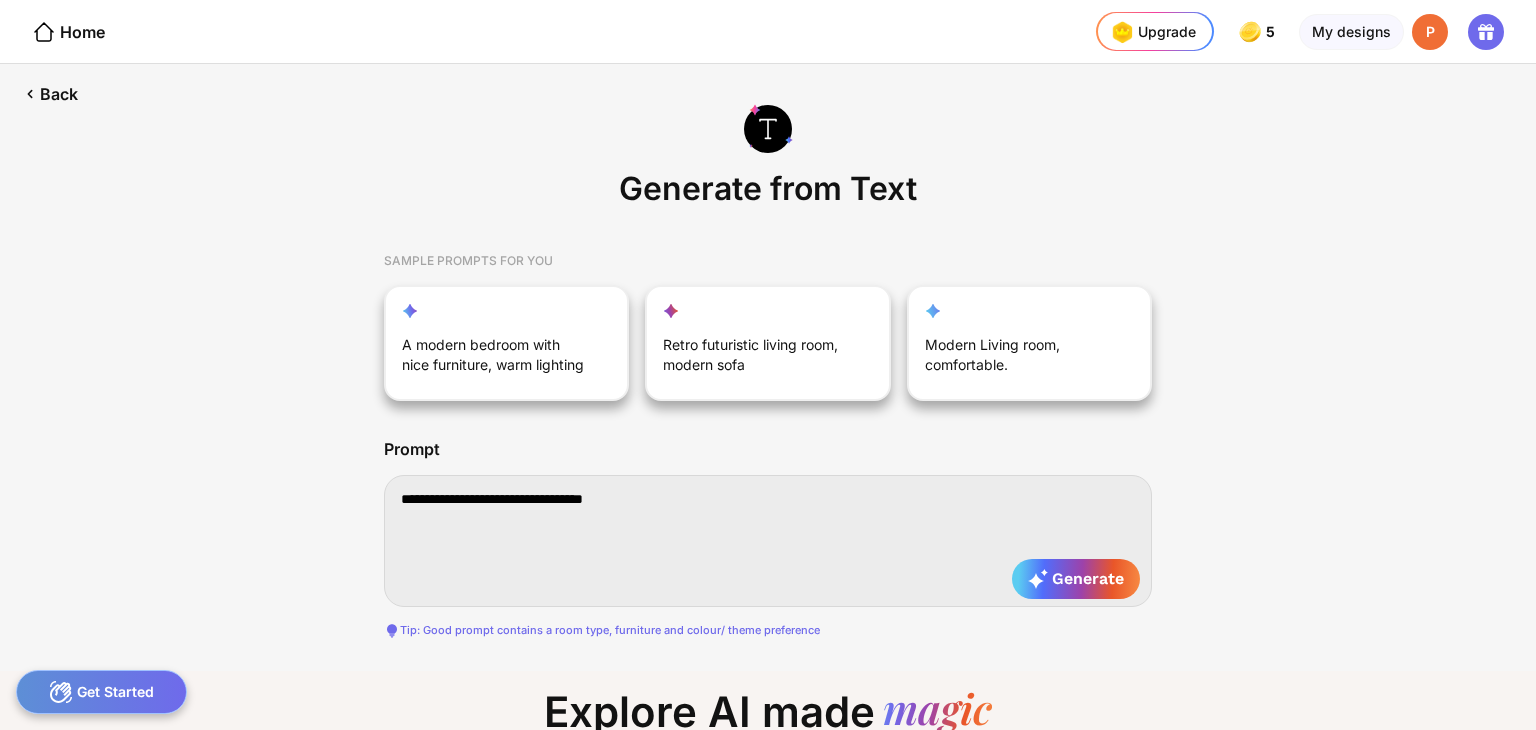 type on "**********" 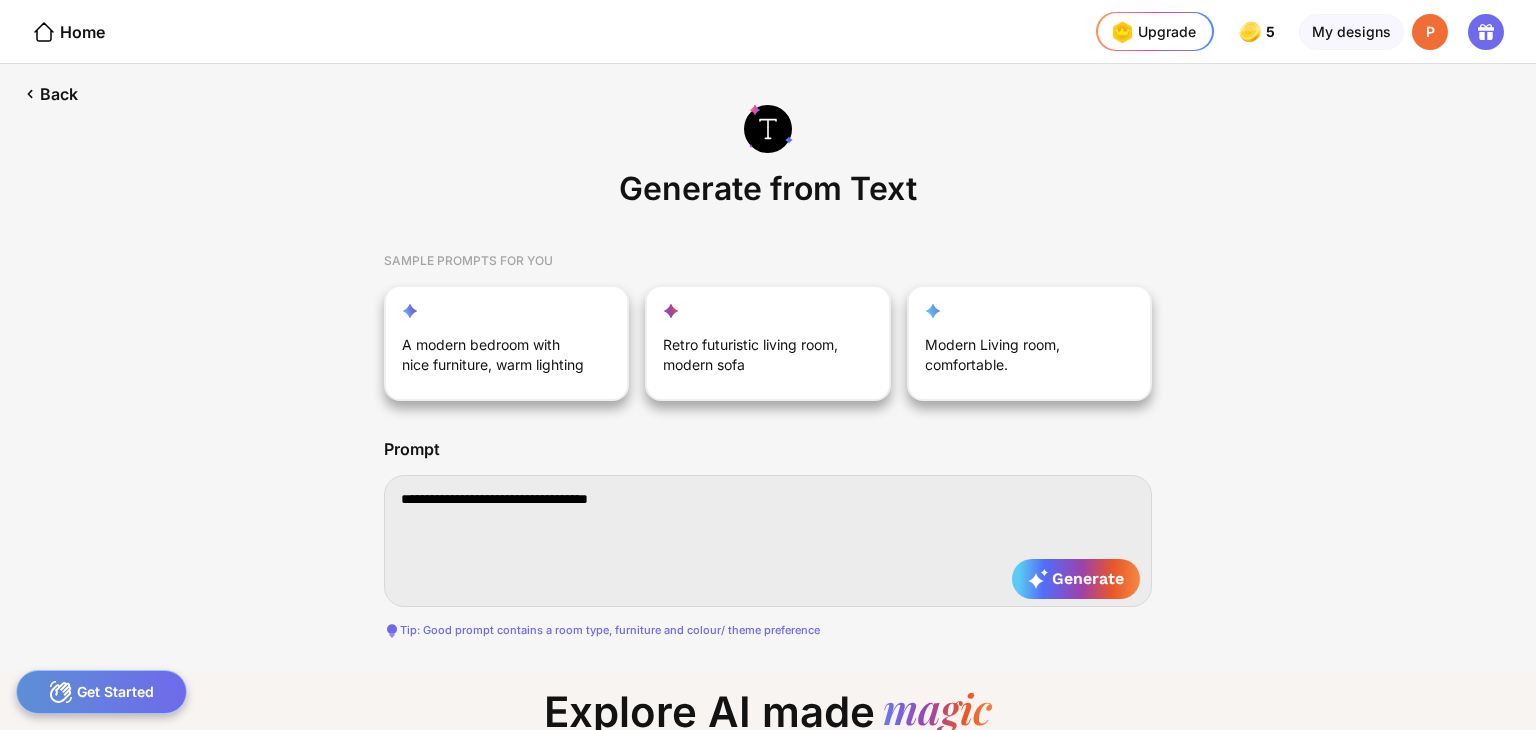 type on "**********" 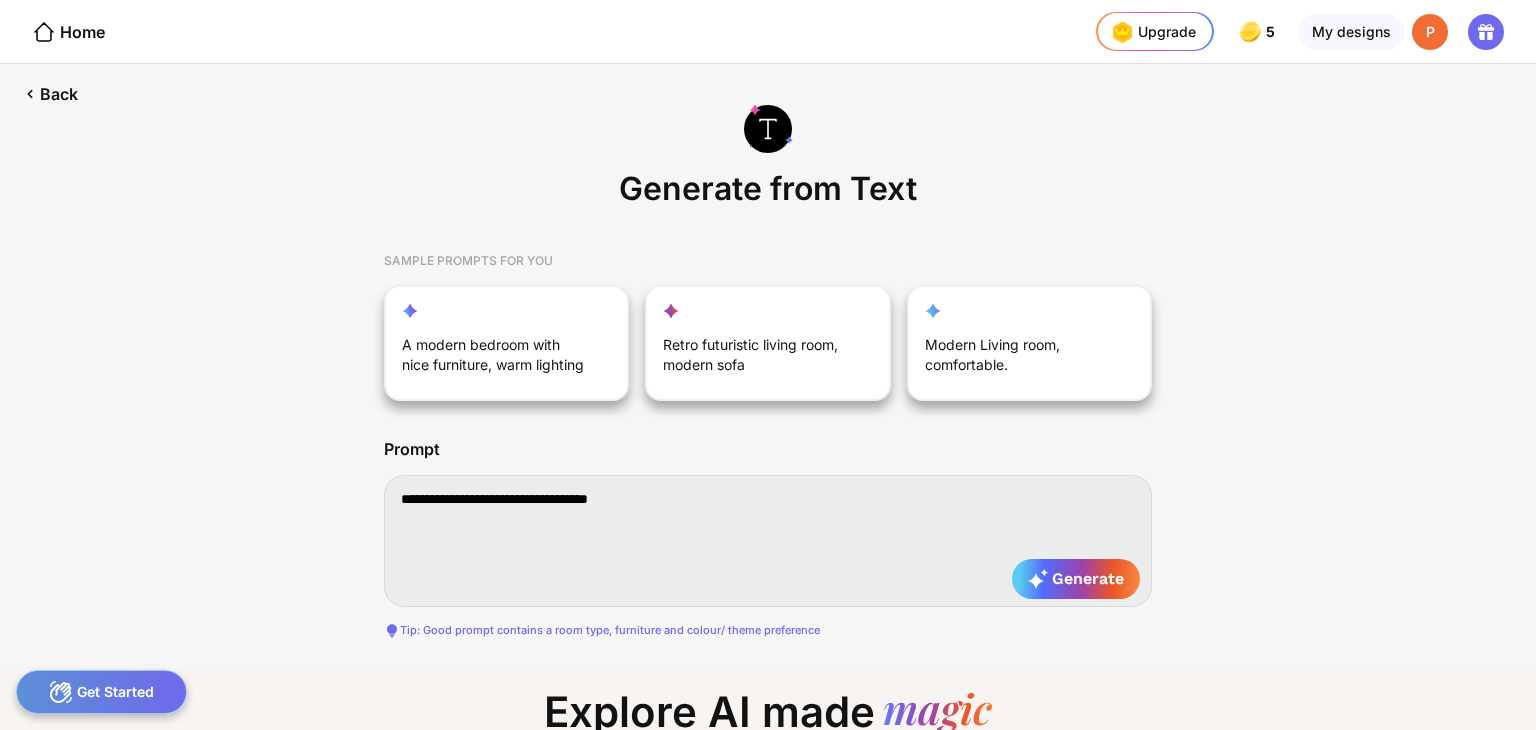 type on "**********" 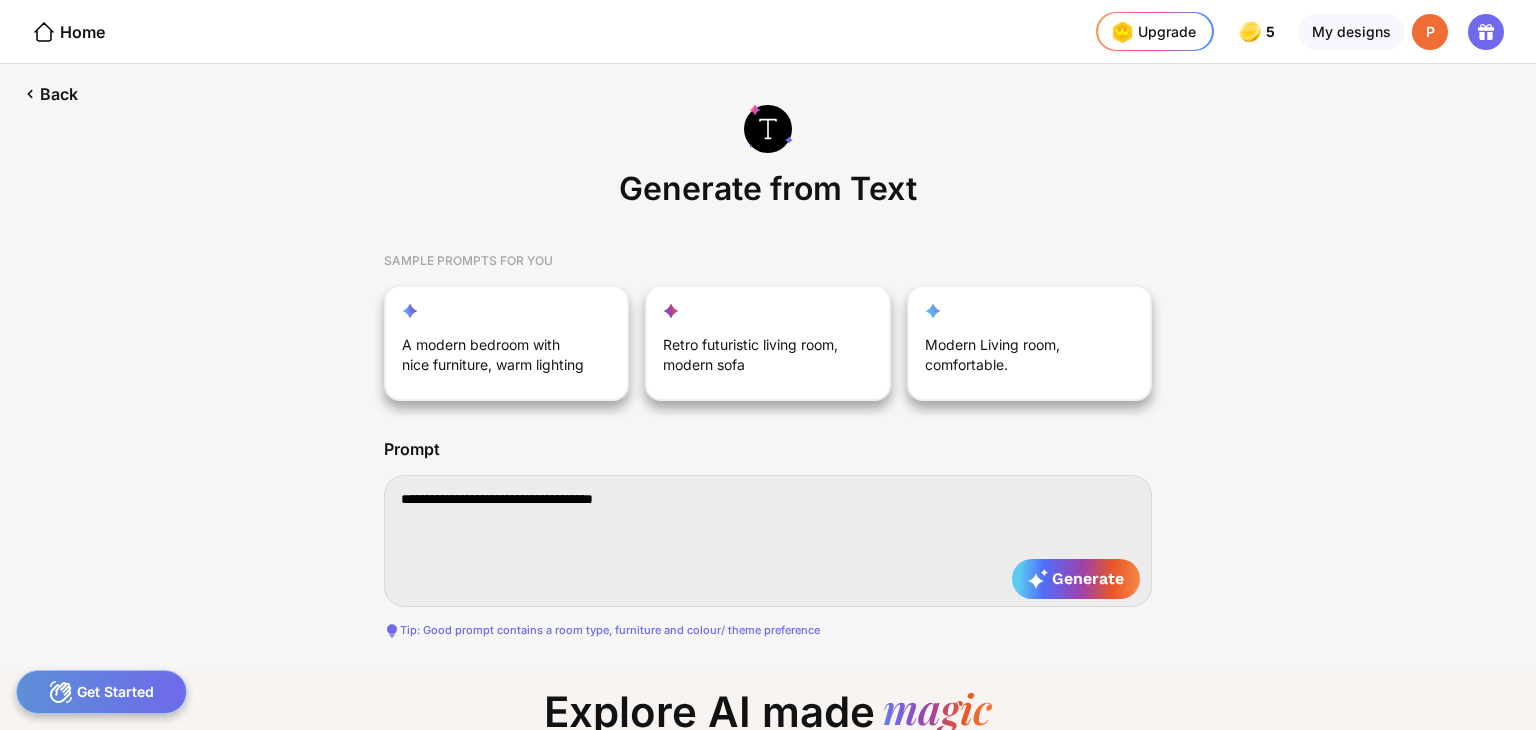 type on "**********" 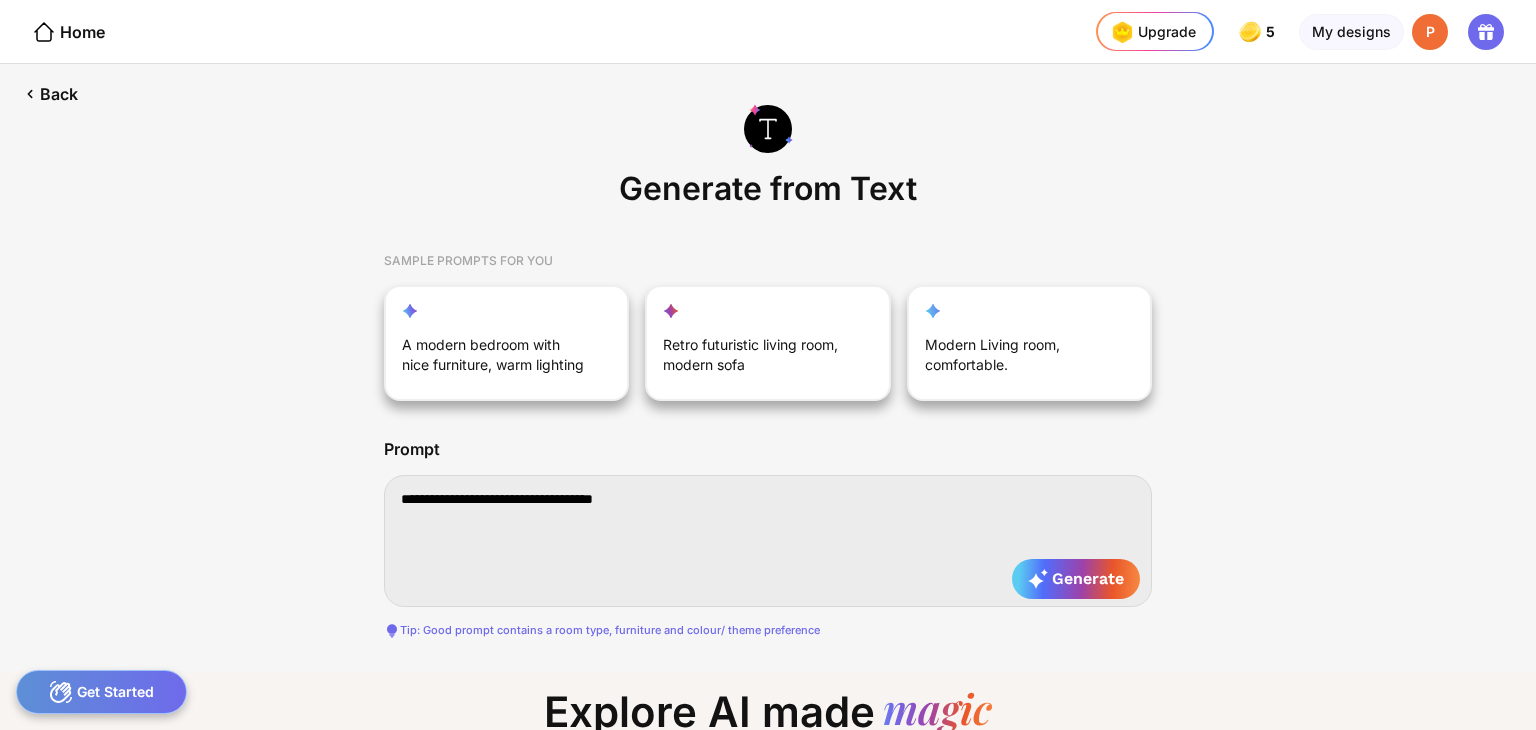 type on "**********" 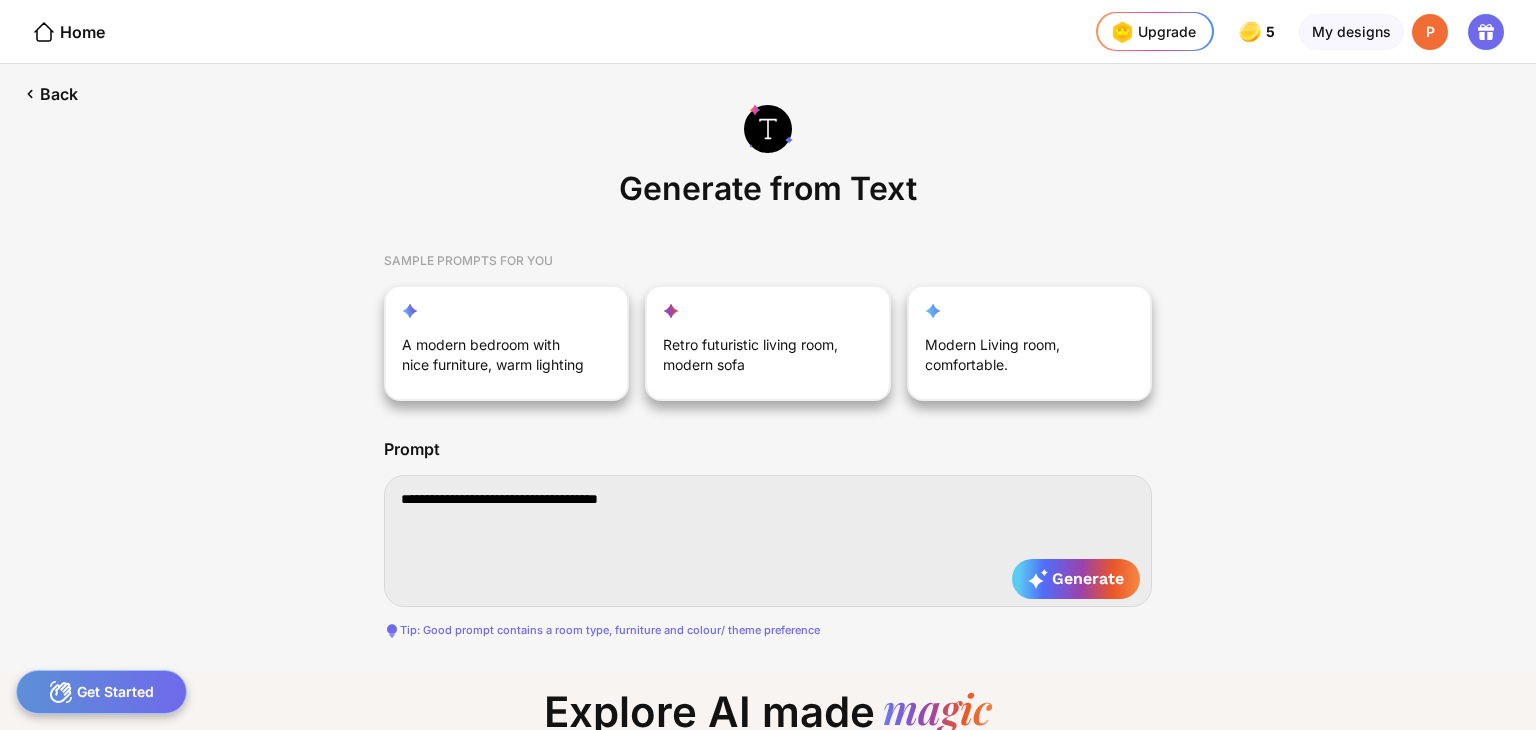 type on "**********" 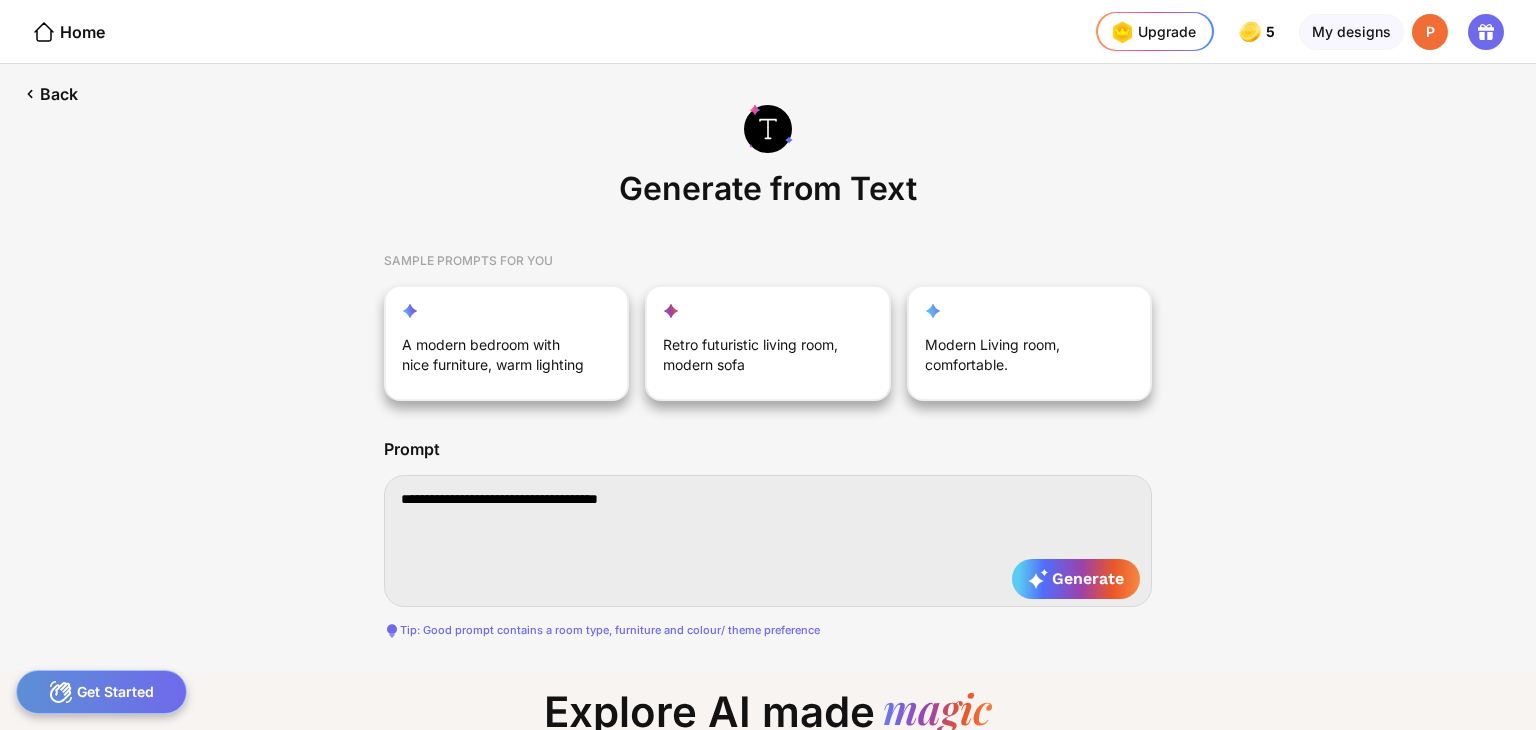 type on "**********" 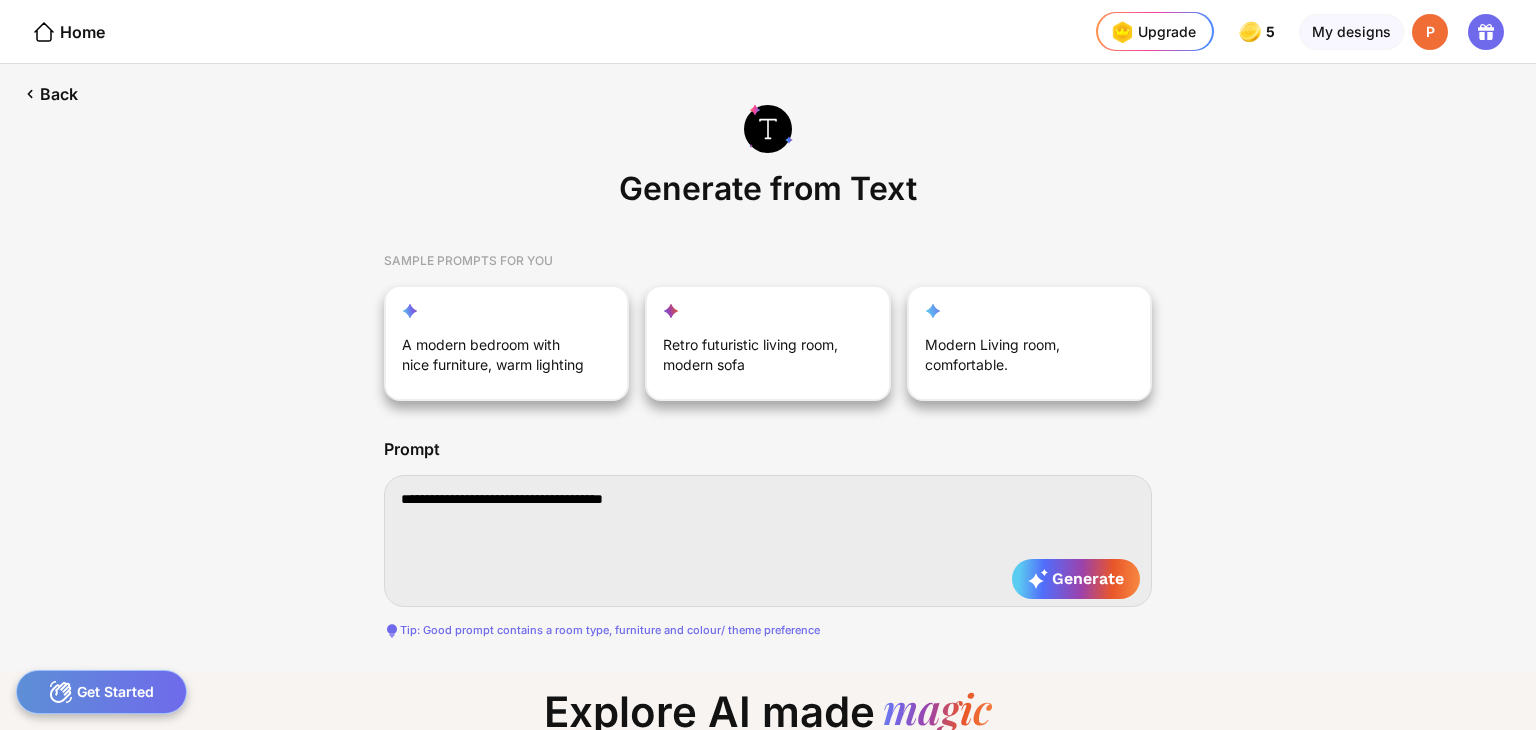 type on "**********" 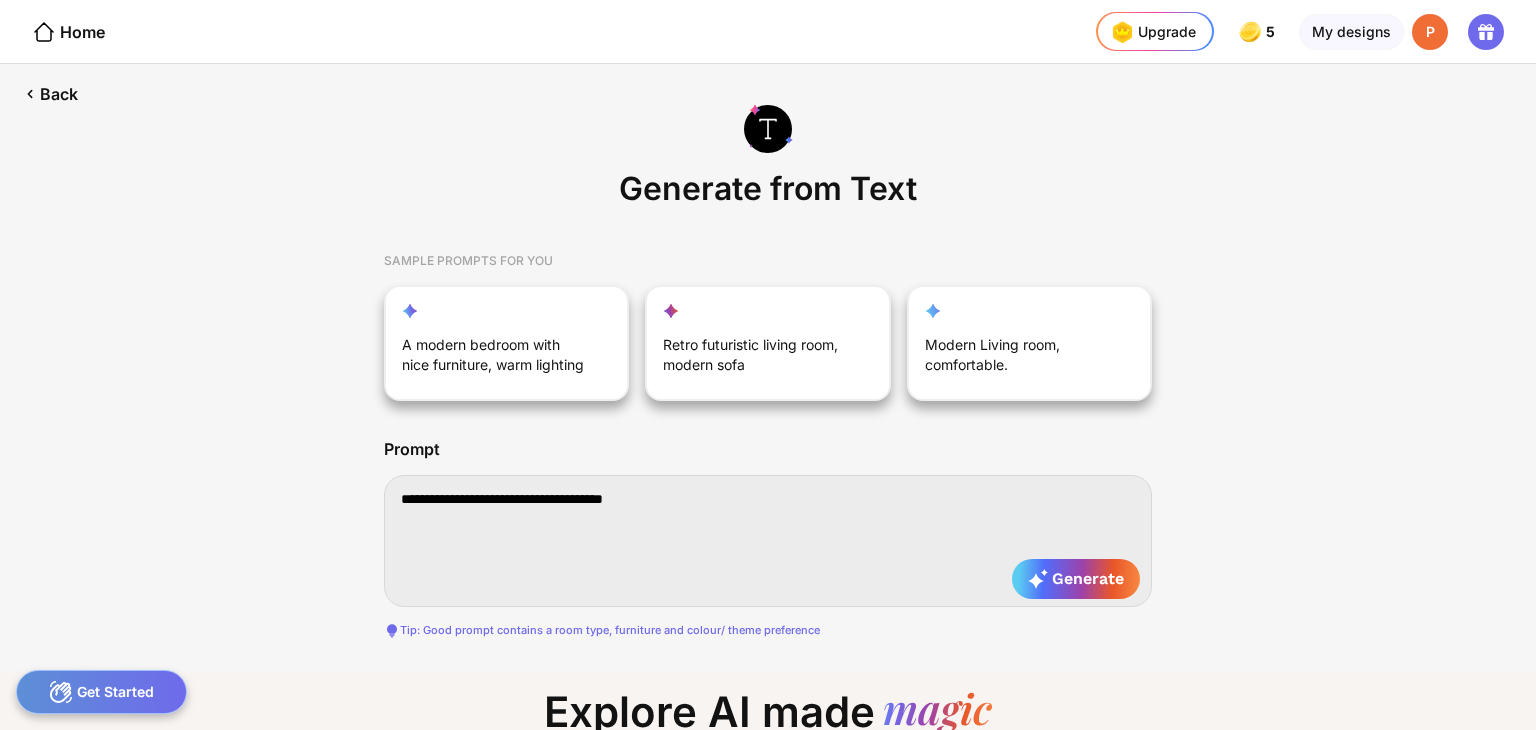 type on "**********" 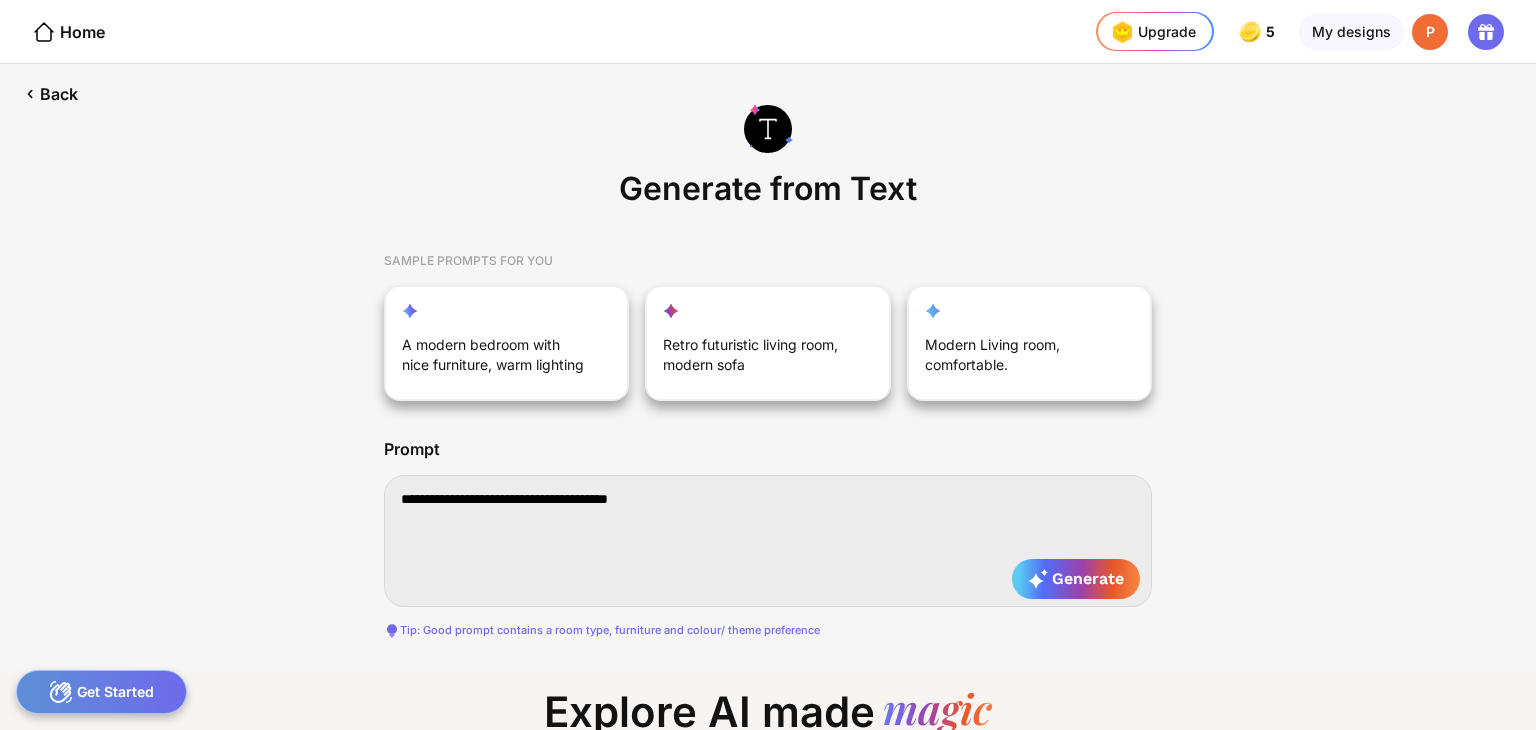type on "**********" 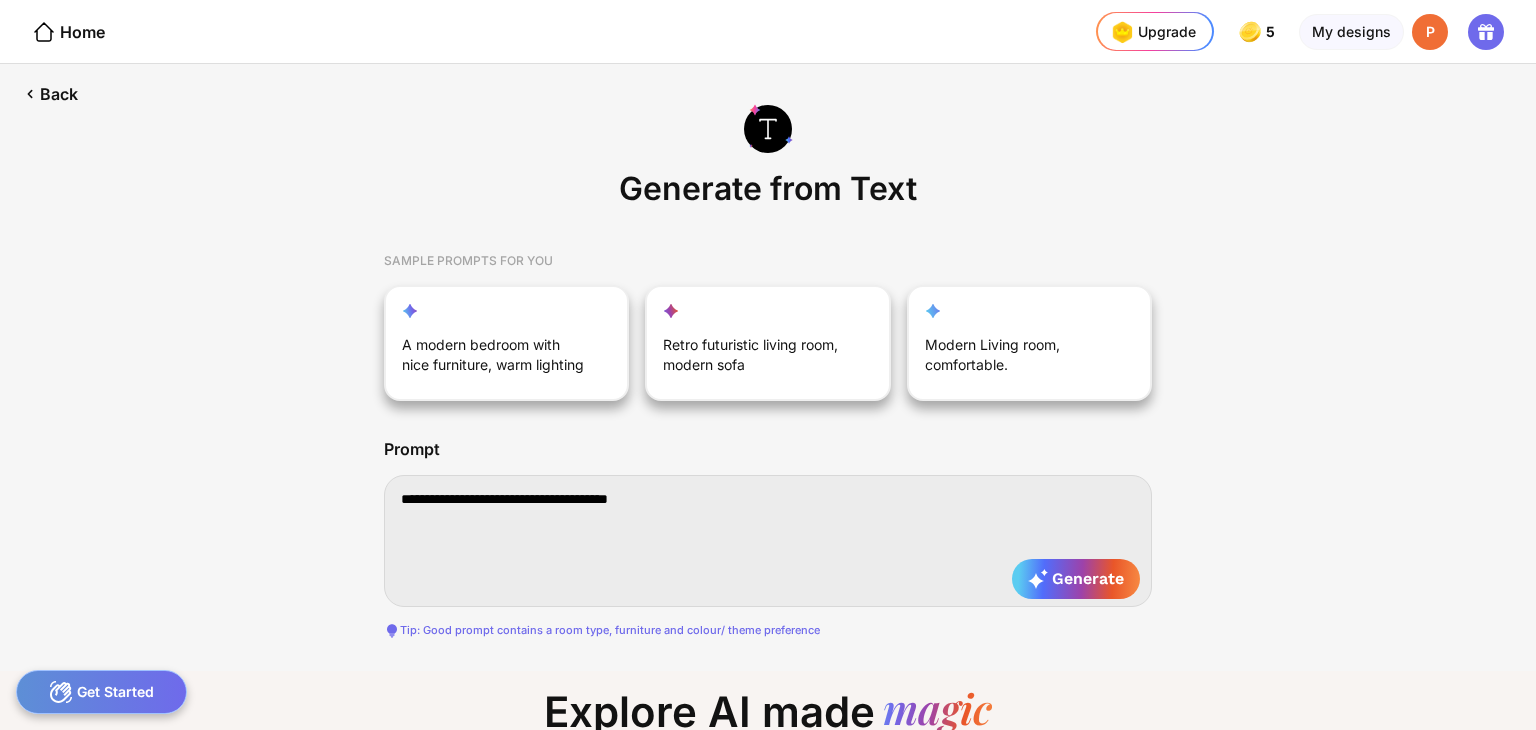 type on "**********" 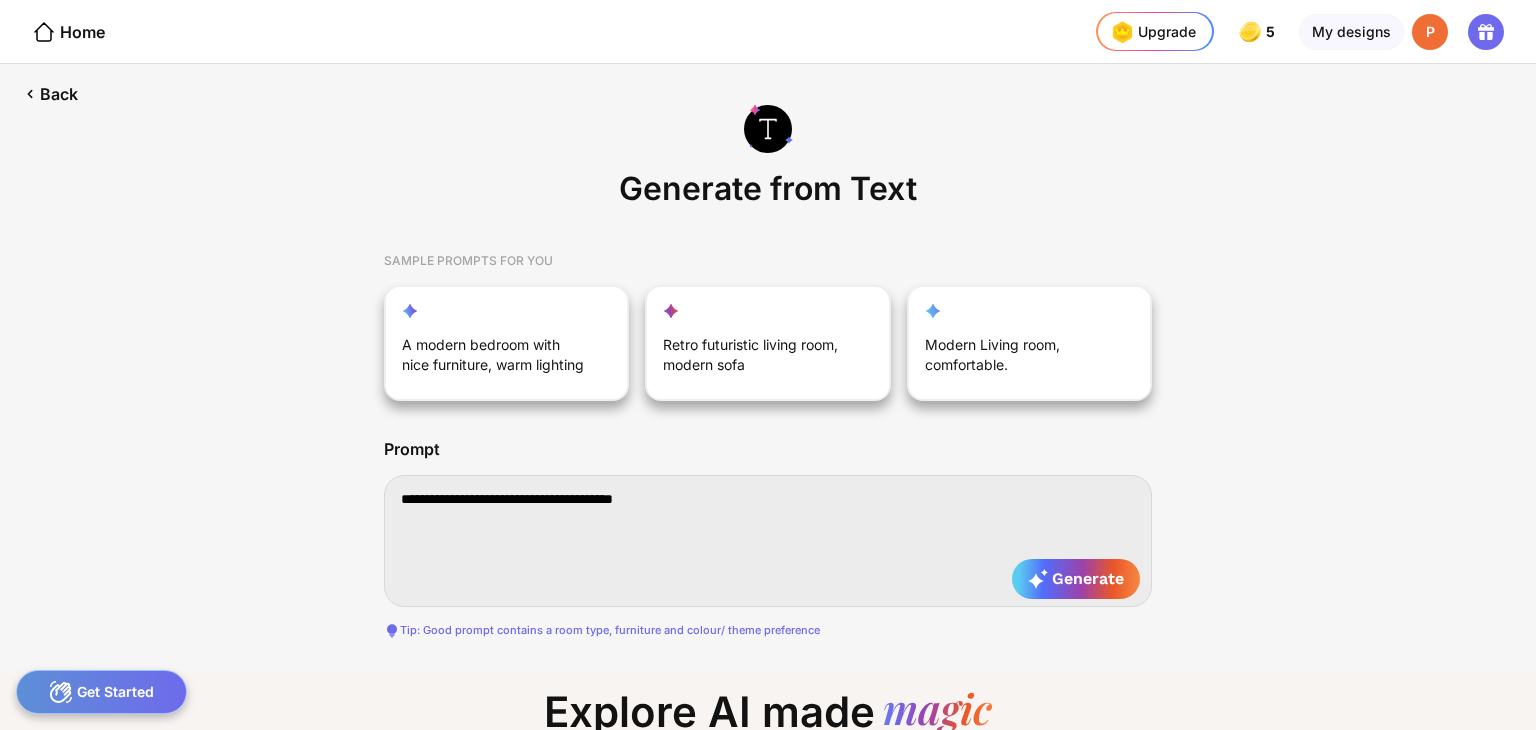 type on "**********" 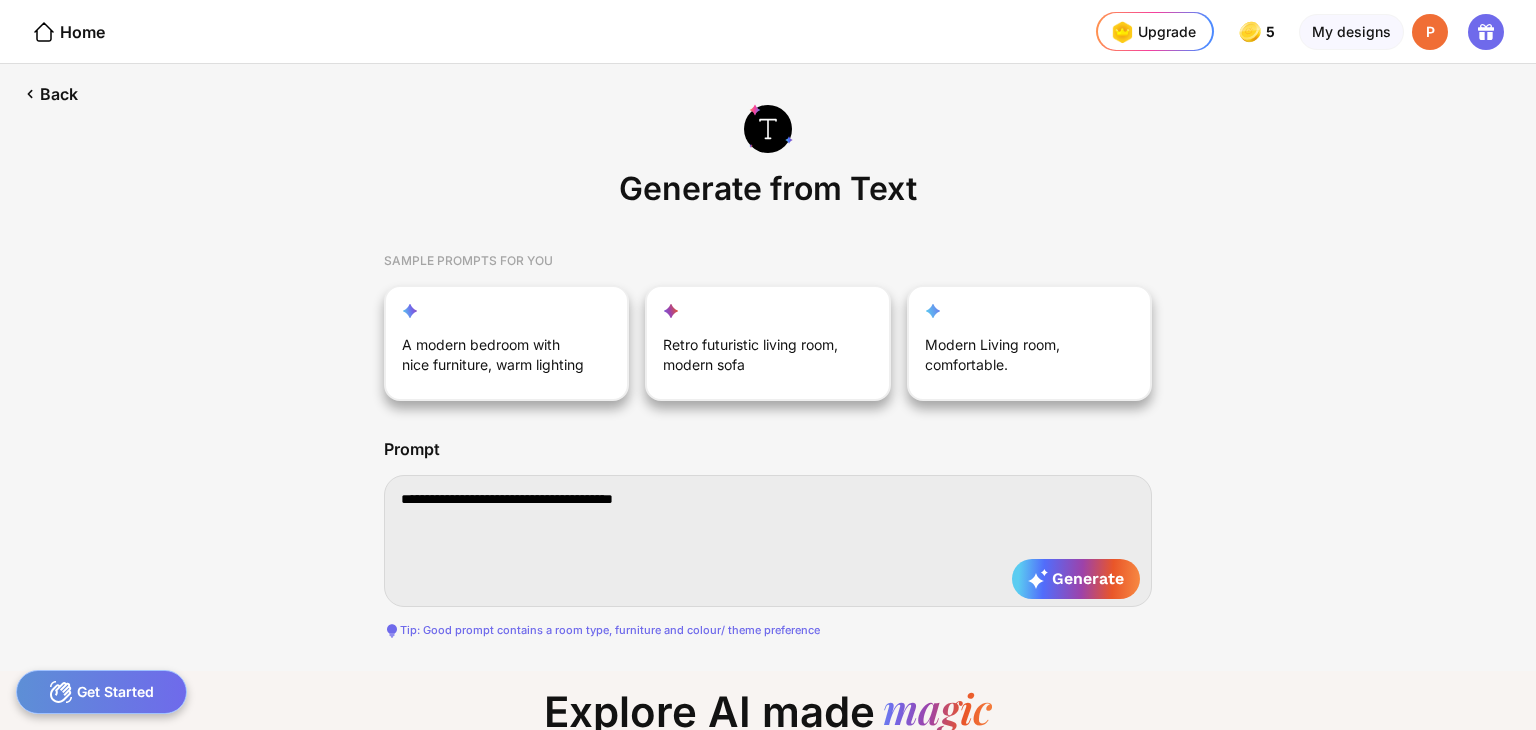 type on "**********" 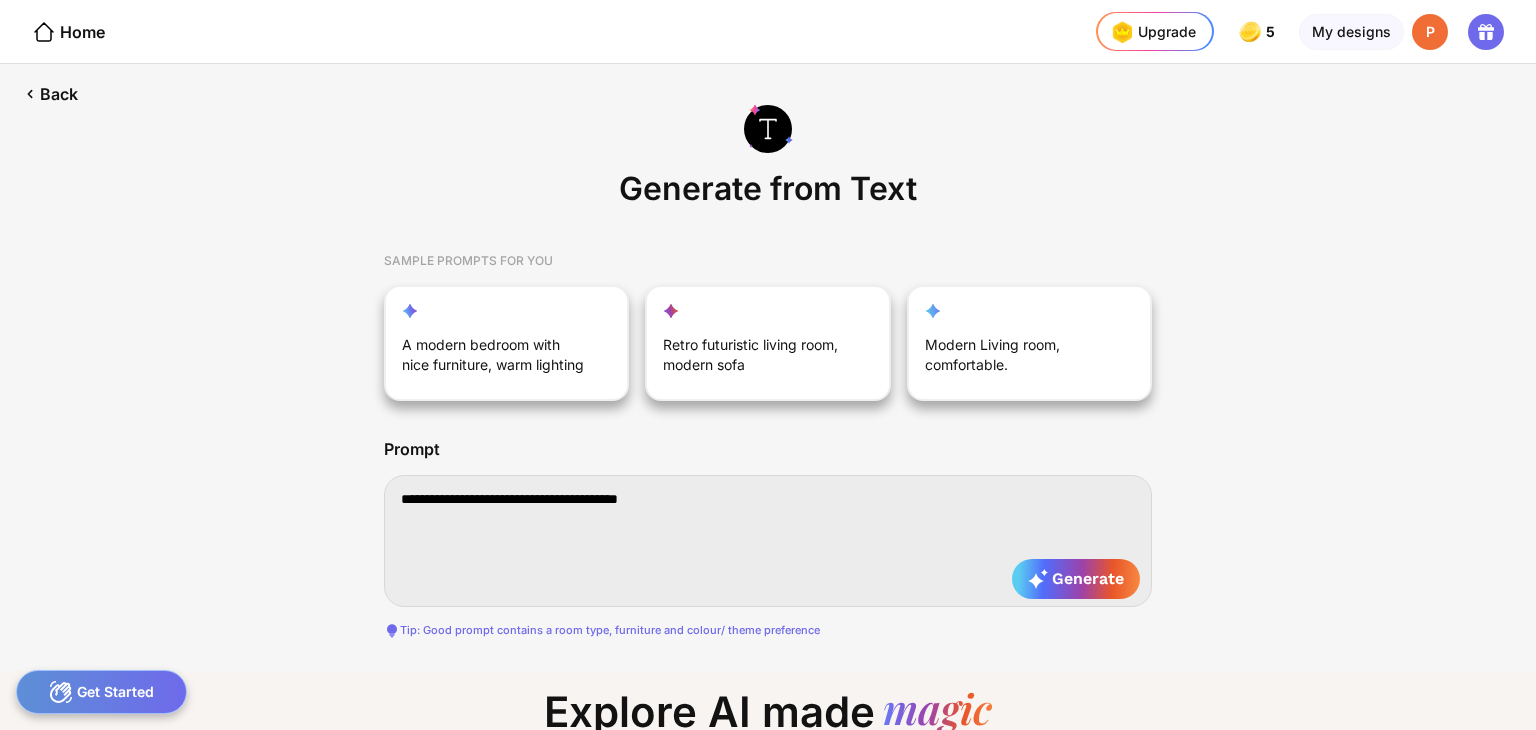type on "**********" 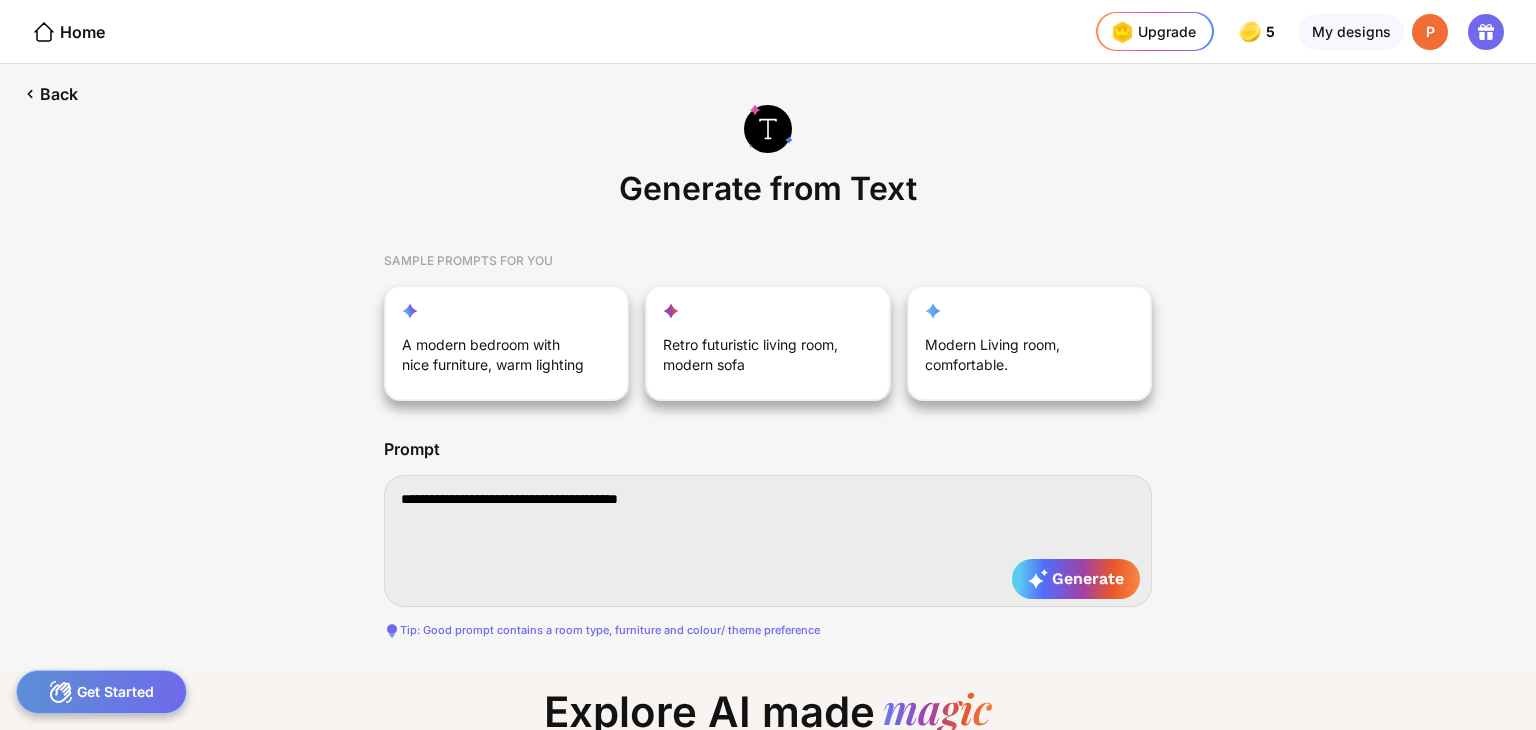 type on "**********" 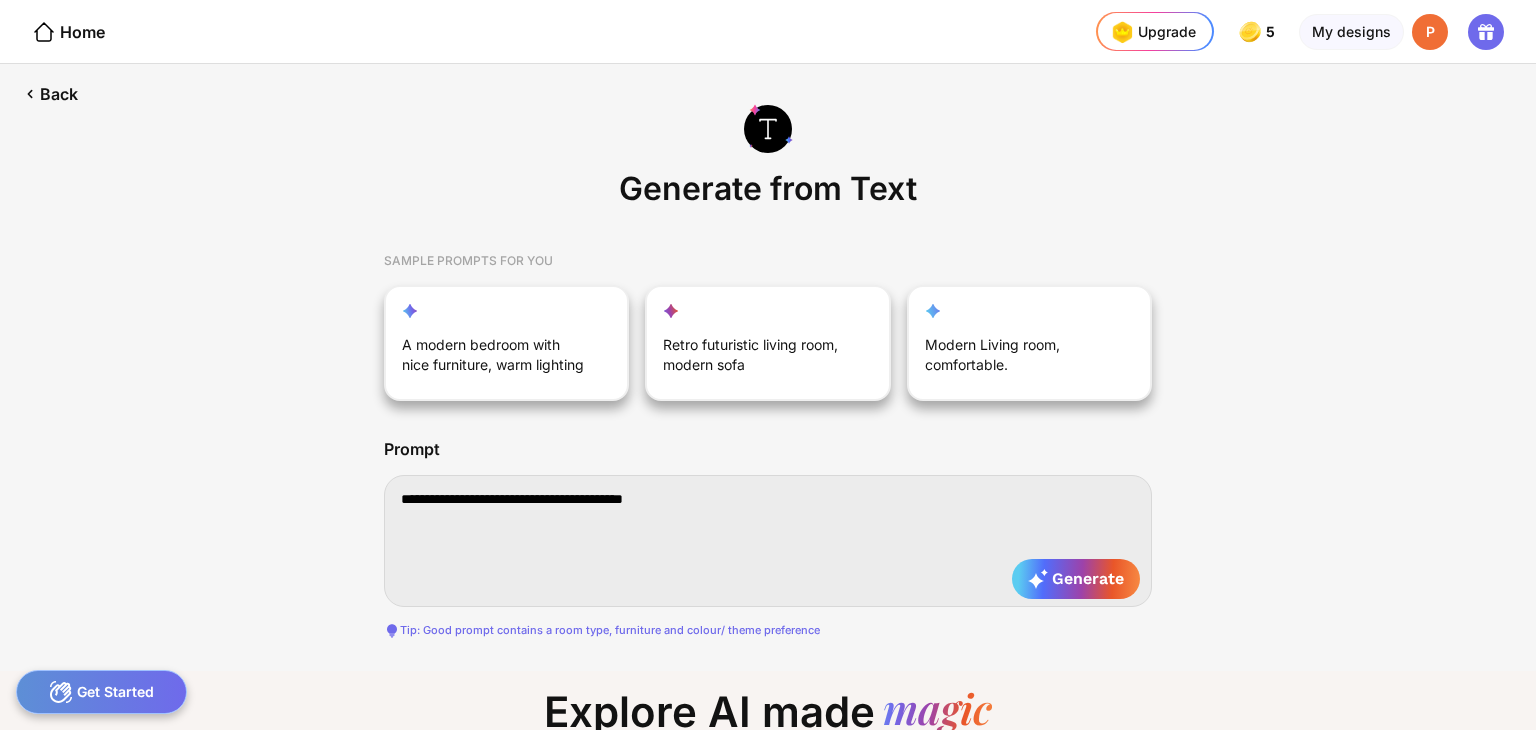 type on "**********" 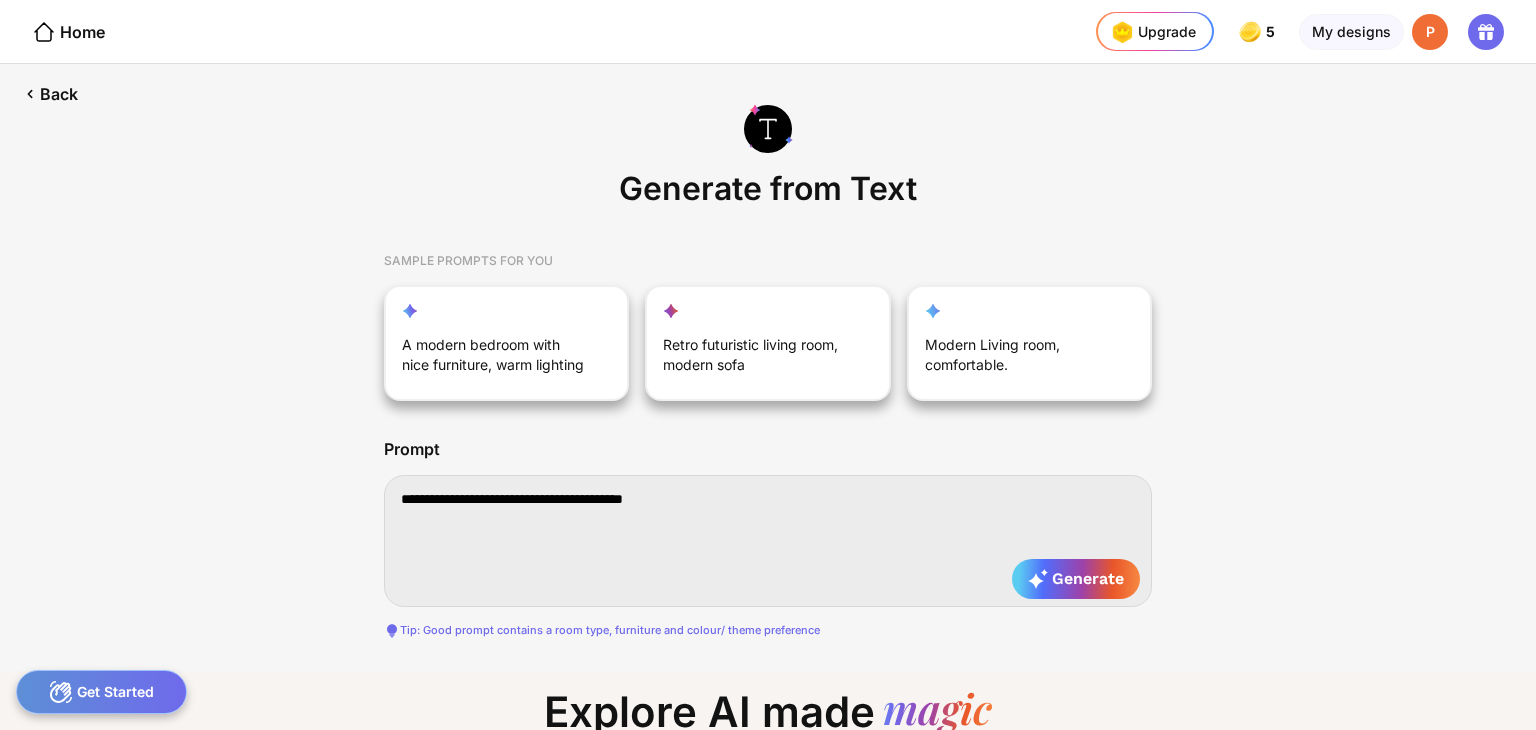 type on "**********" 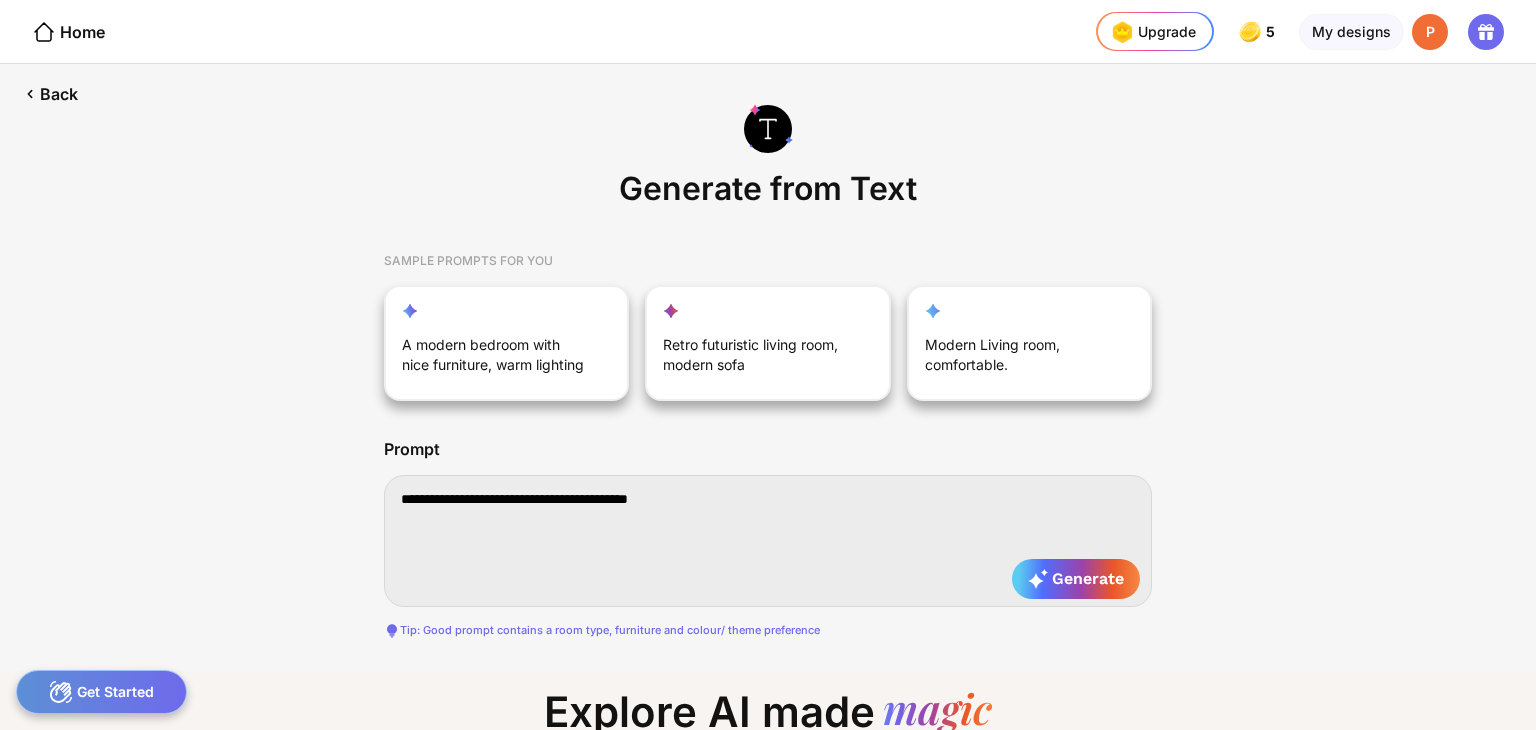 type on "**********" 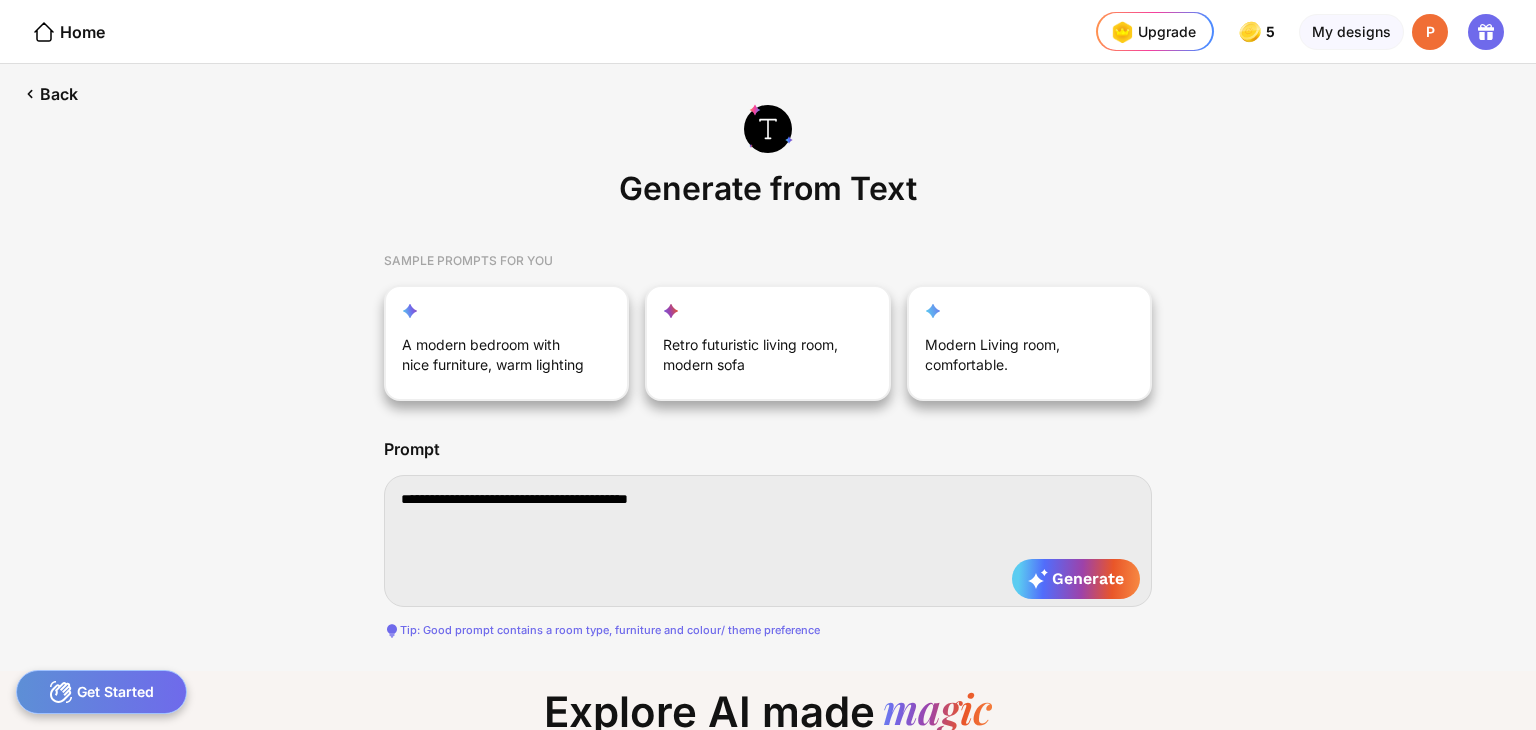 type on "**********" 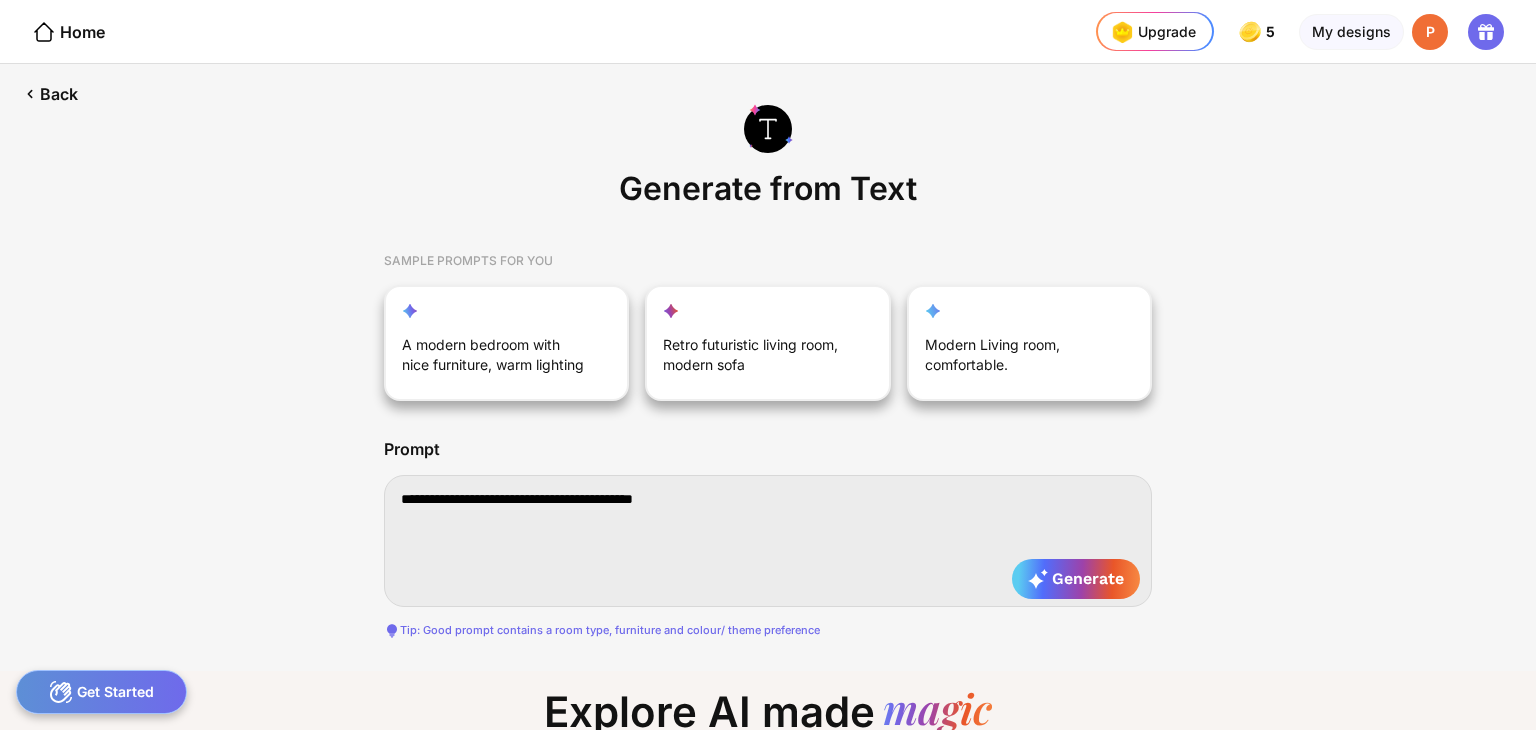 type on "**********" 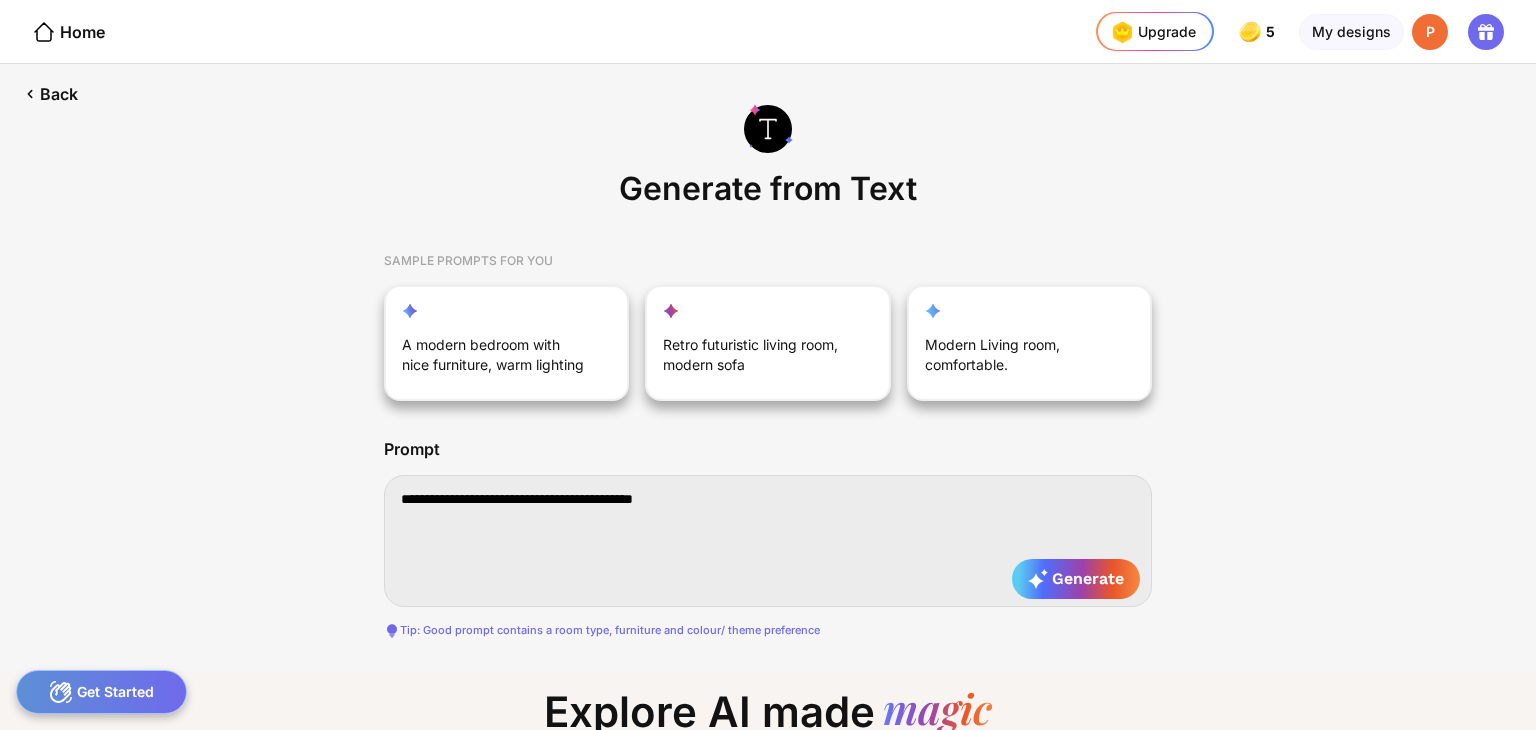 type on "**********" 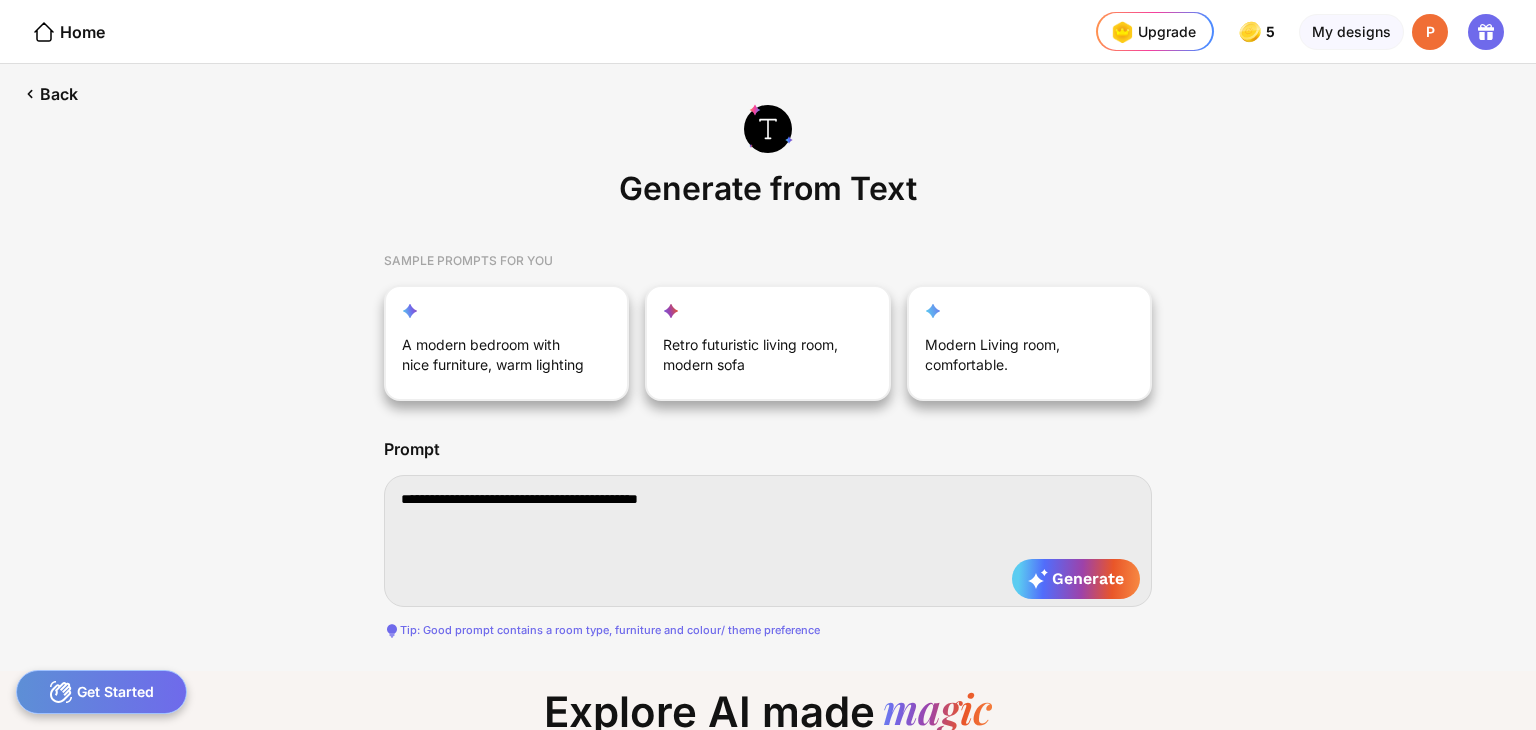type on "**********" 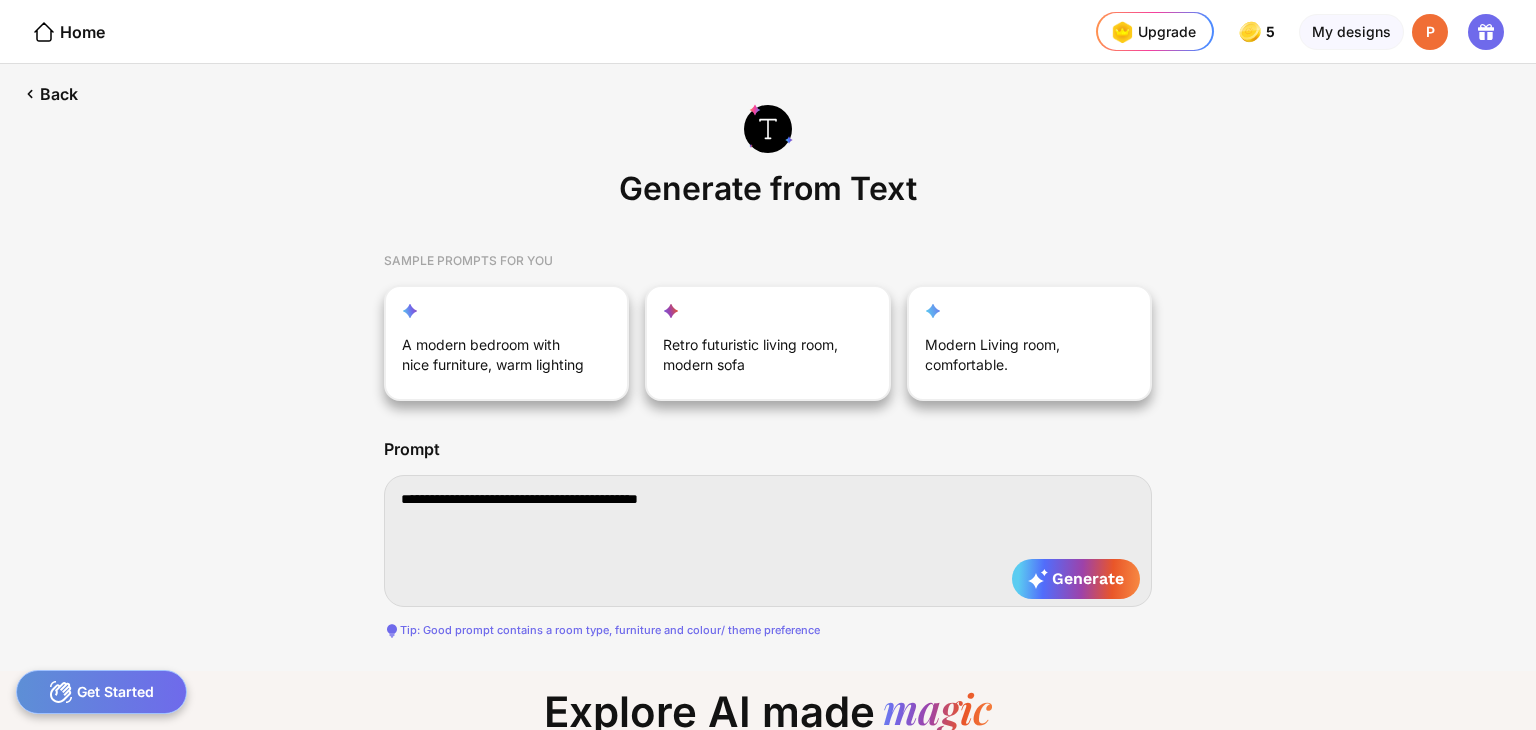 type on "**********" 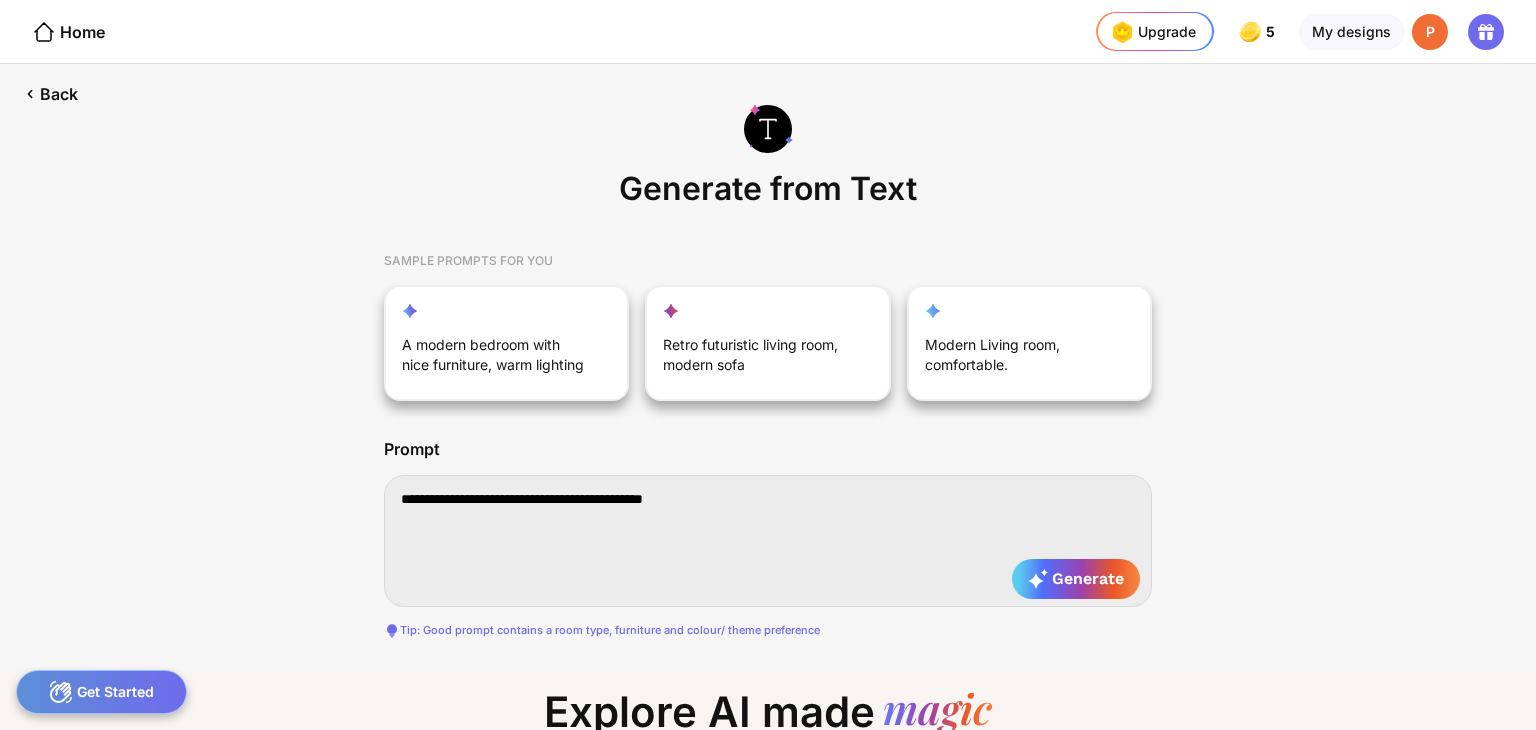 type on "**********" 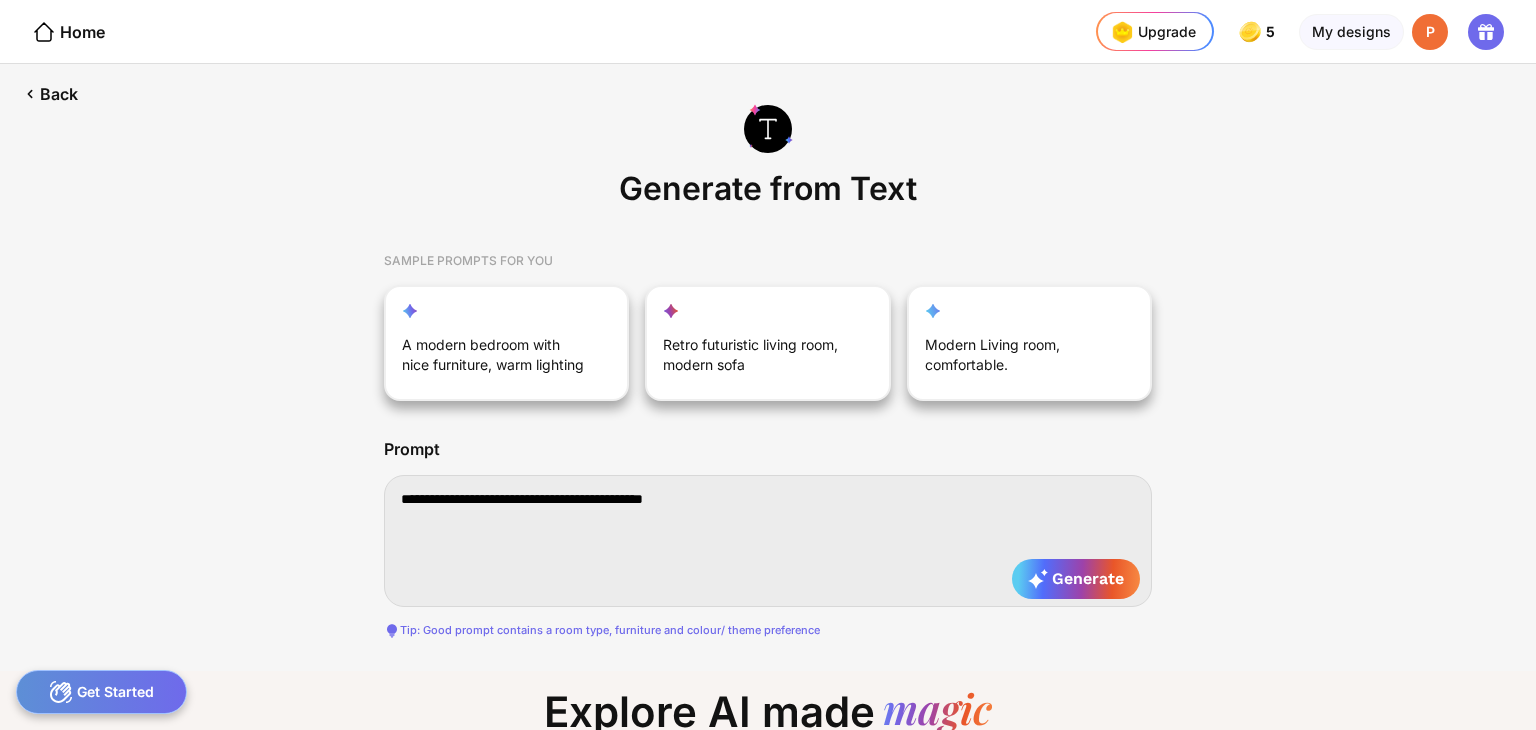 type on "**********" 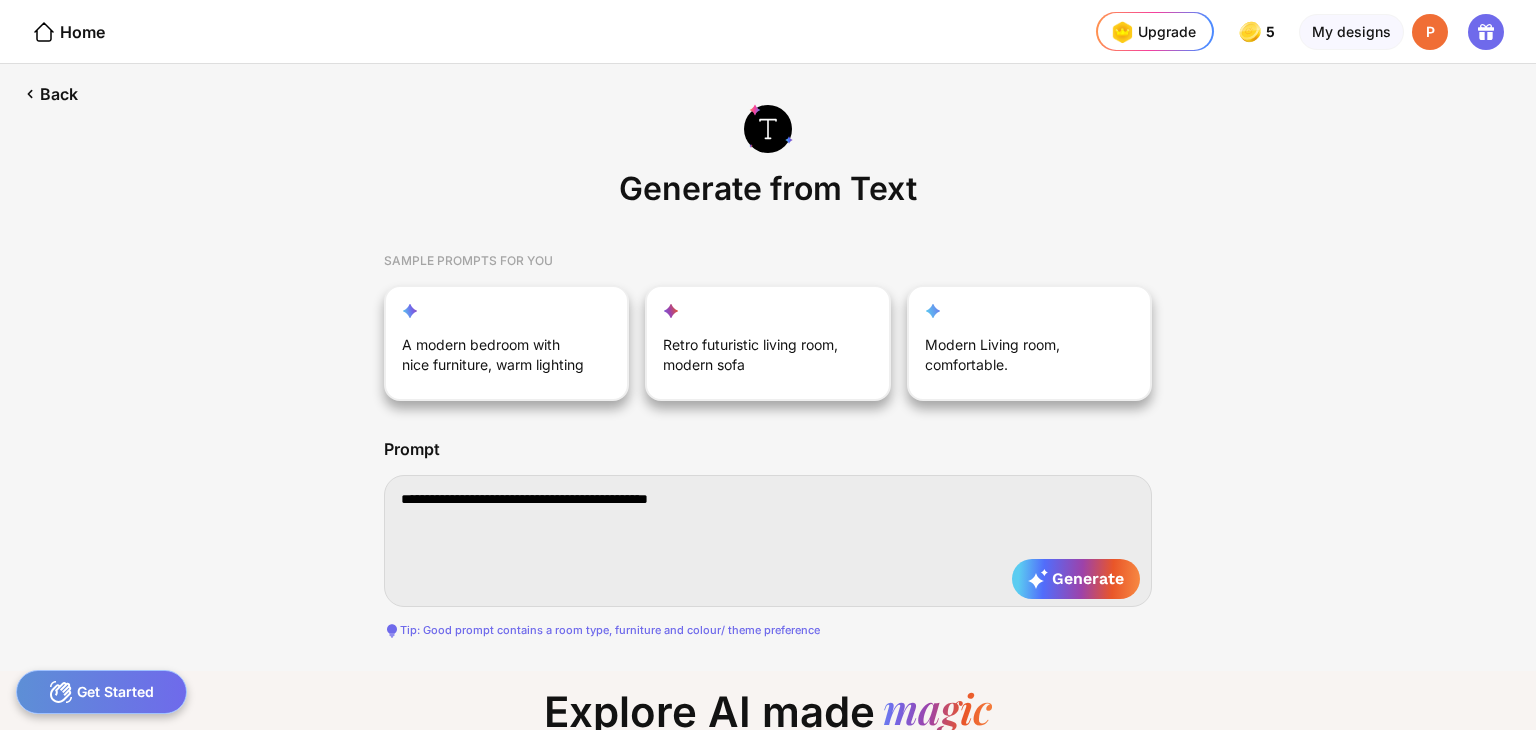 type on "**********" 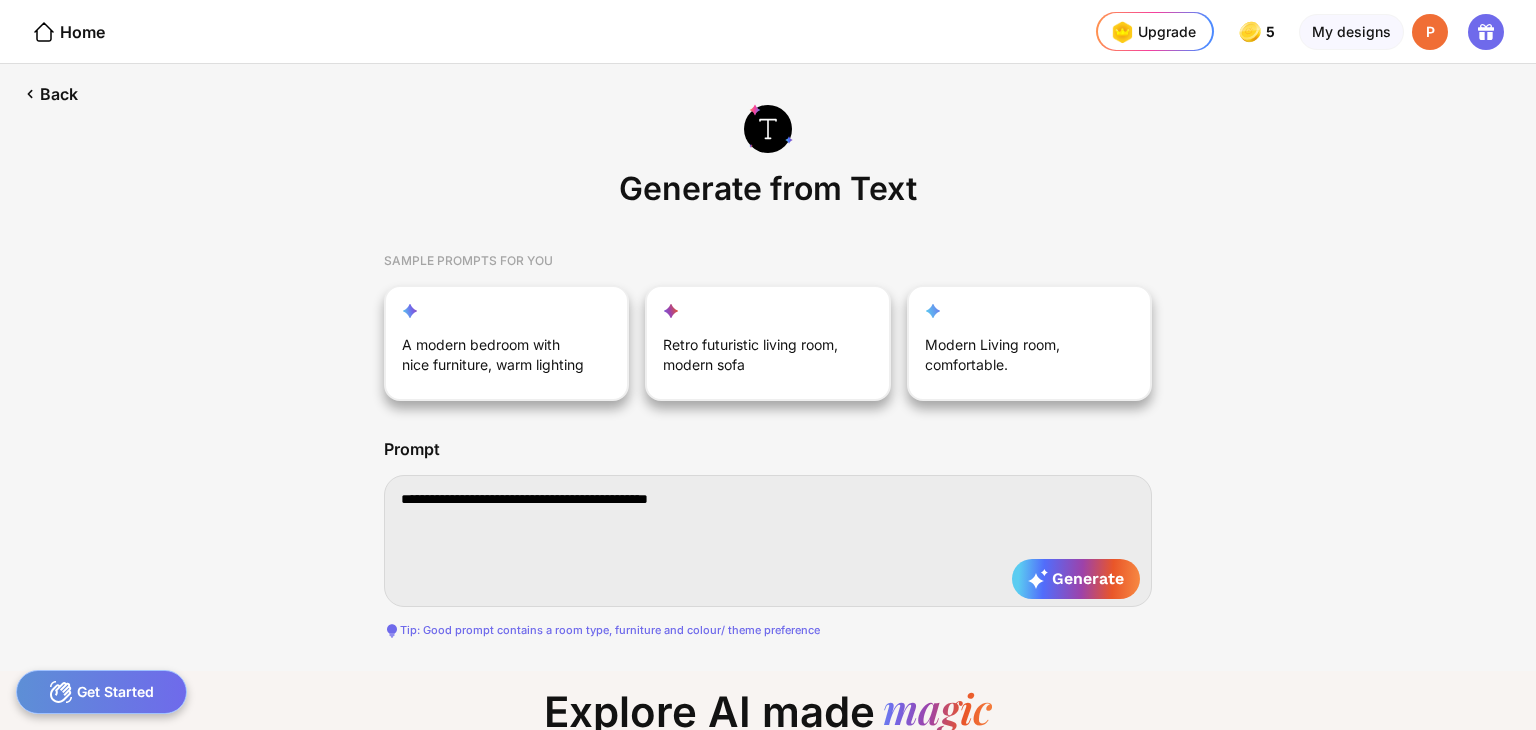type on "**********" 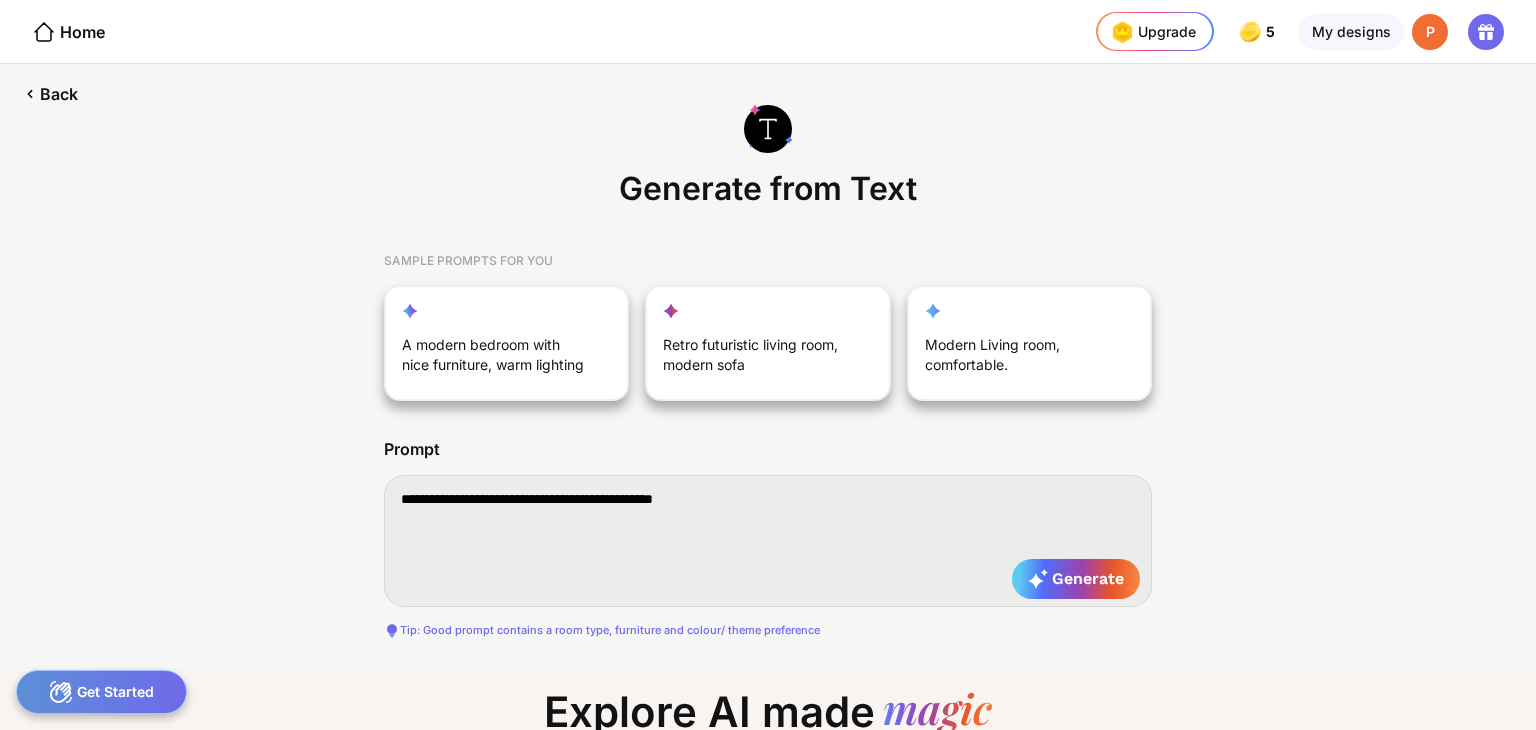type on "**********" 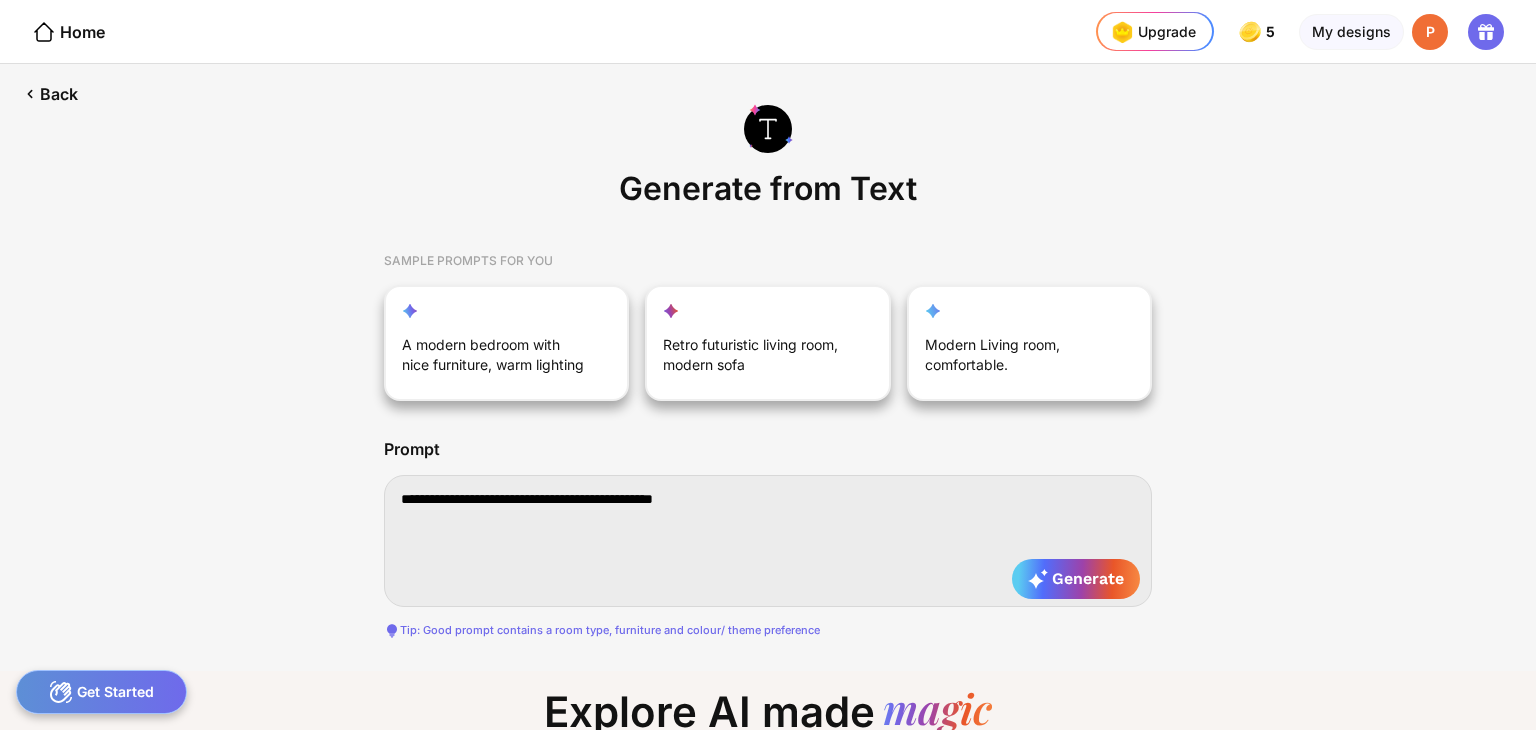 type on "**********" 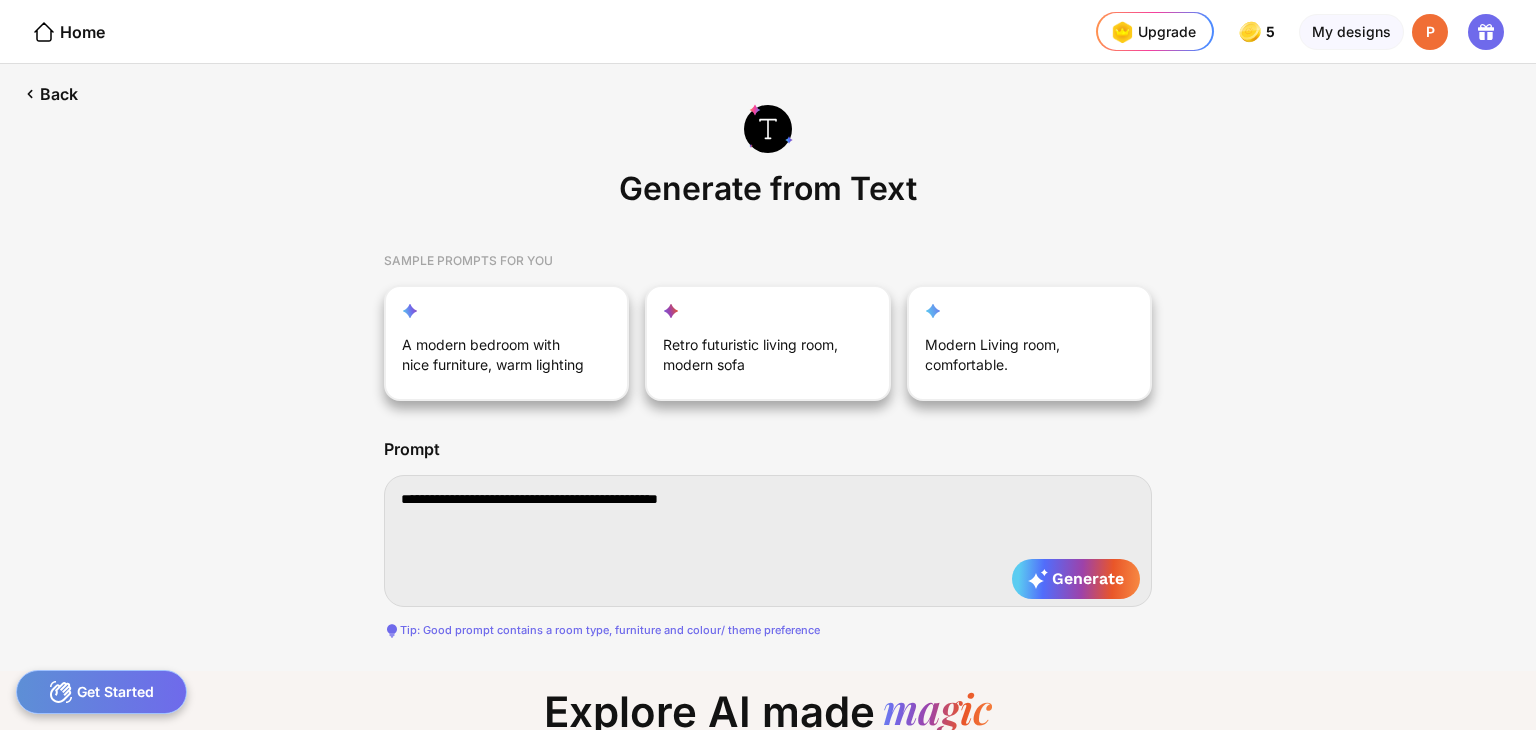 type on "**********" 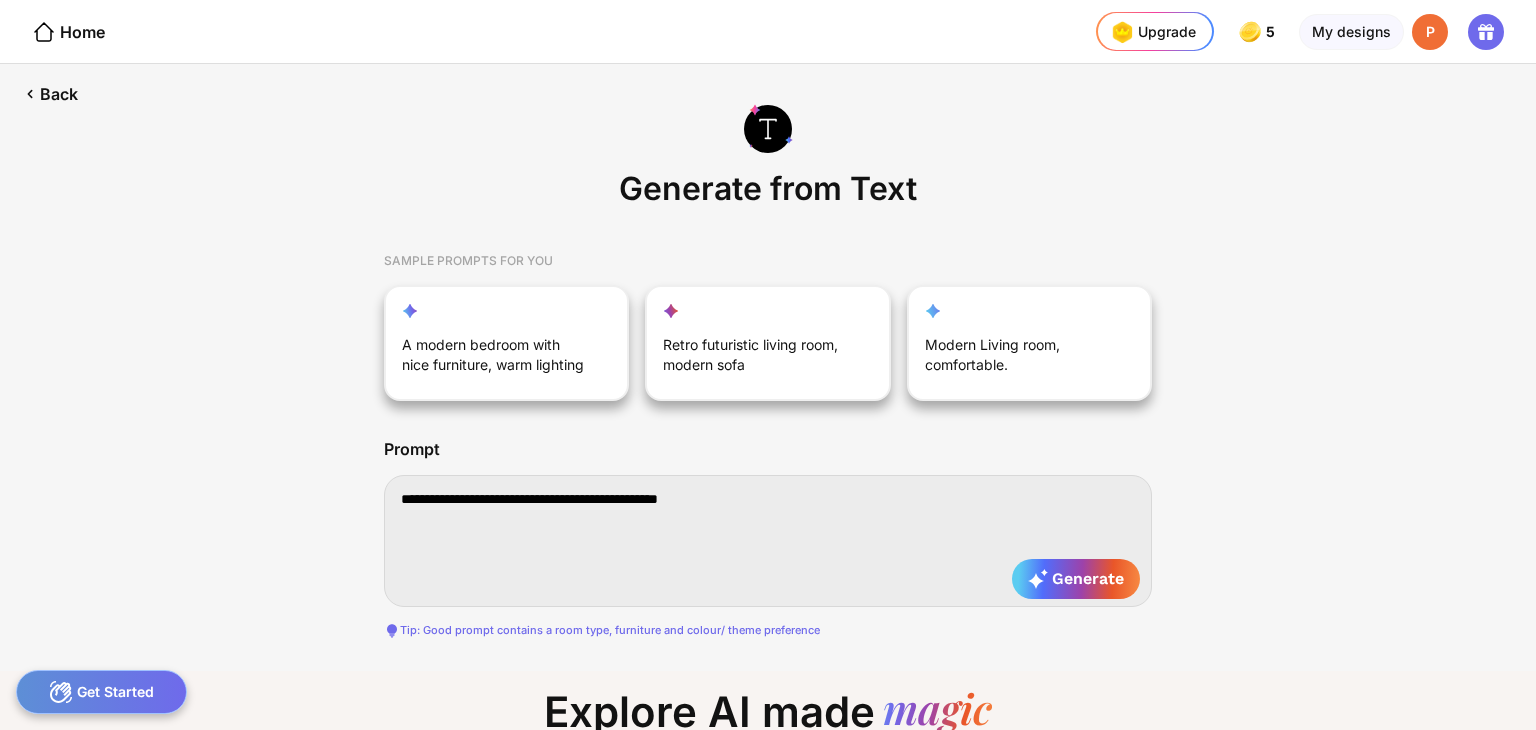 type on "**********" 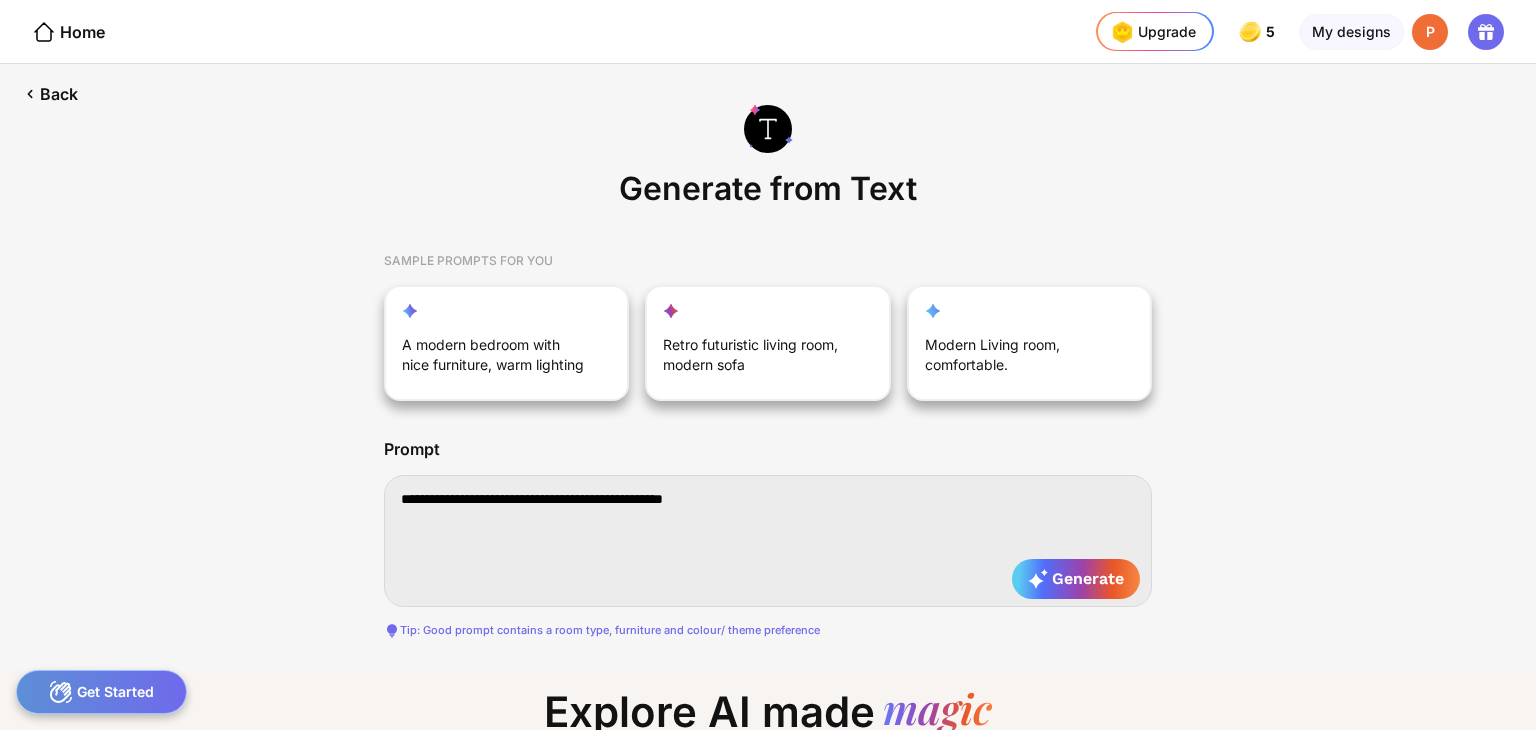 type on "**********" 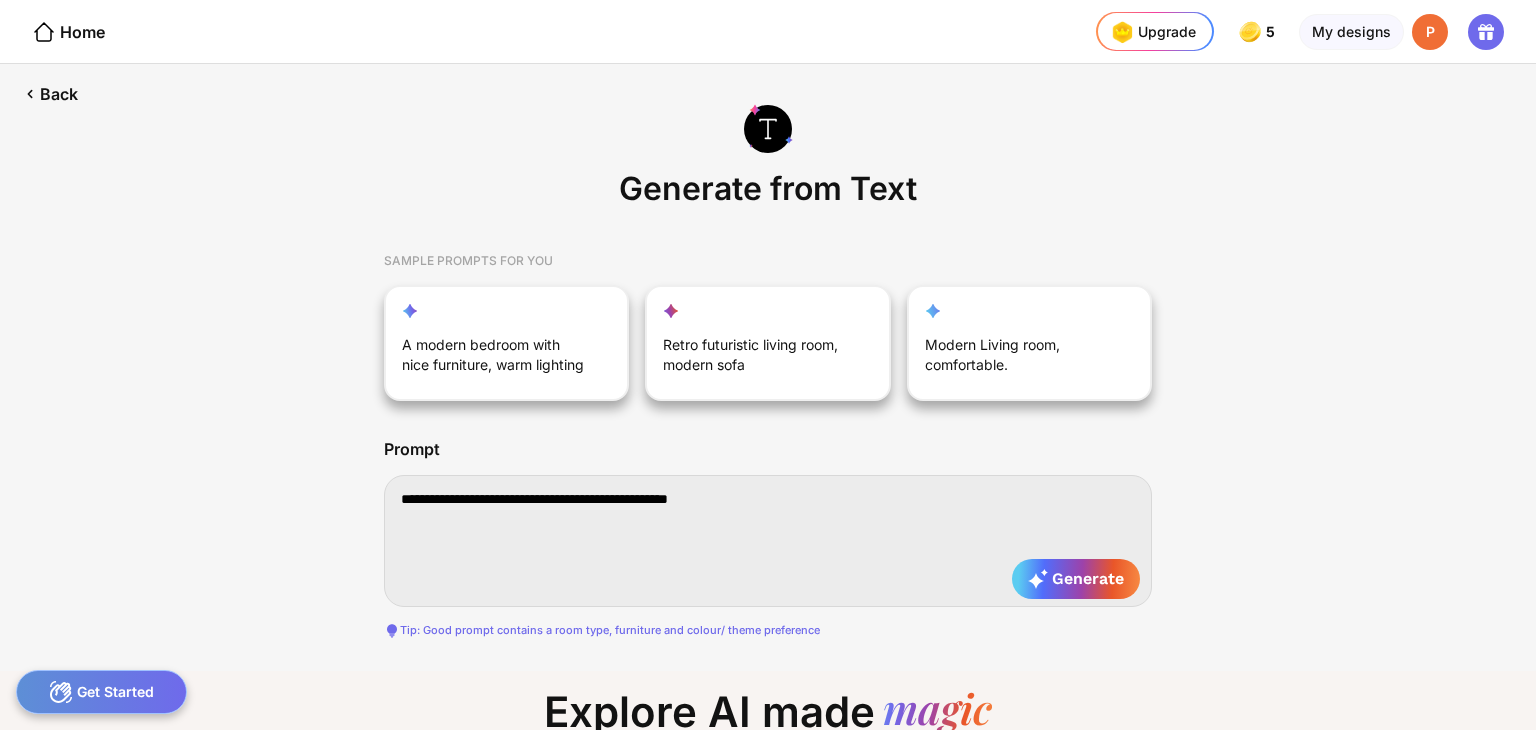 type on "**********" 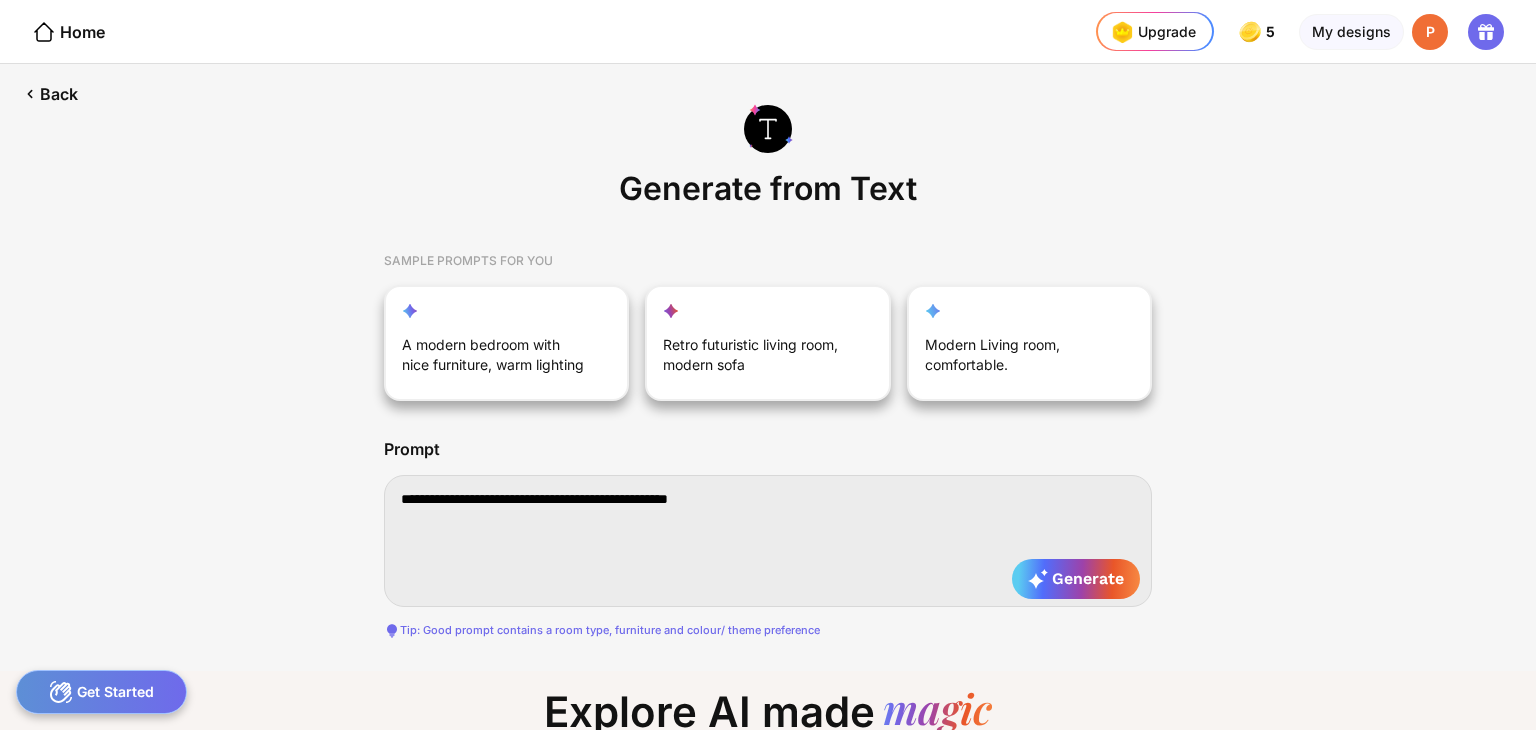 type on "**********" 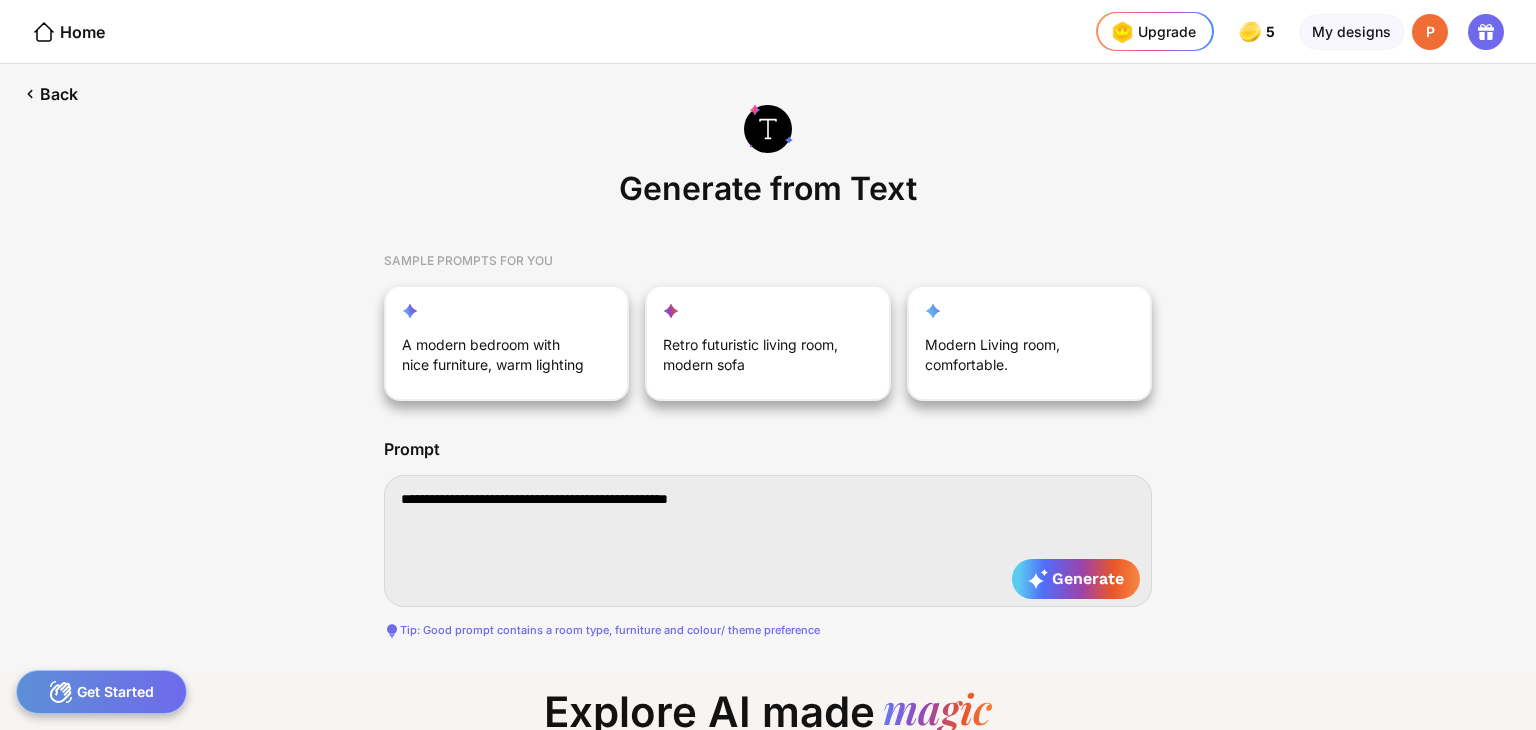 type on "**********" 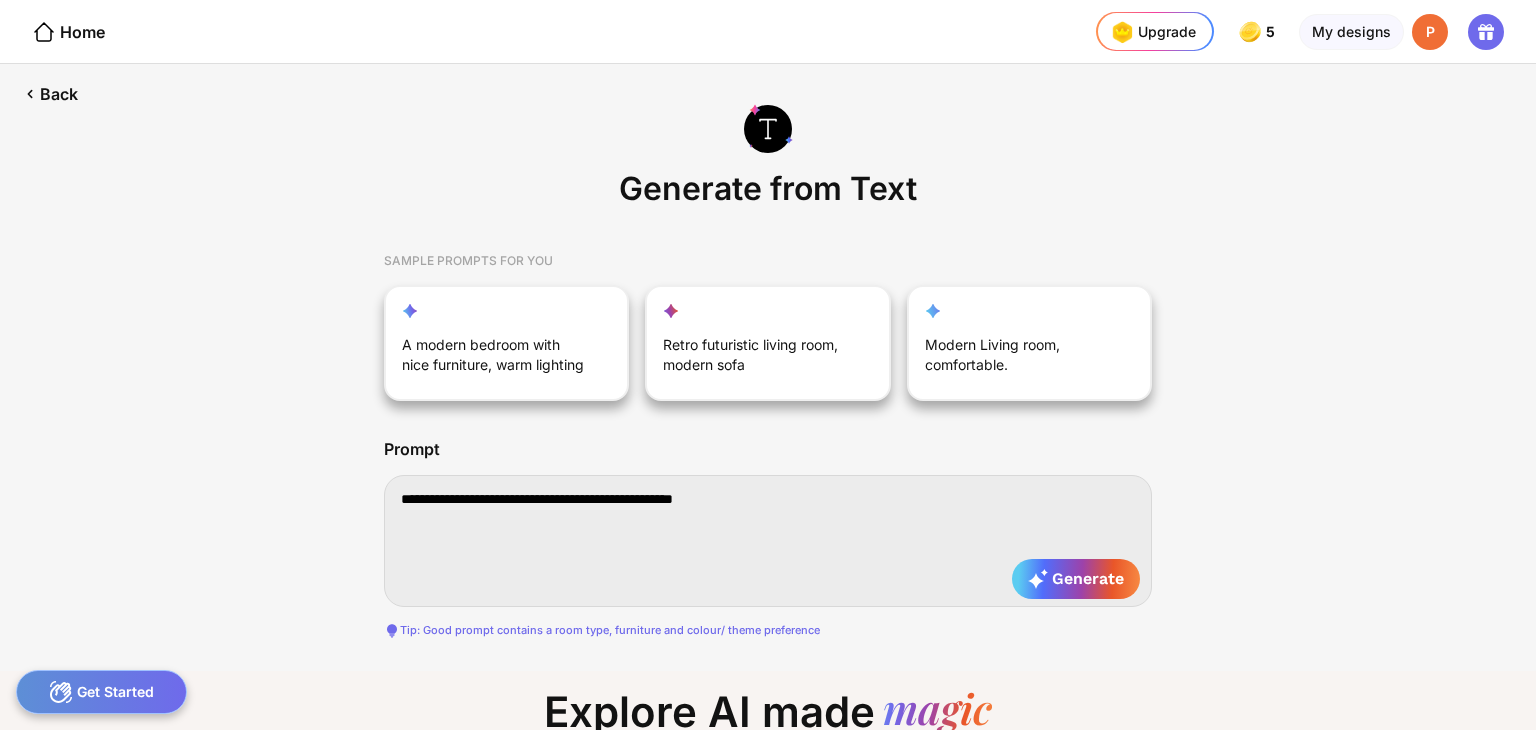 type on "**********" 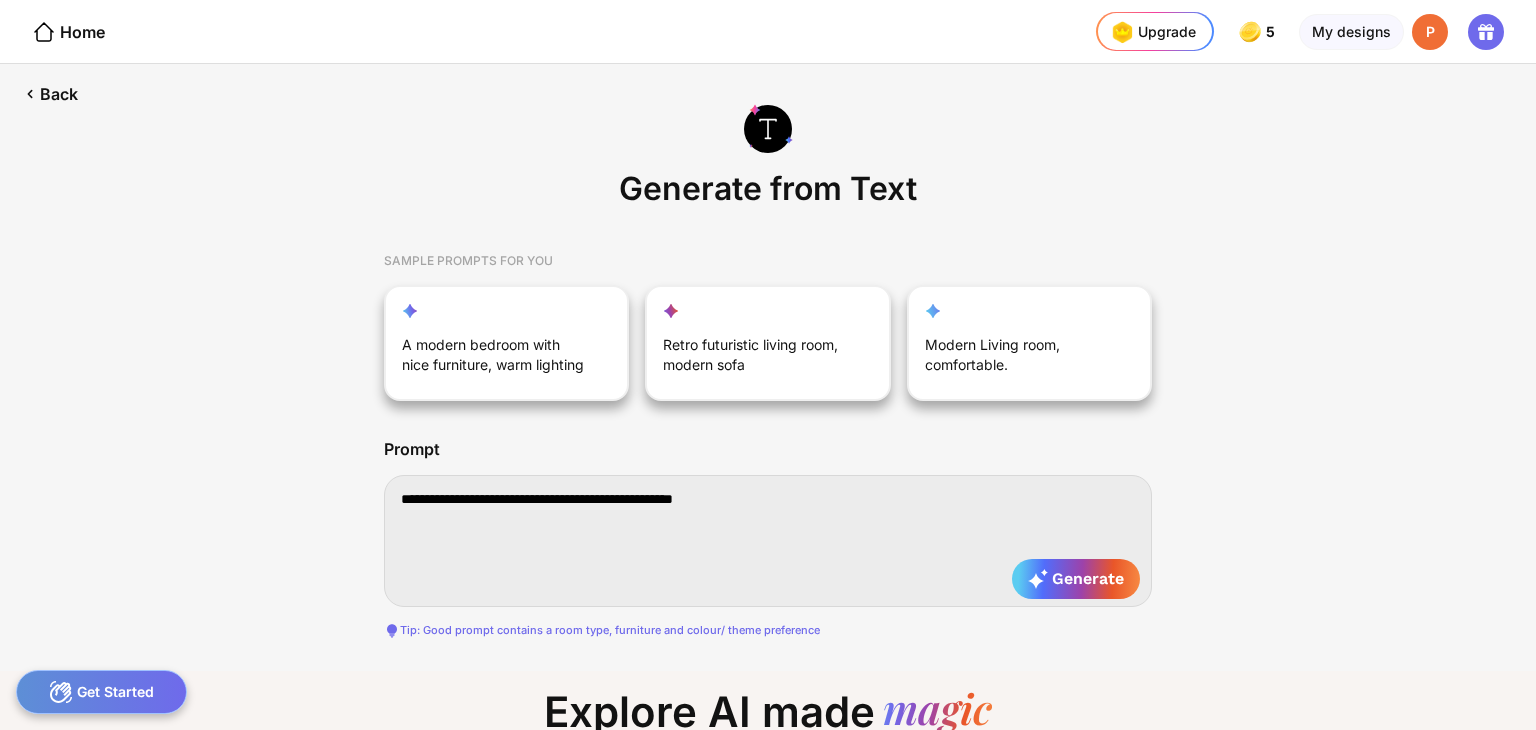 type on "**********" 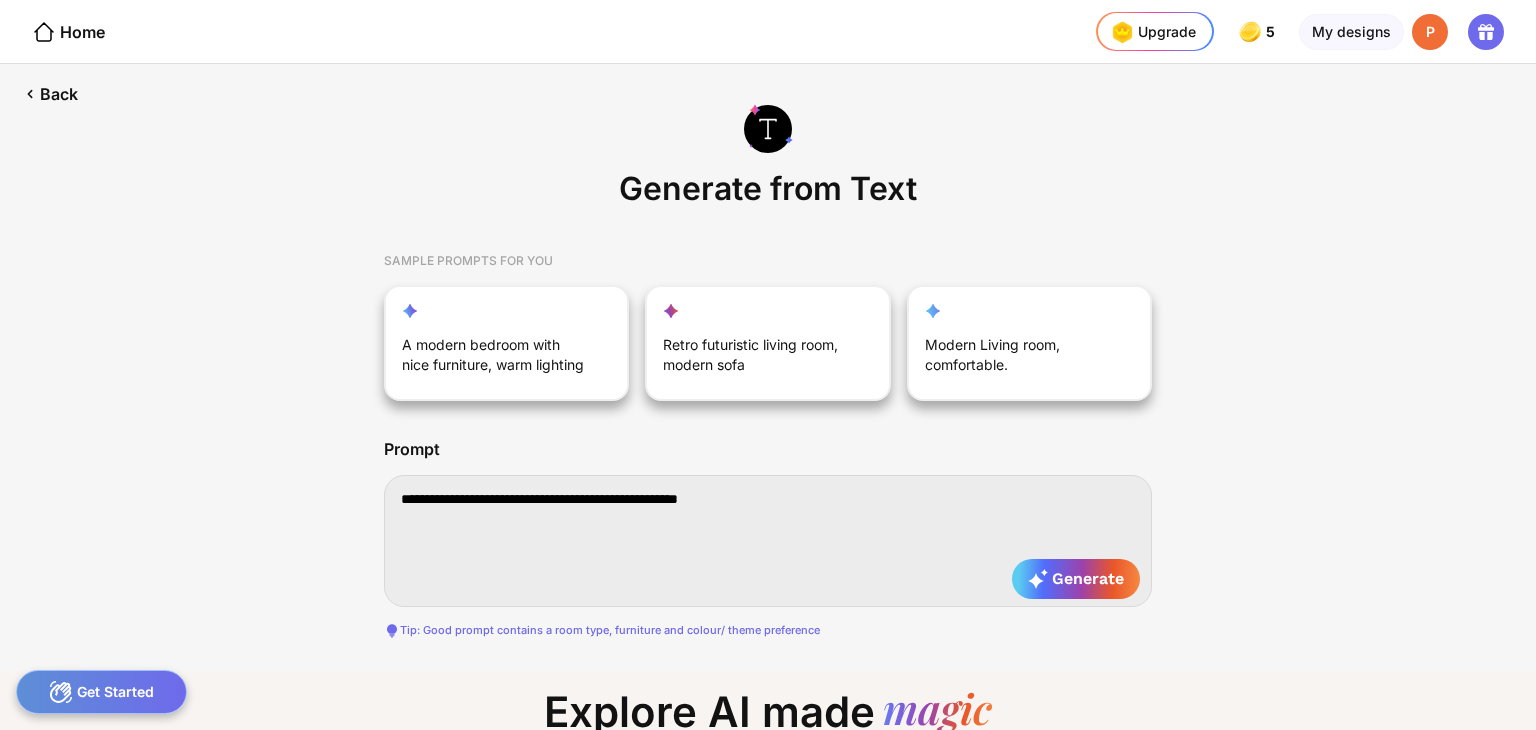 type on "**********" 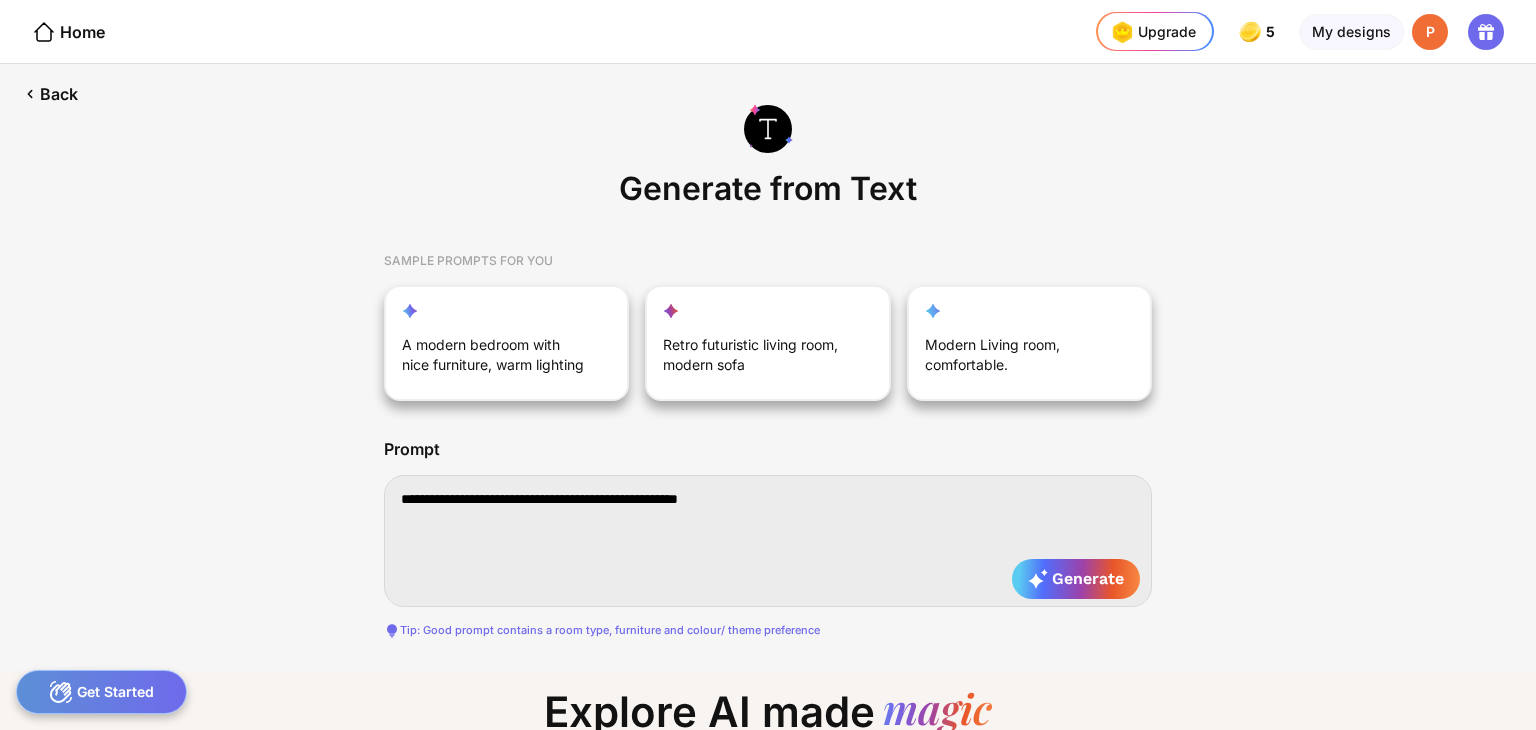 type on "**********" 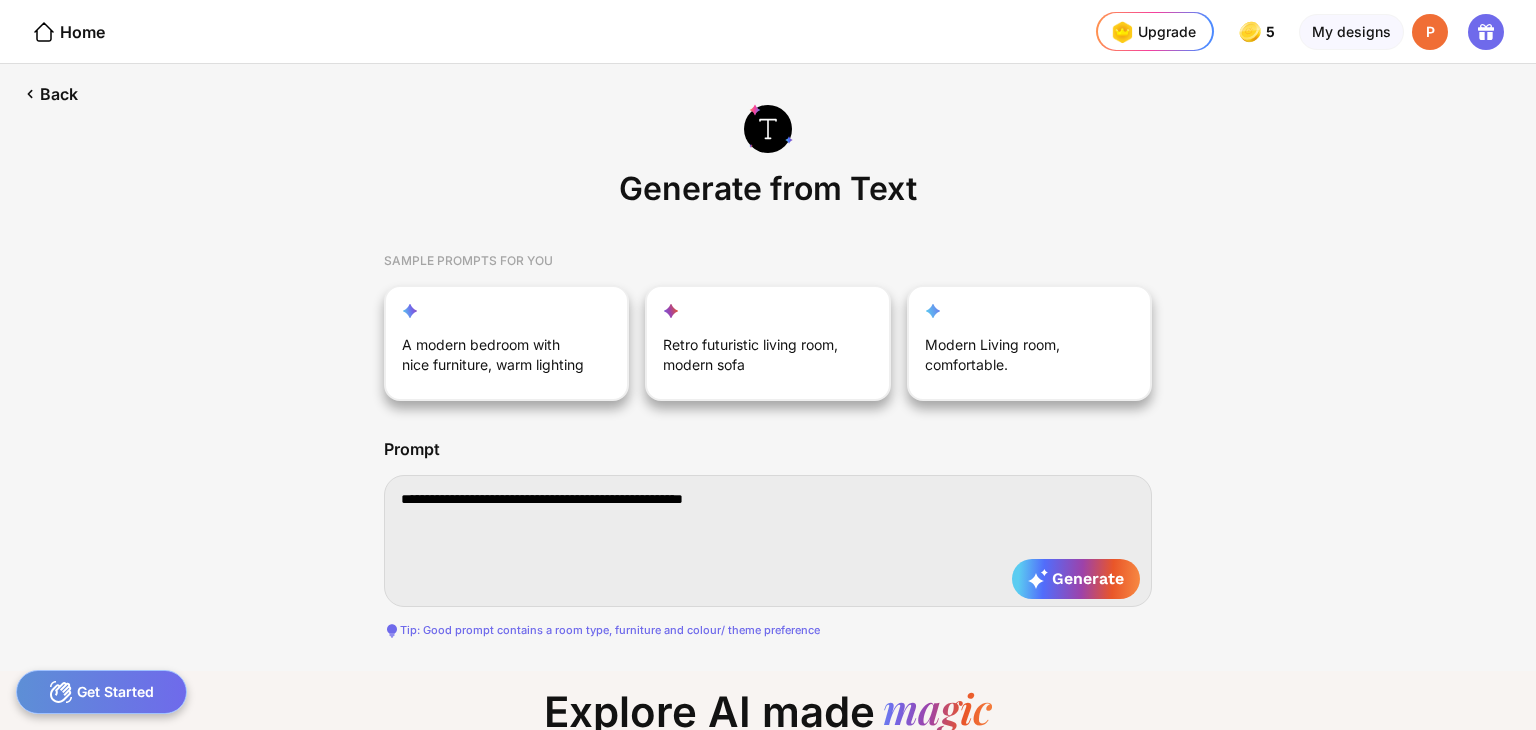 type on "**********" 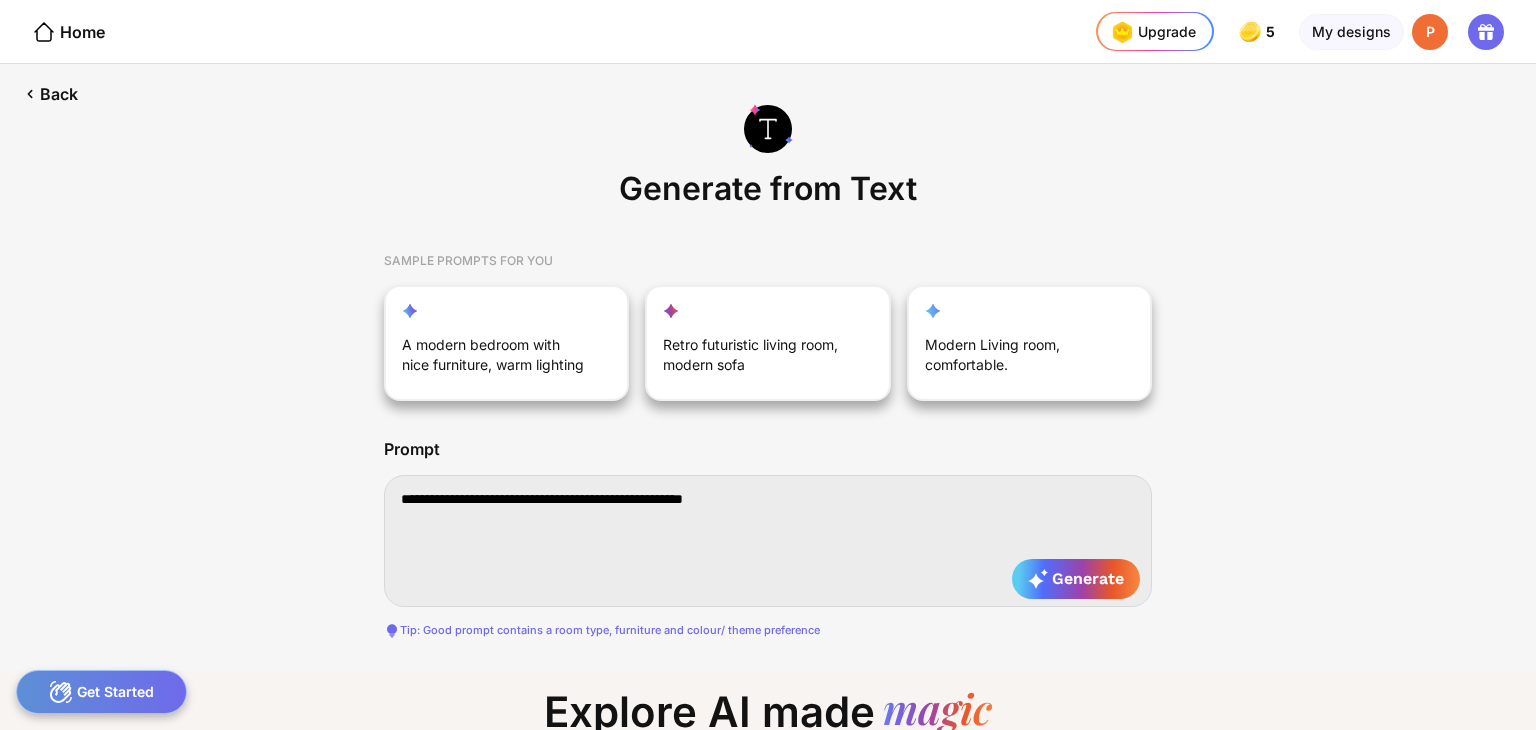 type on "**********" 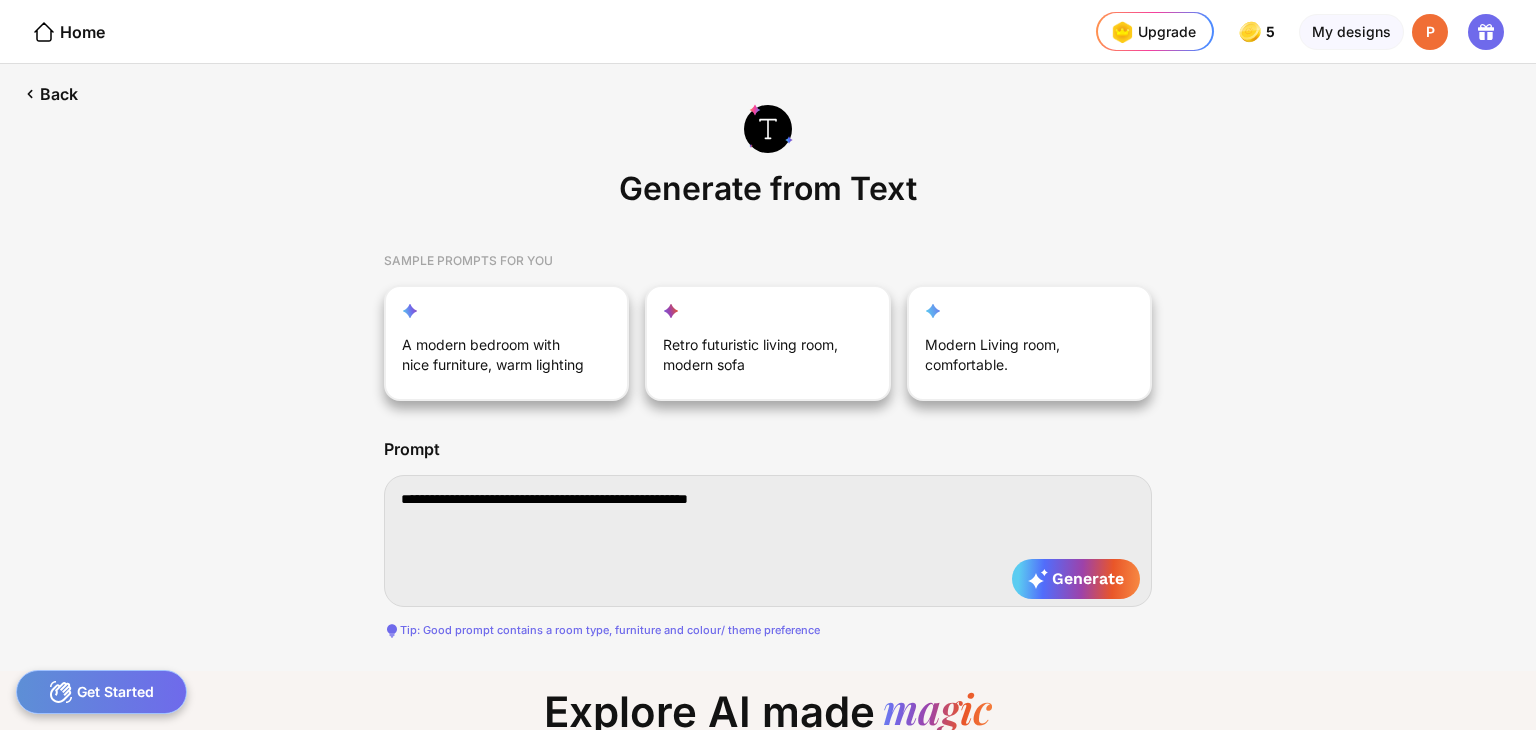 type on "**********" 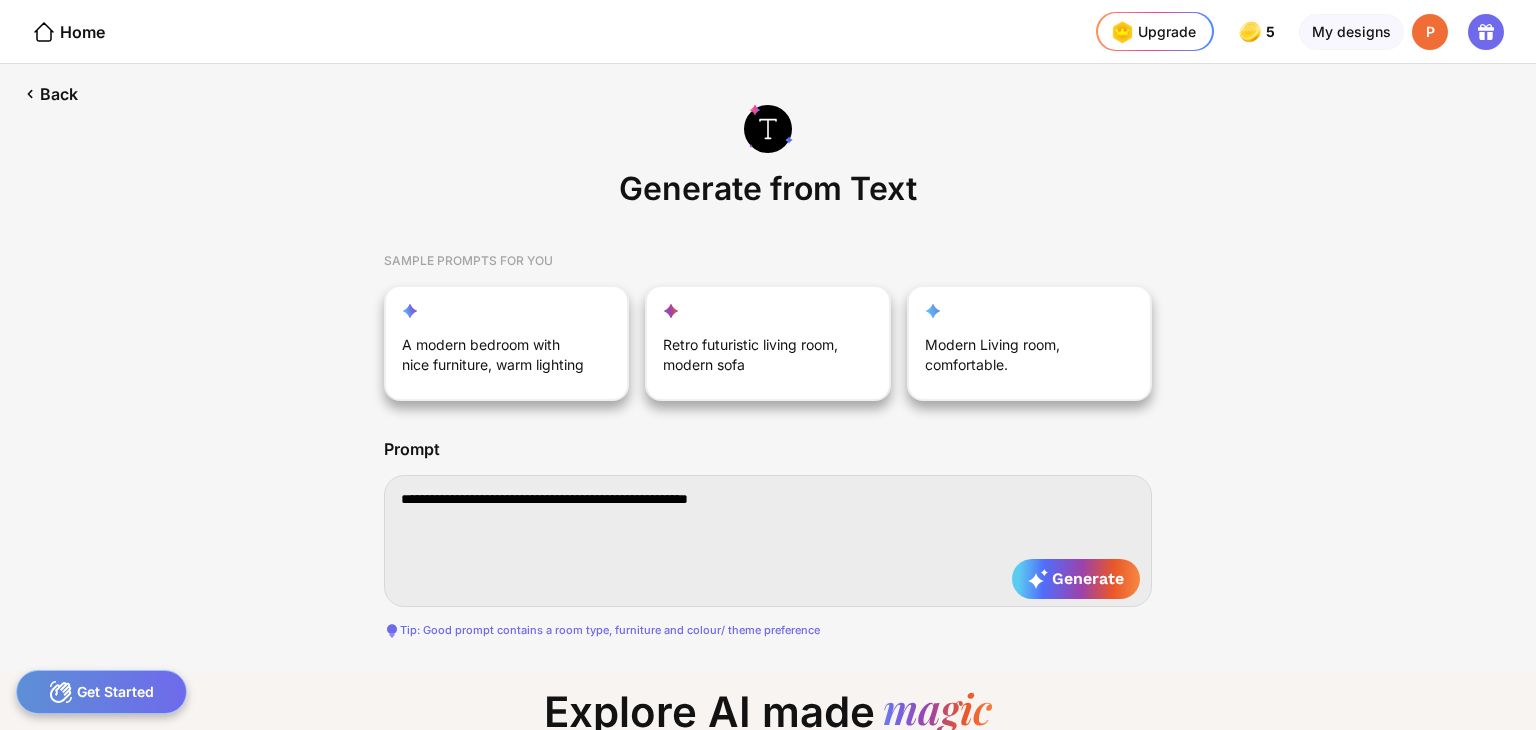 type on "**********" 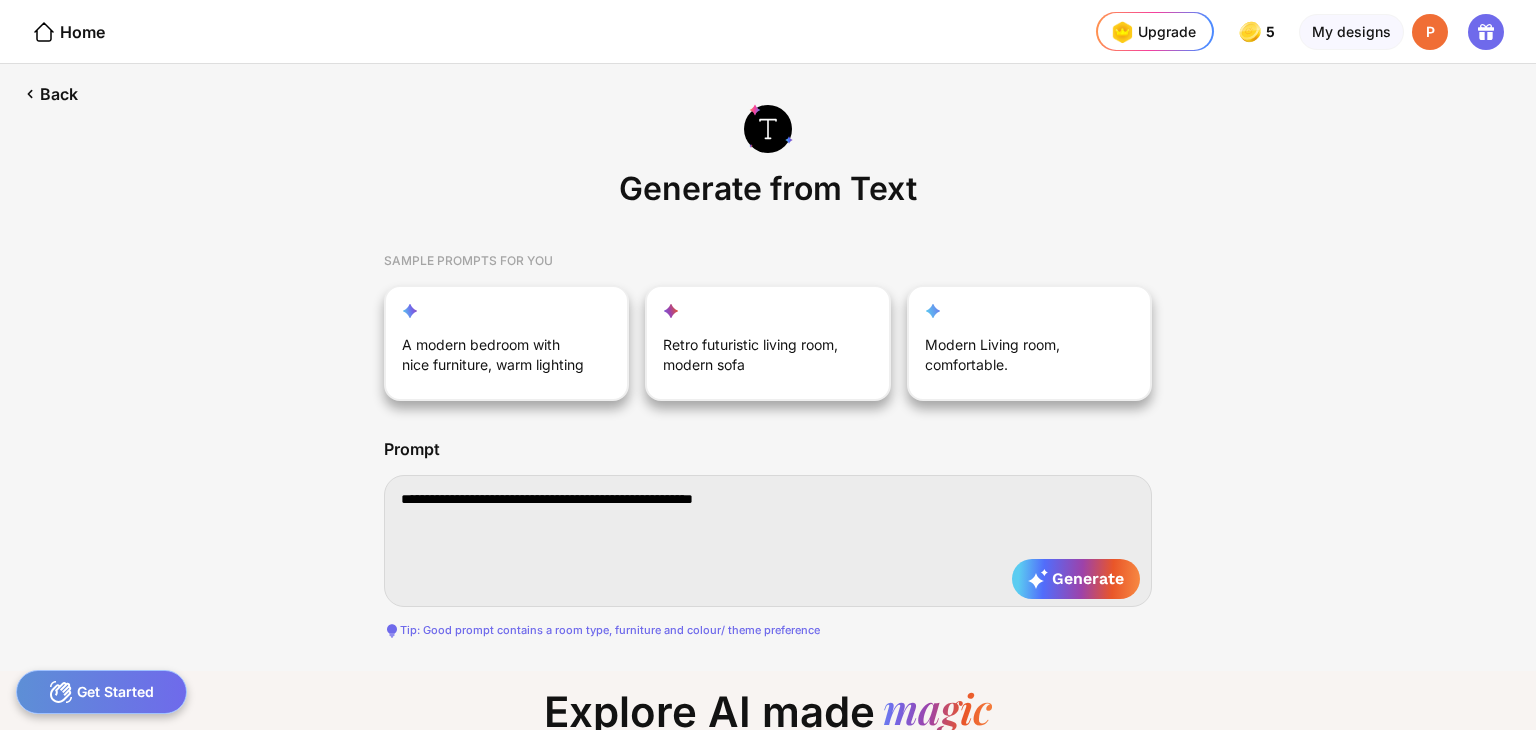 type on "**********" 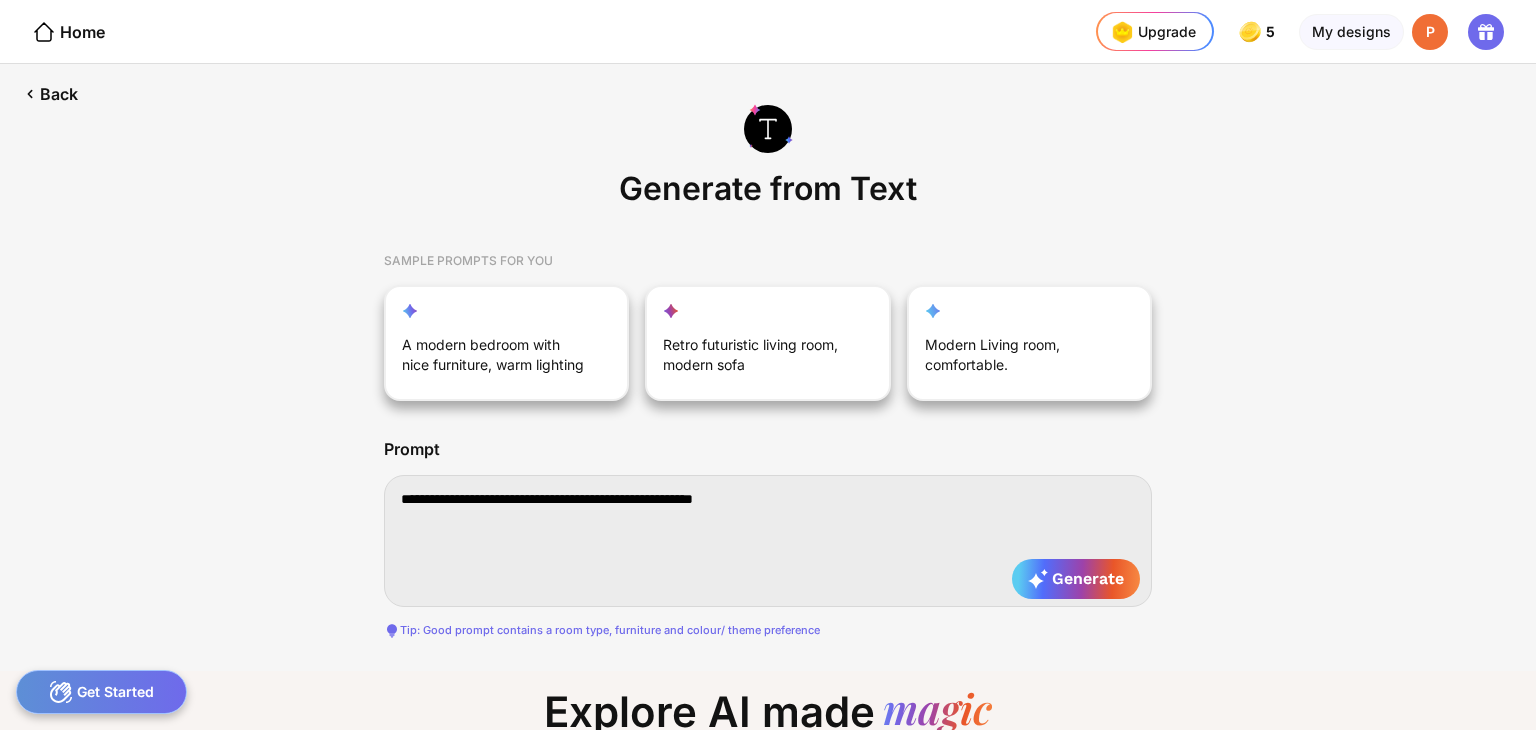 type on "**********" 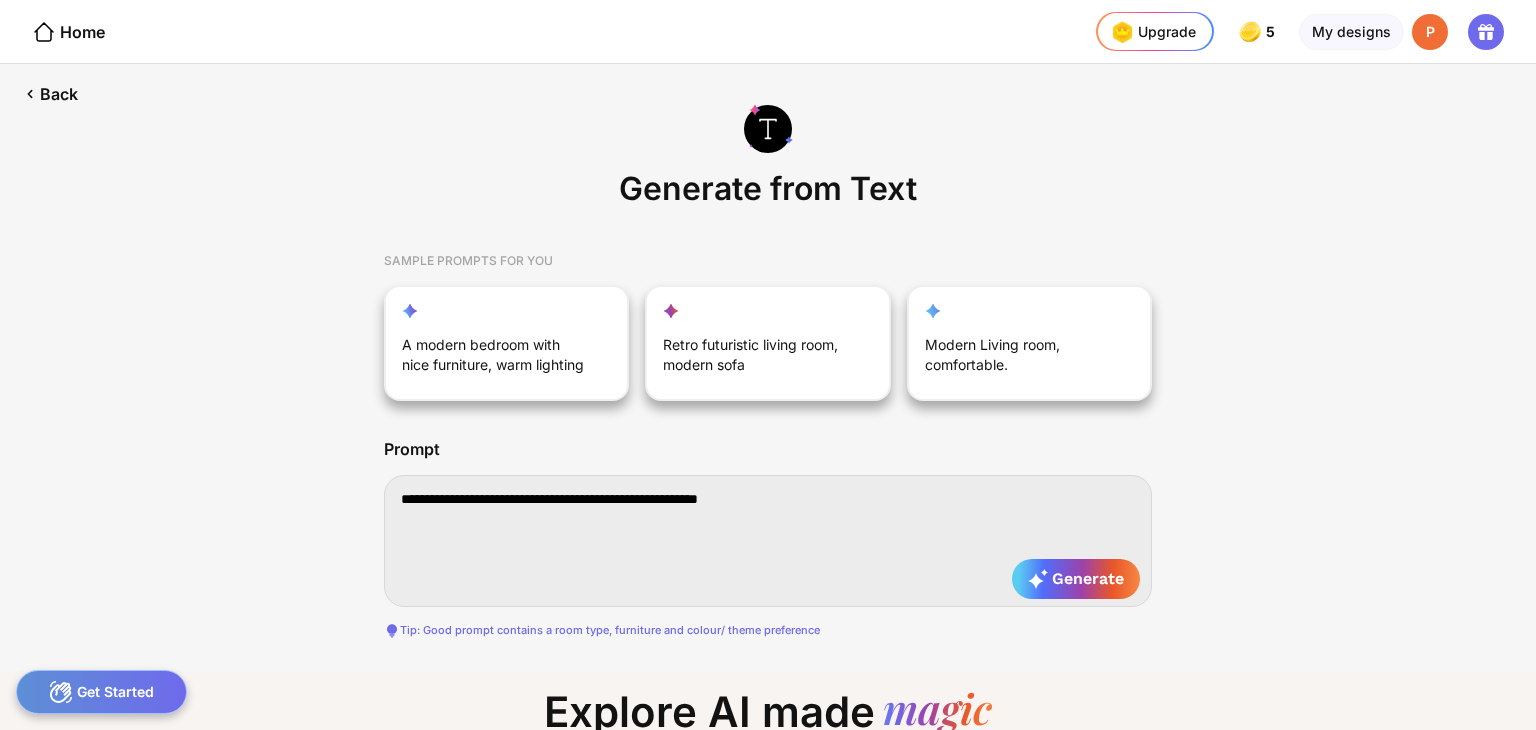 type on "**********" 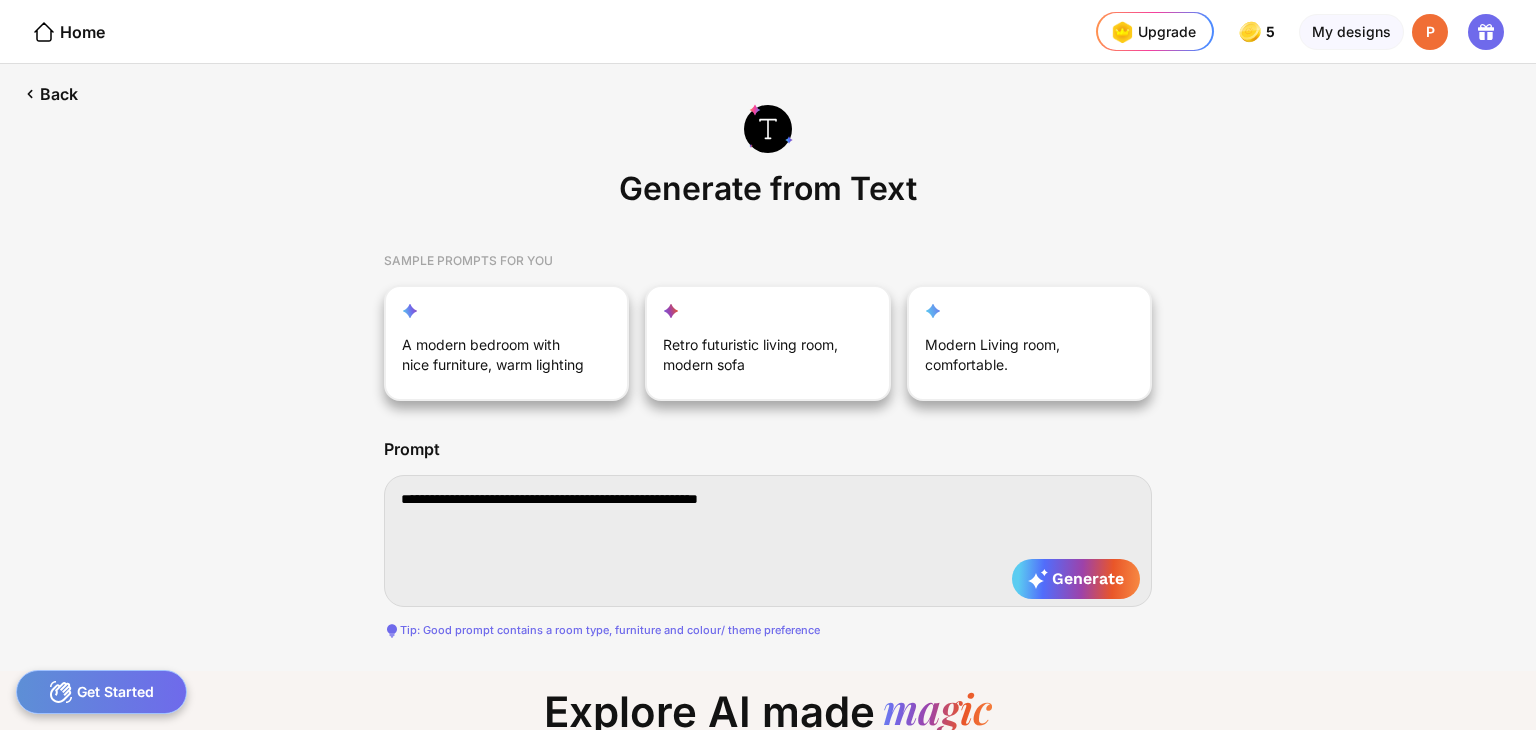 type on "**********" 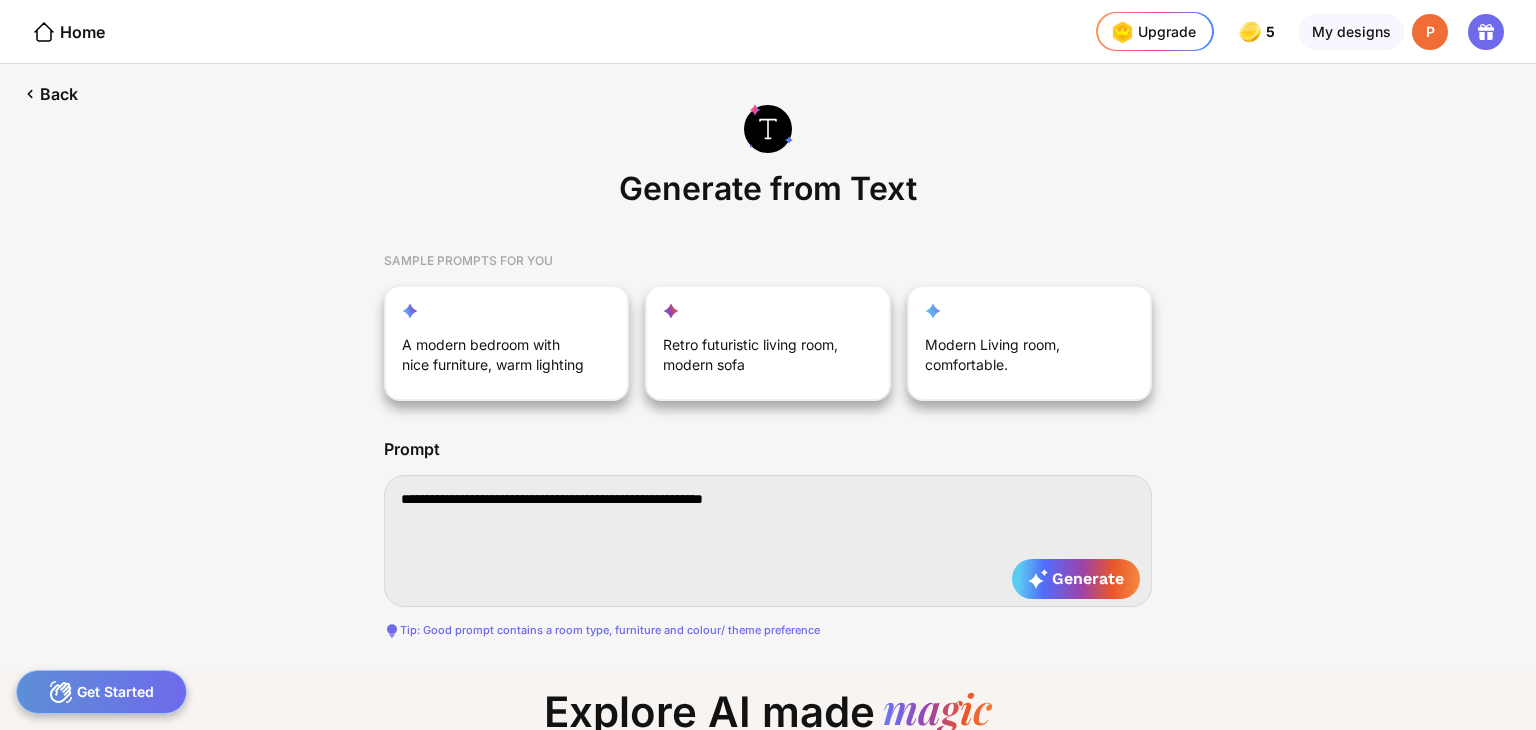 type on "**********" 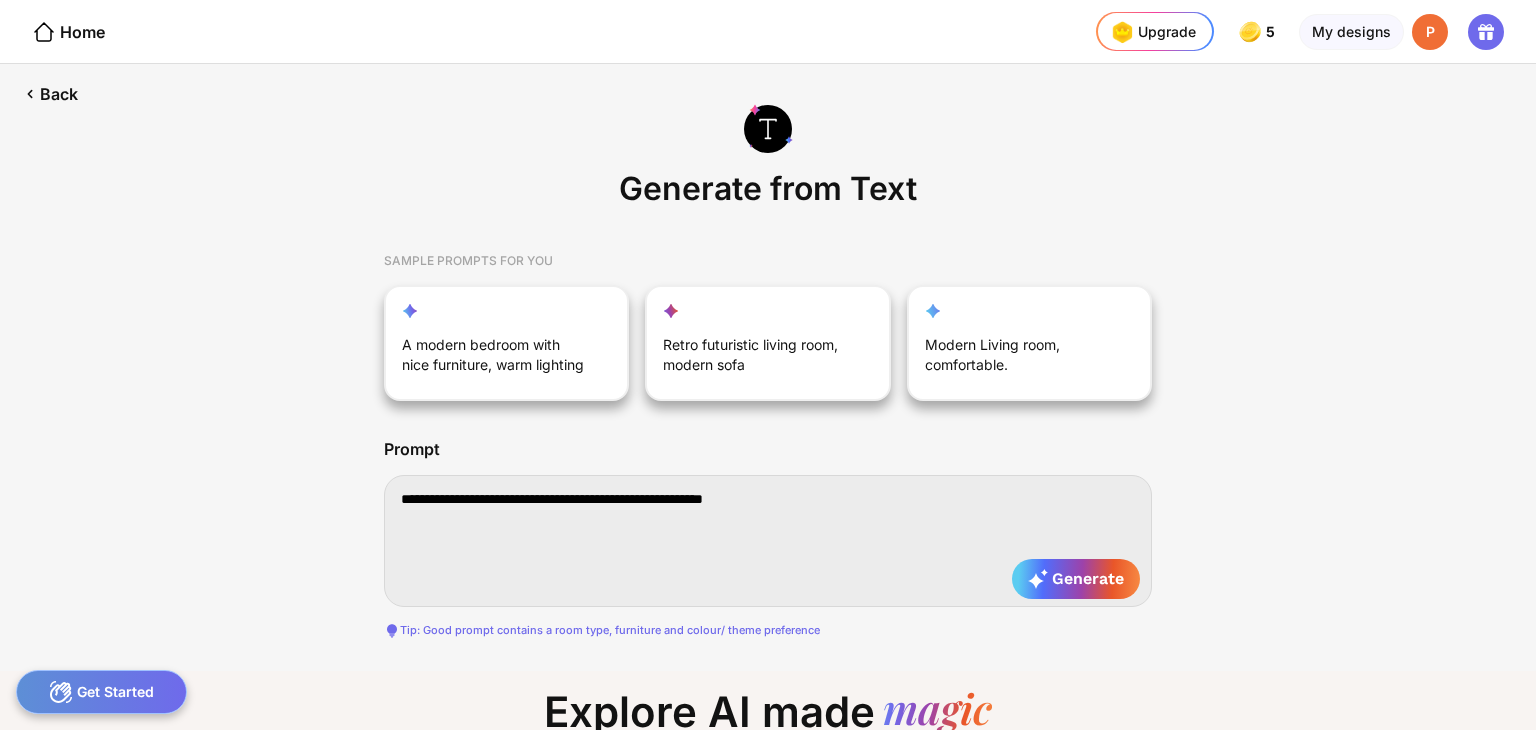 type on "**********" 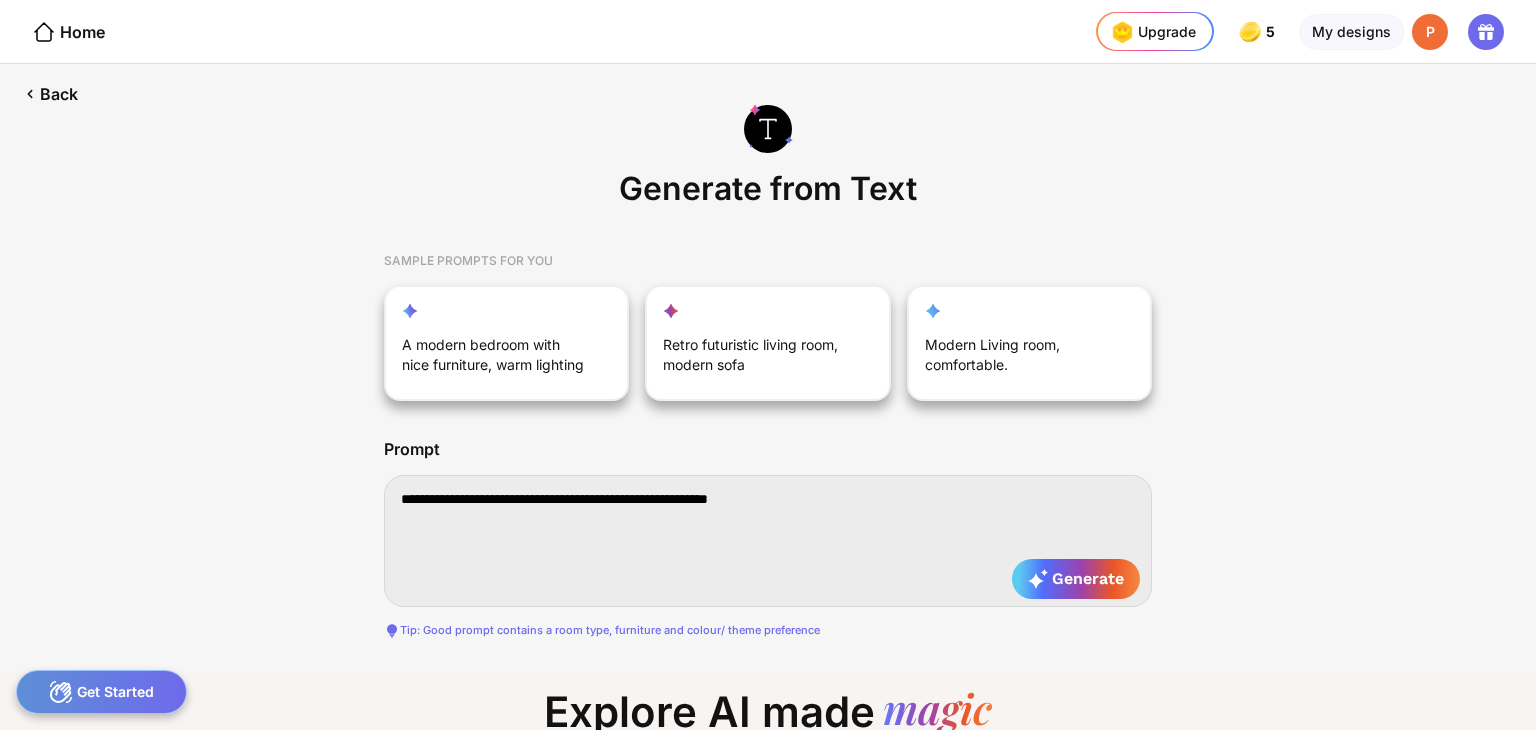 type on "**********" 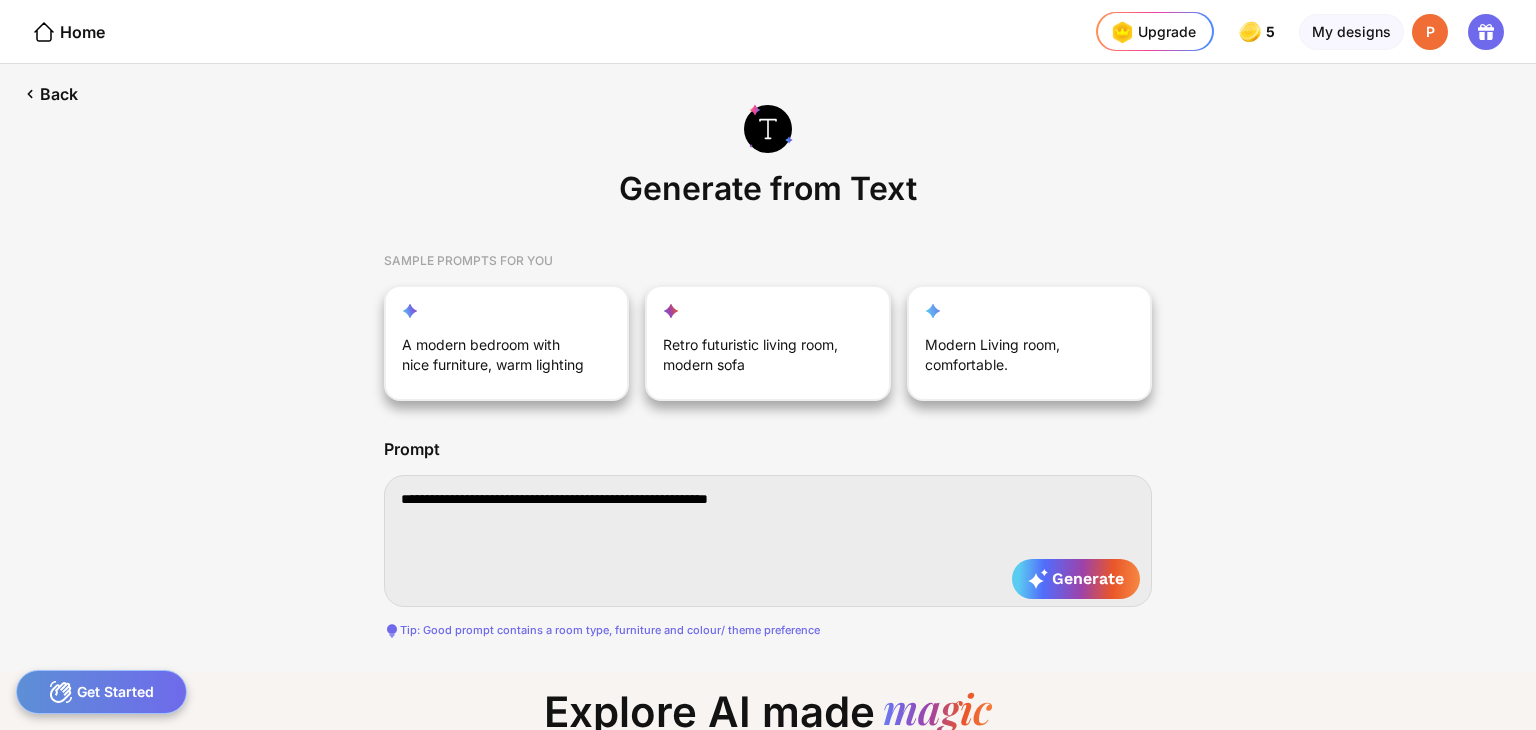 type on "**********" 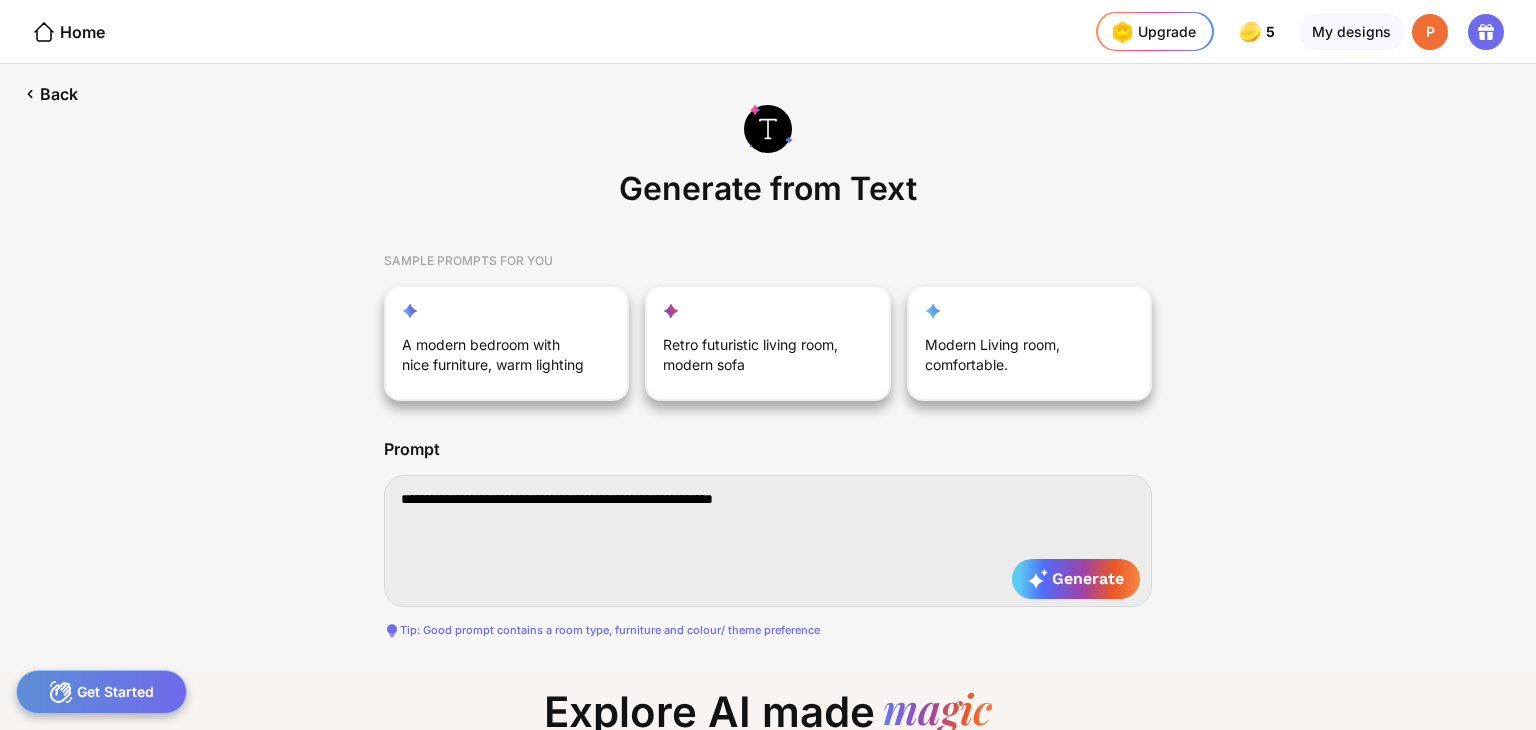 type on "**********" 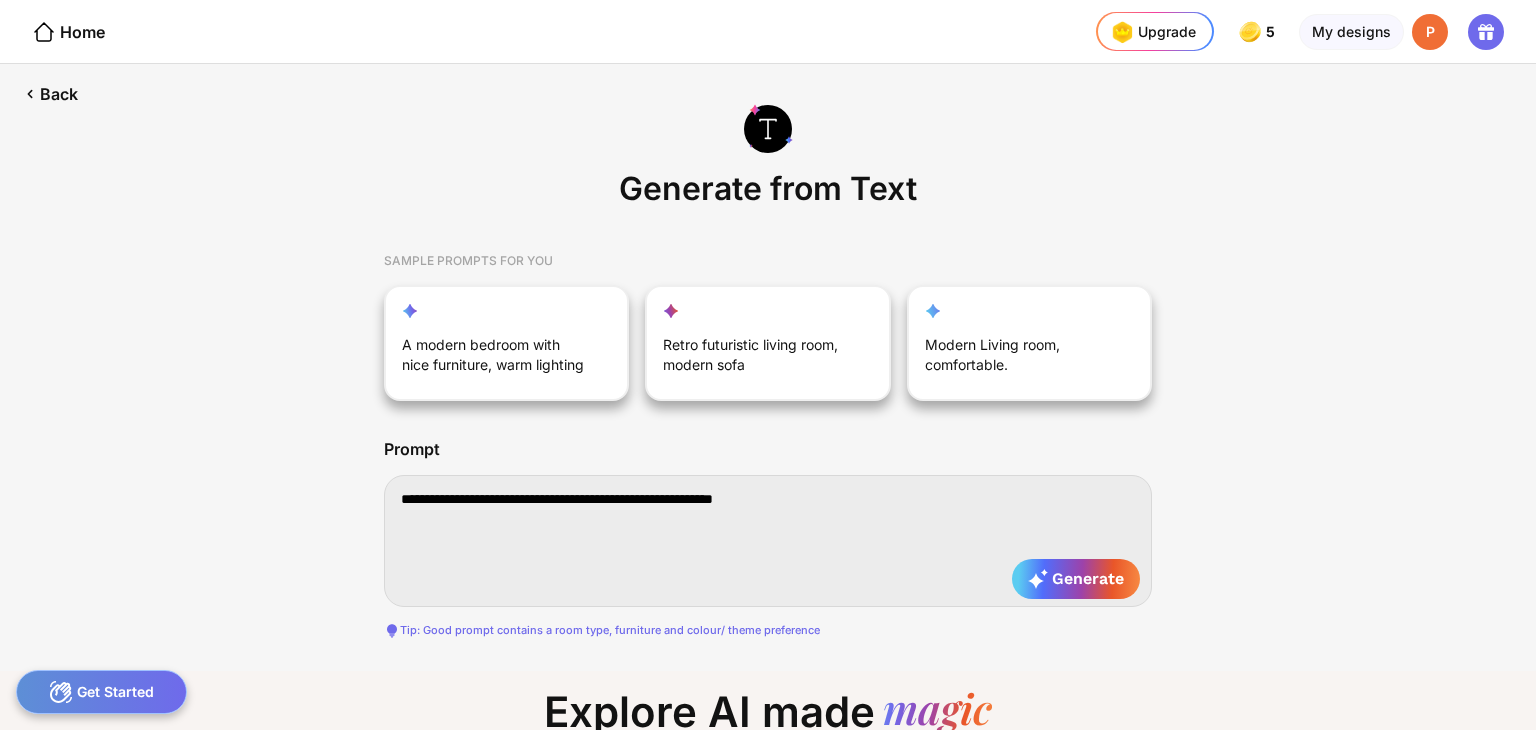 type on "**********" 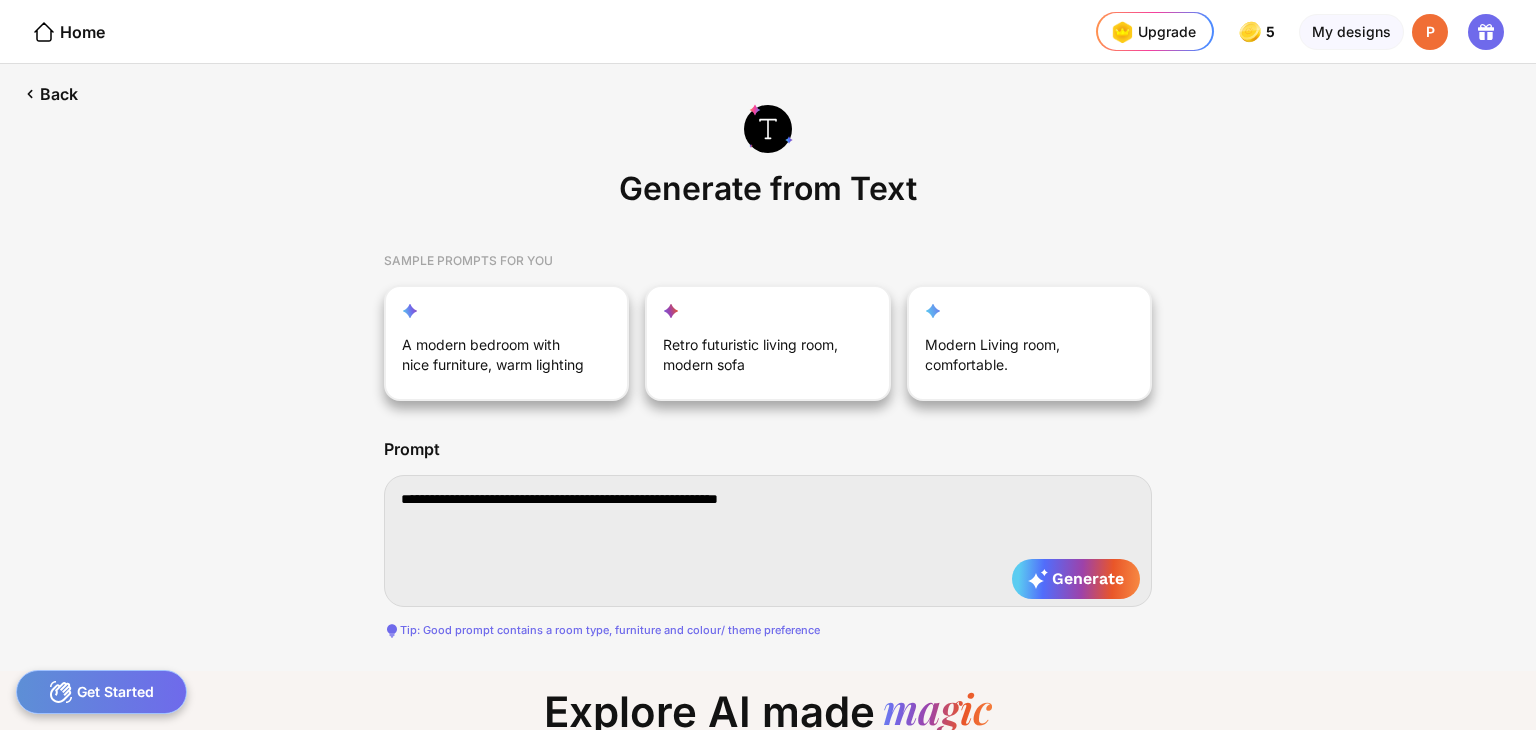 type on "**********" 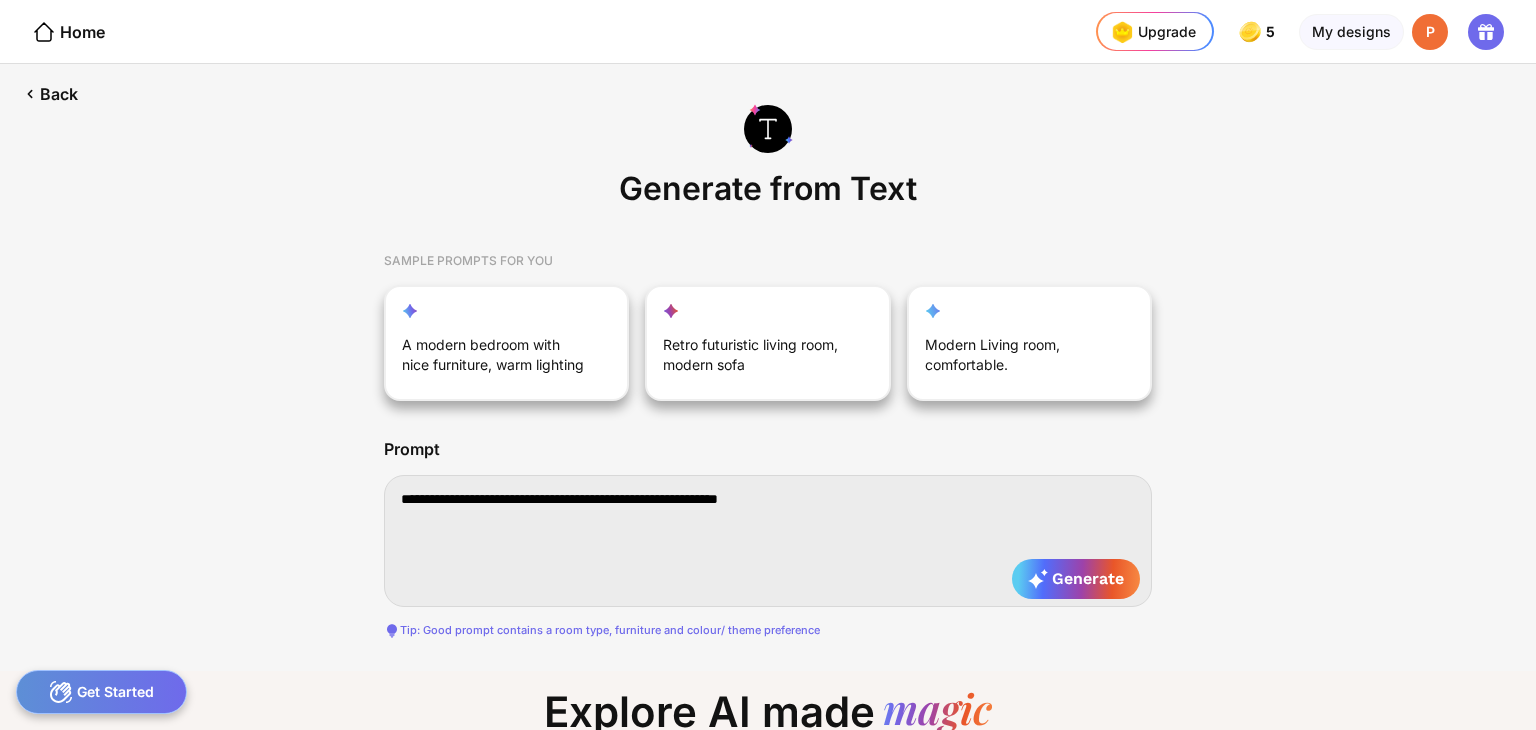 type on "**********" 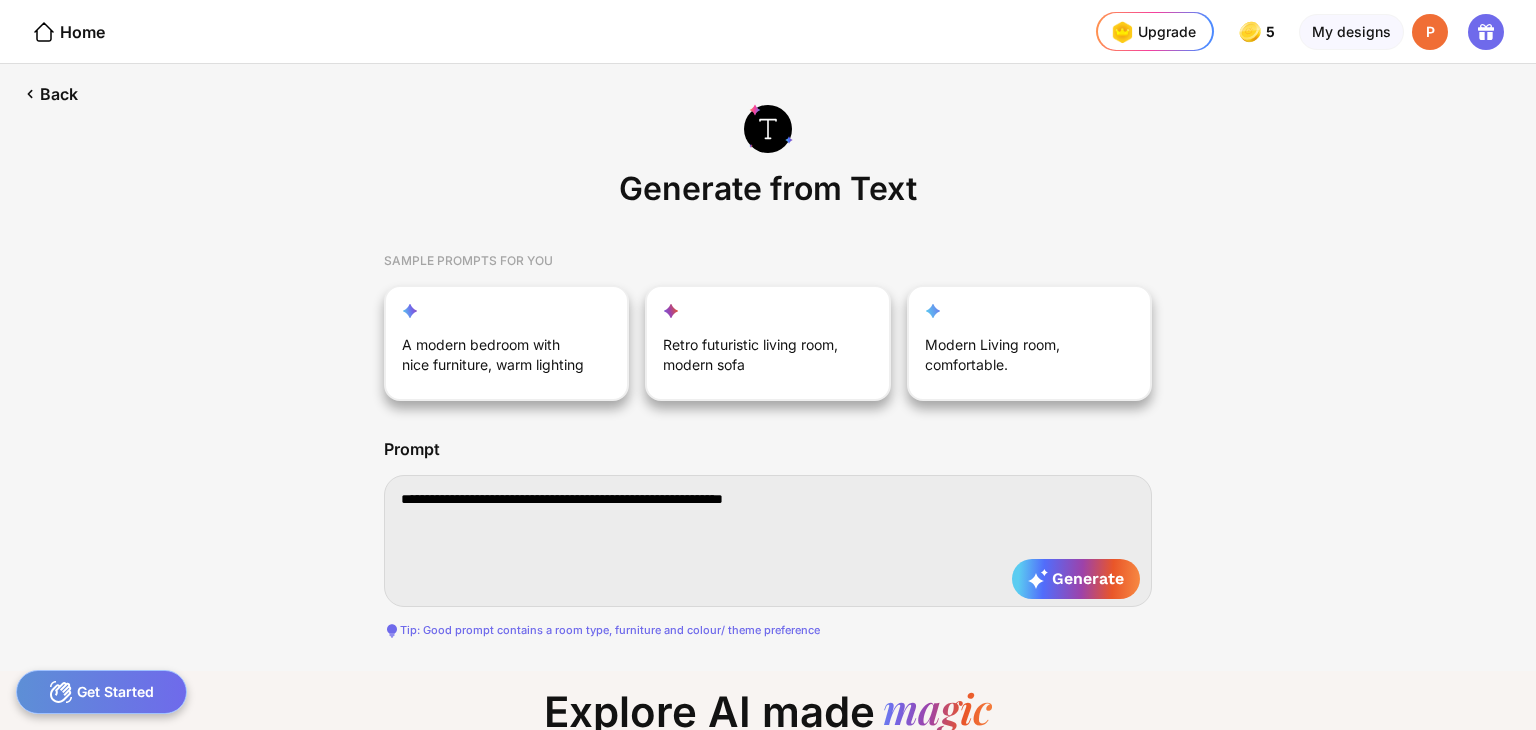 type on "**********" 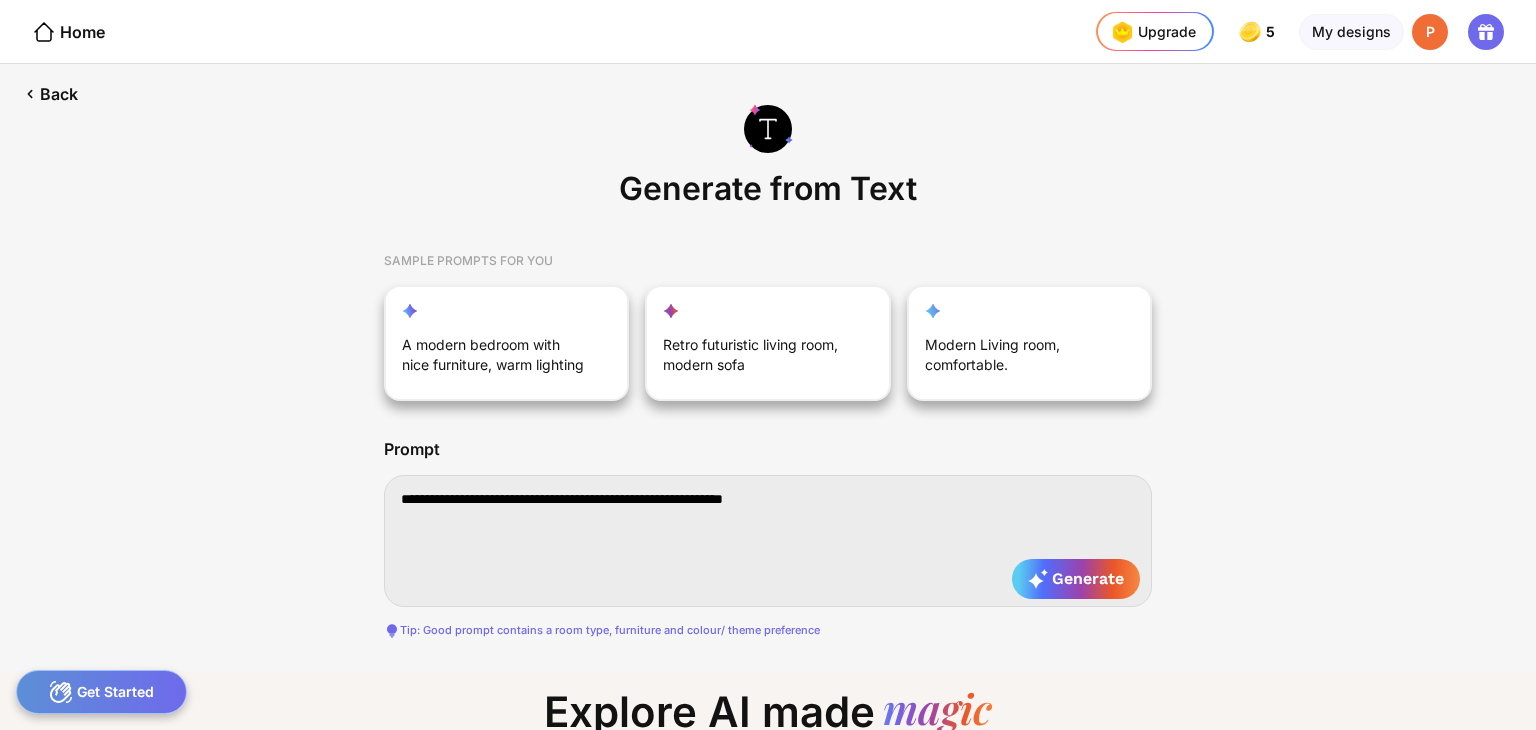 type on "**********" 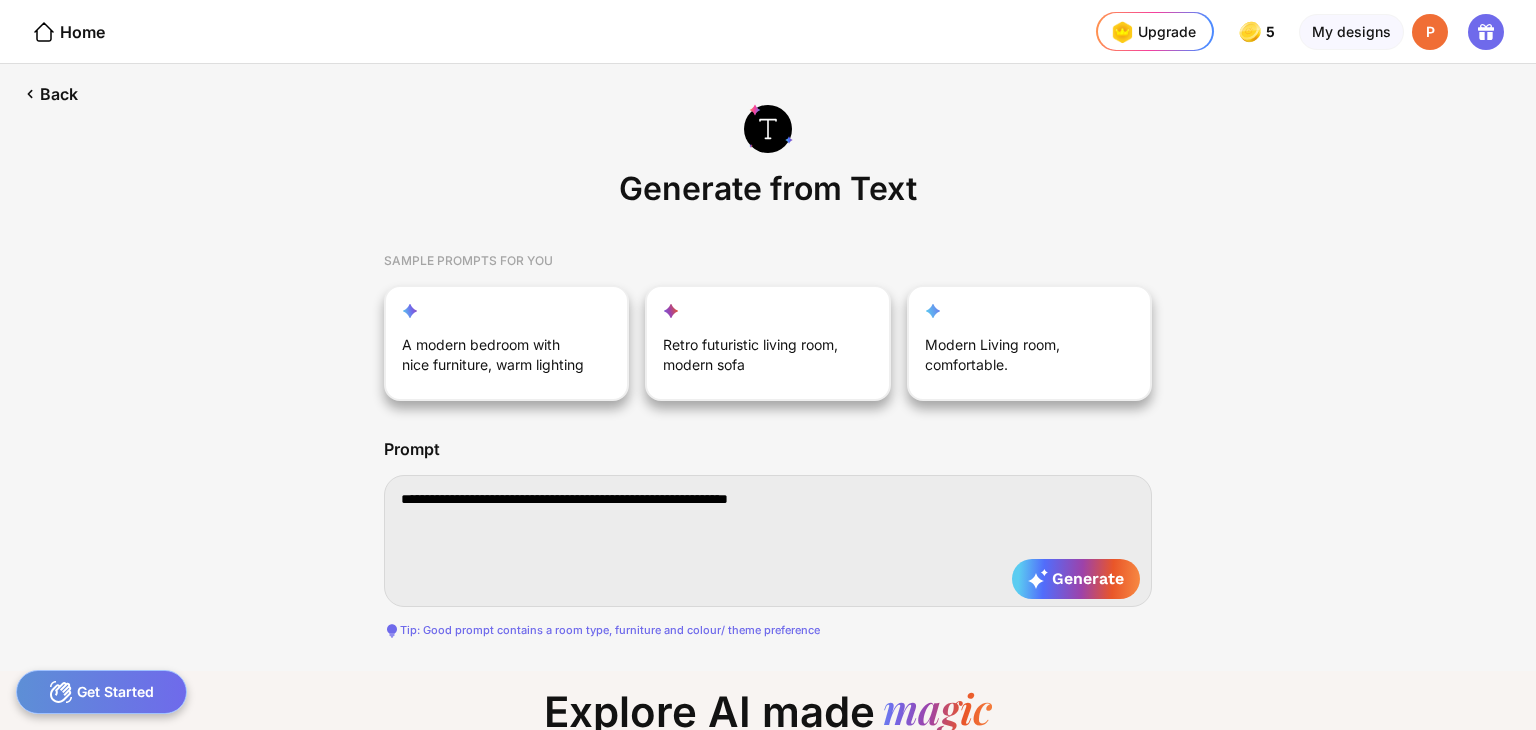 type on "**********" 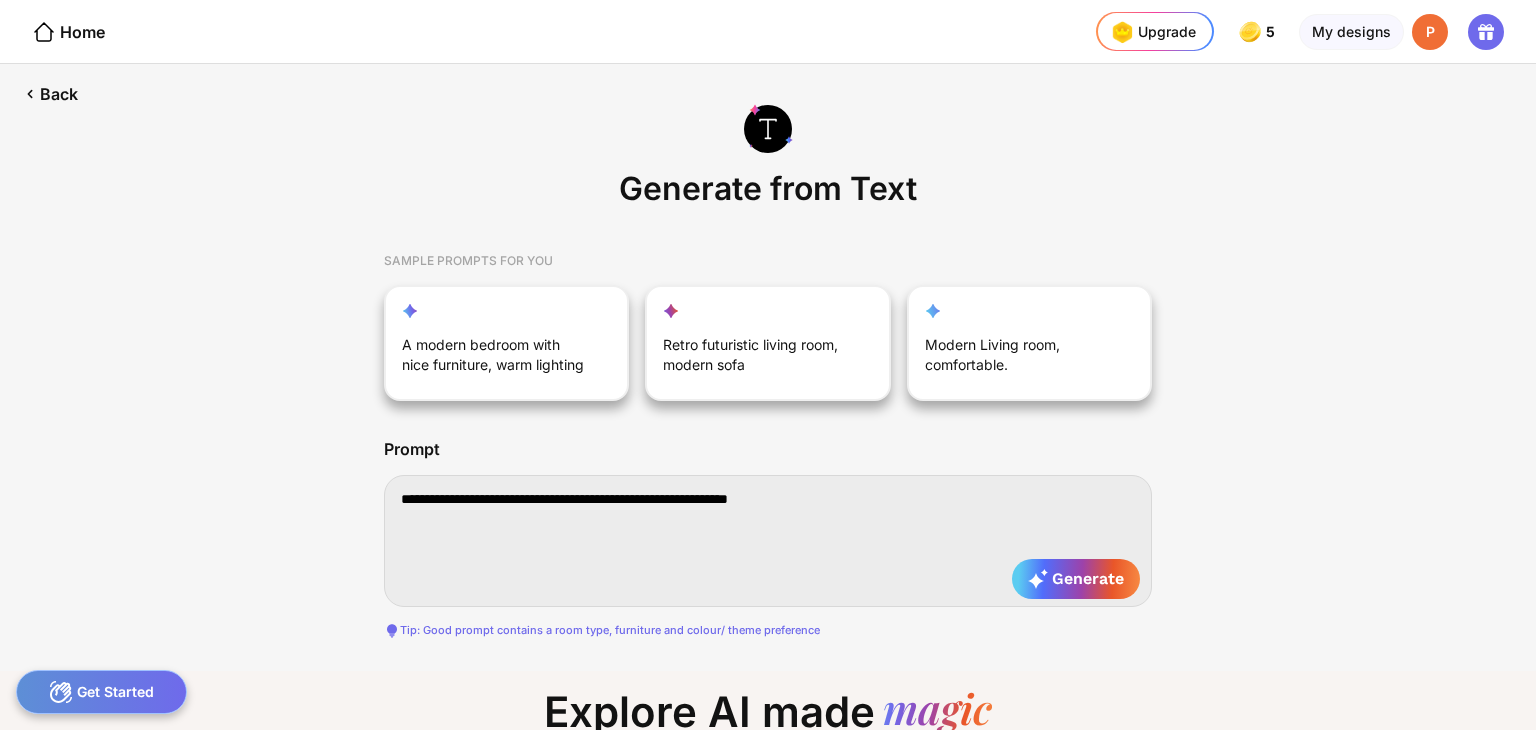 type on "**********" 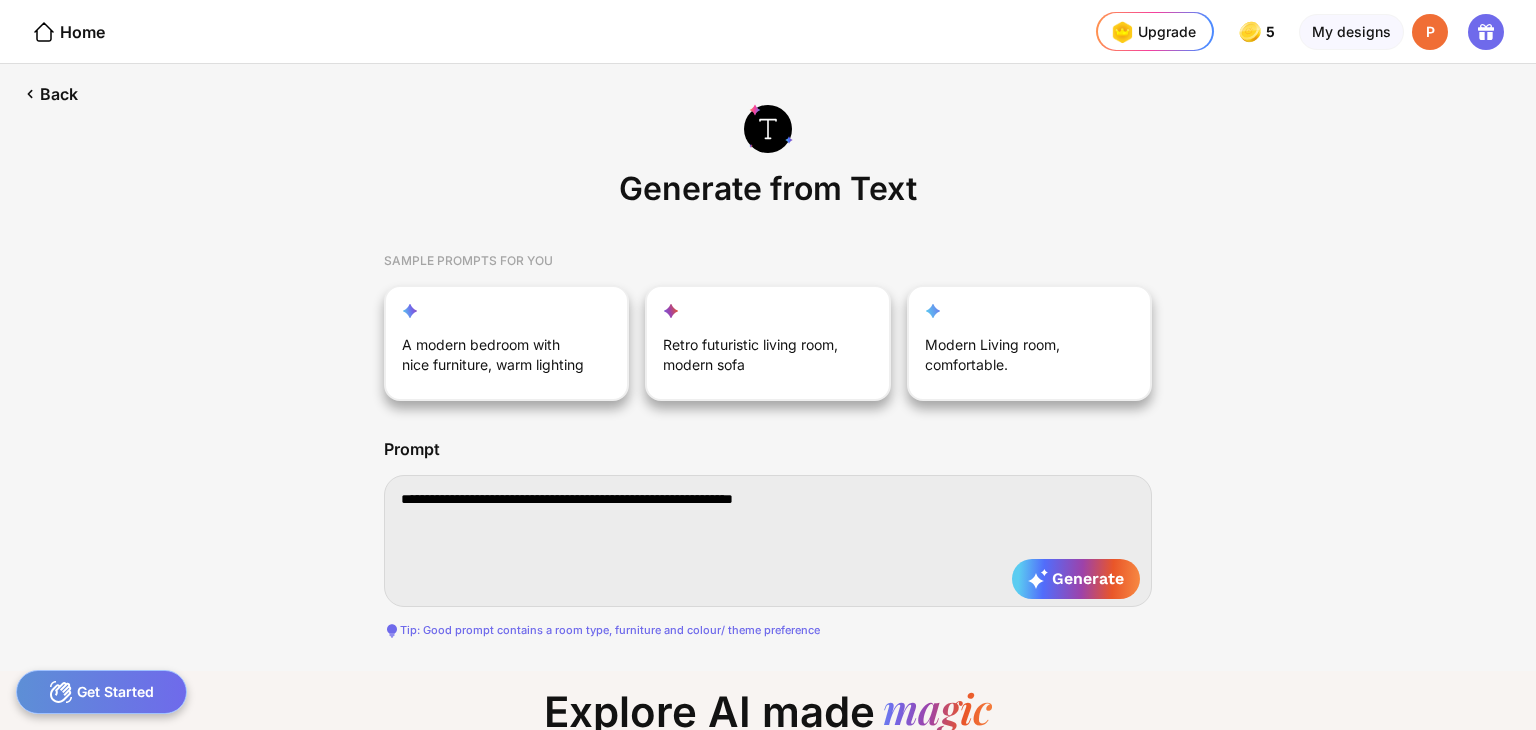 click on "**********" at bounding box center [768, 541] 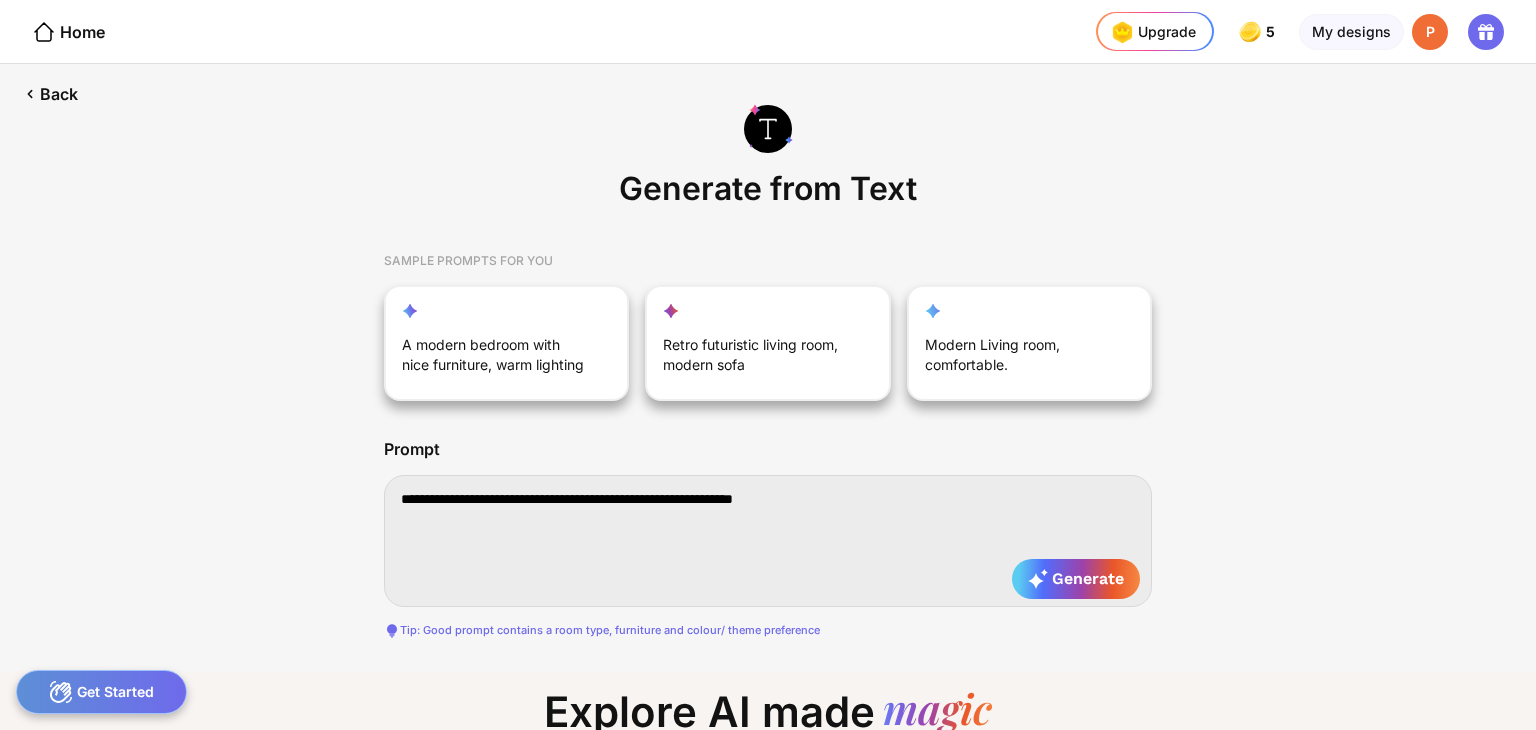 type on "**********" 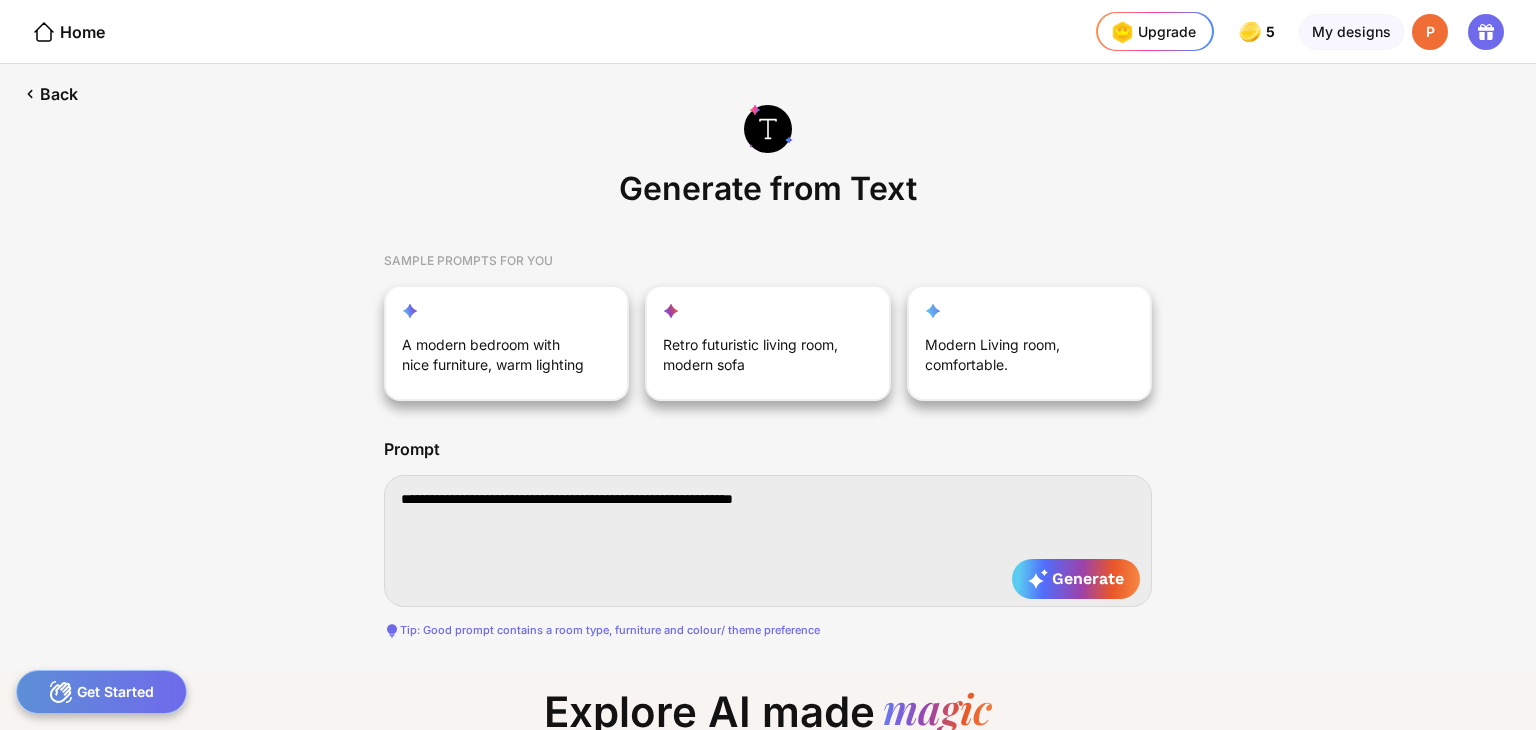 type on "**********" 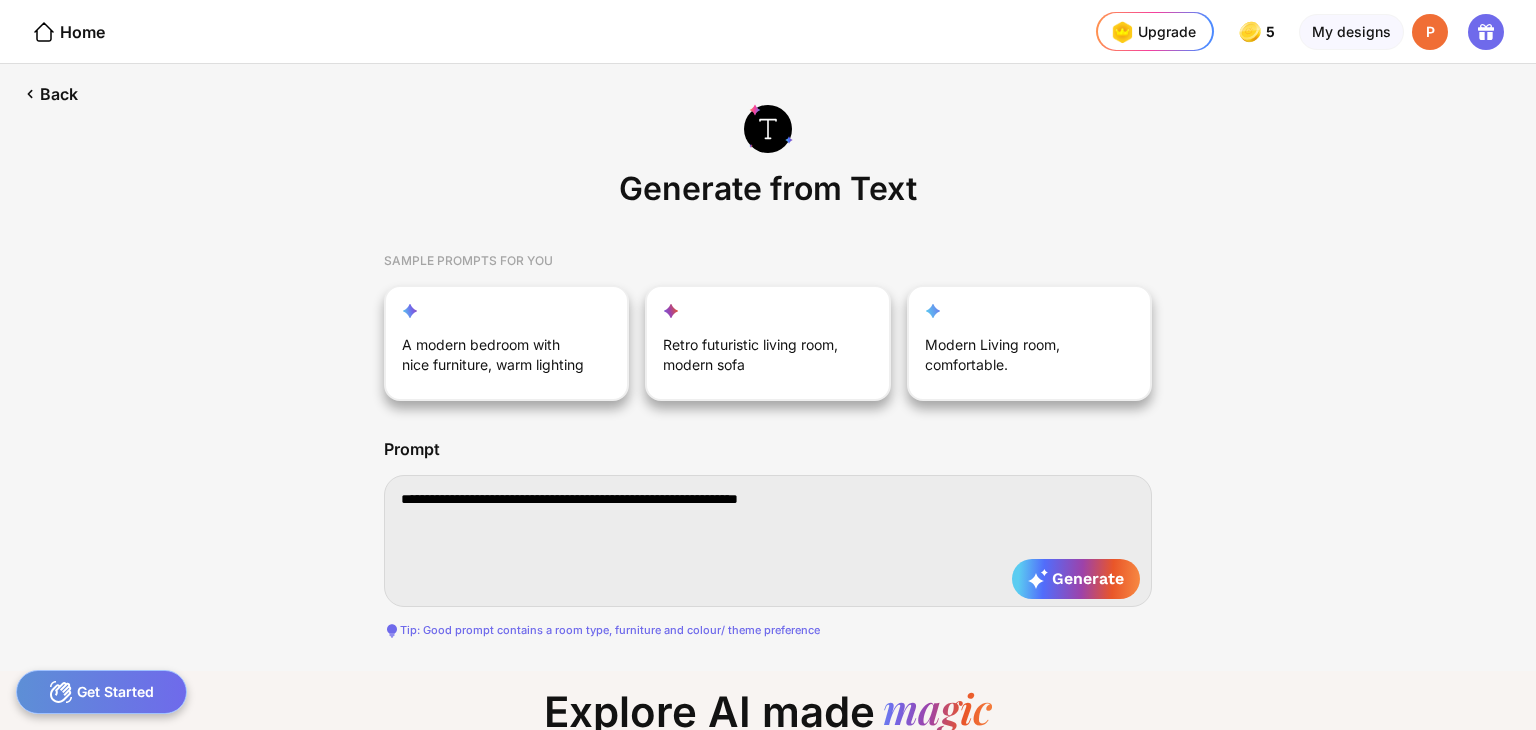 type on "**********" 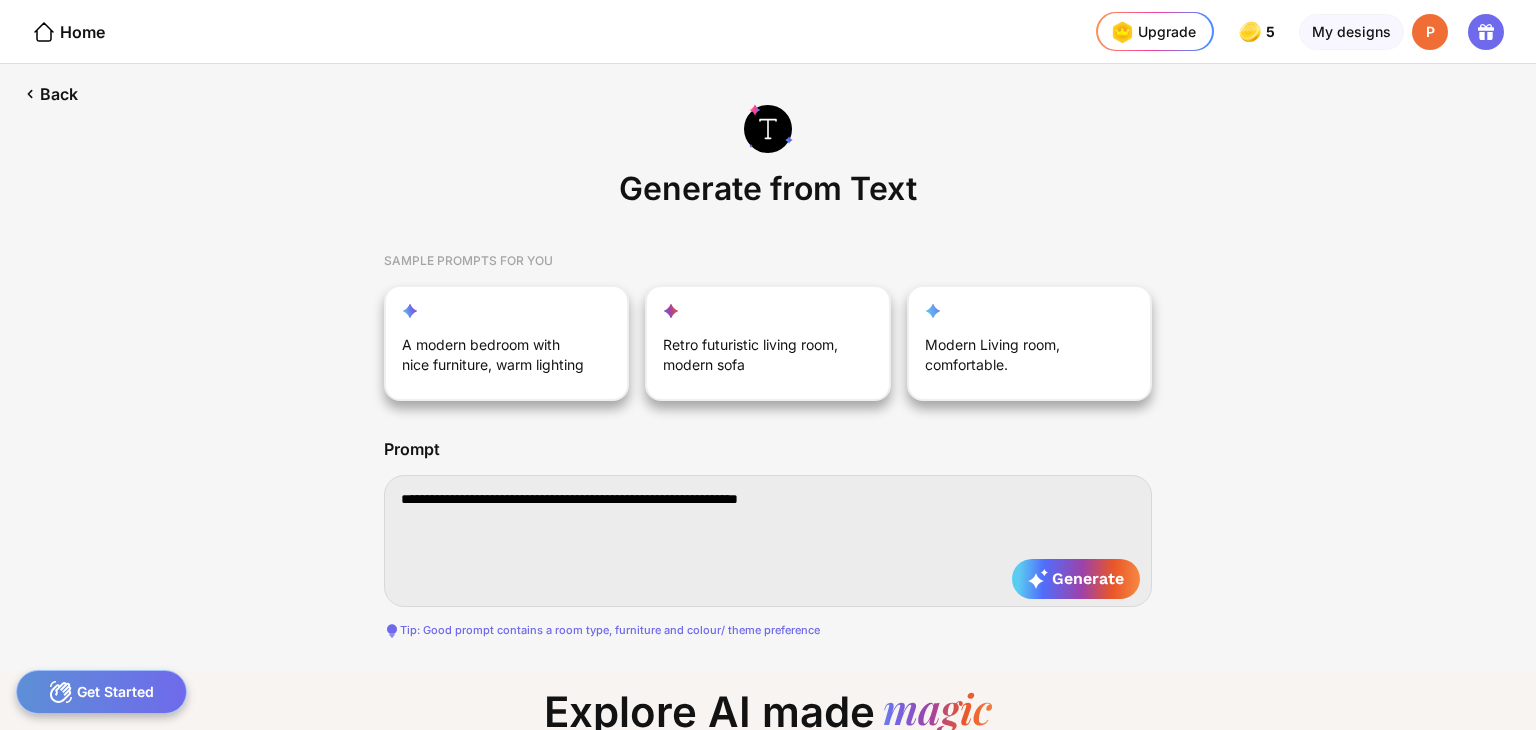type on "**********" 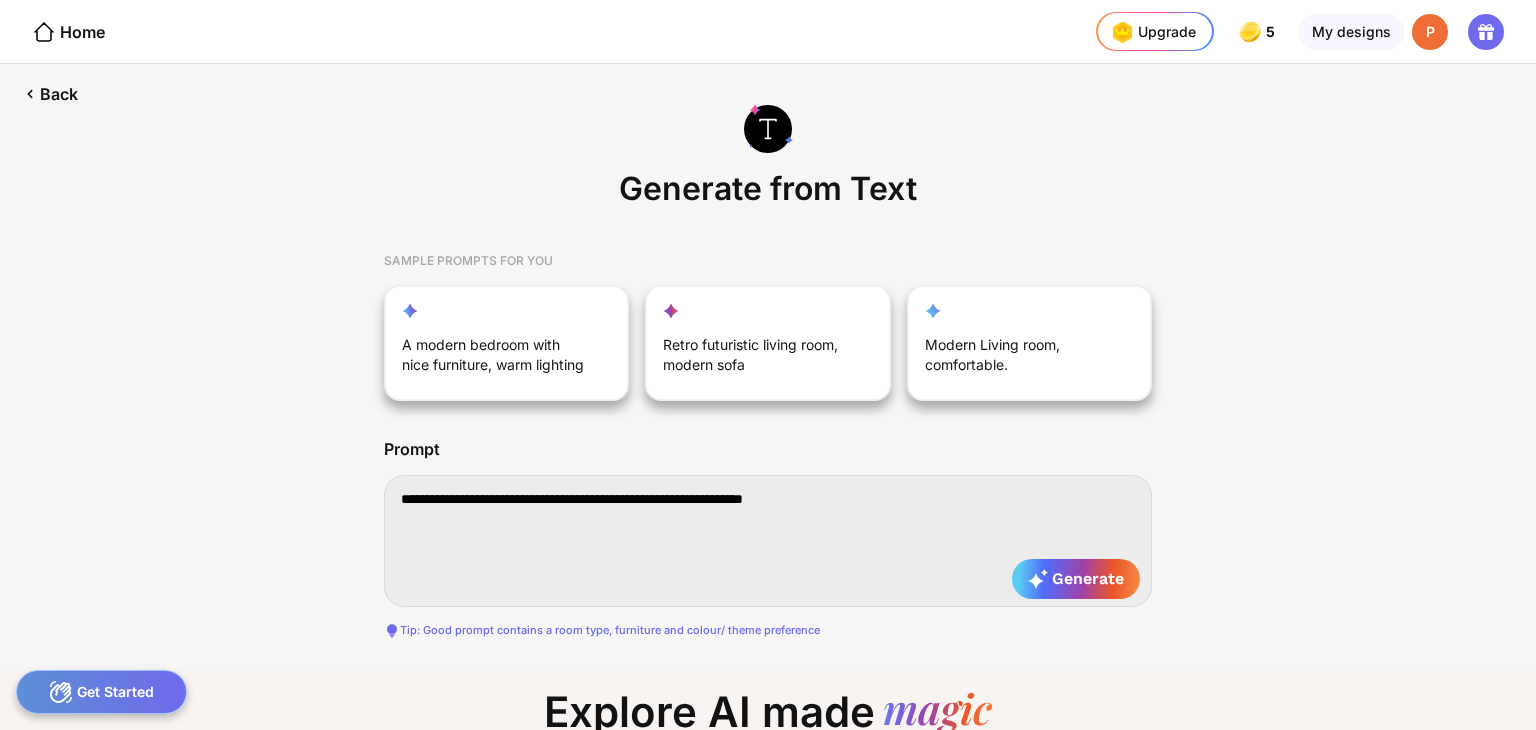 type on "**********" 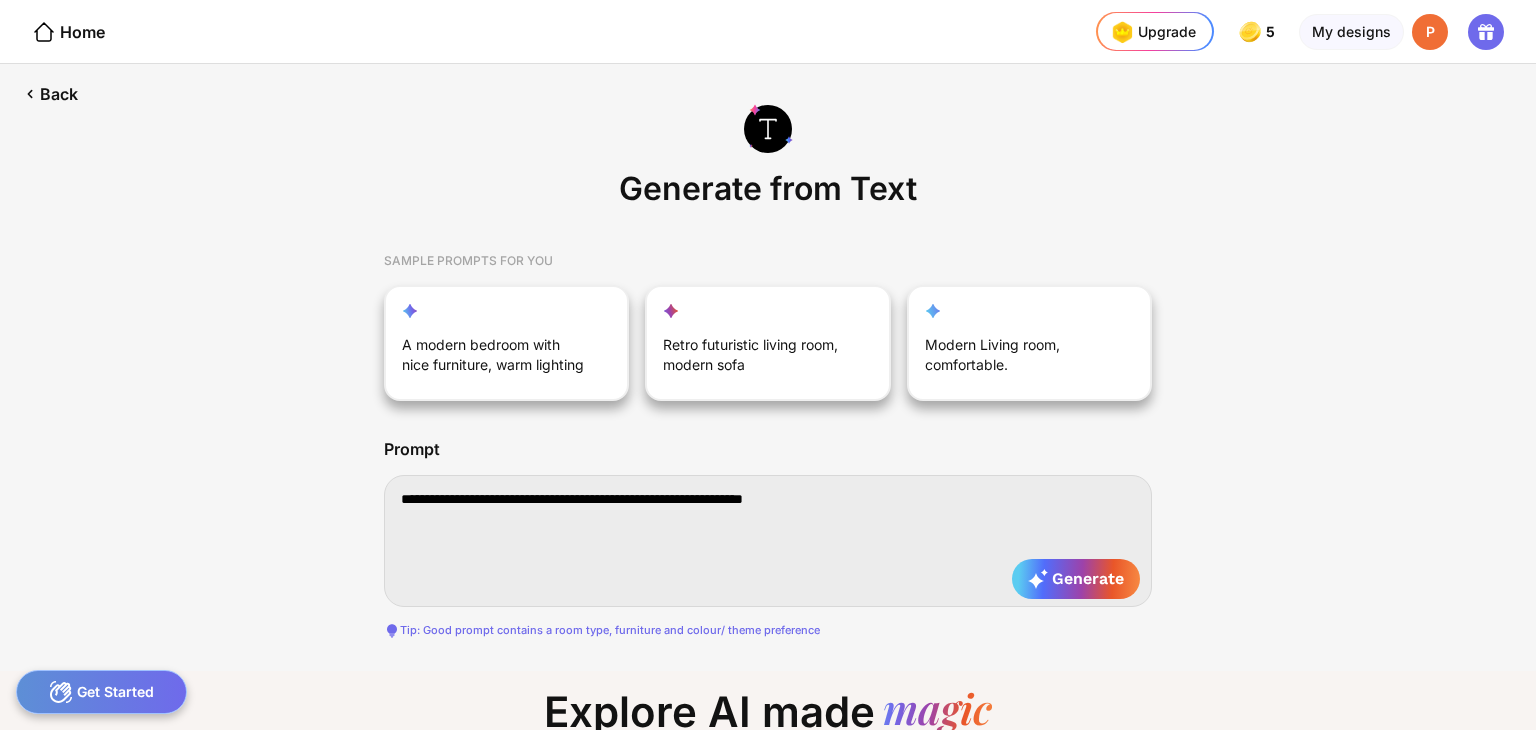 type on "**********" 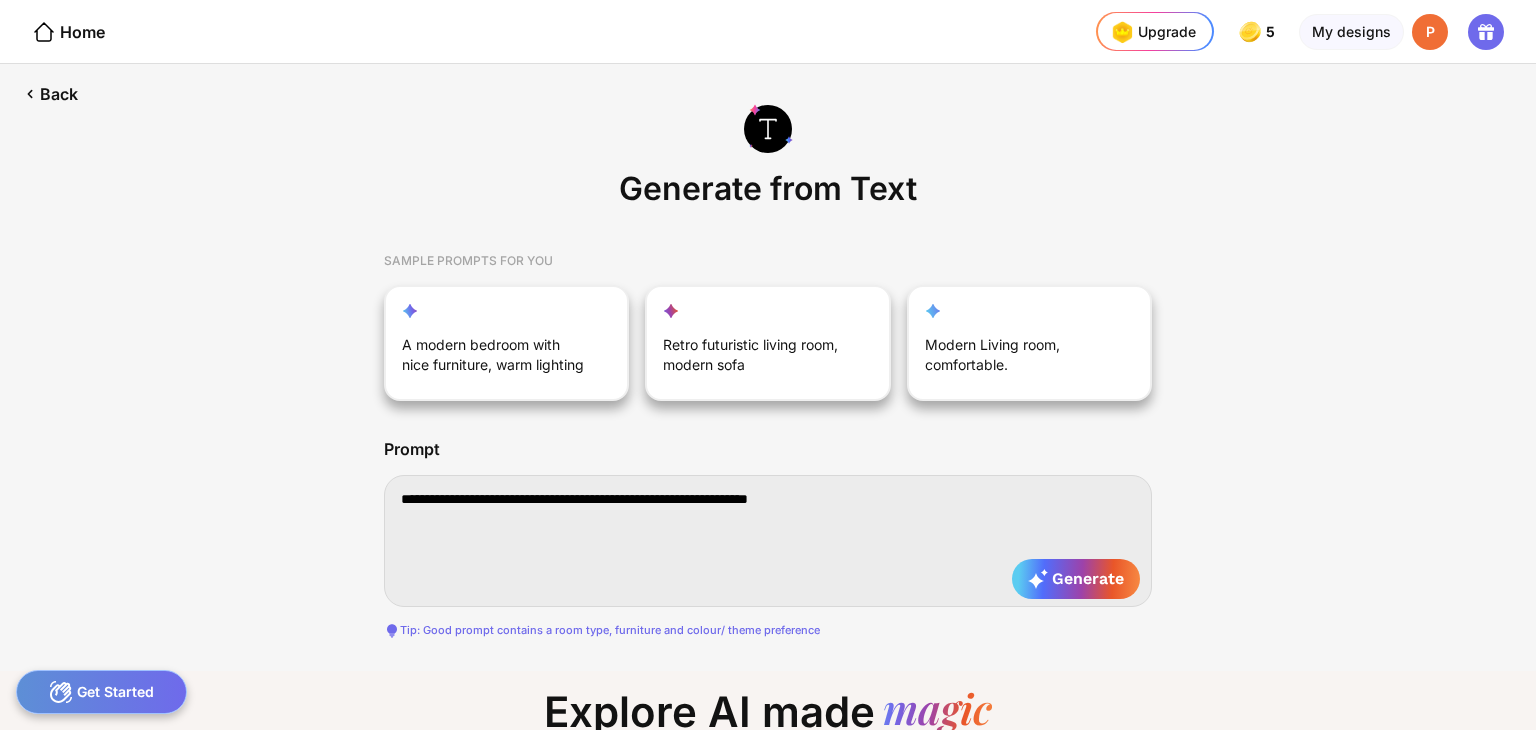 type 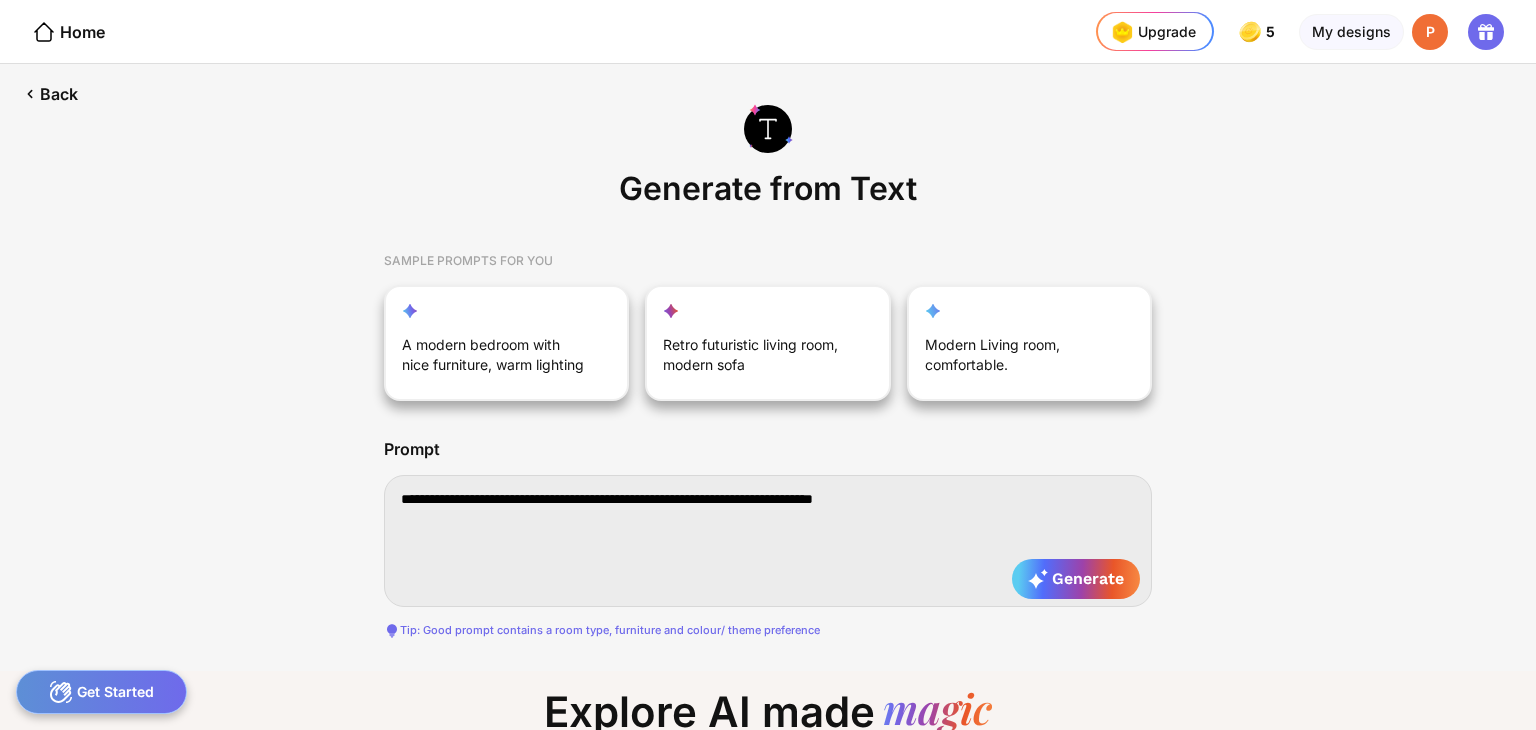 click on "**********" at bounding box center [768, 541] 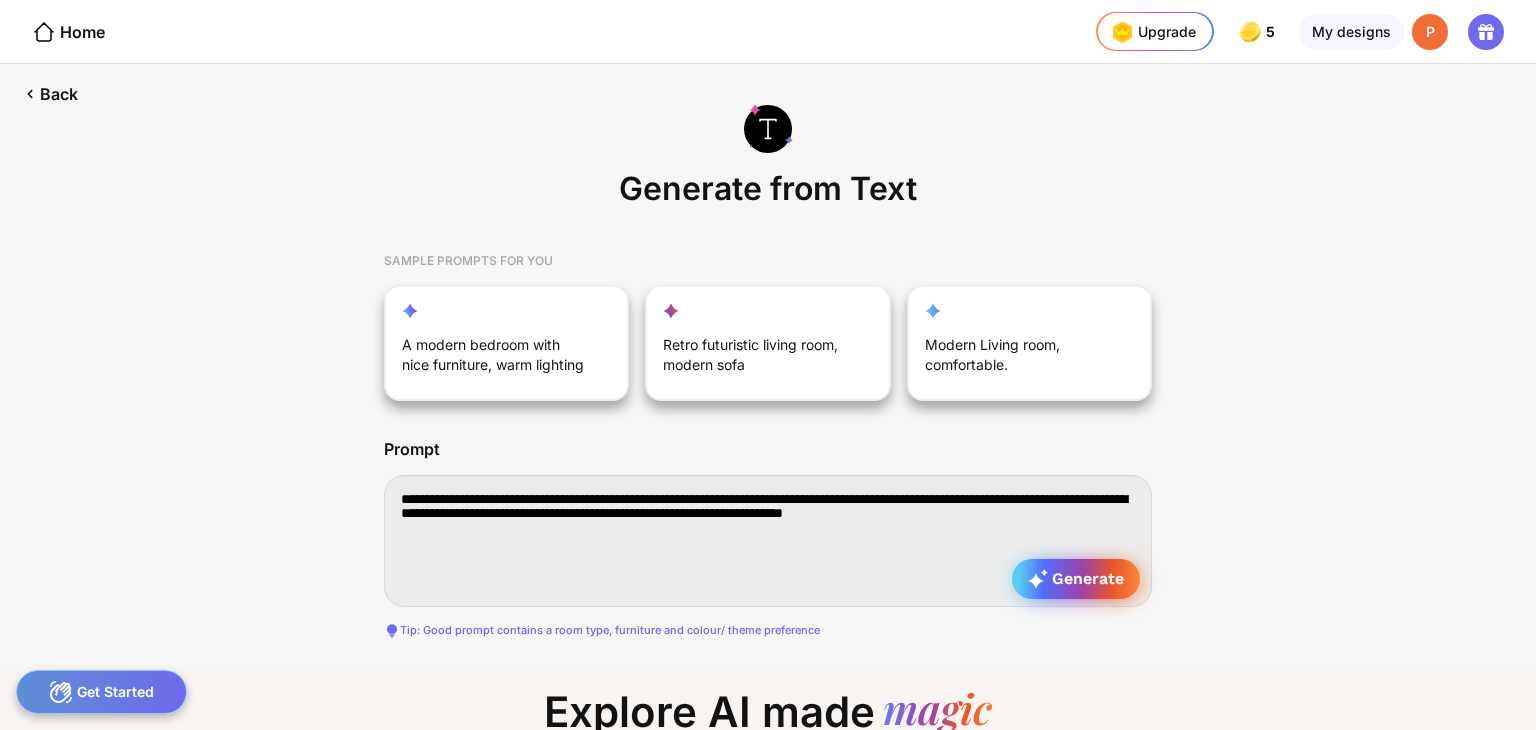 click on "Generate" at bounding box center [1076, 579] 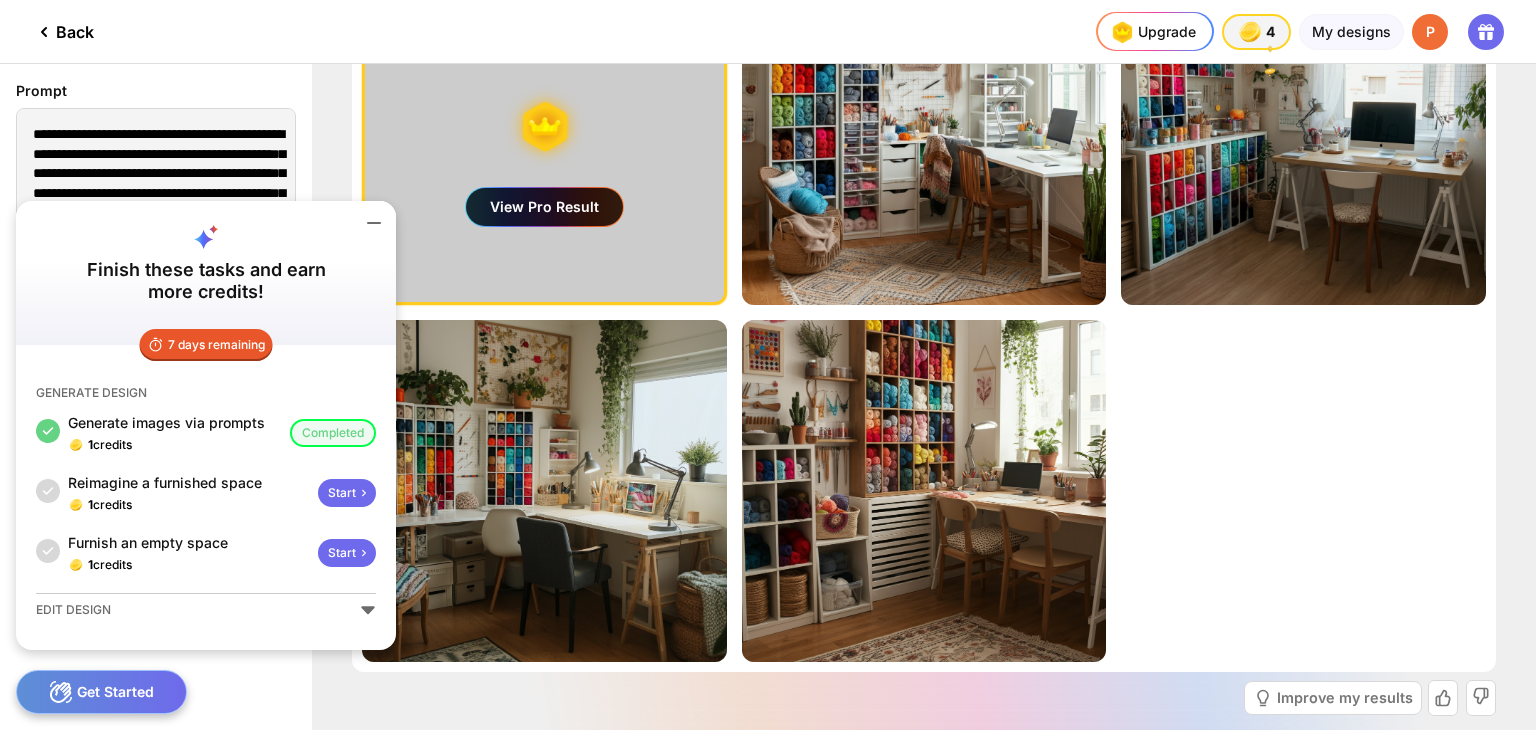 scroll, scrollTop: 132, scrollLeft: 0, axis: vertical 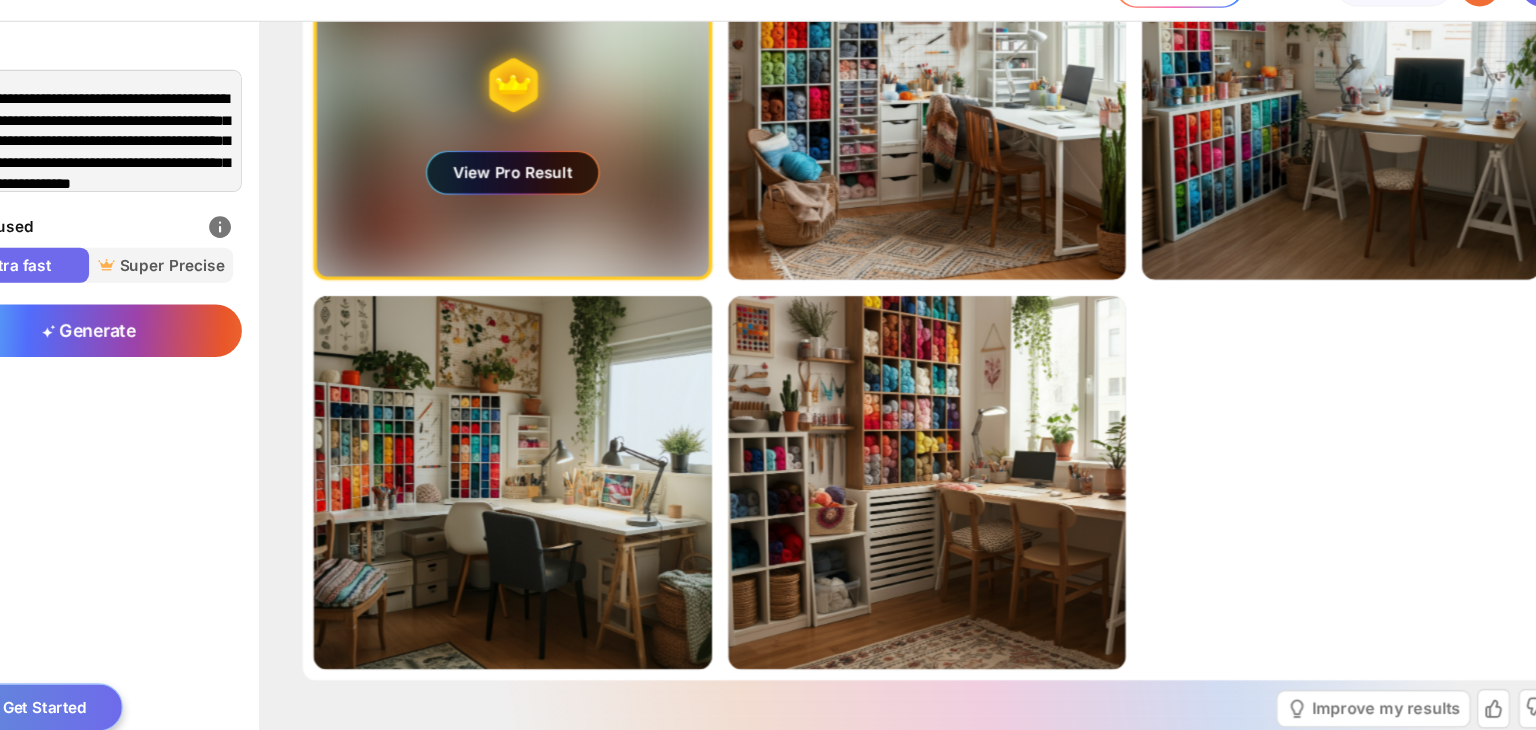 drag, startPoint x: 1480, startPoint y: 392, endPoint x: 1480, endPoint y: 337, distance: 55 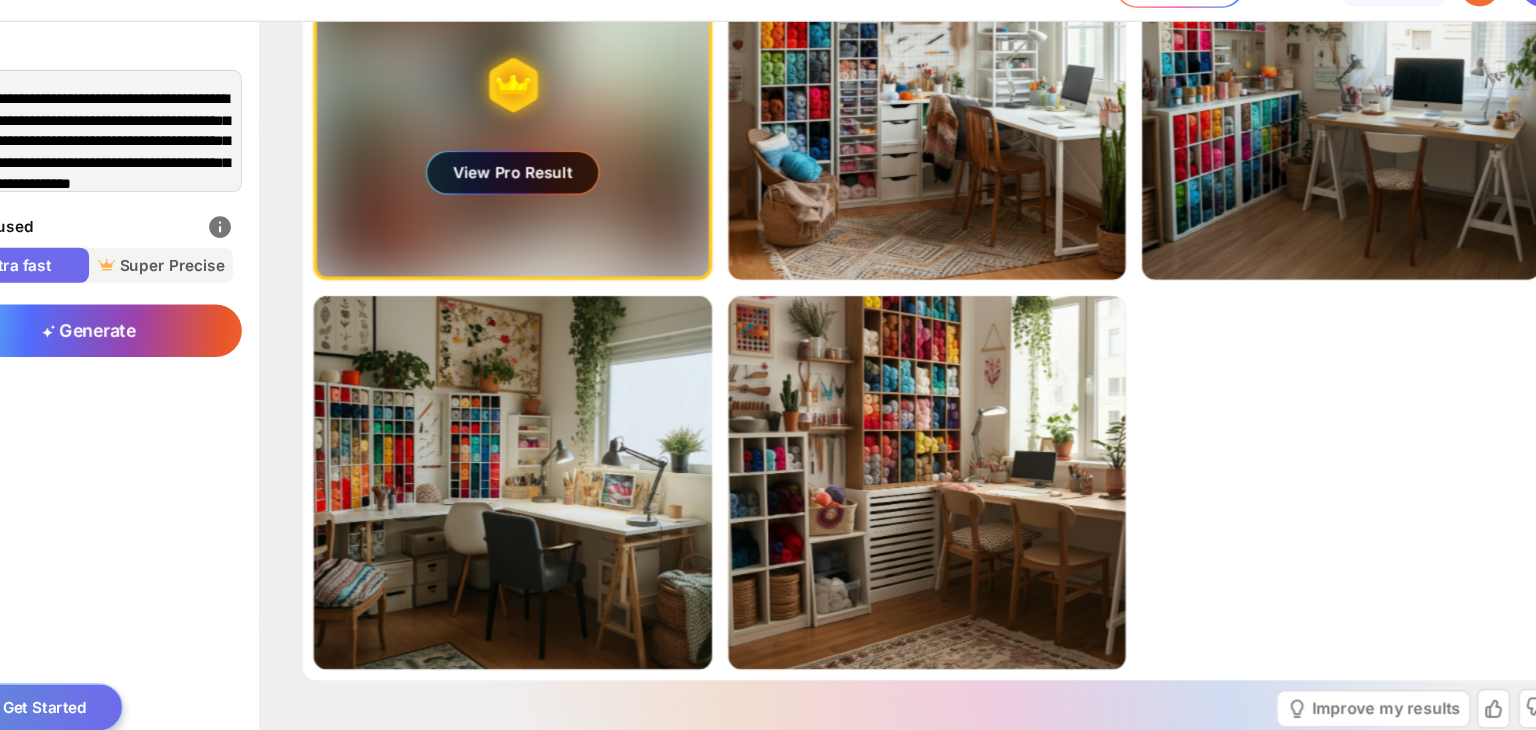 click on "Generating ultra realistic designs with our Super Precise Mode View Pro Result Edit Design Almost there... Edit Design Almost there... Edit Design Almost there... Edit Design Almost there... Edit Design" at bounding box center [924, 307] 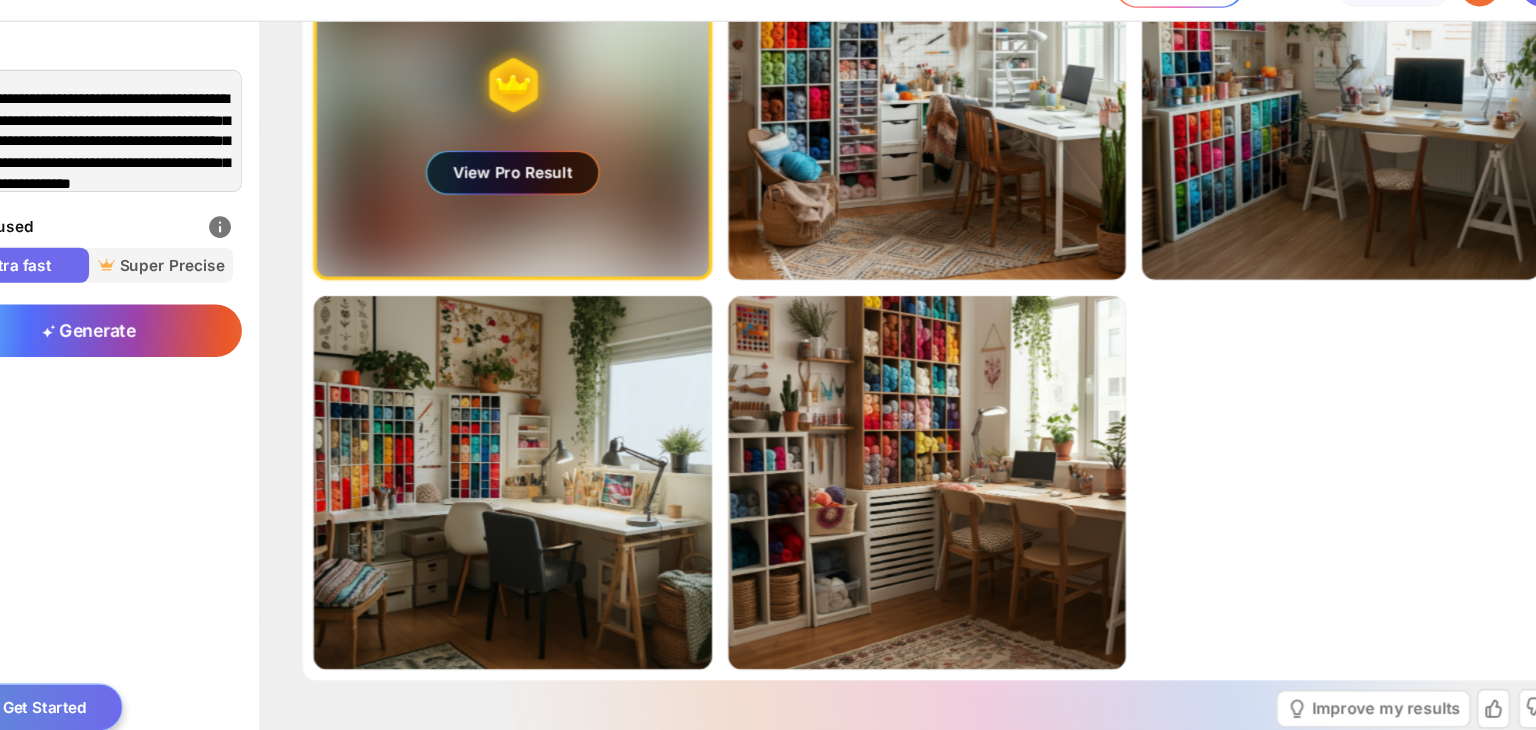 click on "Generating ultra realistic designs with our Super Precise Mode View Pro Result Edit Design Almost there... Edit Design Almost there... Edit Design Almost there... Edit Design Almost there... Edit Design" at bounding box center [924, 307] 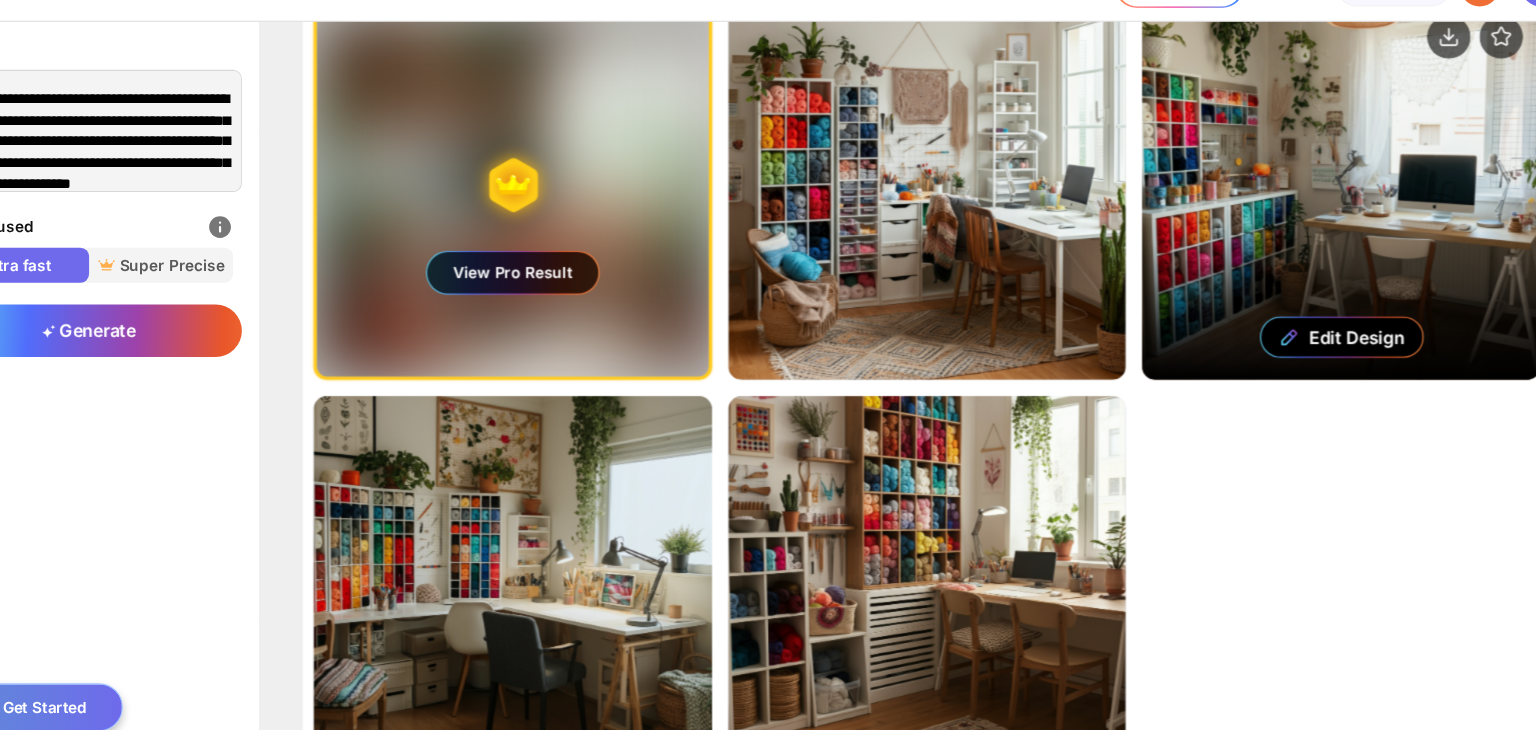 scroll, scrollTop: 0, scrollLeft: 0, axis: both 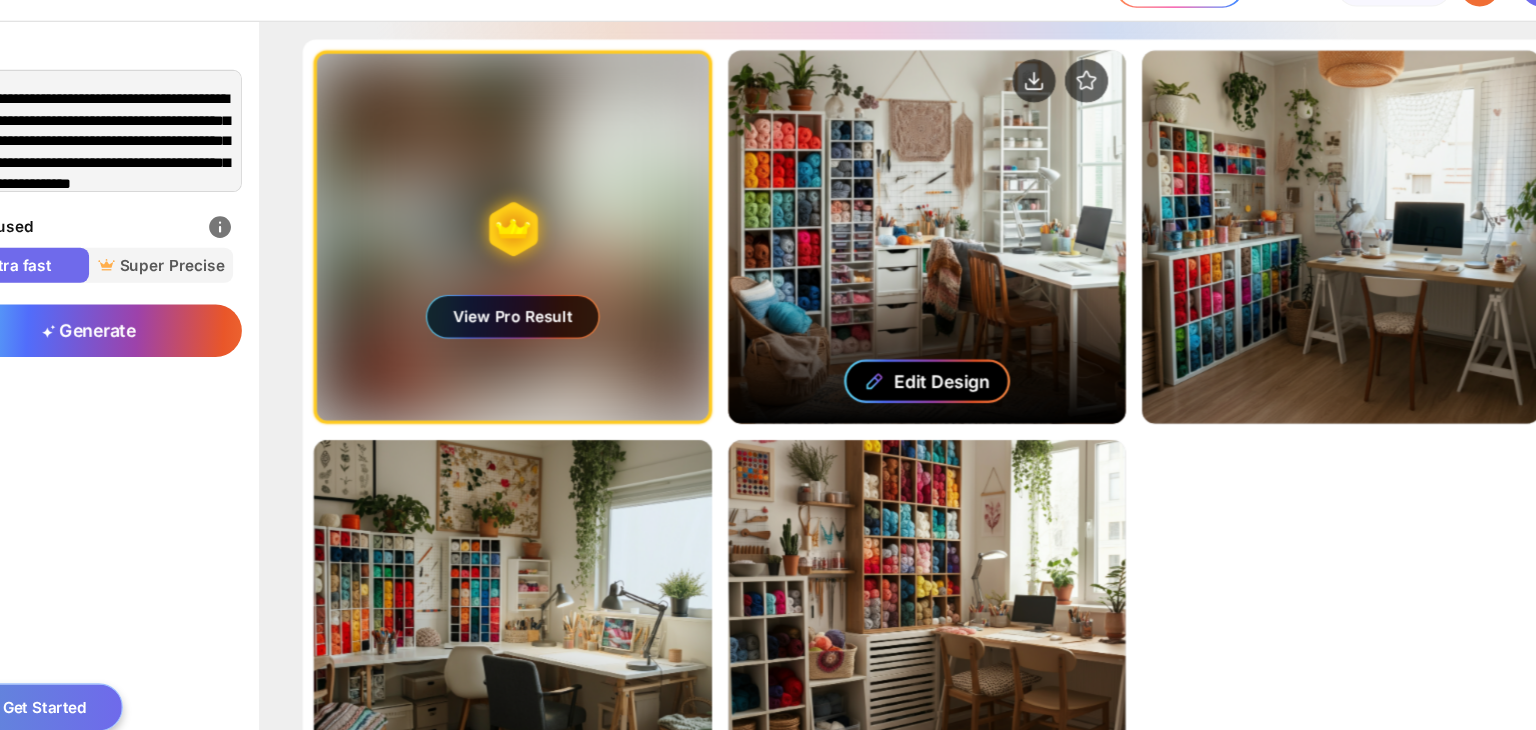 click on "Edit Design" at bounding box center (938, 393) 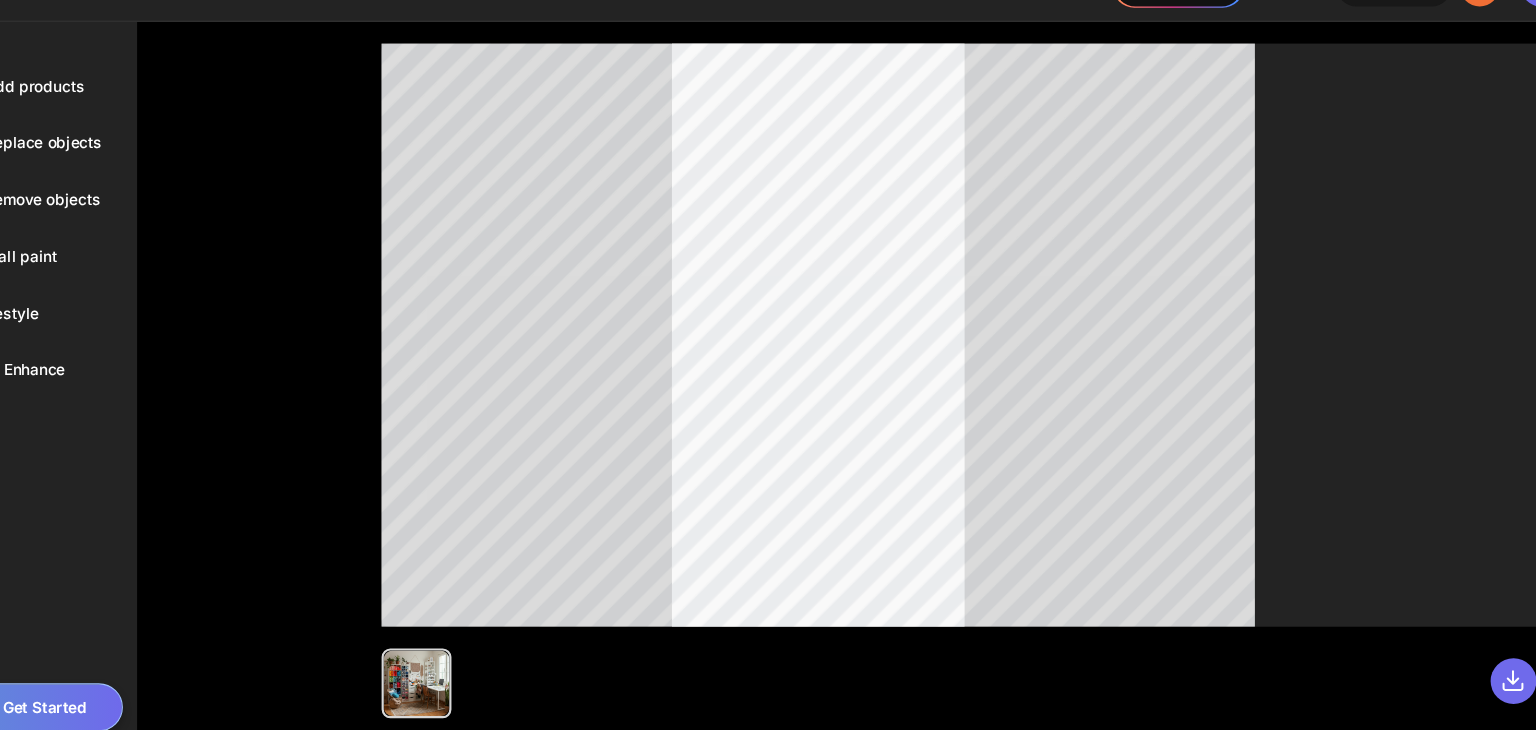 click on "Restyle" at bounding box center (85, 330) 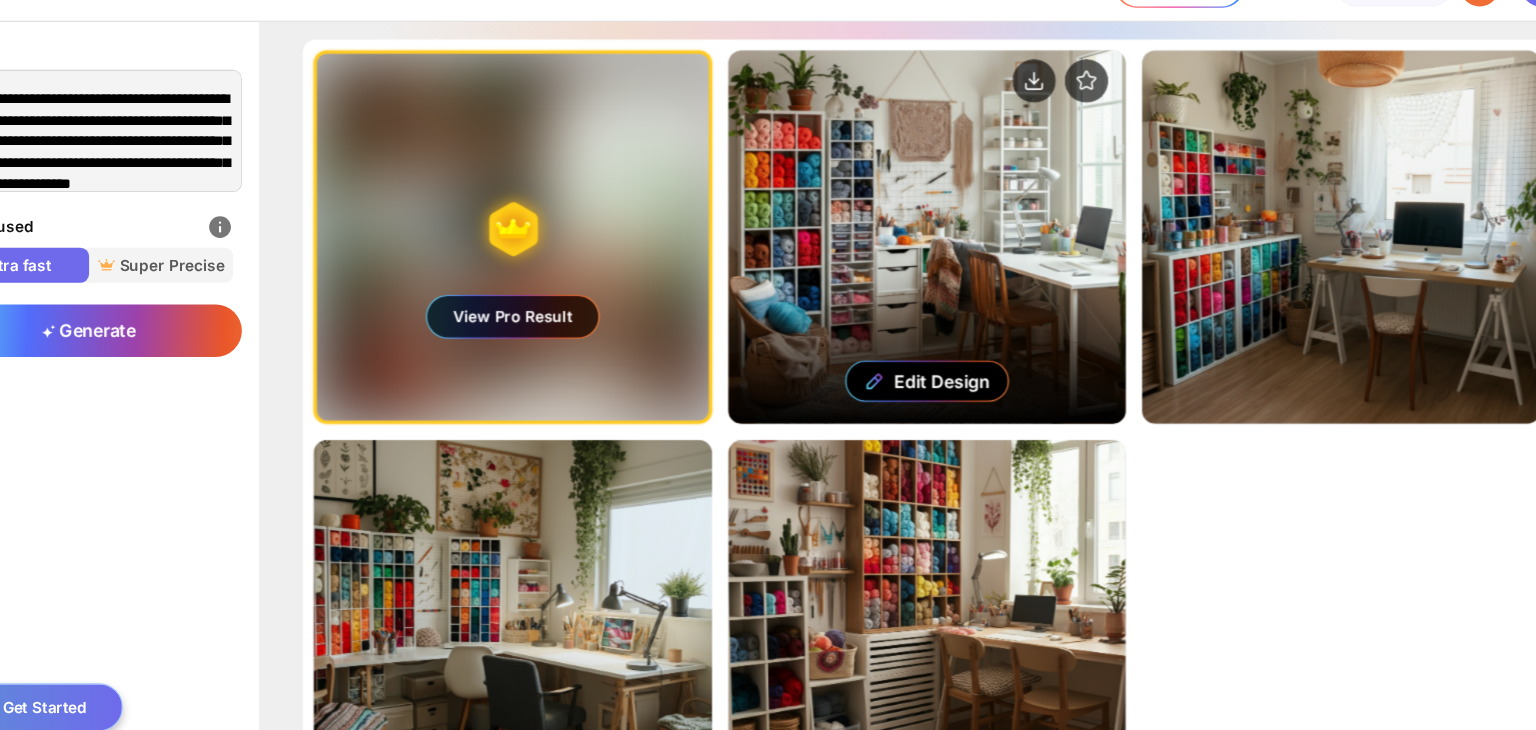 click on "Edit Design" at bounding box center [924, 261] 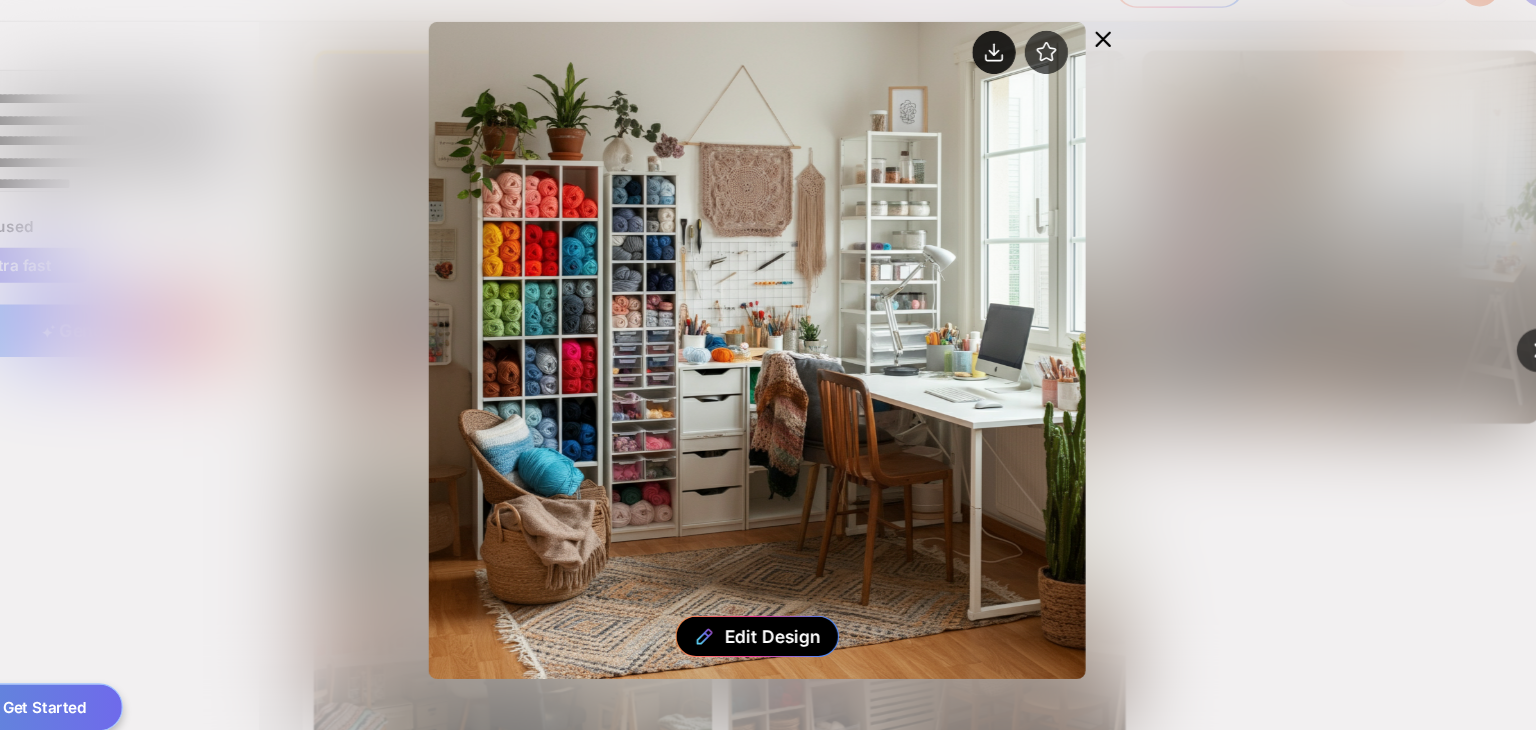 click 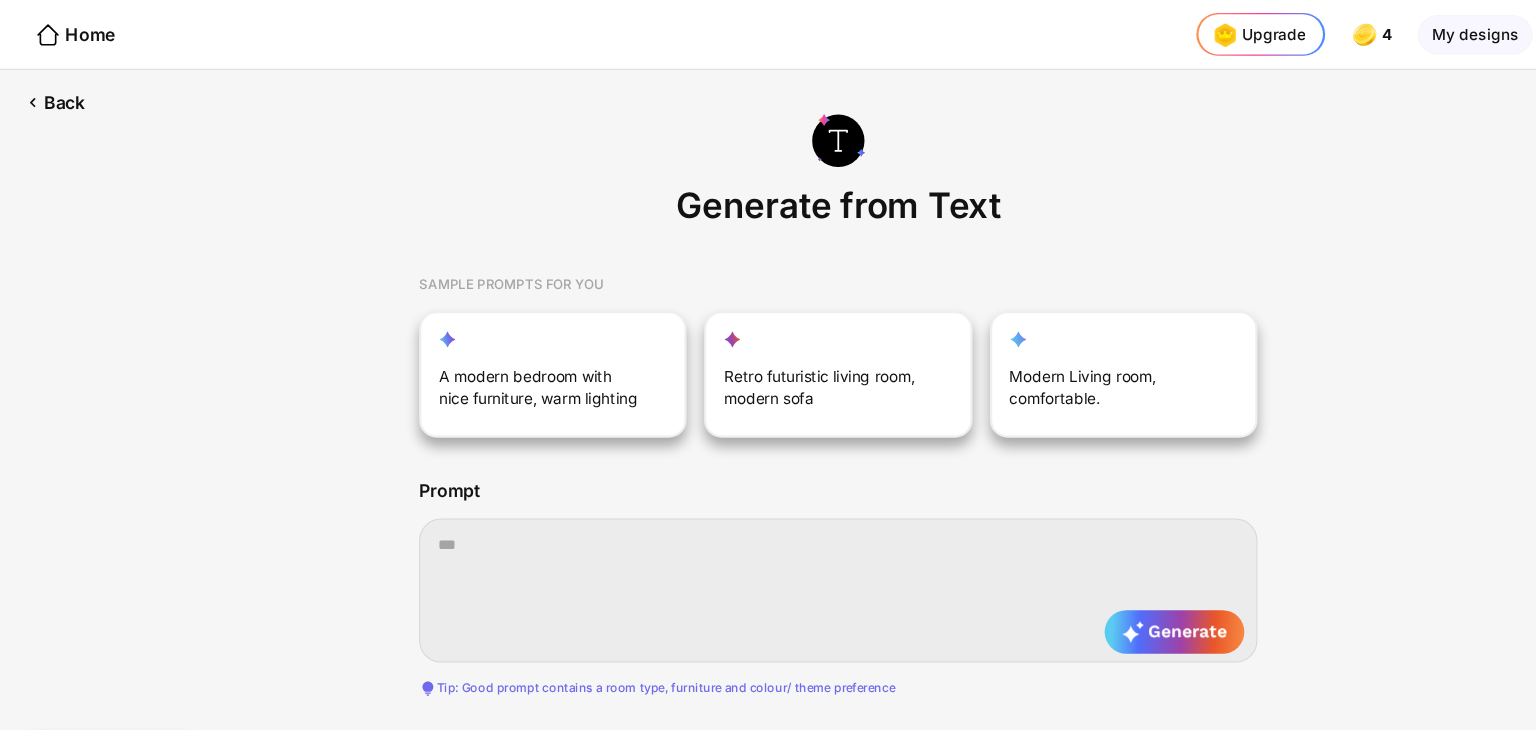 scroll, scrollTop: 0, scrollLeft: 41, axis: horizontal 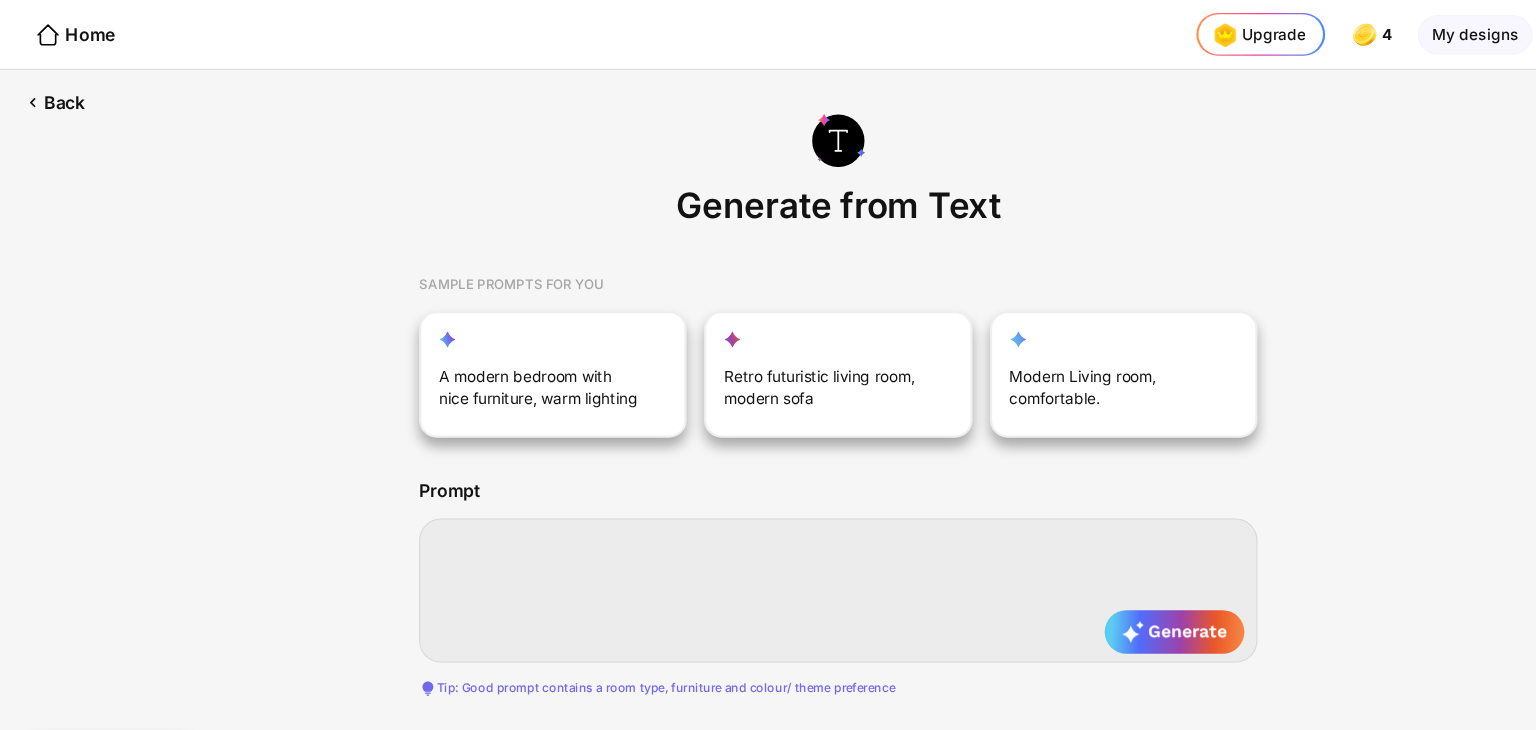 click at bounding box center (768, 541) 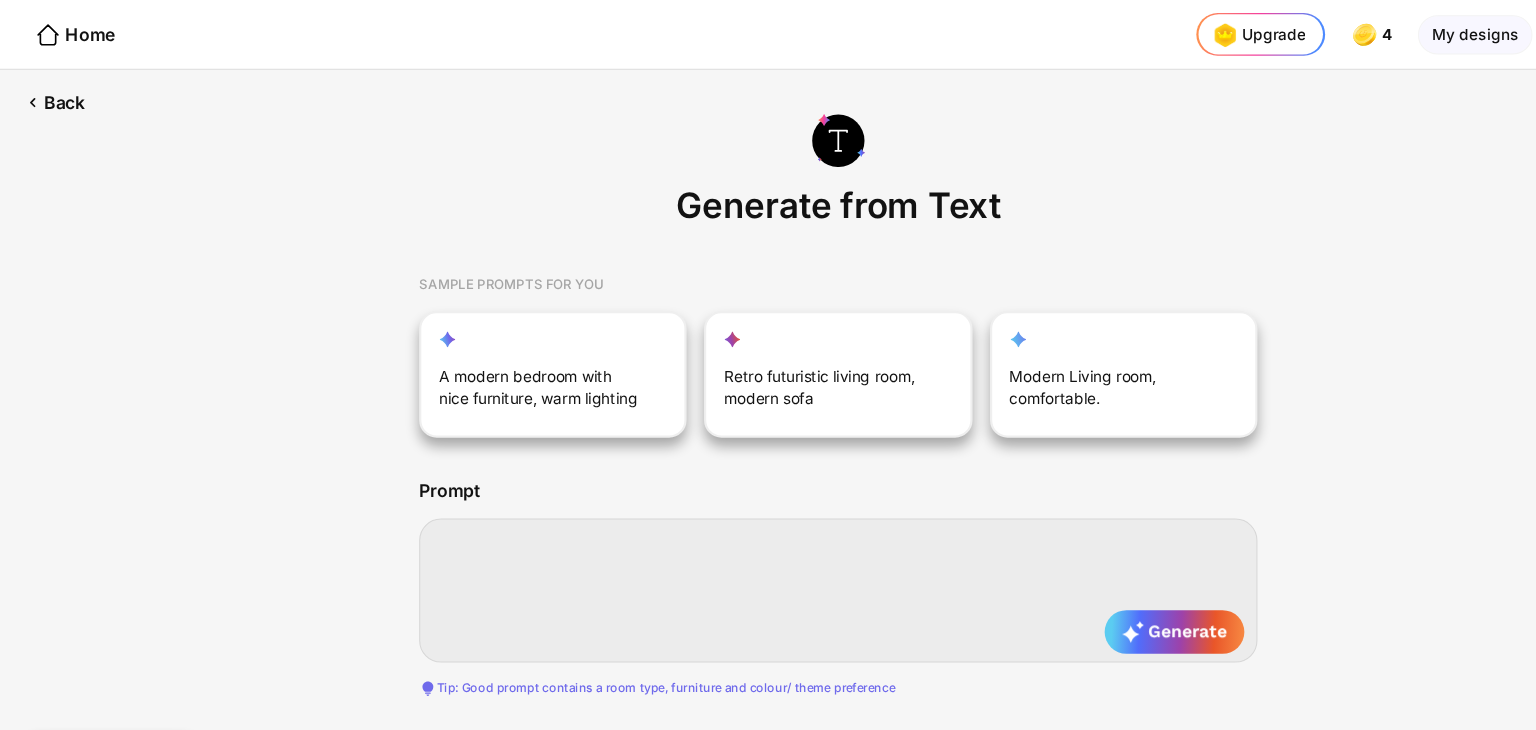 paste on "**********" 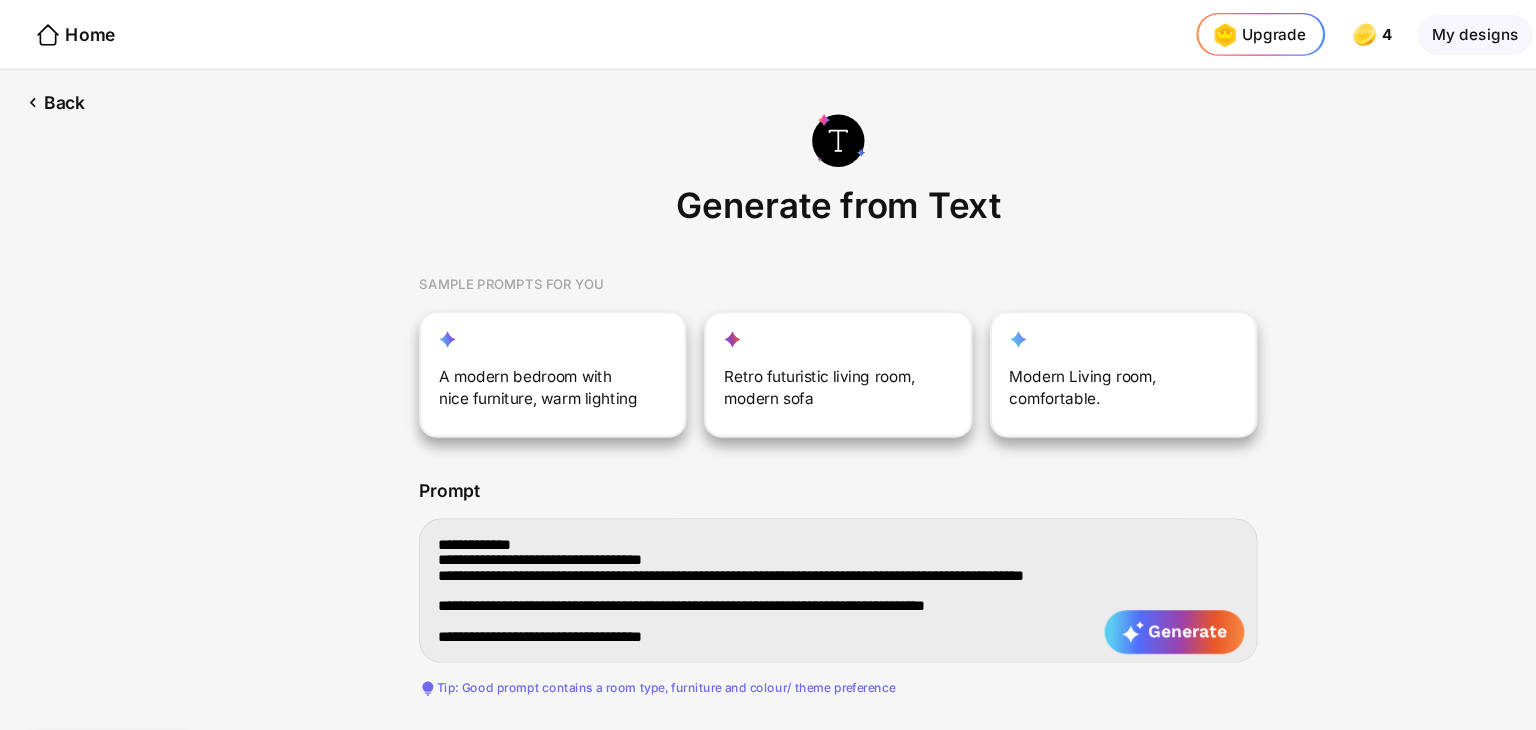 click at bounding box center (768, 541) 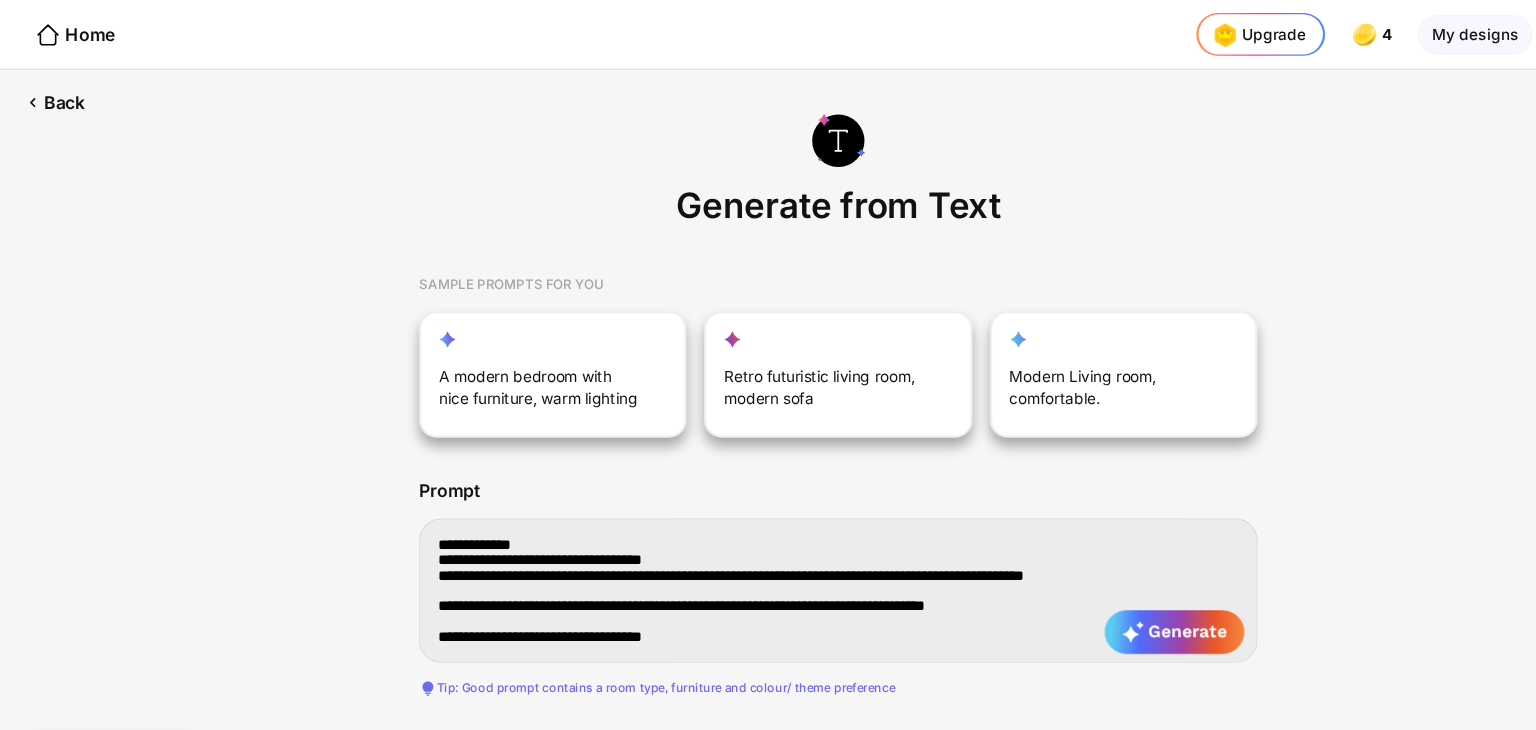 paste on "**********" 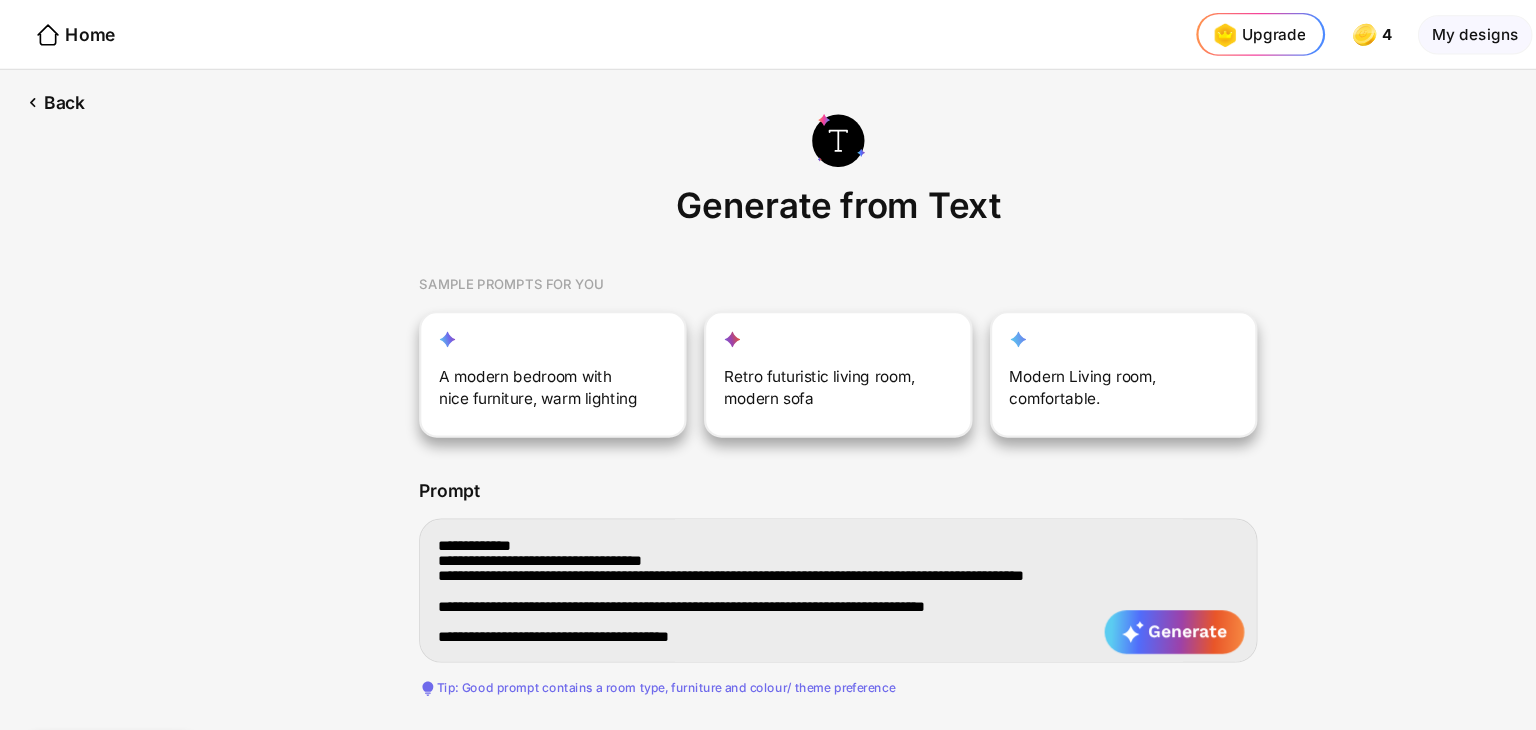 drag, startPoint x: 400, startPoint y: 498, endPoint x: 625, endPoint y: 543, distance: 229.45587 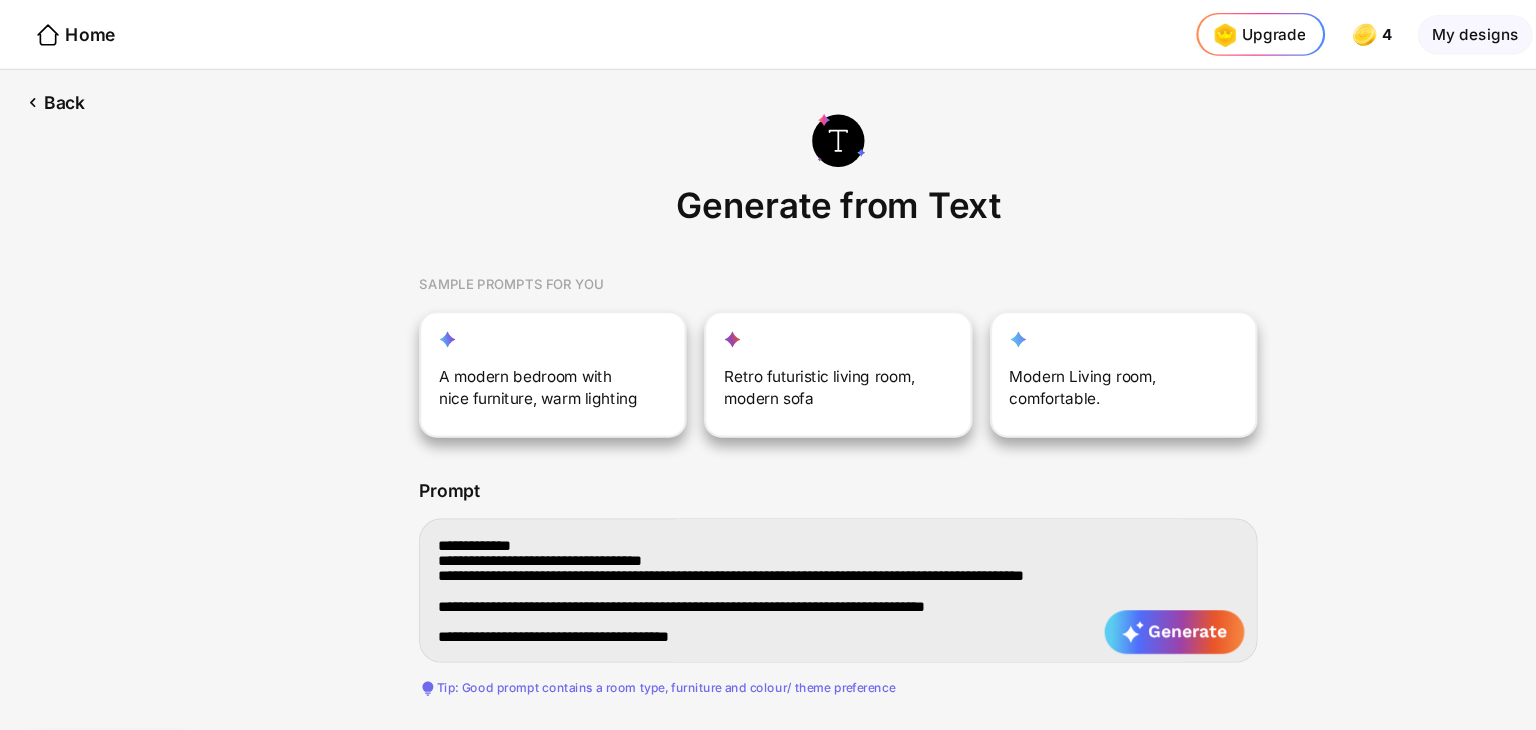 click at bounding box center [768, 541] 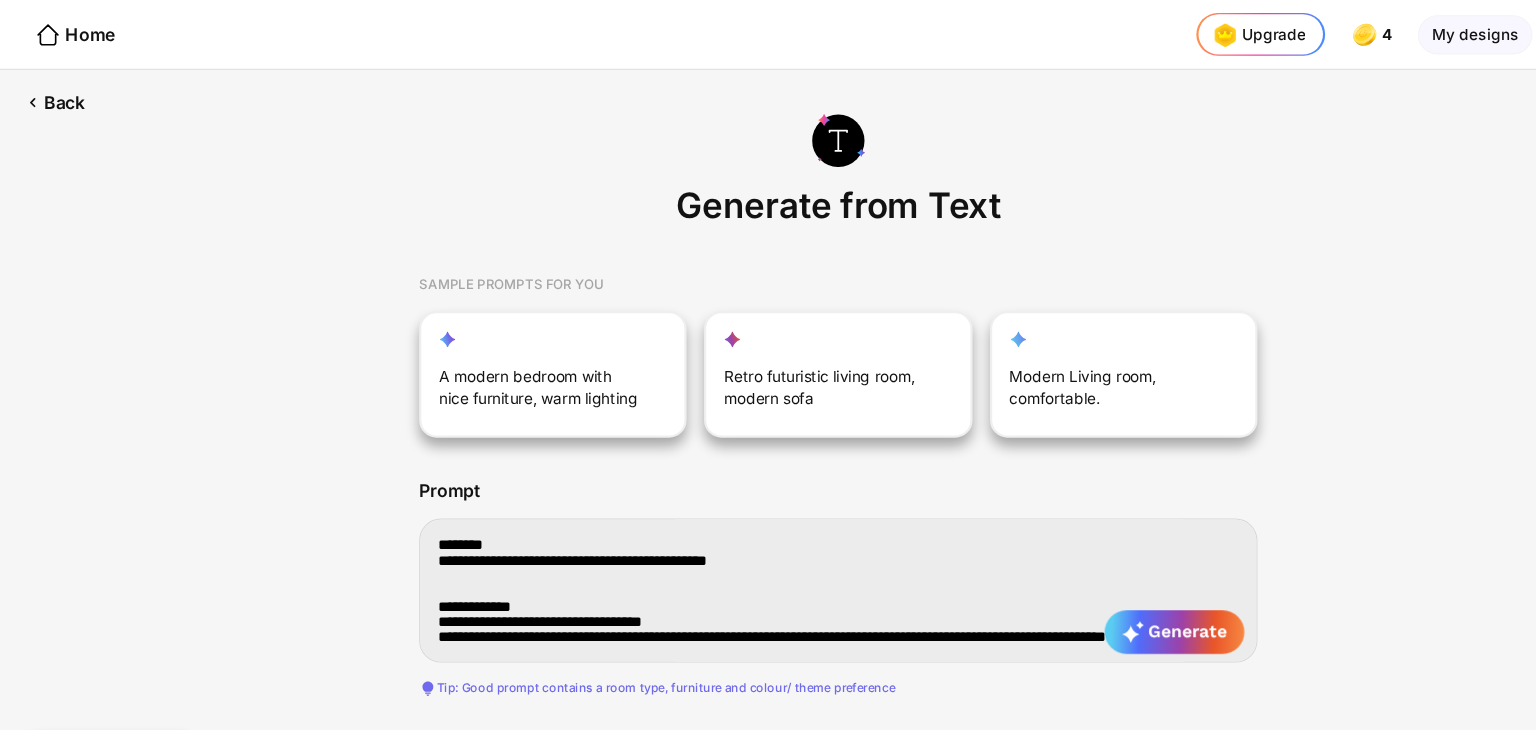 paste on "**********" 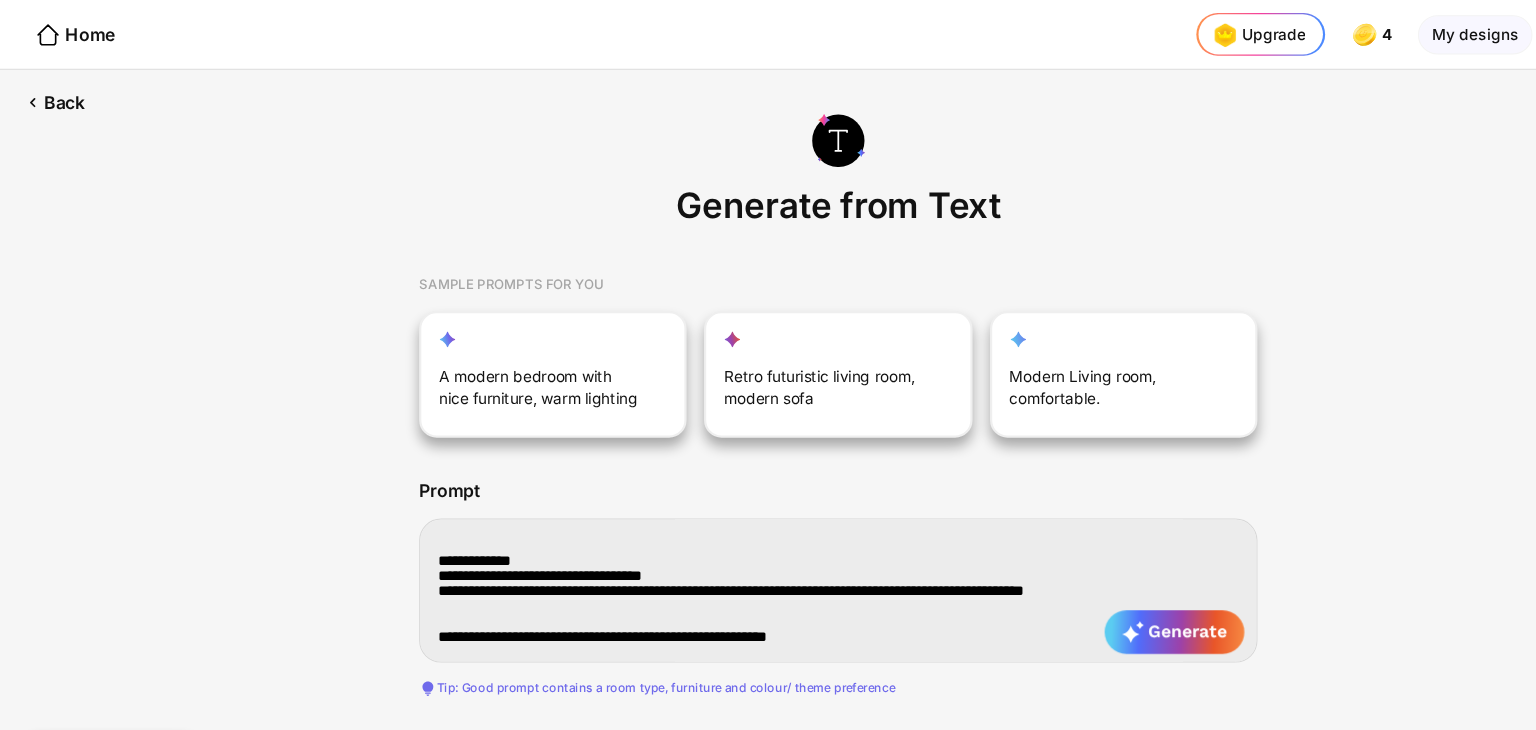 click at bounding box center (768, 541) 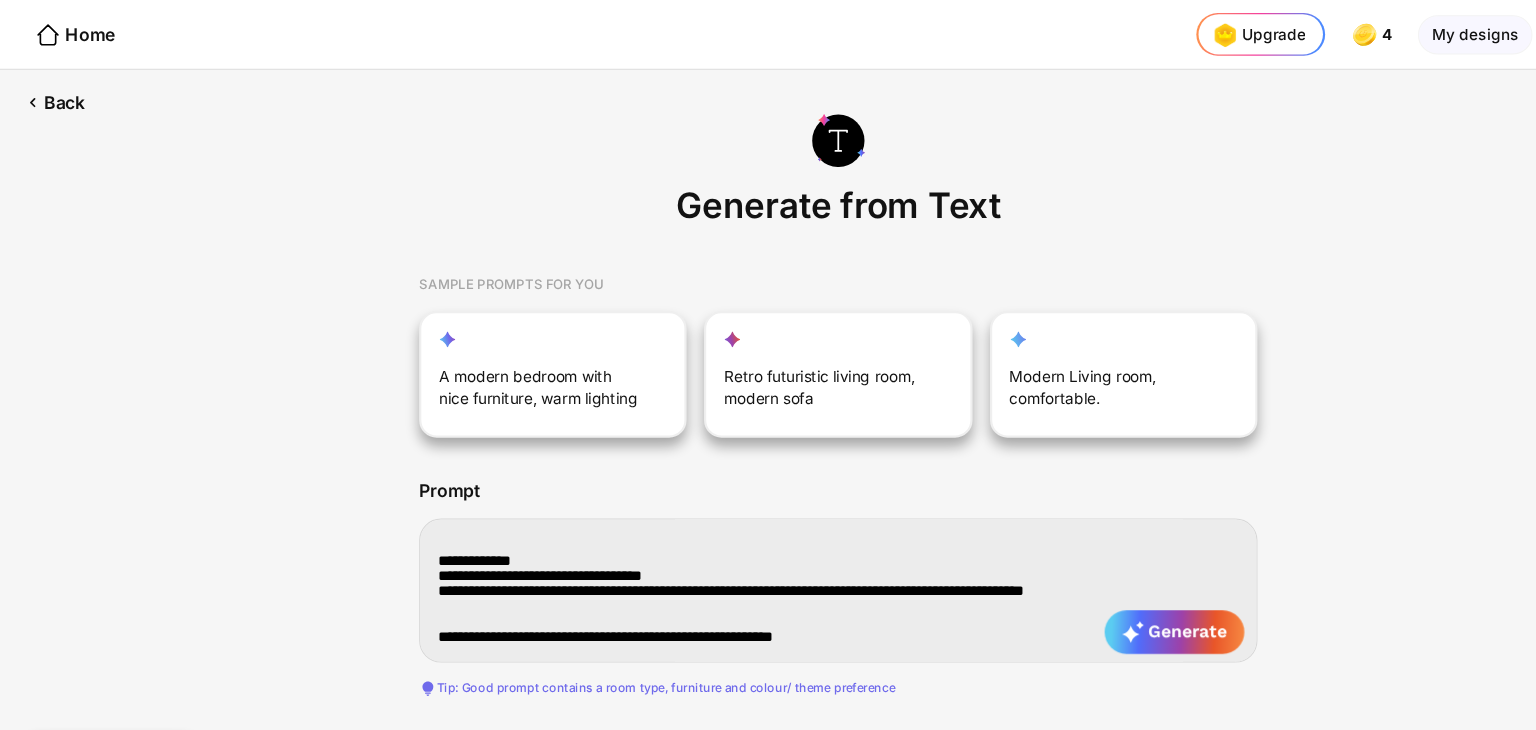 click at bounding box center [768, 541] 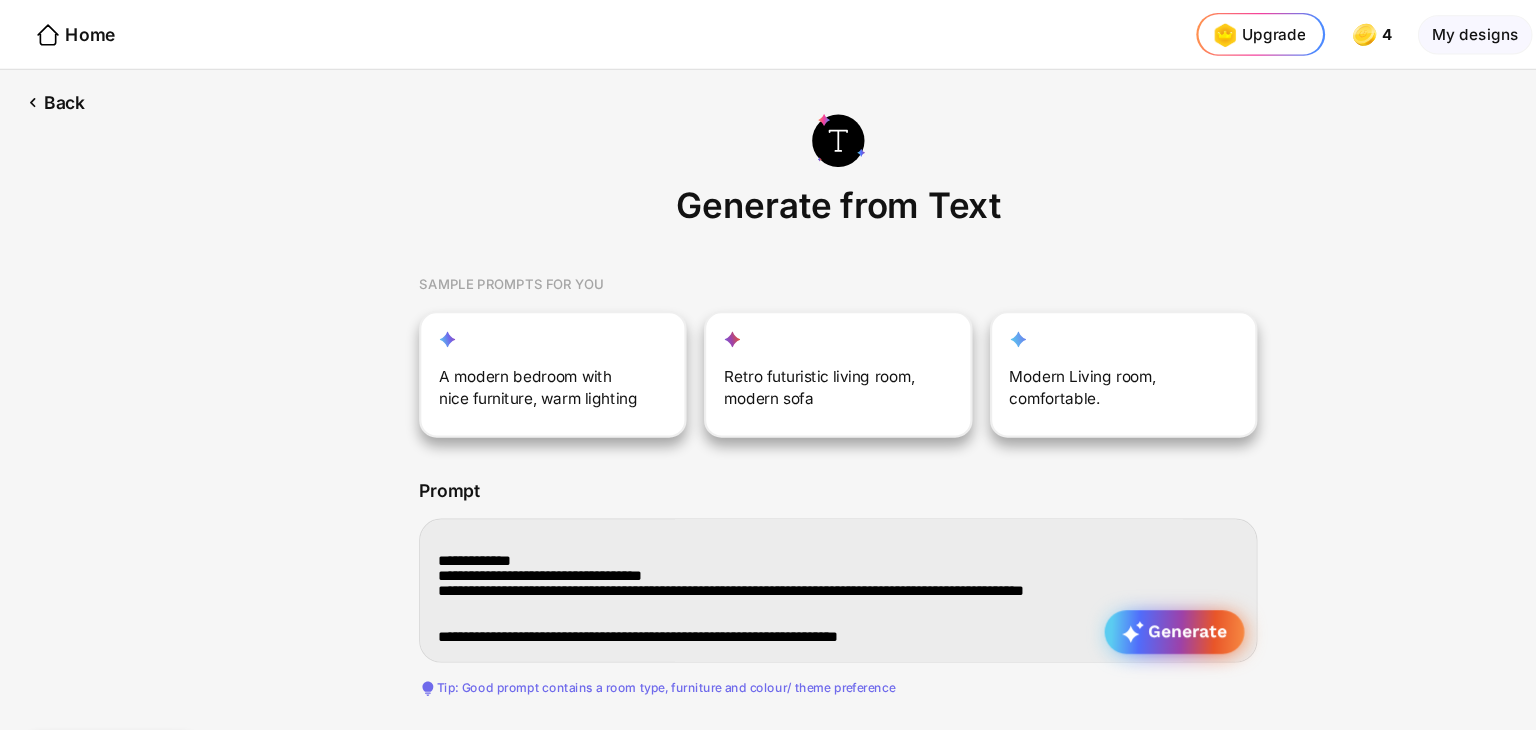 click on "Generate" at bounding box center [1076, 579] 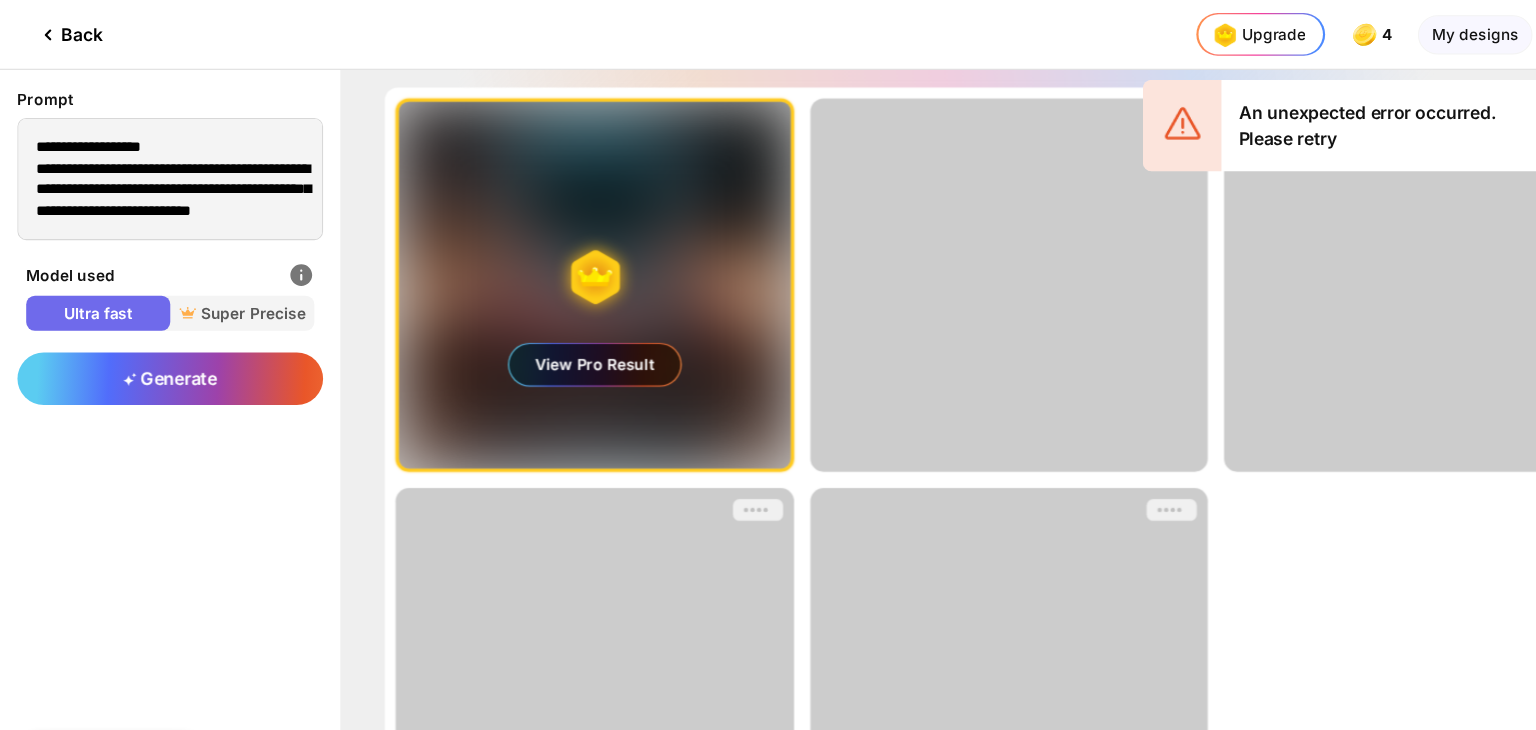 click on "Generating ultra realistic designs with our Super Precise Mode View Pro Result Edit Design Almost there... Edit Design Almost there... Edit Design Almost there... Edit Design Almost there... Edit Design" at bounding box center [924, 439] 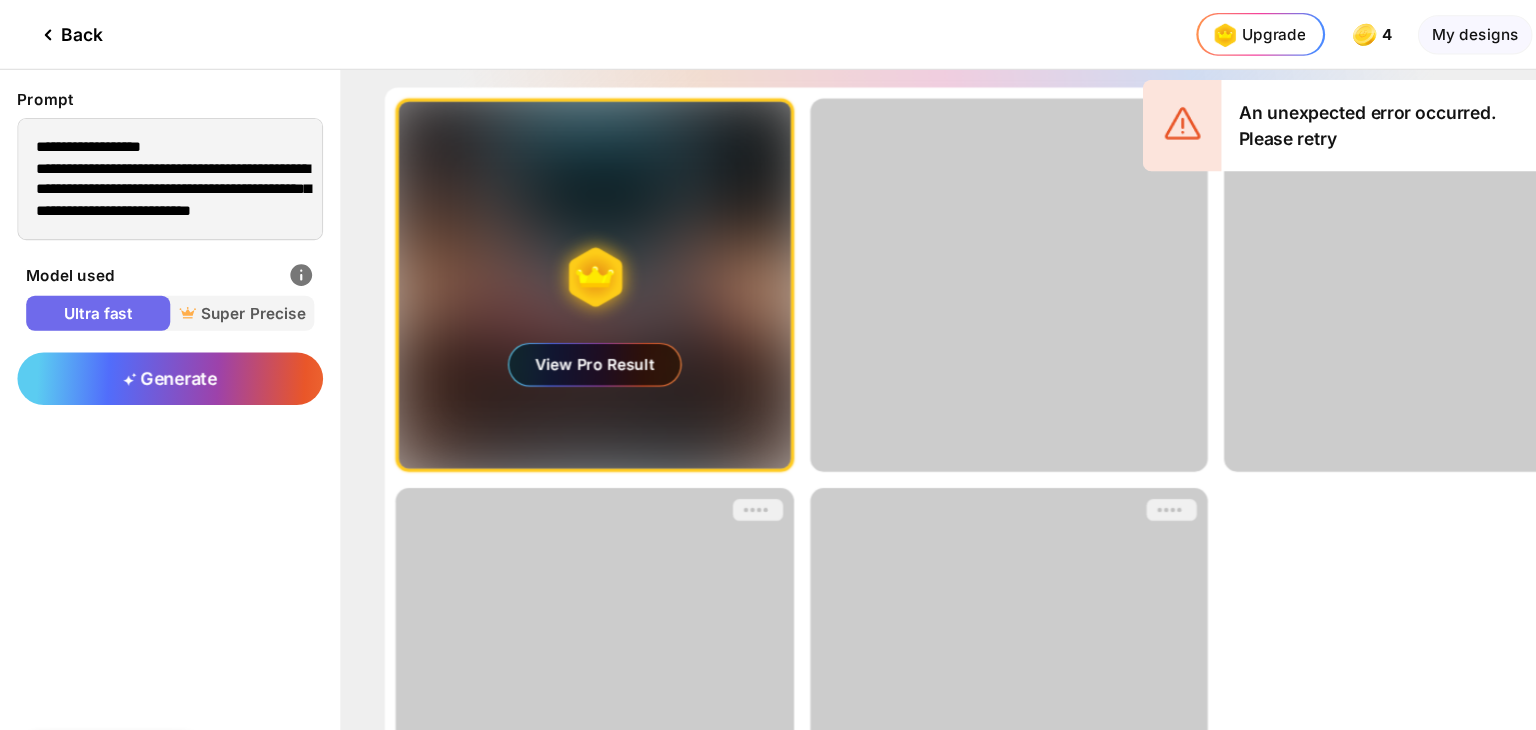 click on "View Pro Result" at bounding box center [544, 334] 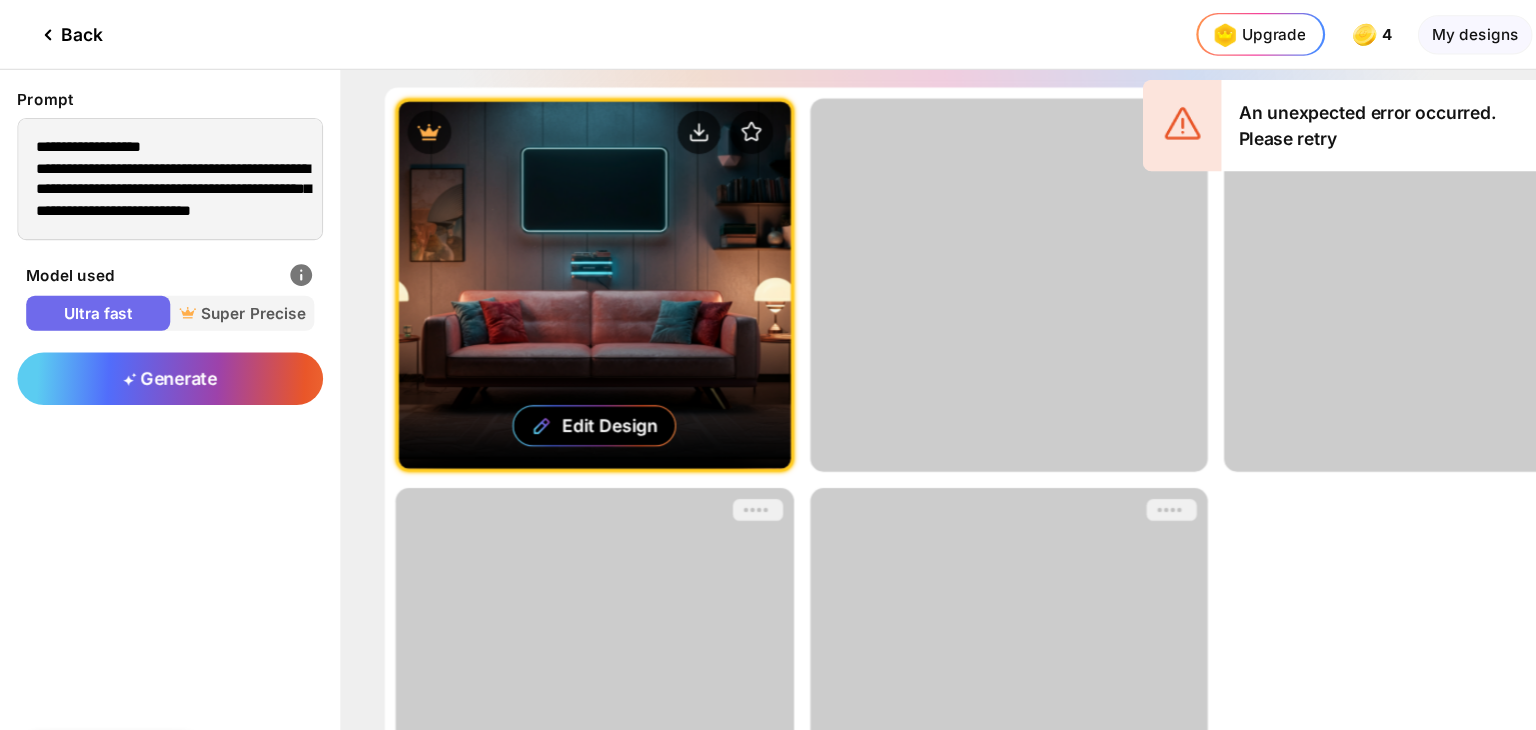 click on "An unexpected error occurred. Please retry" at bounding box center (1275, 115) 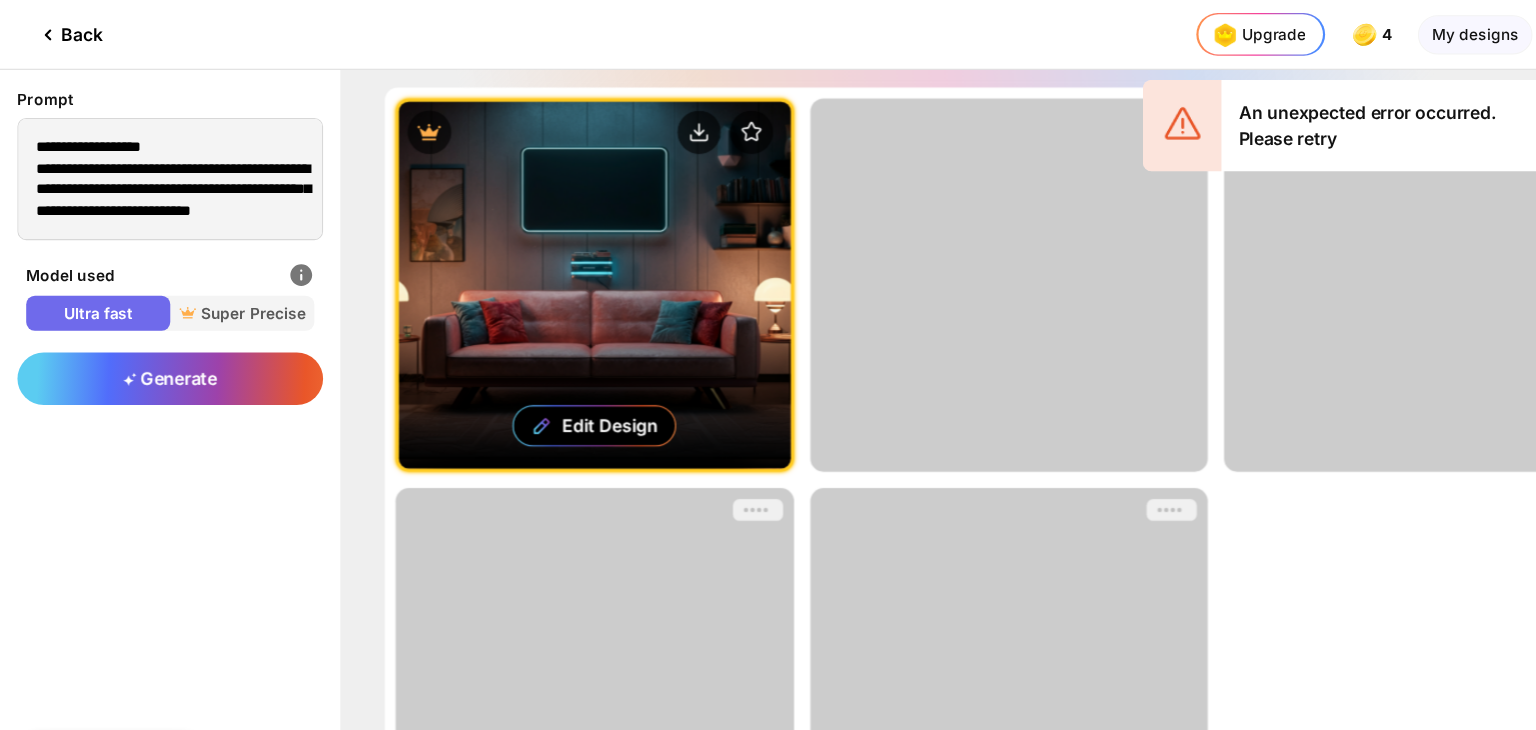 click 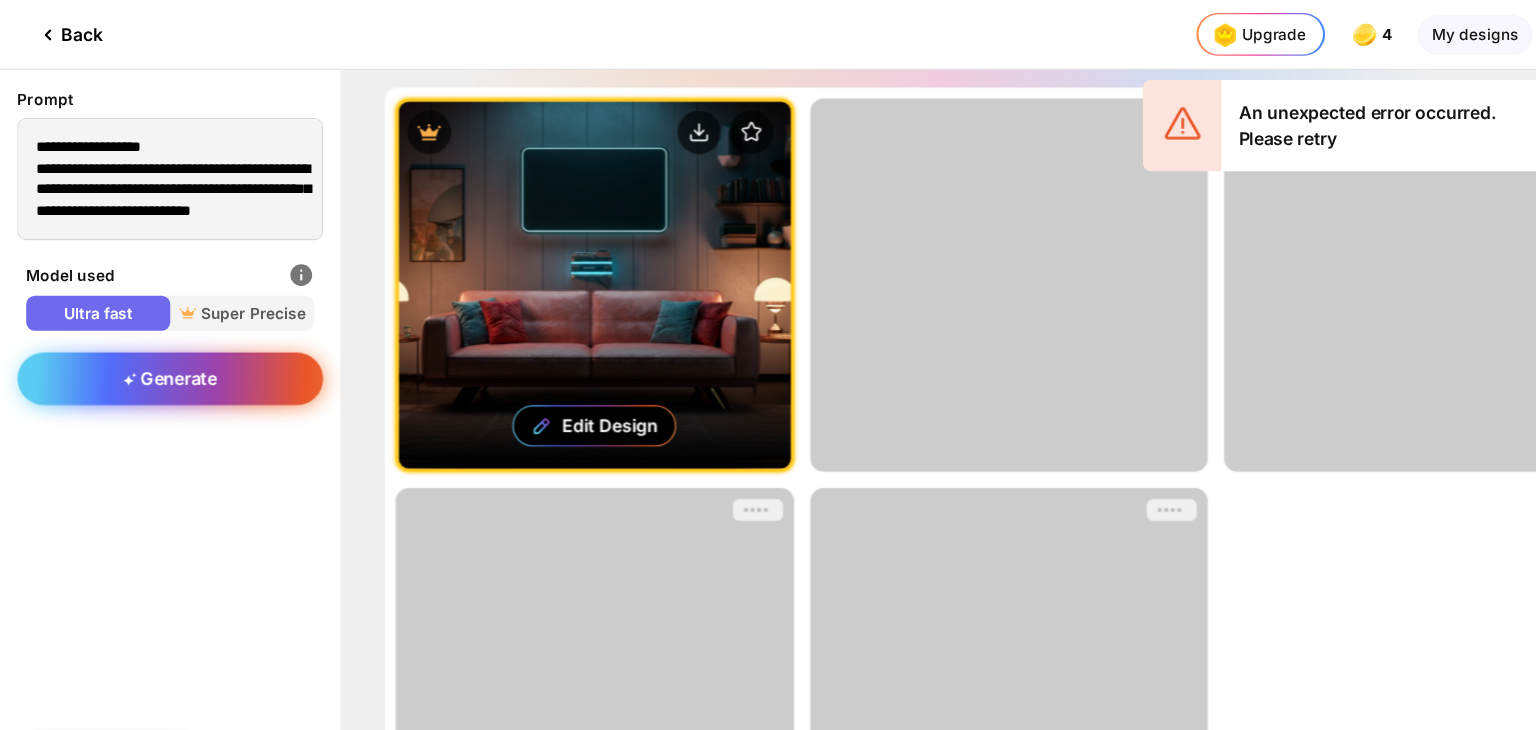 click on "Generate" at bounding box center [156, 347] 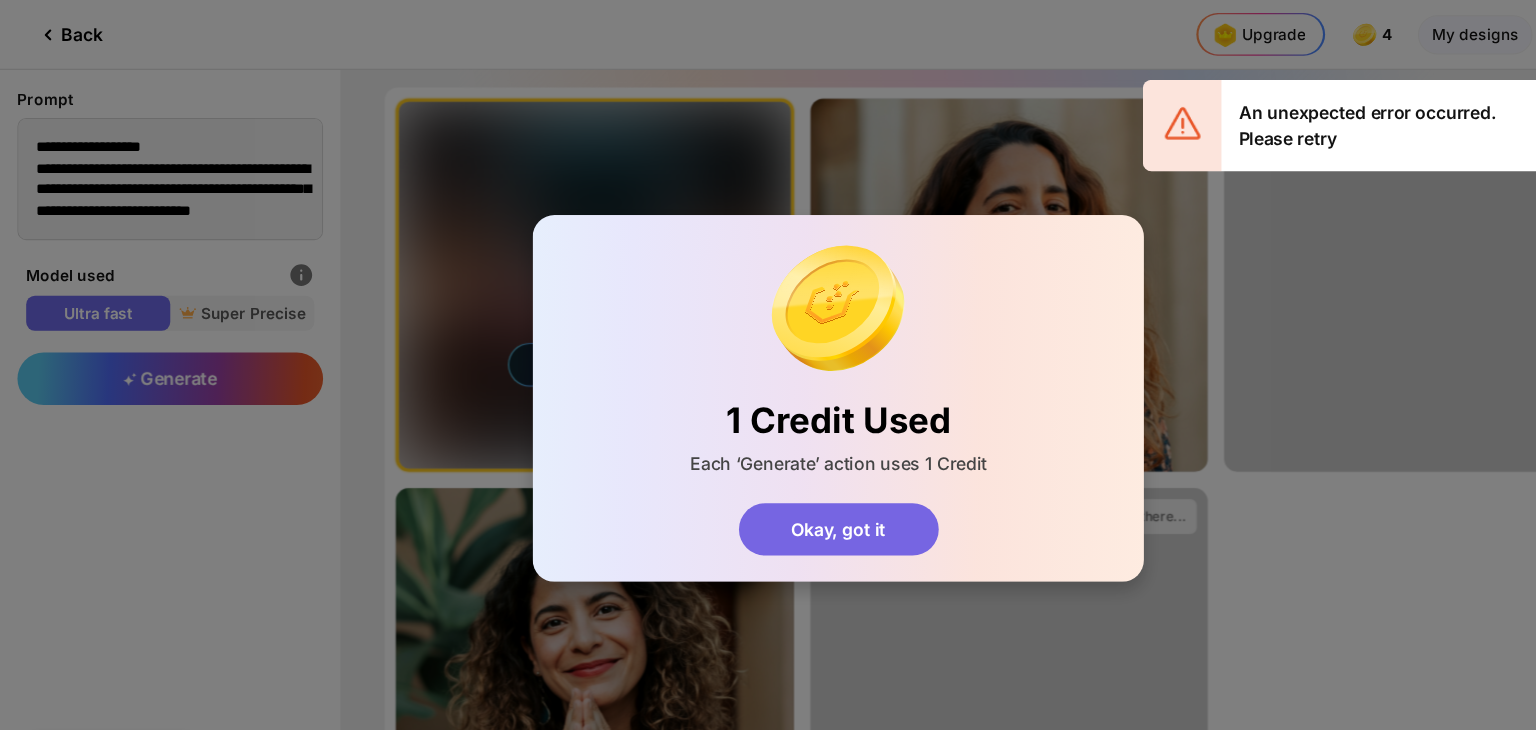 click on "Okay, got it" at bounding box center (768, 485) 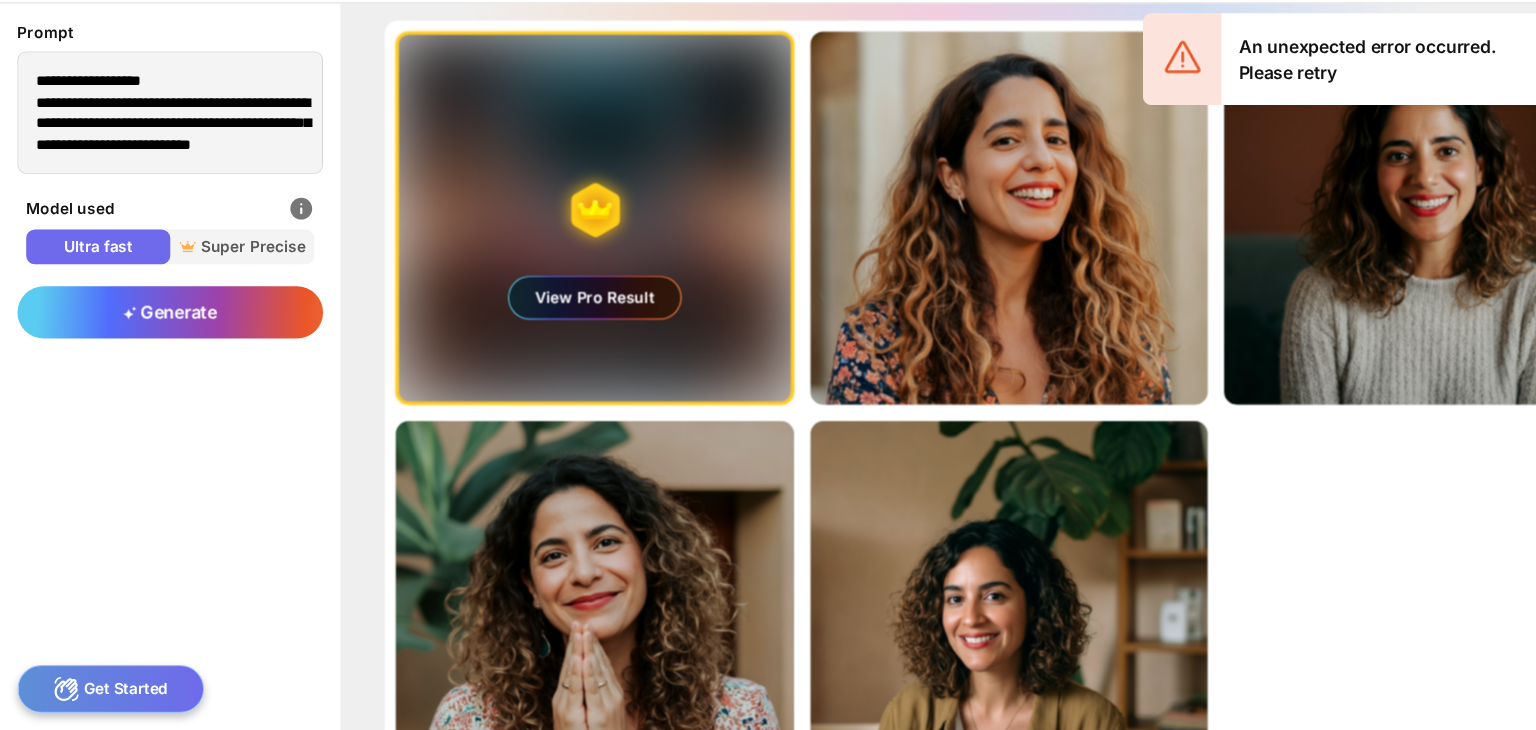 click on "Generating ultra realistic designs with our Super Precise Mode View Pro Result Edit Design Almost there... Edit Design Almost there... Edit Design Almost there... Edit Design Almost there... Edit Design" at bounding box center [924, 439] 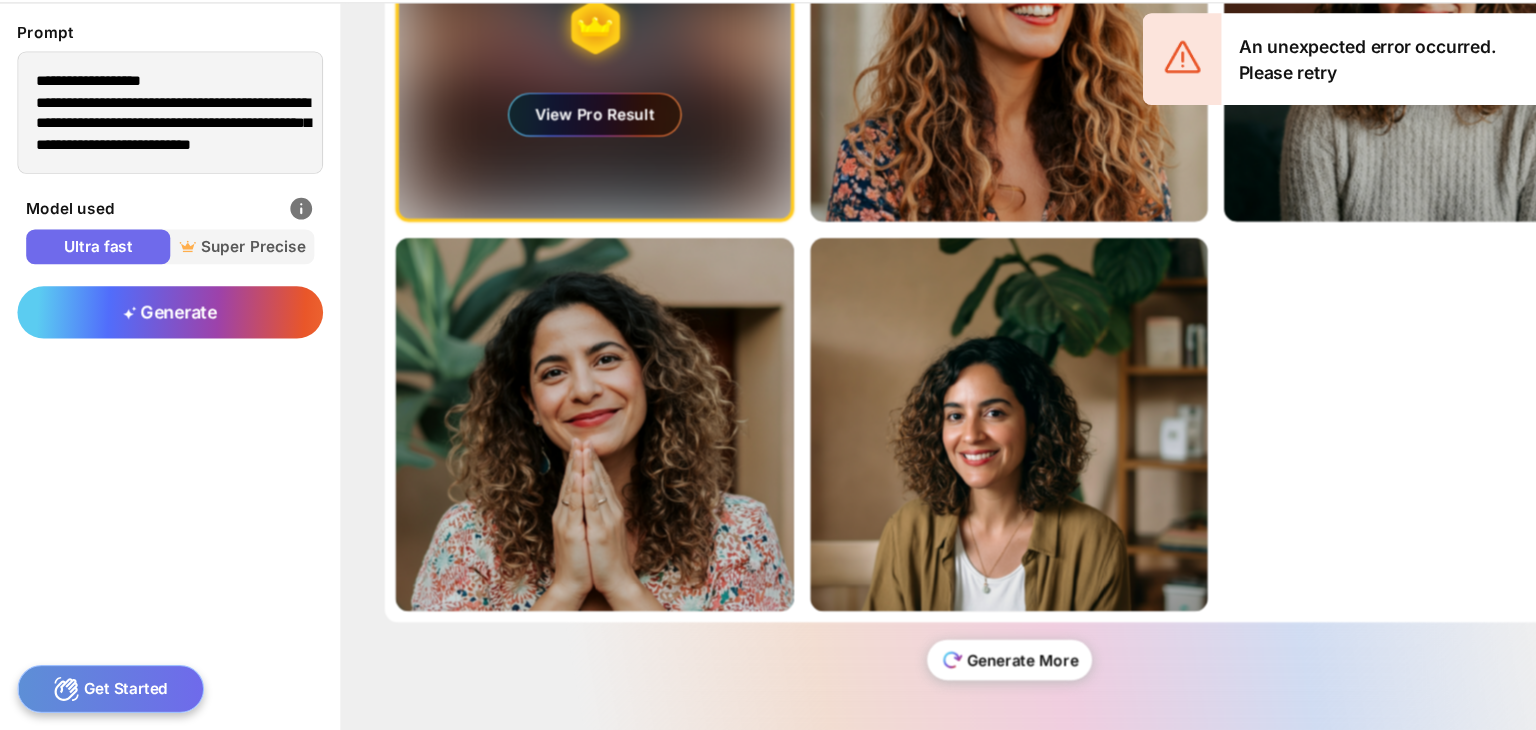 click on "Generate More" at bounding box center (924, 665) 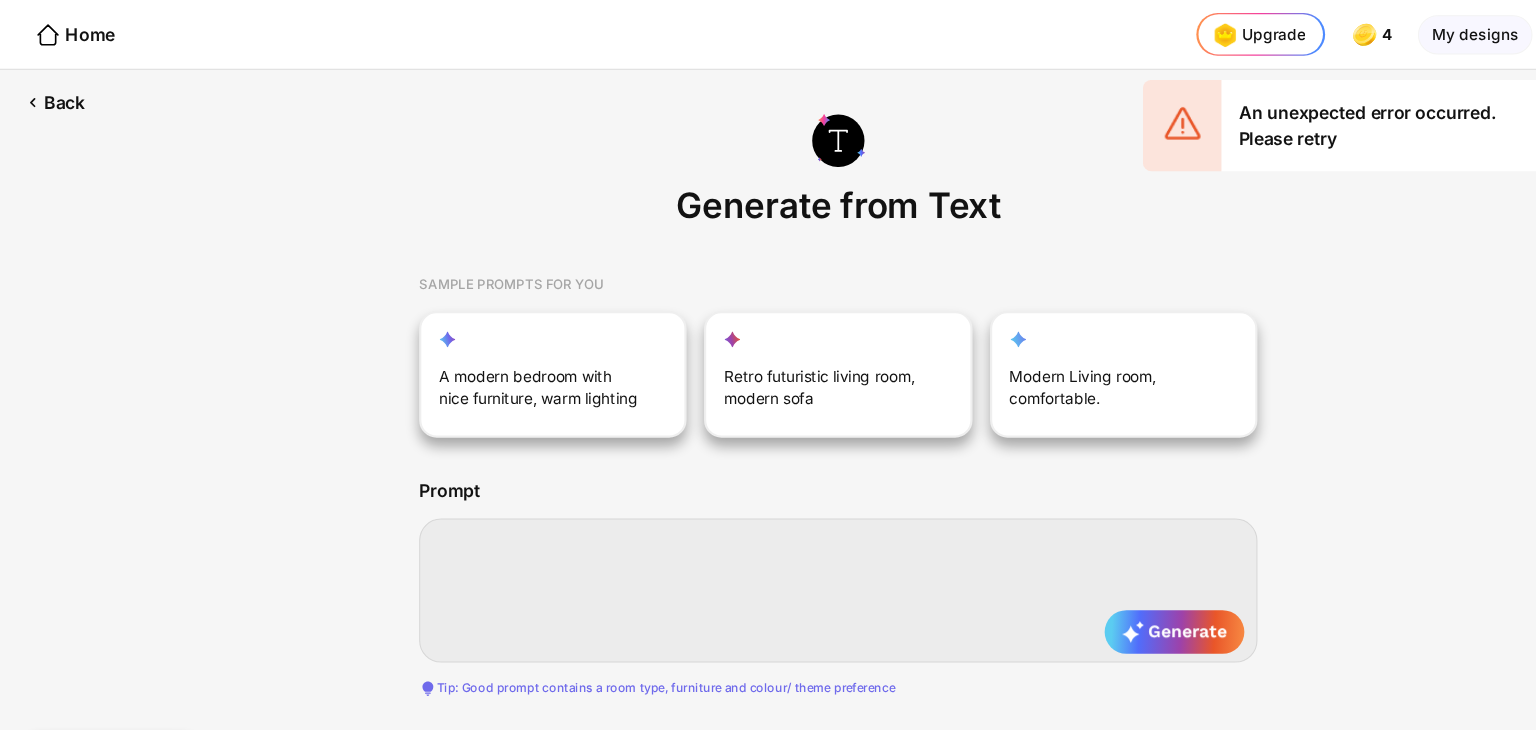 click at bounding box center [768, 541] 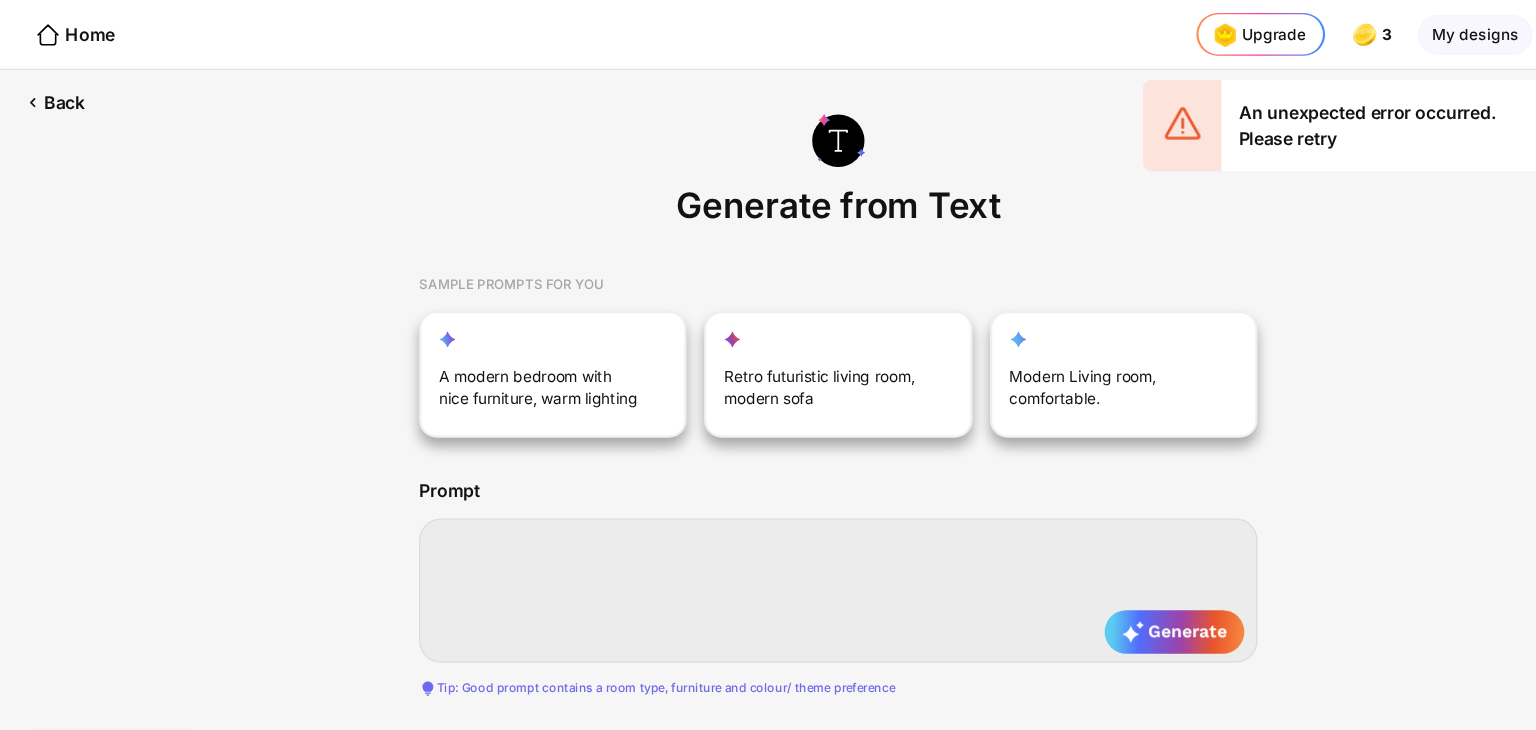 paste on "**********" 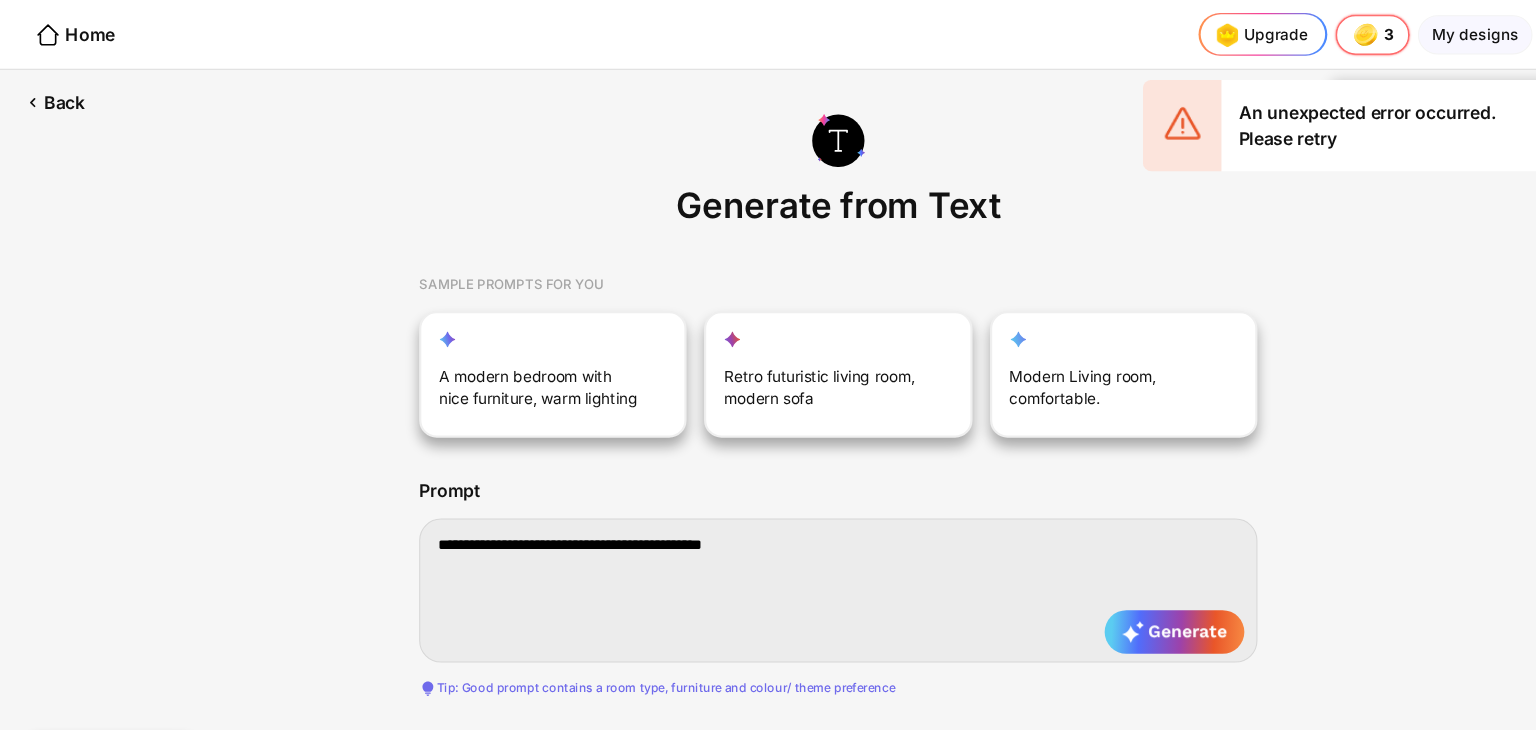 click on "**********" at bounding box center [768, 541] 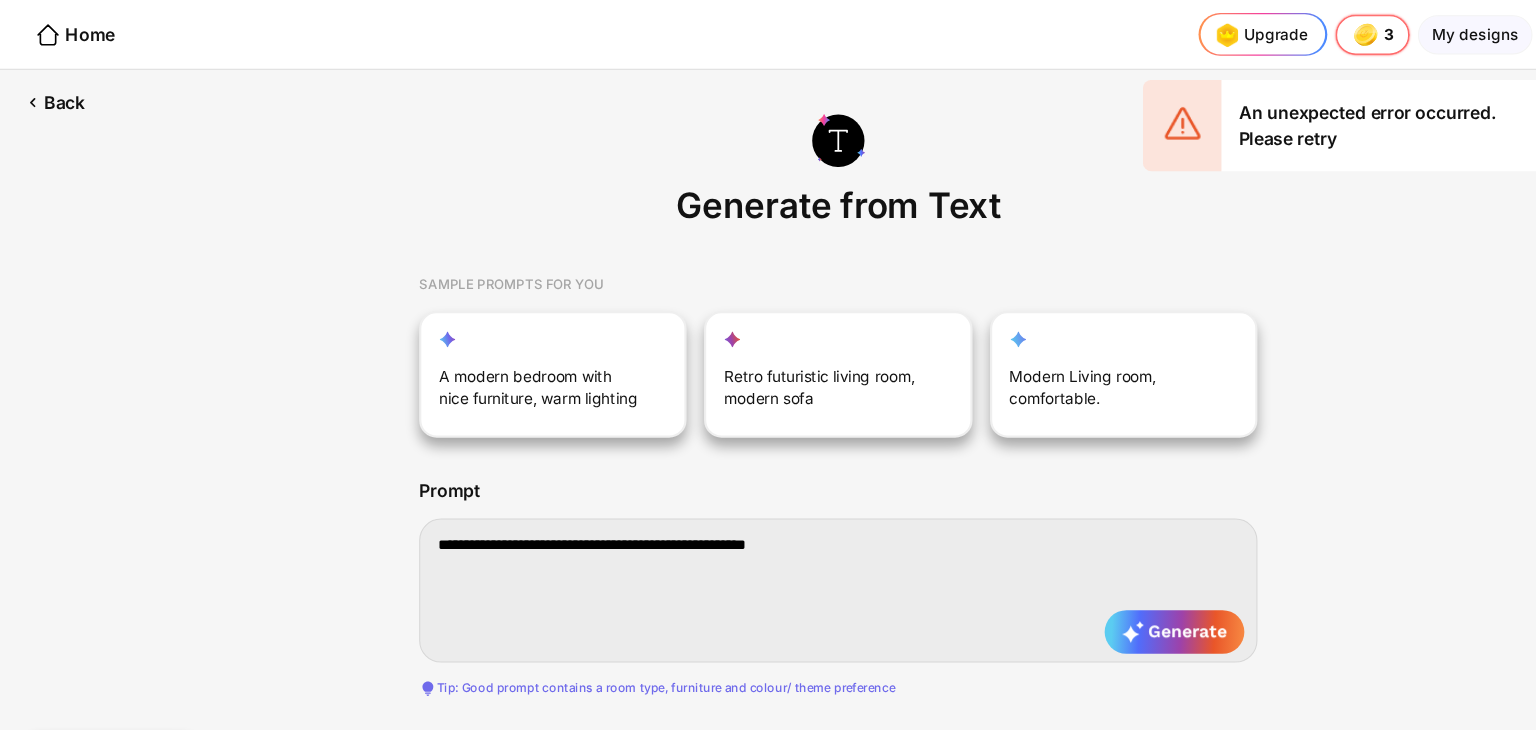 click on "**********" at bounding box center (768, 541) 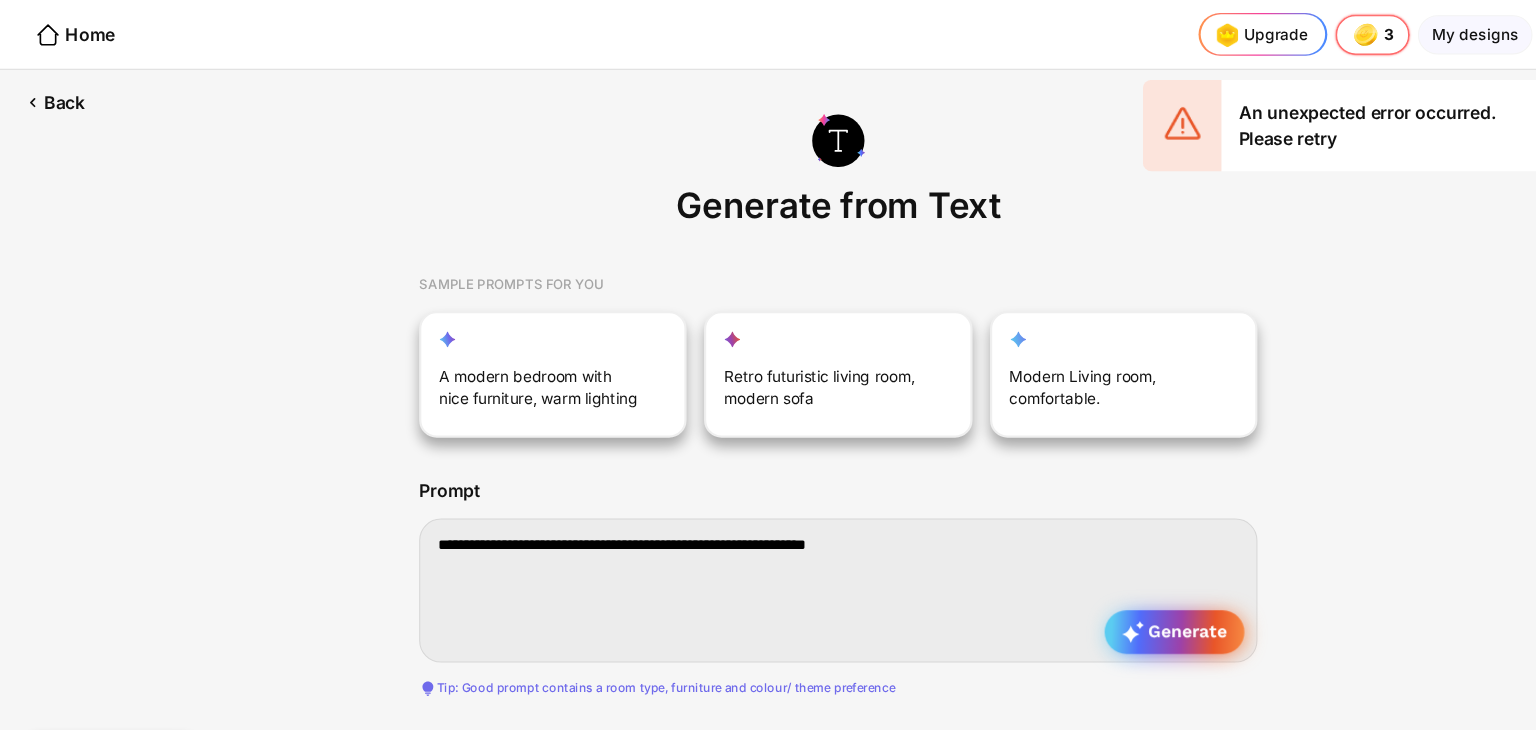click on "Generate" at bounding box center [1076, 579] 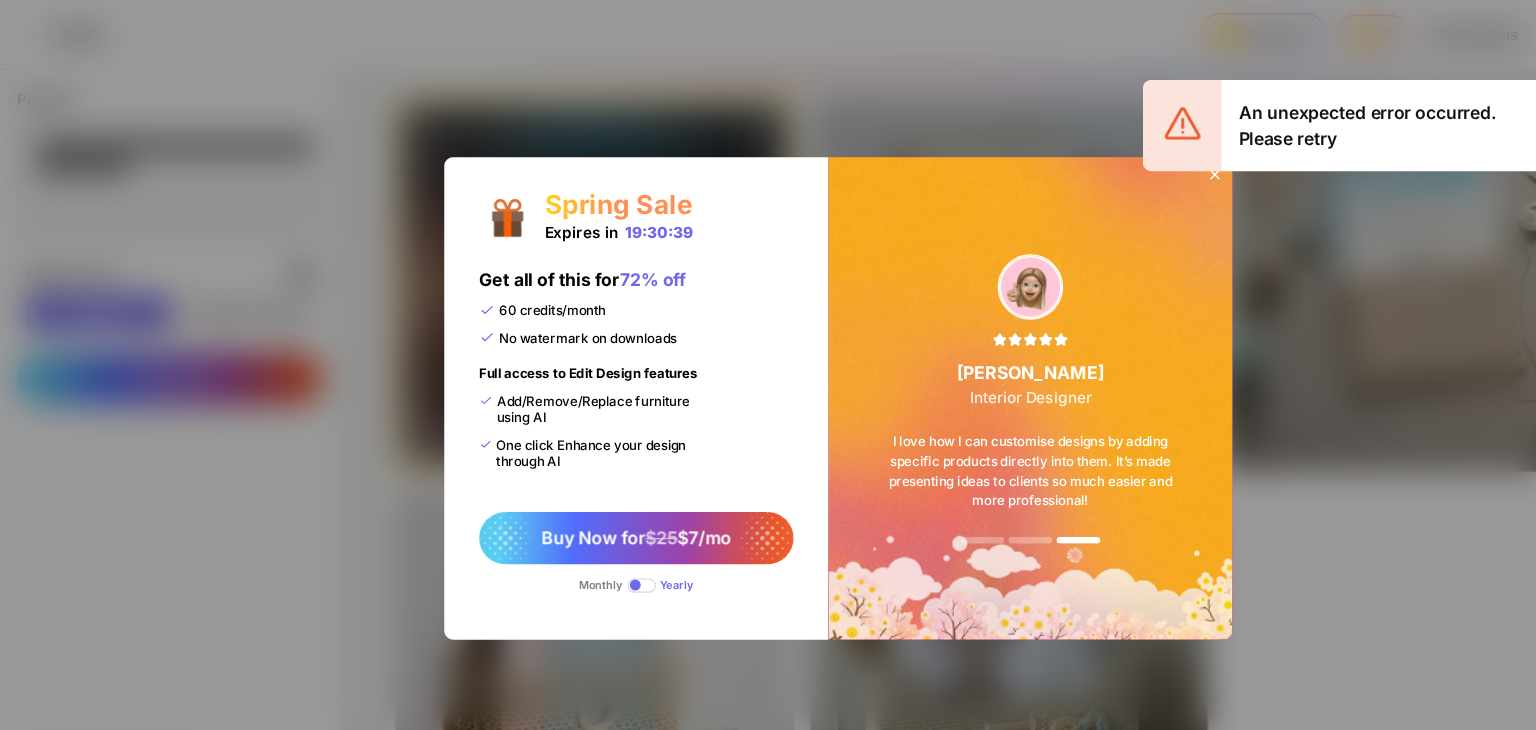 click 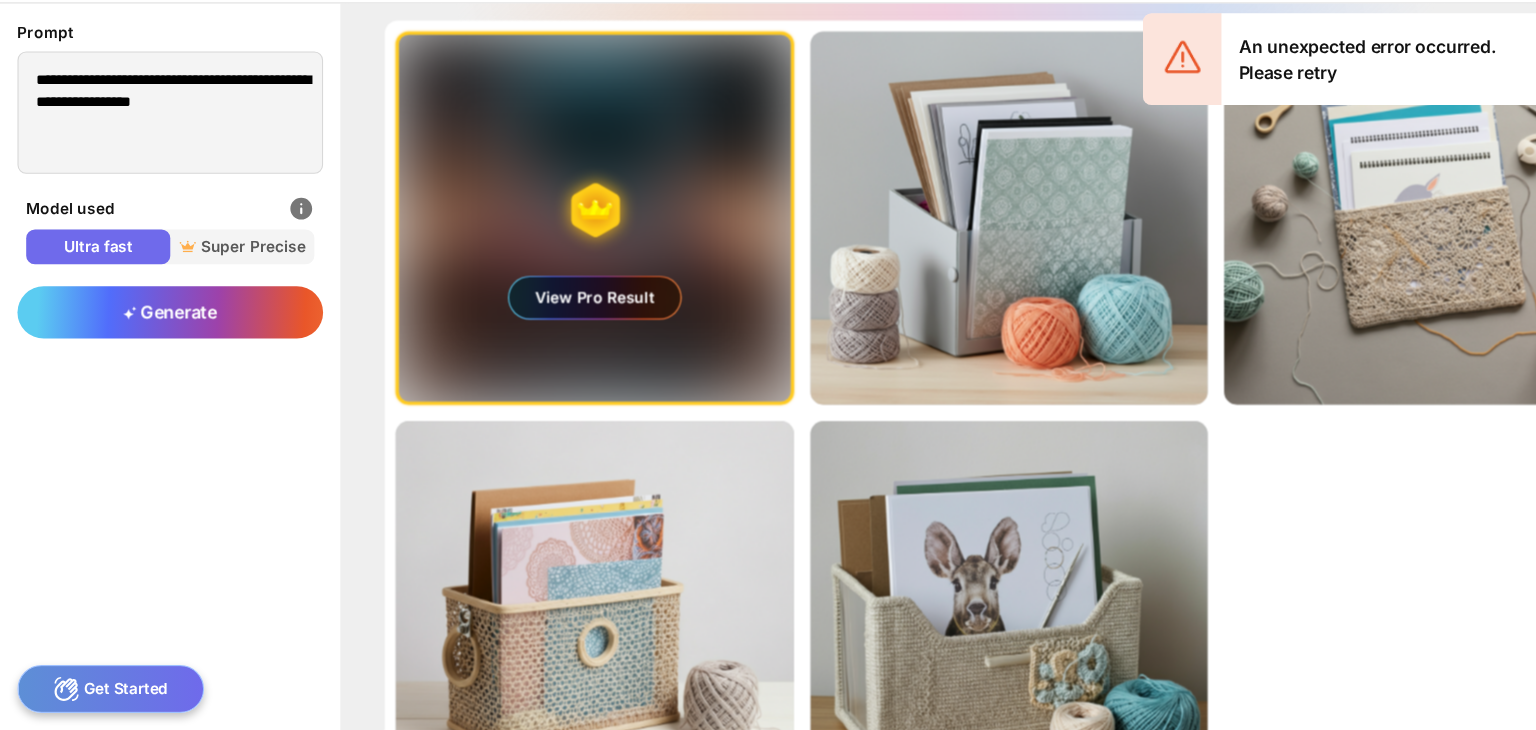 click on "Generating ultra realistic designs with our Super Precise Mode View Pro Result Edit Design Almost there... Edit Design Almost there... Edit Design Almost there... Edit Design Almost there... Edit Design" at bounding box center [924, 439] 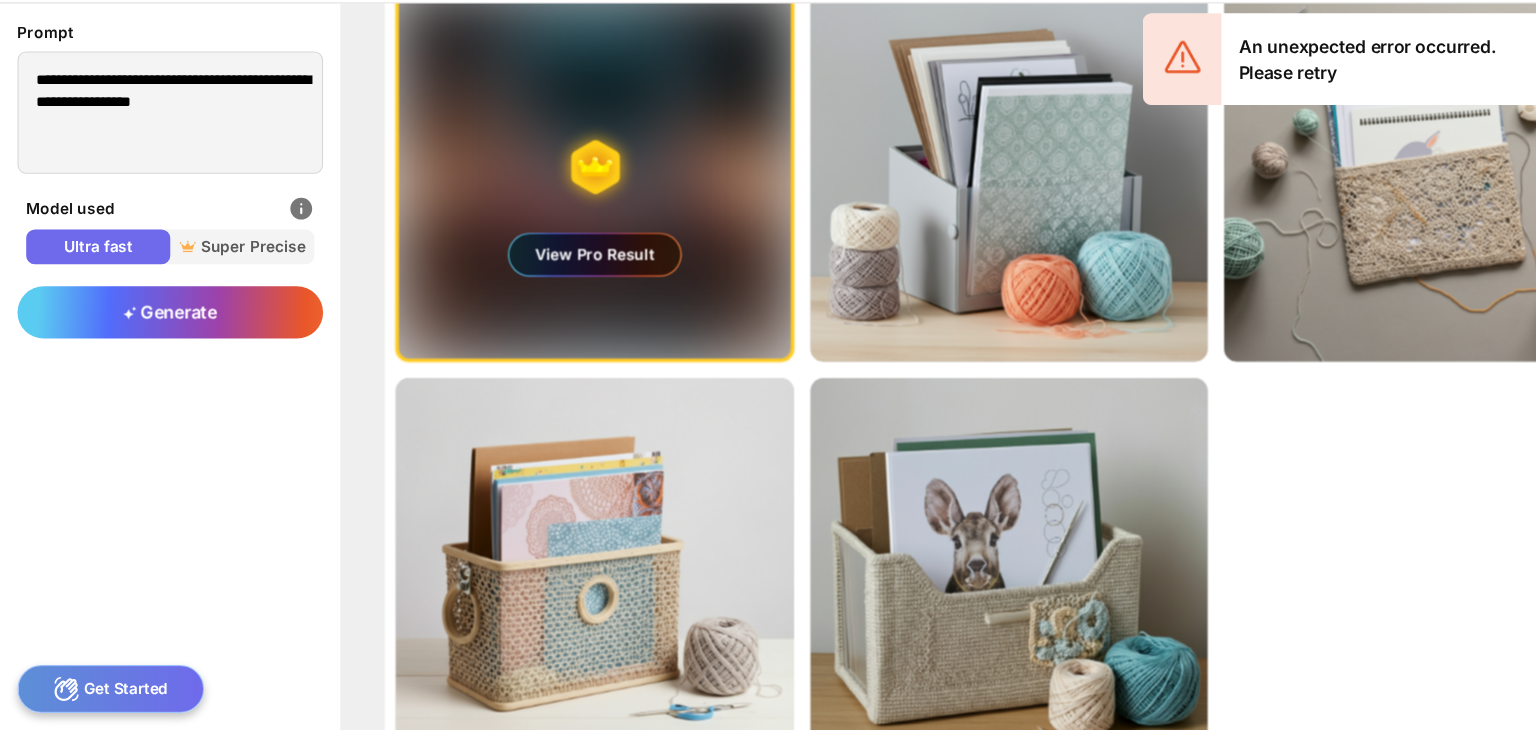 scroll, scrollTop: 0, scrollLeft: 0, axis: both 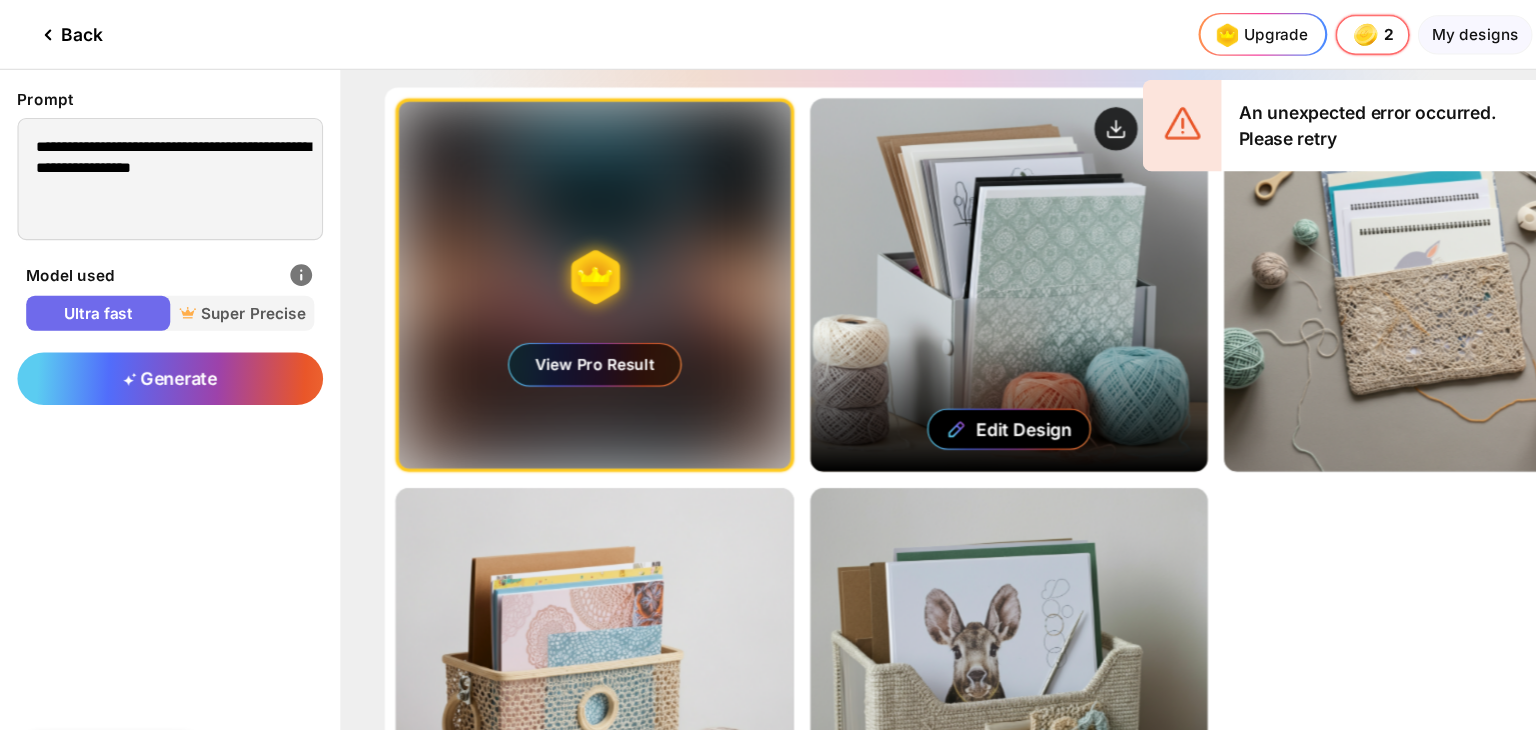 click 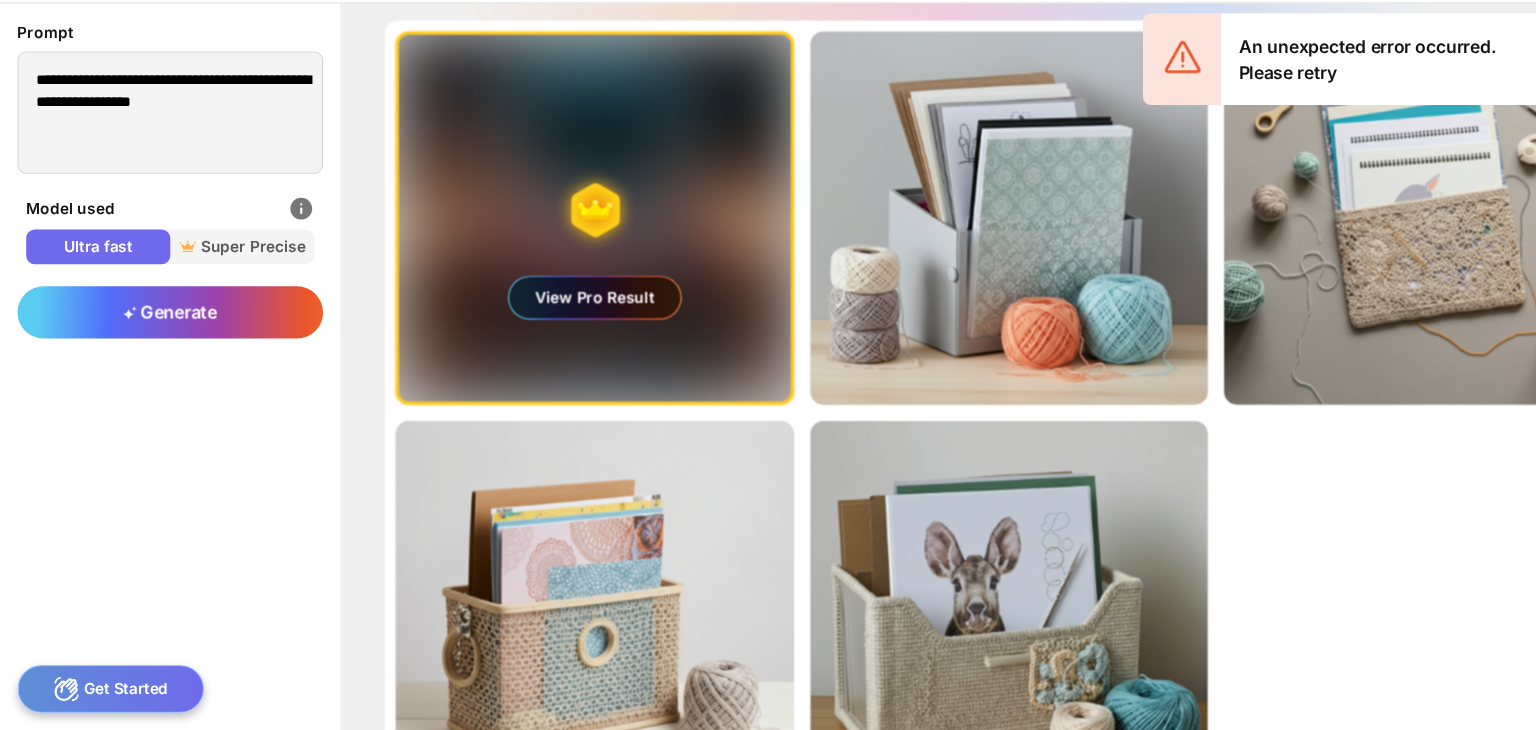 click on "Generating ultra realistic designs with our Super Precise Mode View Pro Result Edit Design Almost there... Edit Design Almost there... Edit Design Almost there... Edit Design Almost there... Edit Design" at bounding box center (924, 439) 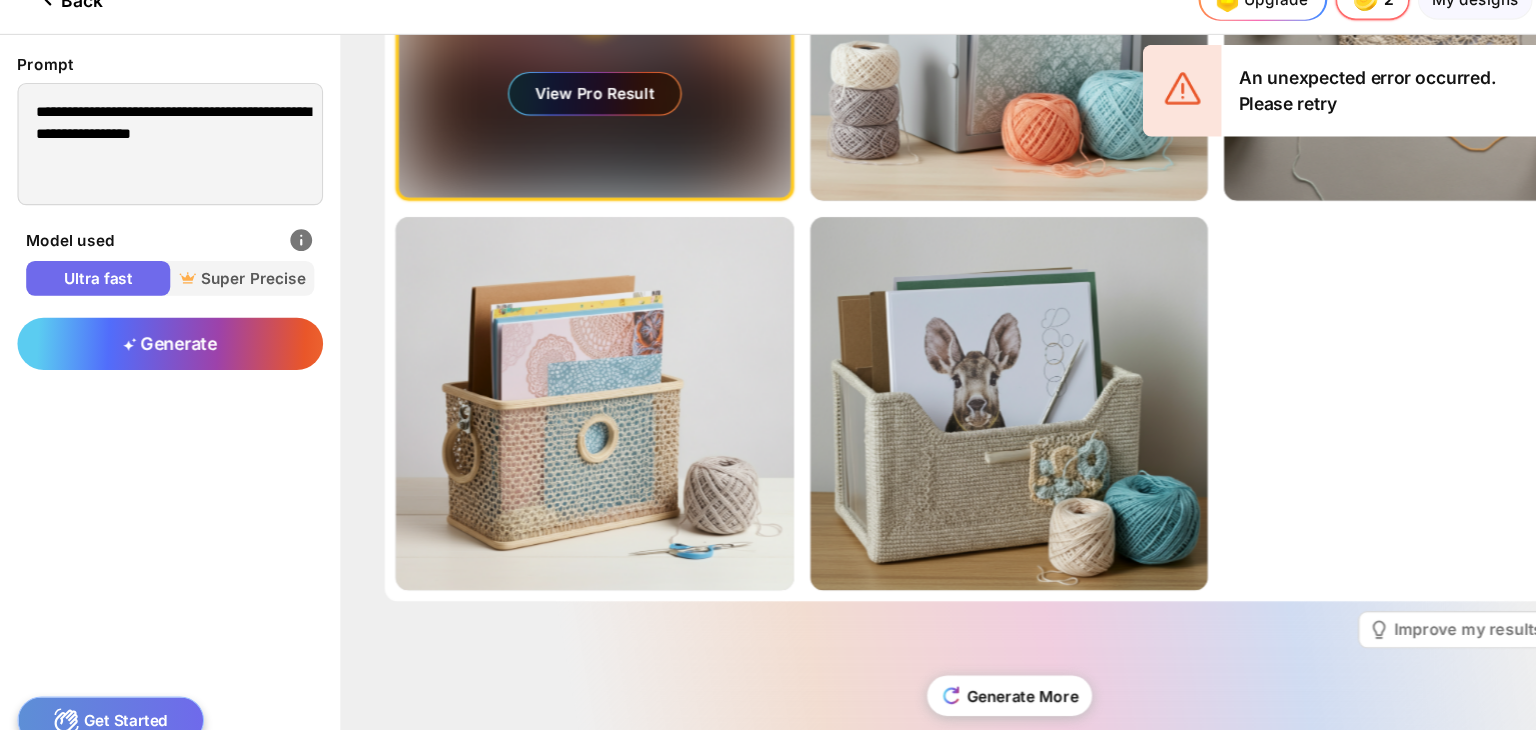 scroll, scrollTop: 219, scrollLeft: 0, axis: vertical 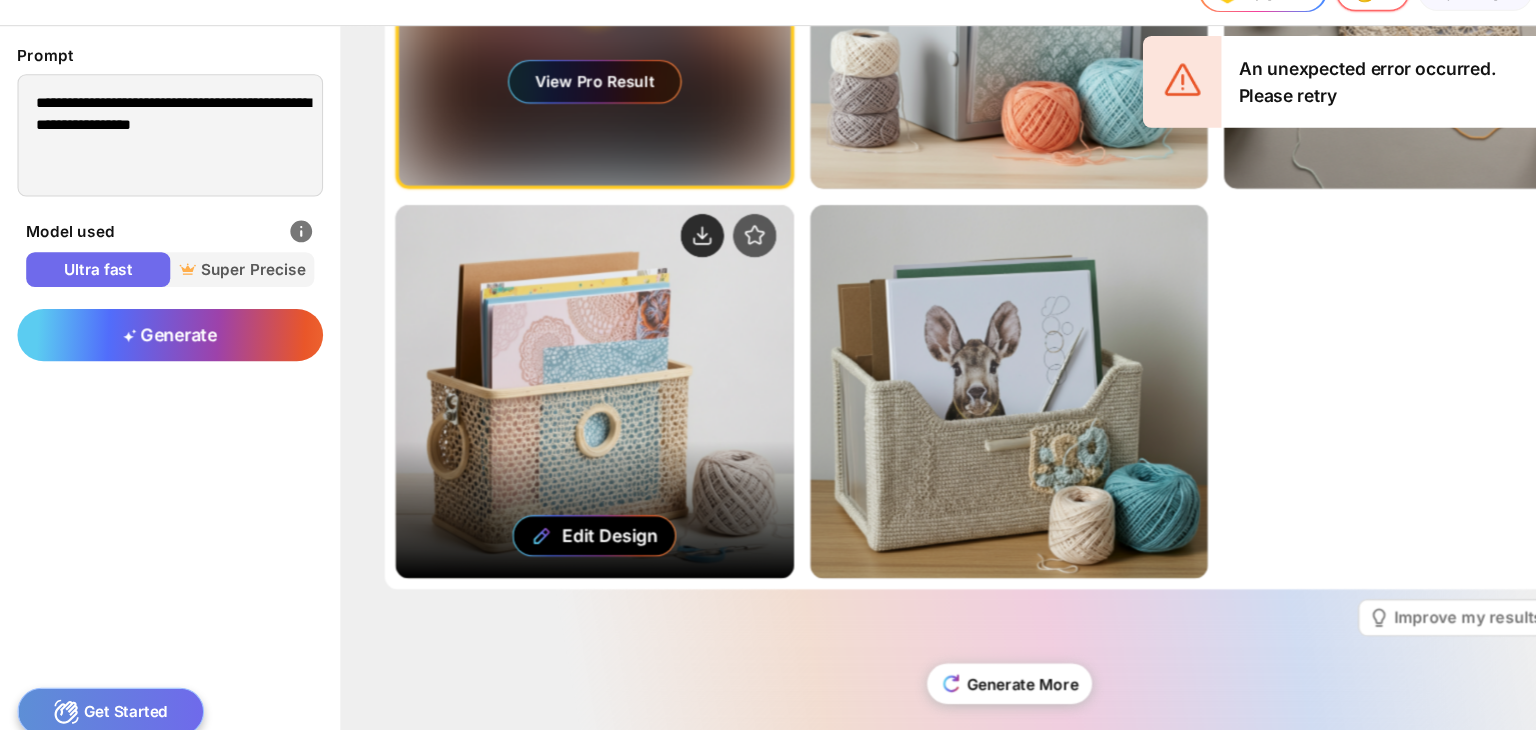 click 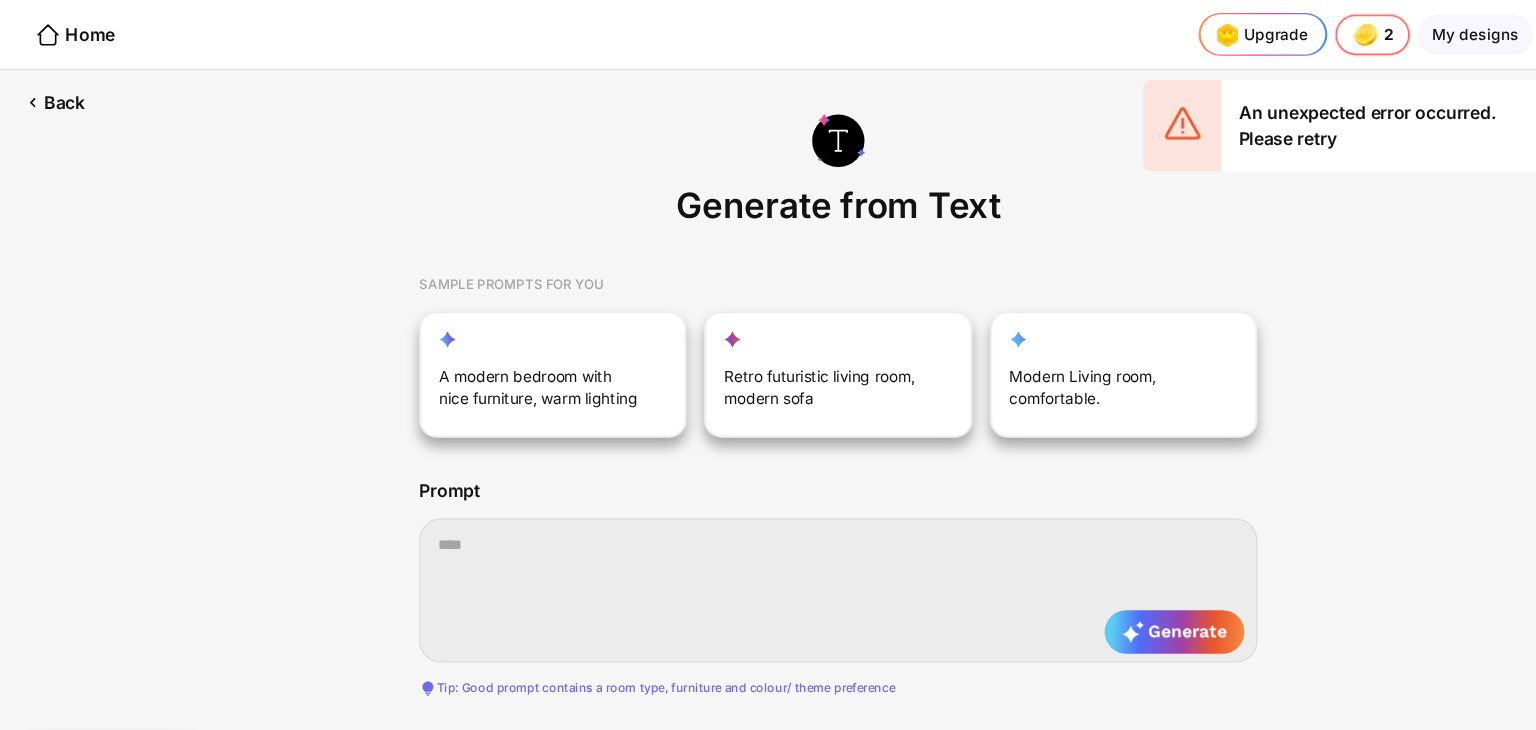 scroll, scrollTop: 0, scrollLeft: 64, axis: horizontal 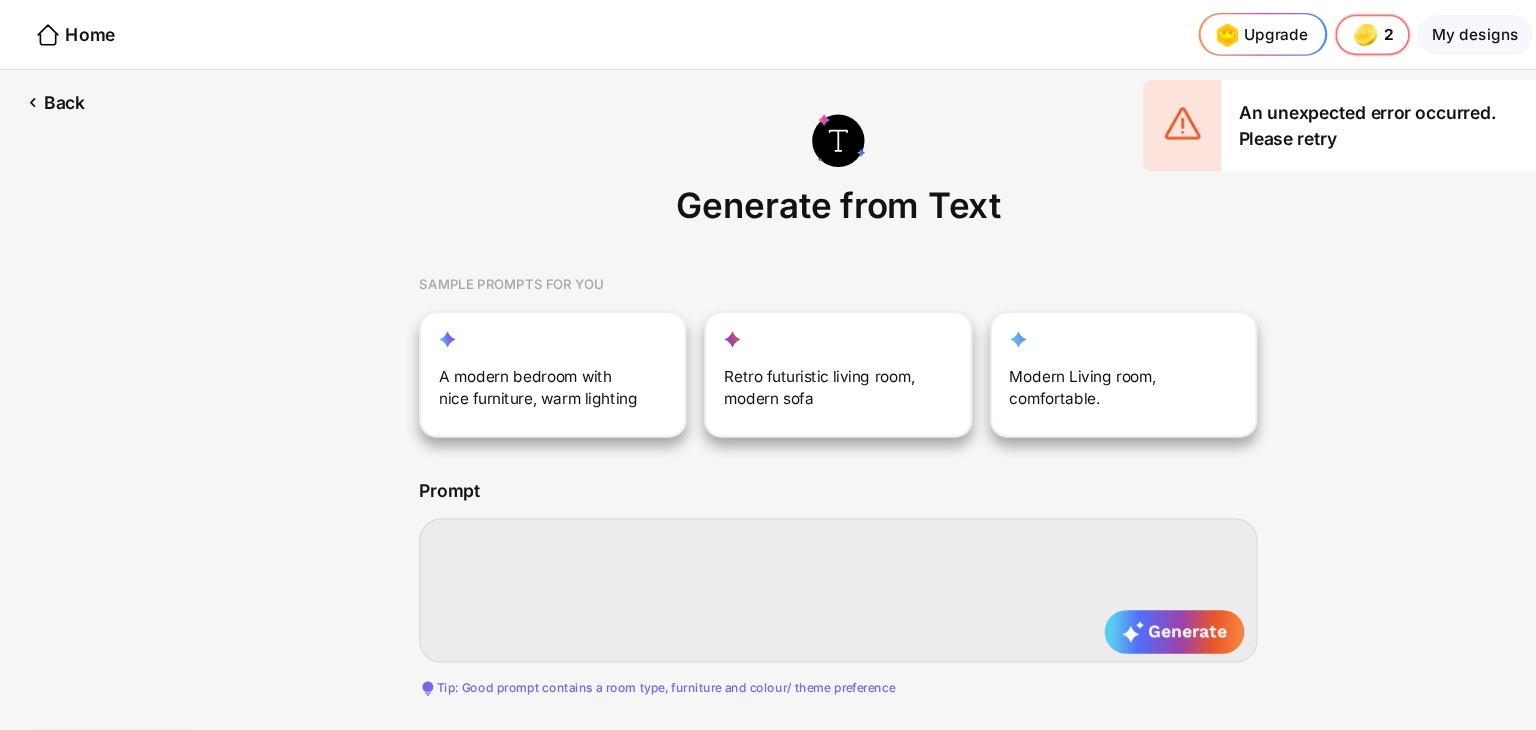 paste on "**********" 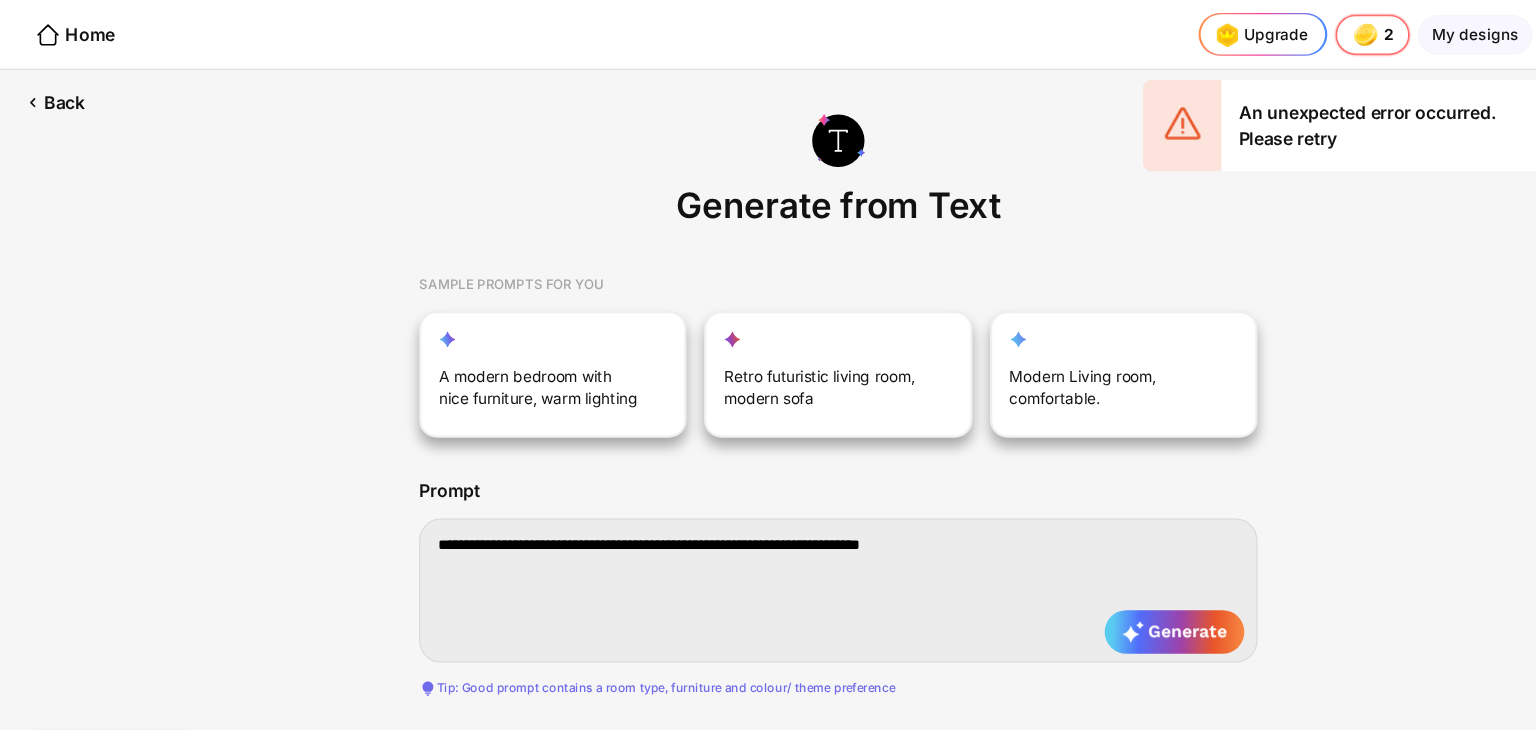 click on "**********" at bounding box center (768, 541) 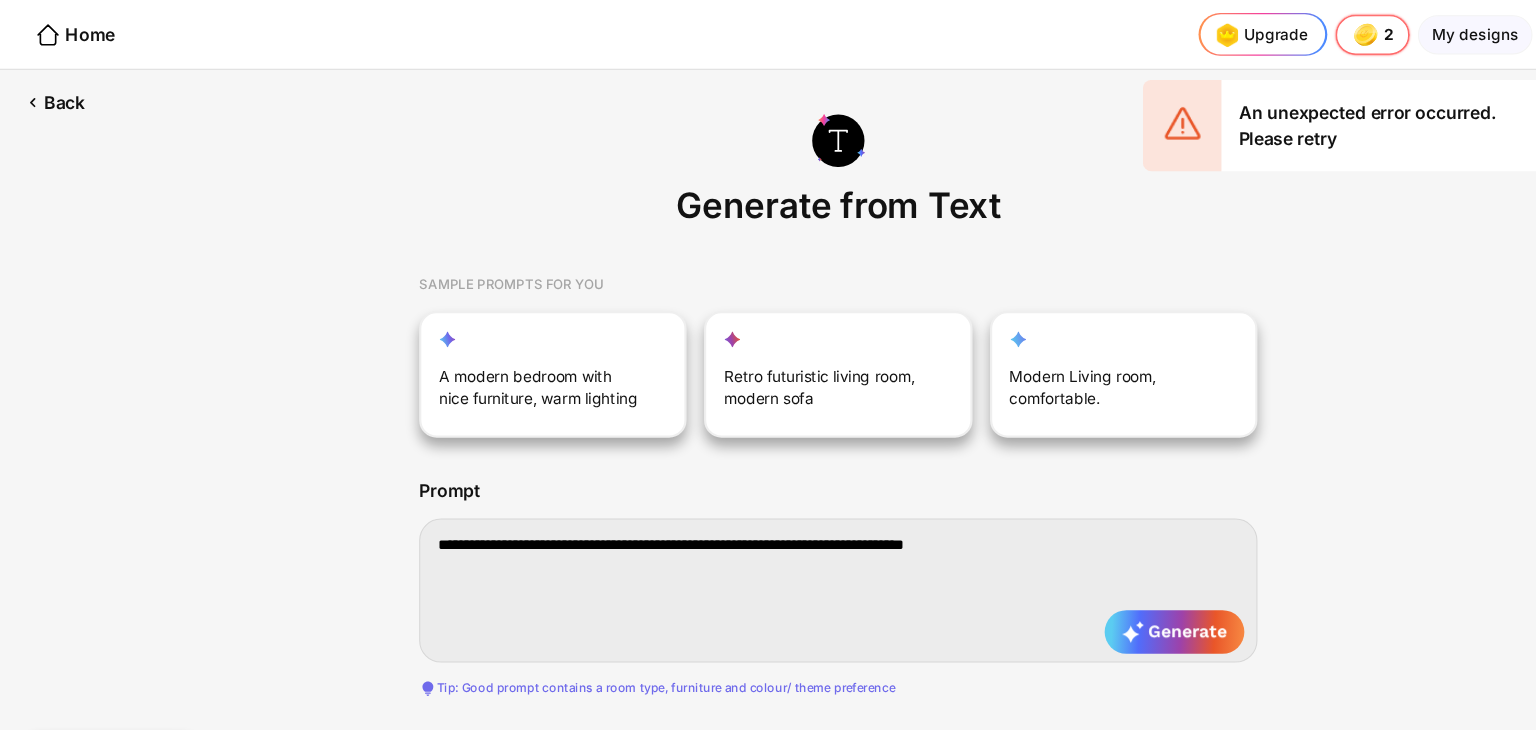 click on "**********" at bounding box center [768, 541] 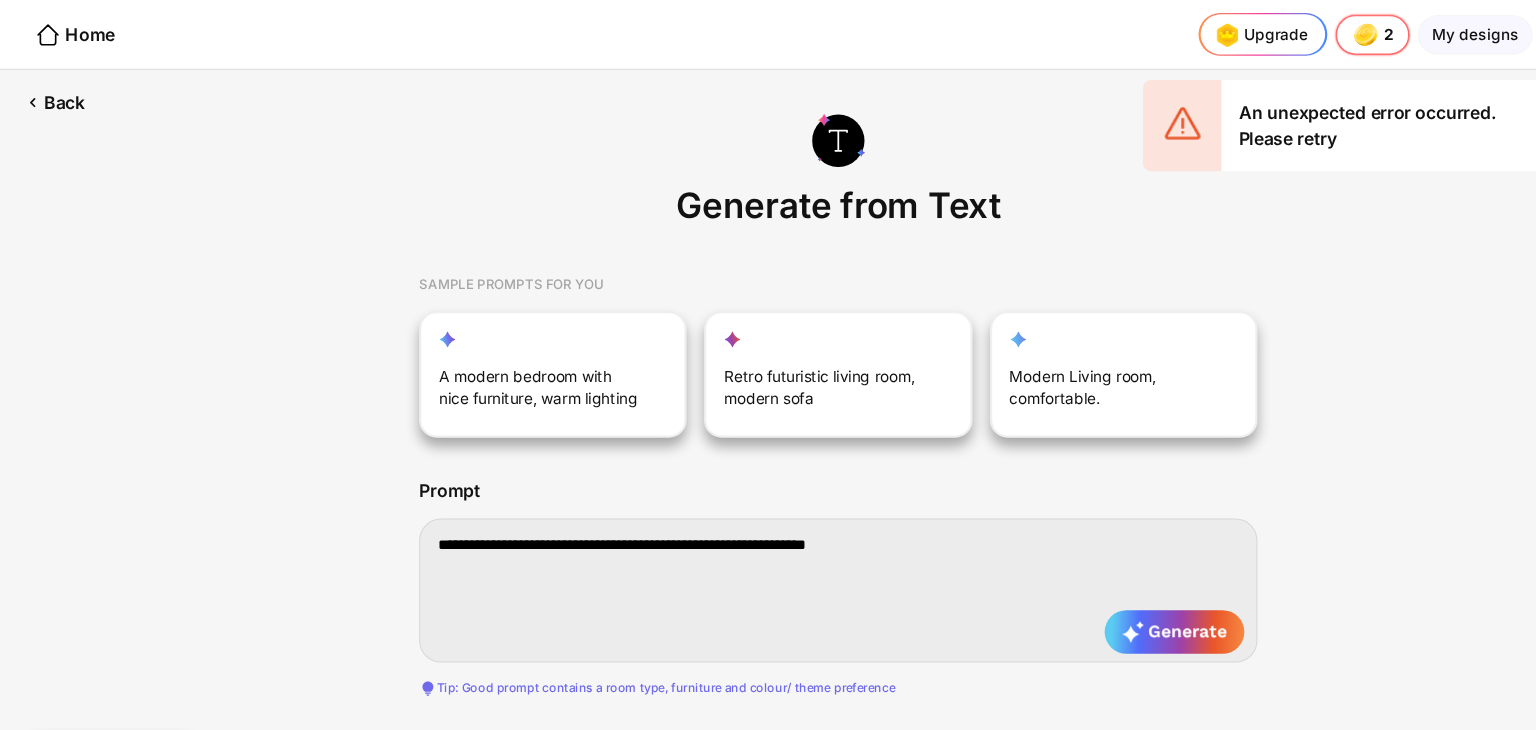 click on "**********" at bounding box center [768, 541] 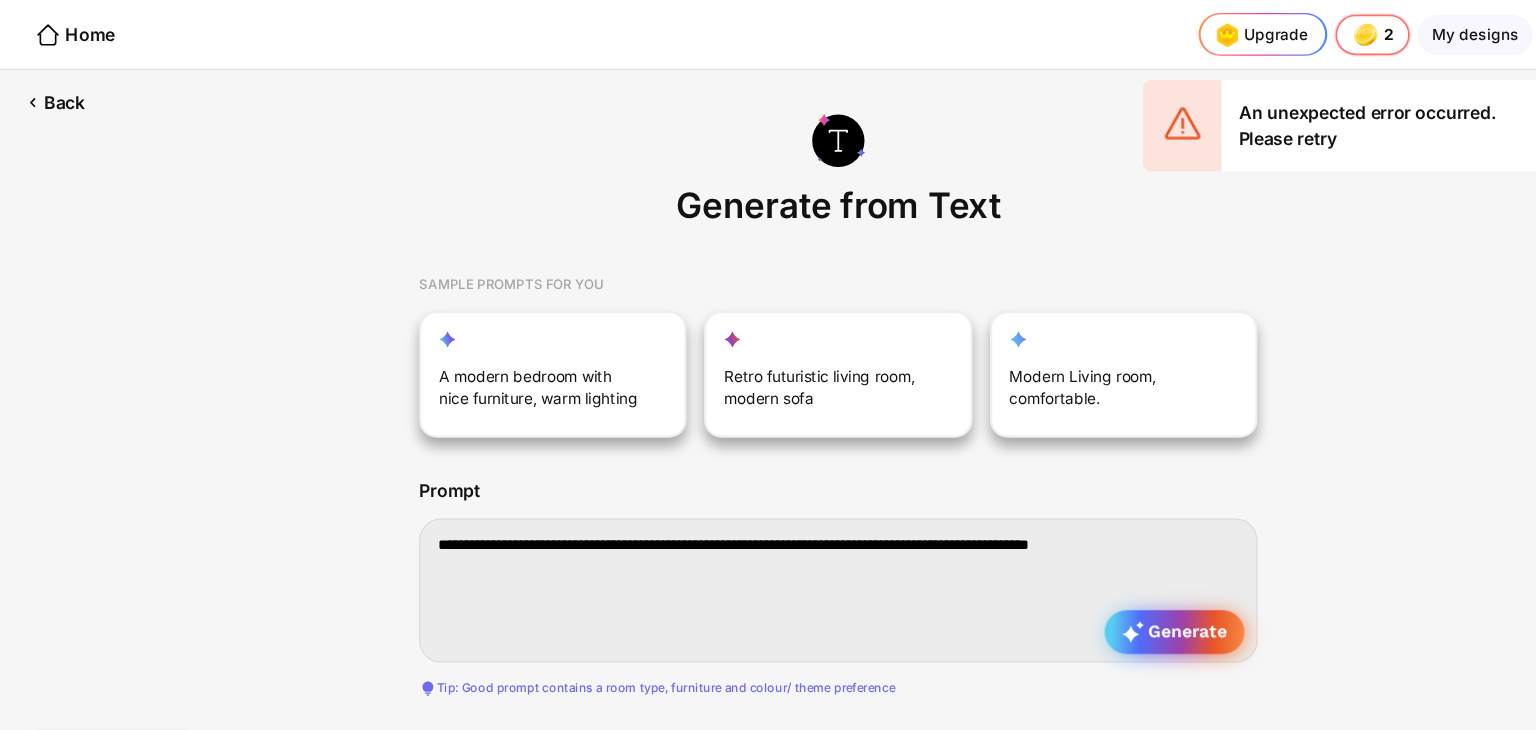 click on "Generate" at bounding box center [1076, 579] 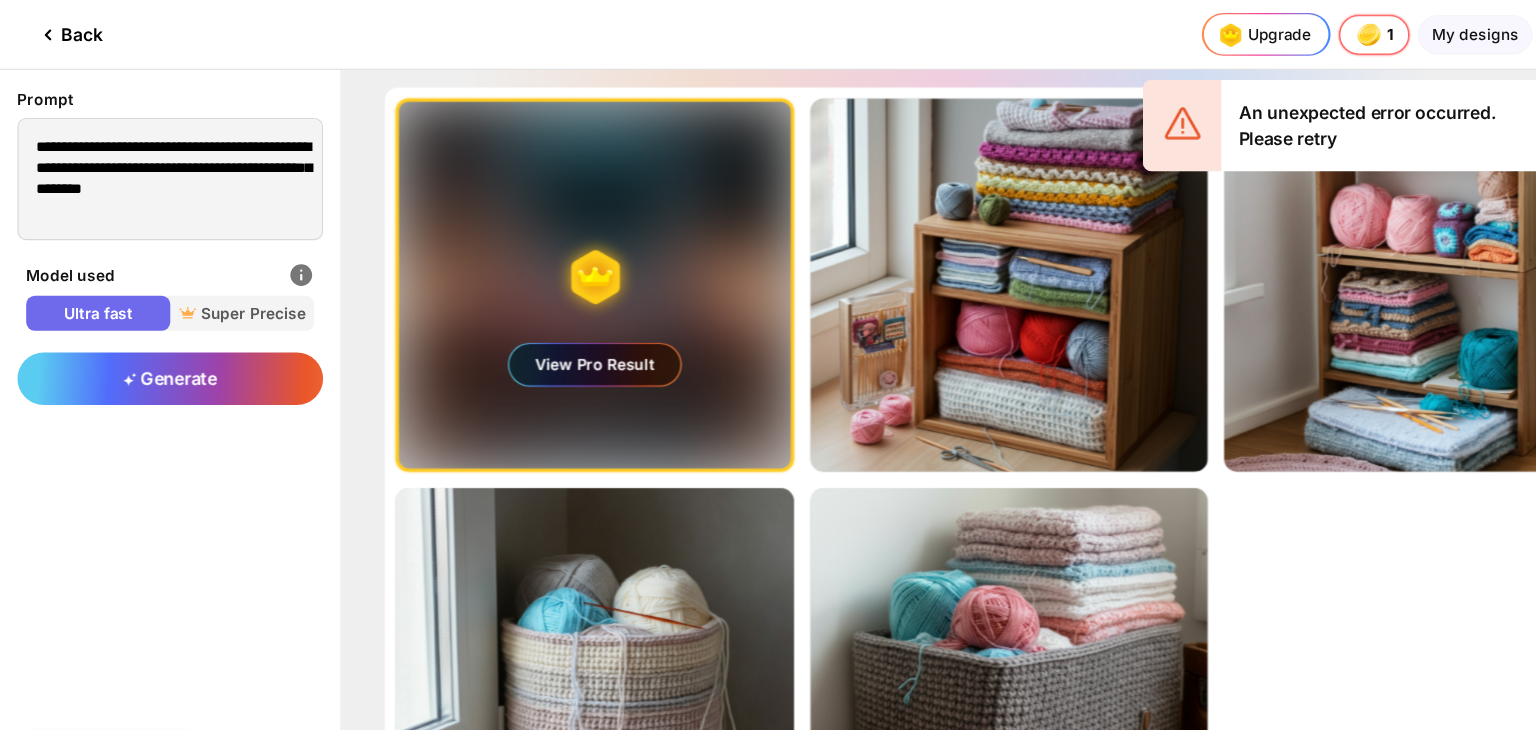 click on "Generating ultra realistic designs with our Super Precise Mode View Pro Result Edit Design Almost there... Edit Design Almost there... Edit Design Almost there... Edit Design Almost there... Edit Design" at bounding box center [924, 439] 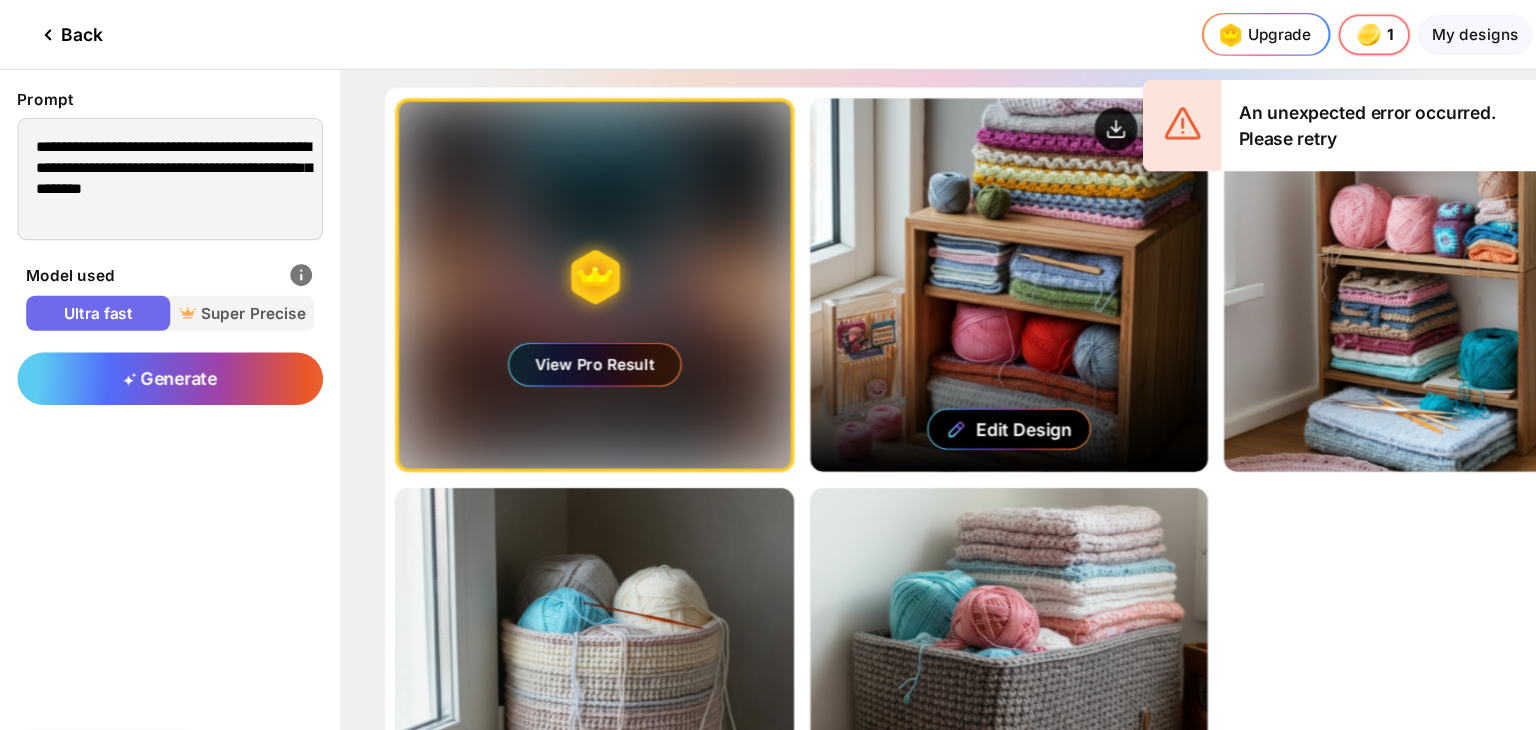 click 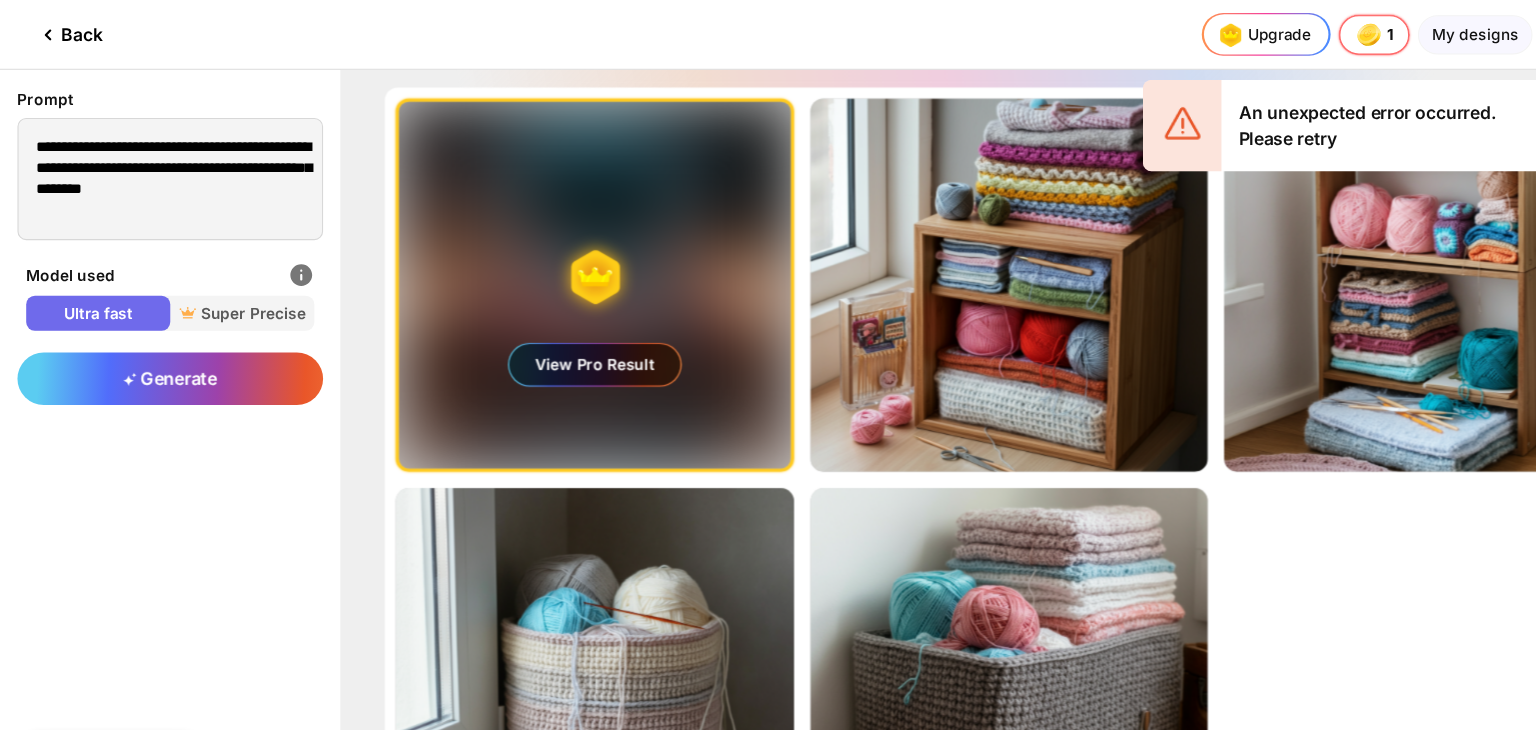 click on "Generating ultra realistic designs with our Super Precise Mode View Pro Result Edit Design Almost there... Edit Design Almost there... Edit Design Almost there... Edit Design Almost there... Edit Design" at bounding box center (924, 439) 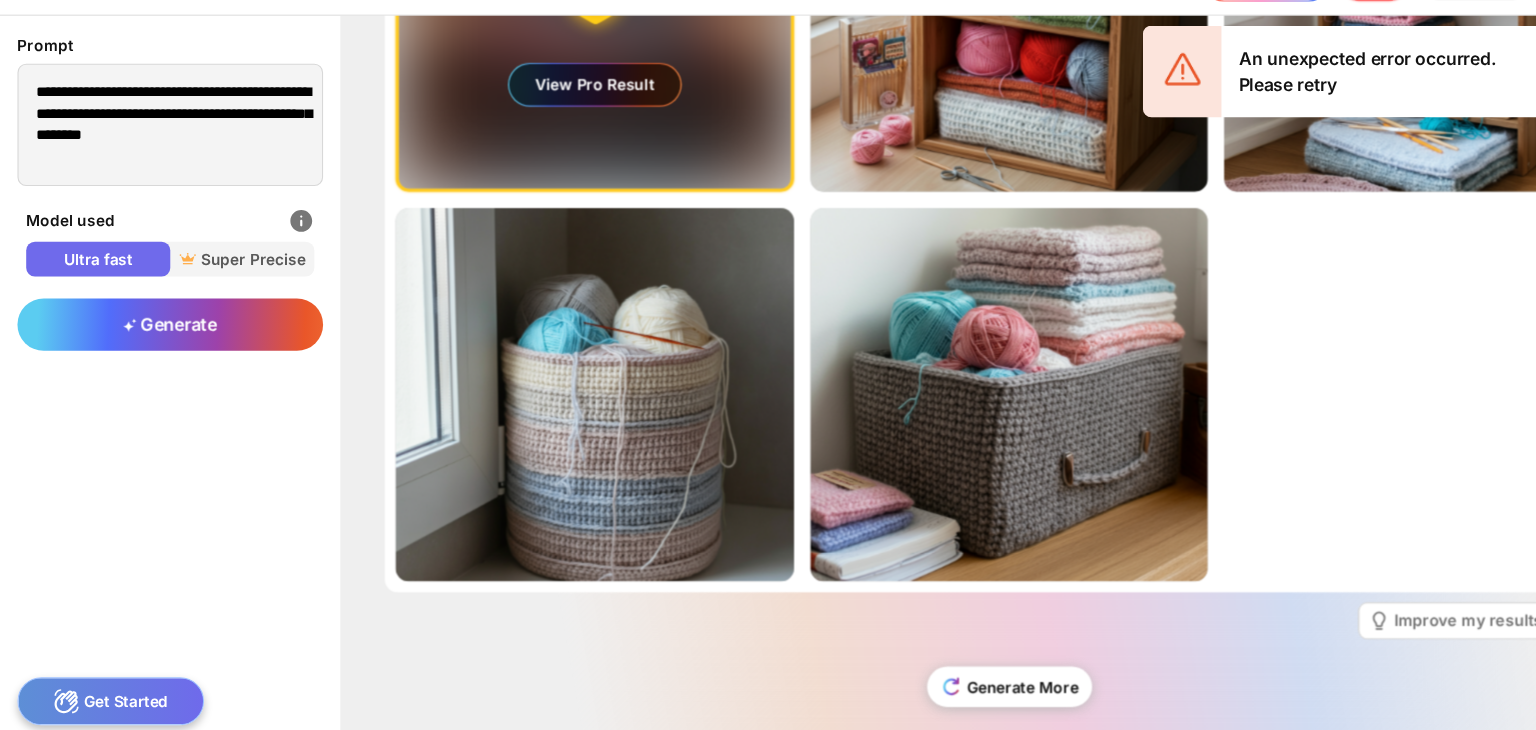 scroll, scrollTop: 219, scrollLeft: 0, axis: vertical 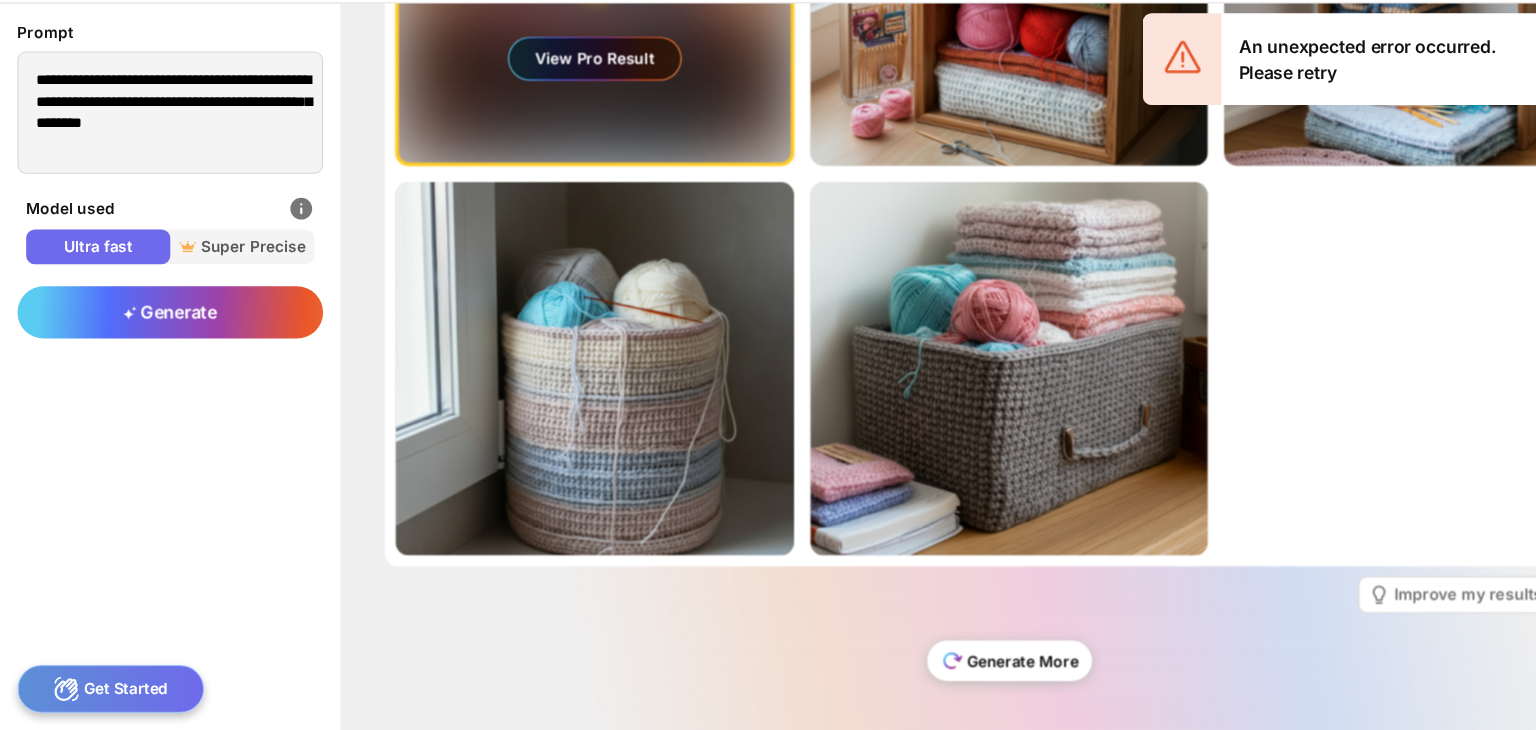 click on "Generate More" at bounding box center [924, 666] 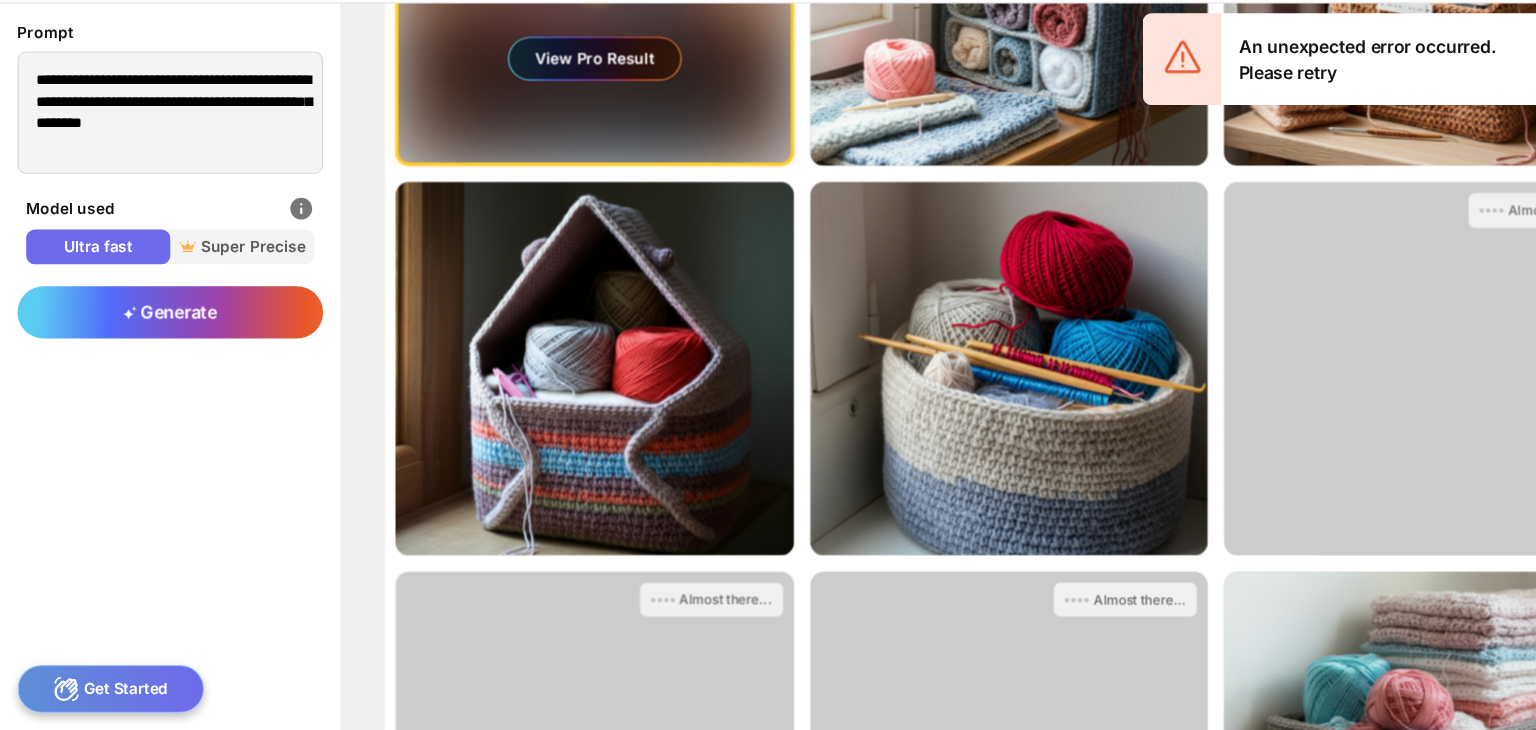 scroll, scrollTop: 575, scrollLeft: 0, axis: vertical 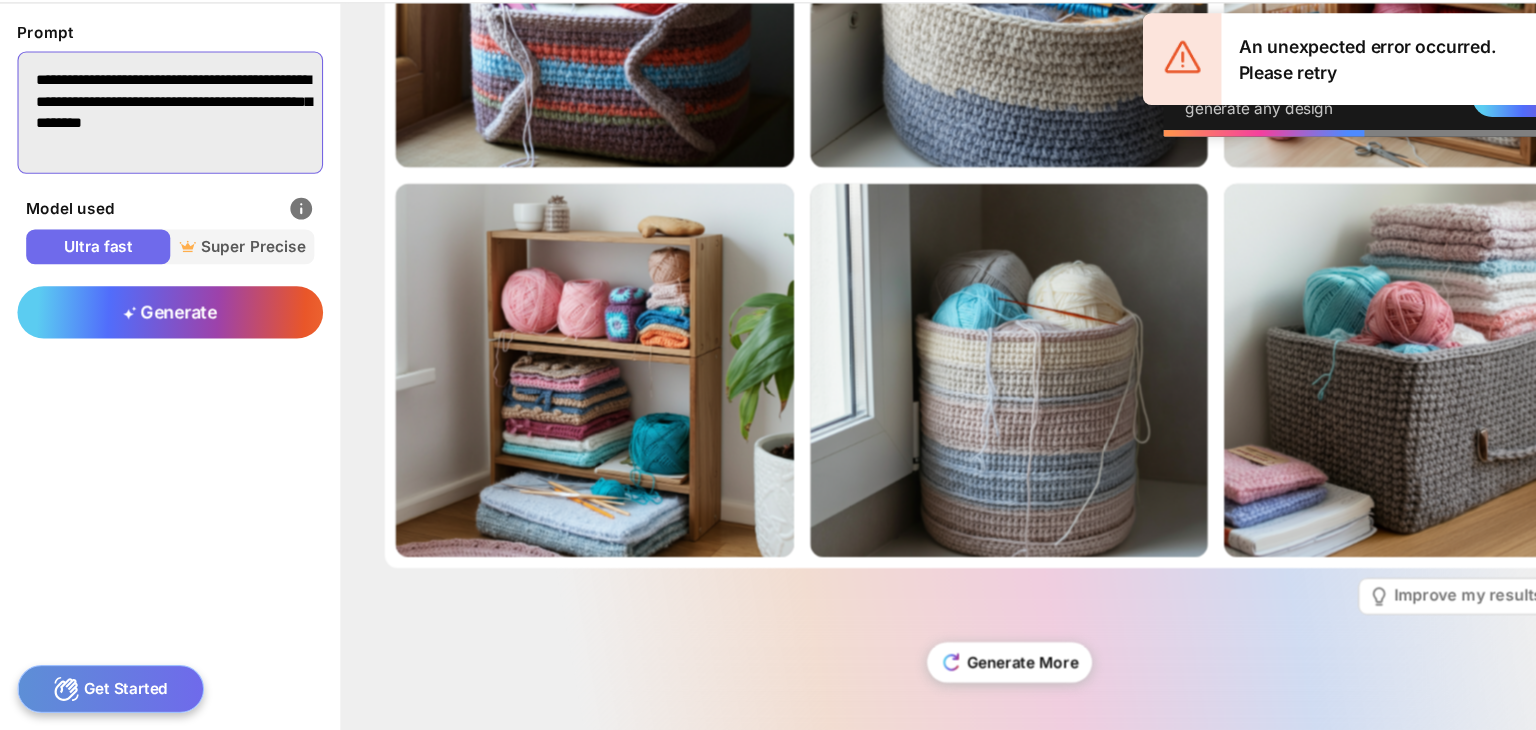 click on "**********" at bounding box center (156, 164) 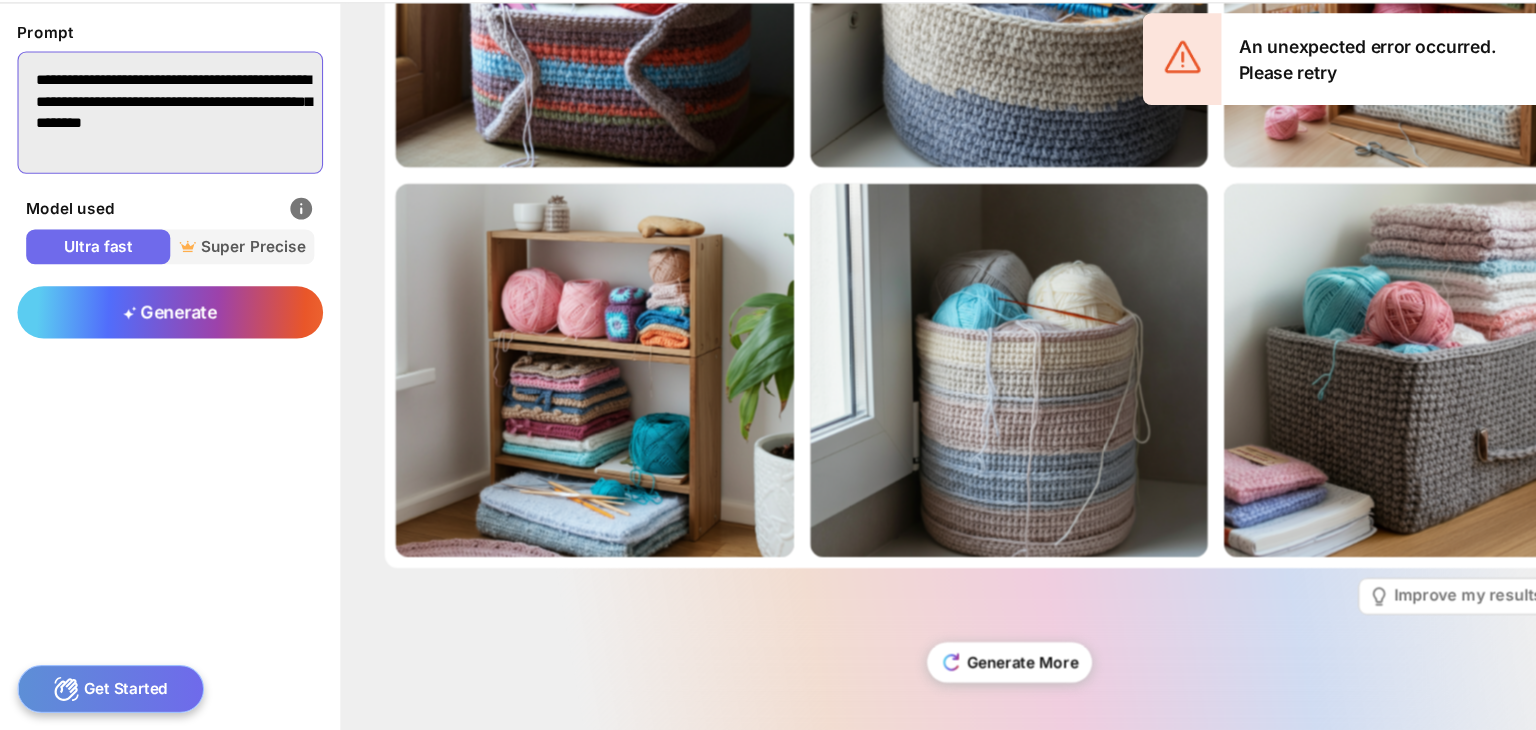 click on "**********" at bounding box center (156, 164) 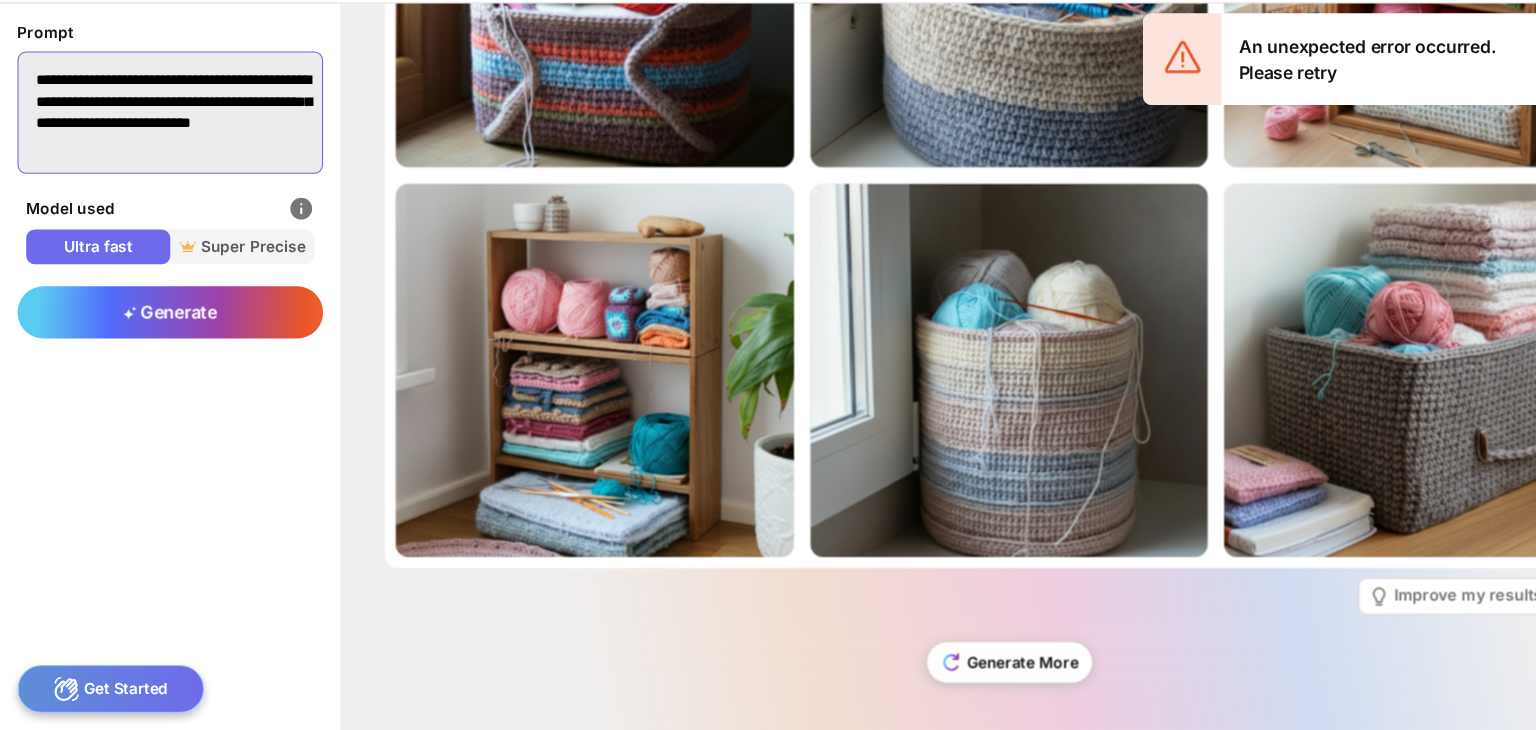 click on "**********" at bounding box center (156, 164) 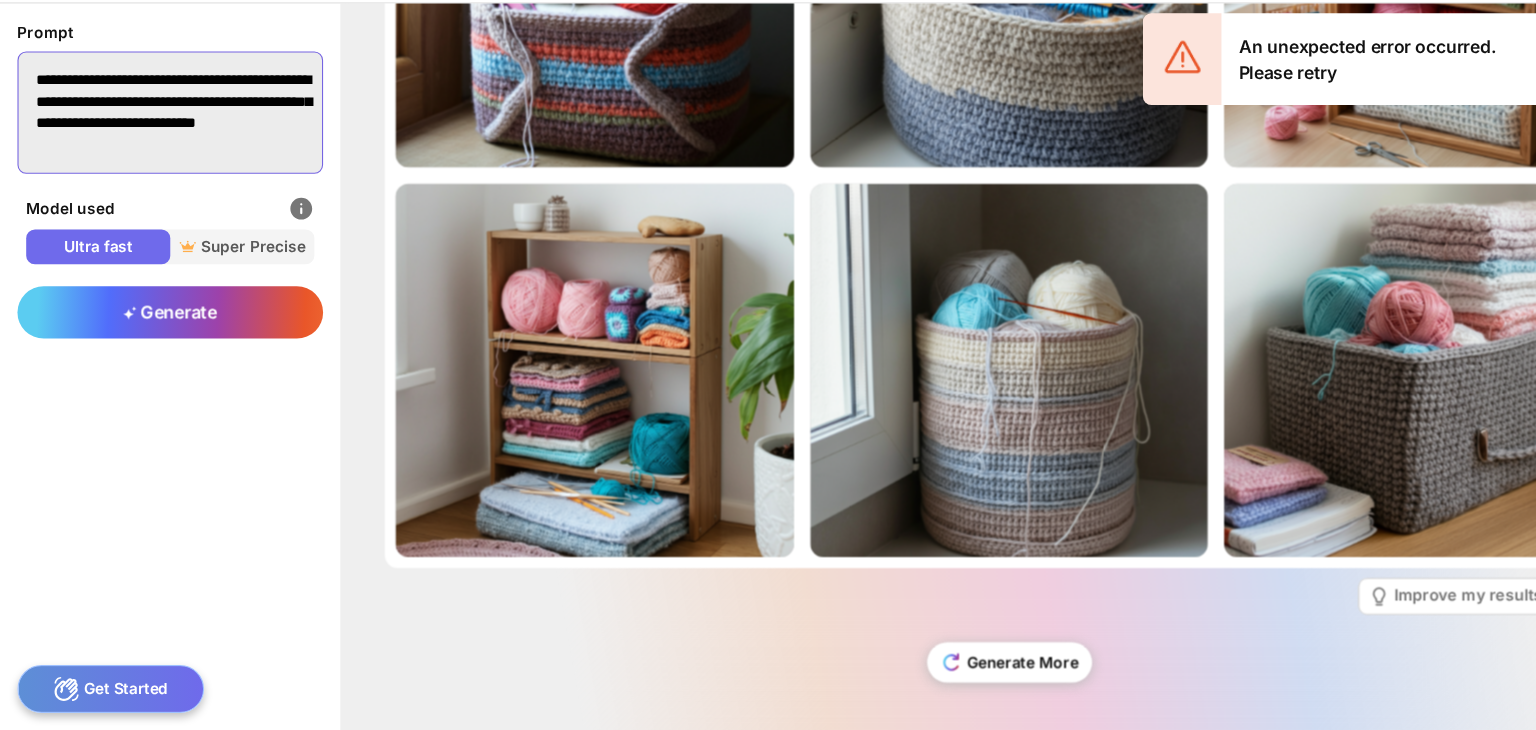 scroll, scrollTop: 21, scrollLeft: 0, axis: vertical 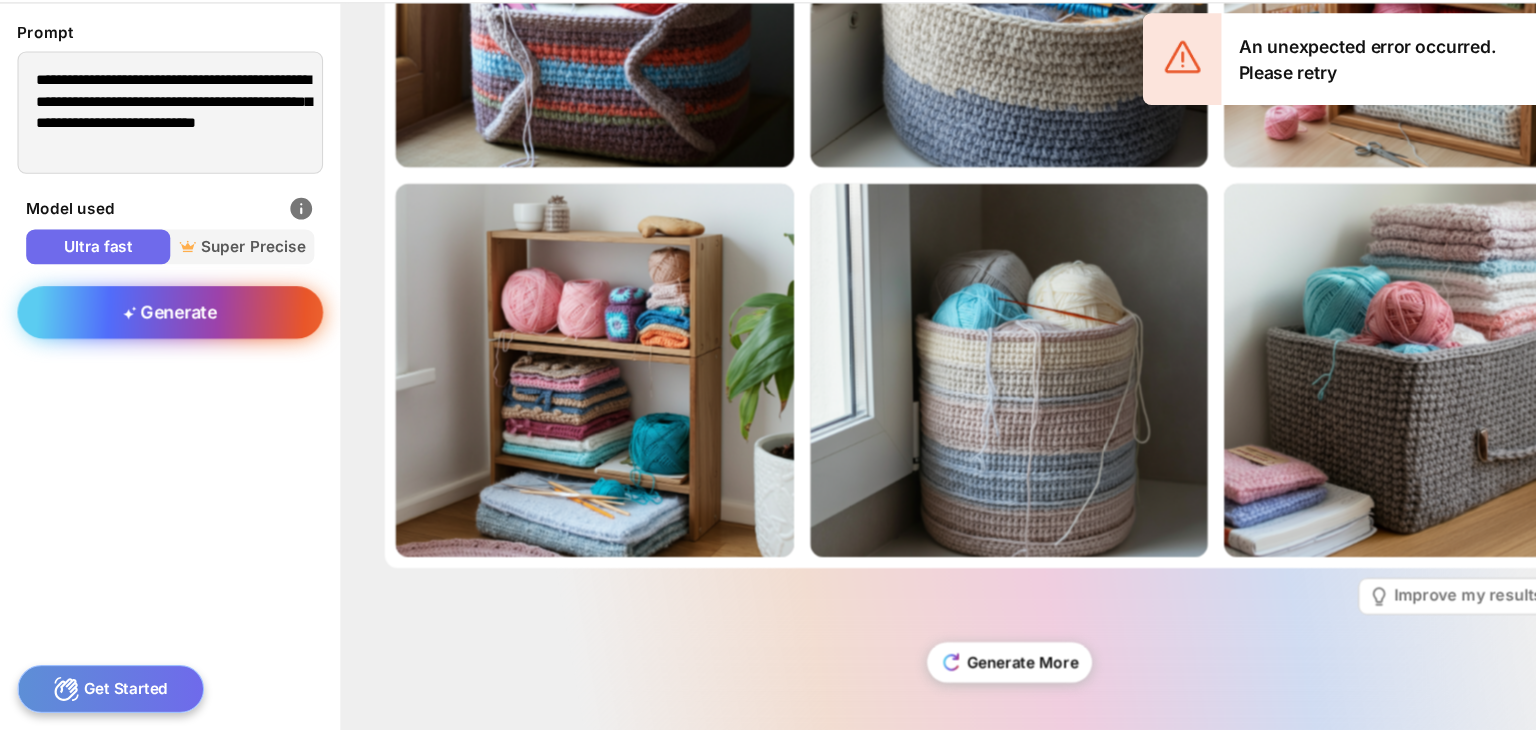 click on "Generate" at bounding box center (156, 347) 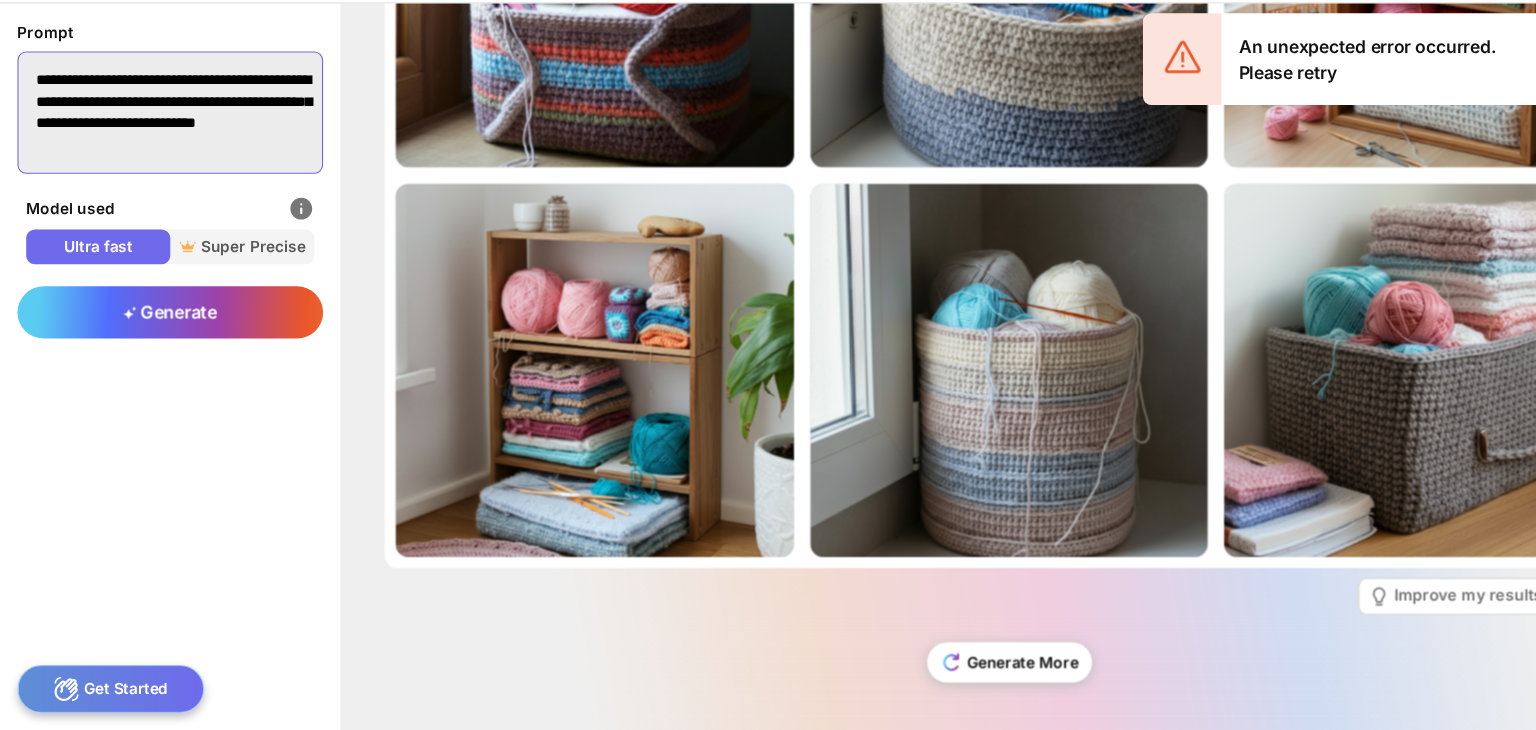 scroll, scrollTop: 59, scrollLeft: 0, axis: vertical 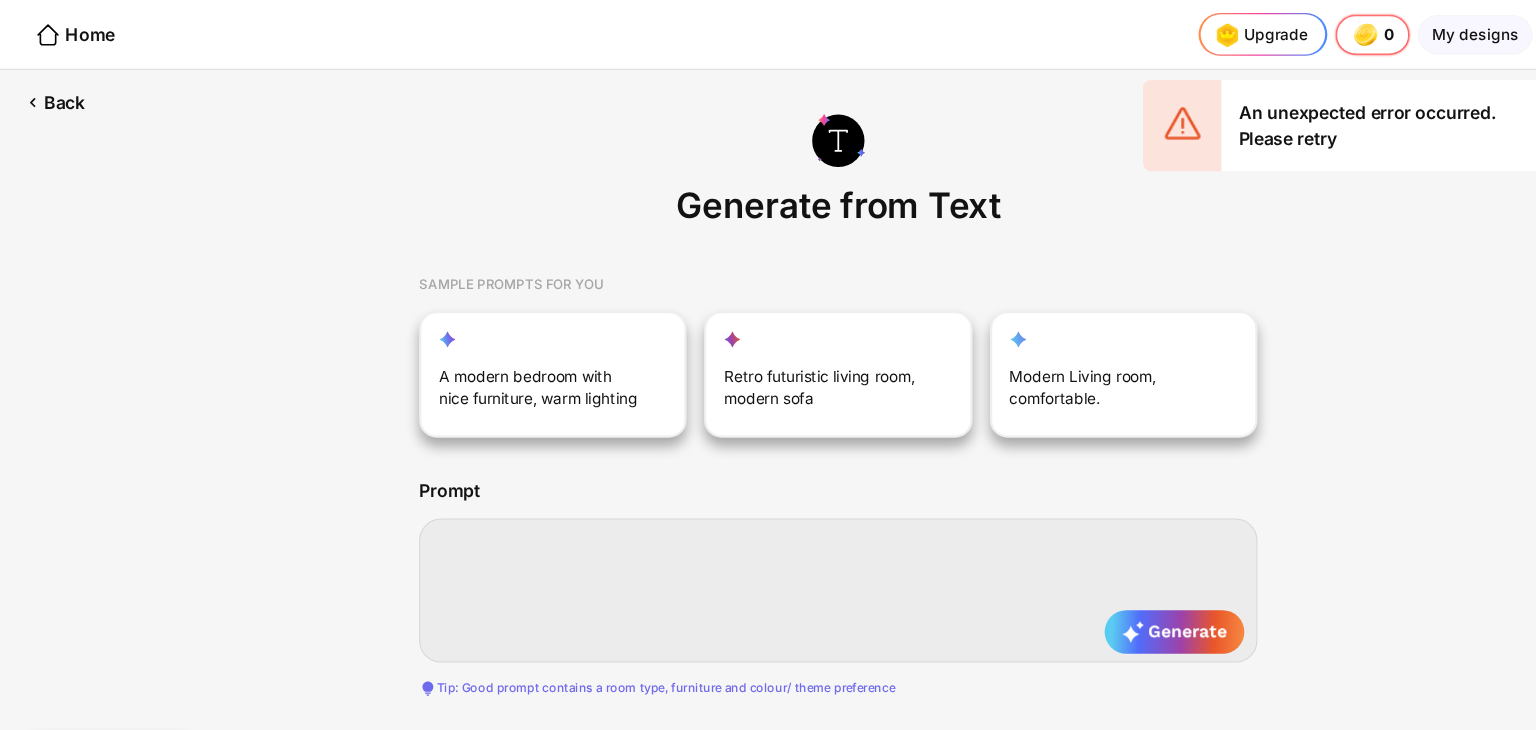 paste on "**********" 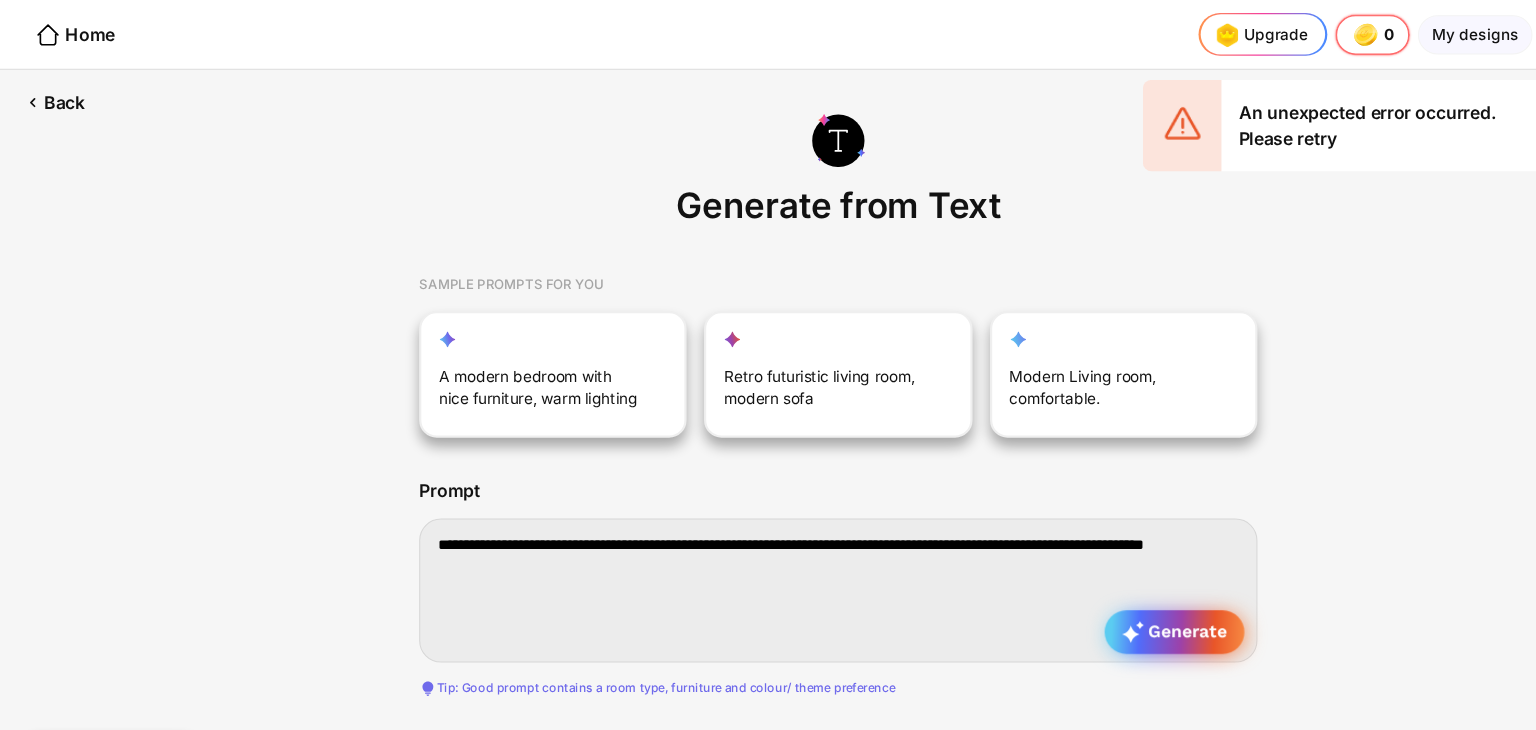 click on "Generate" at bounding box center [1076, 579] 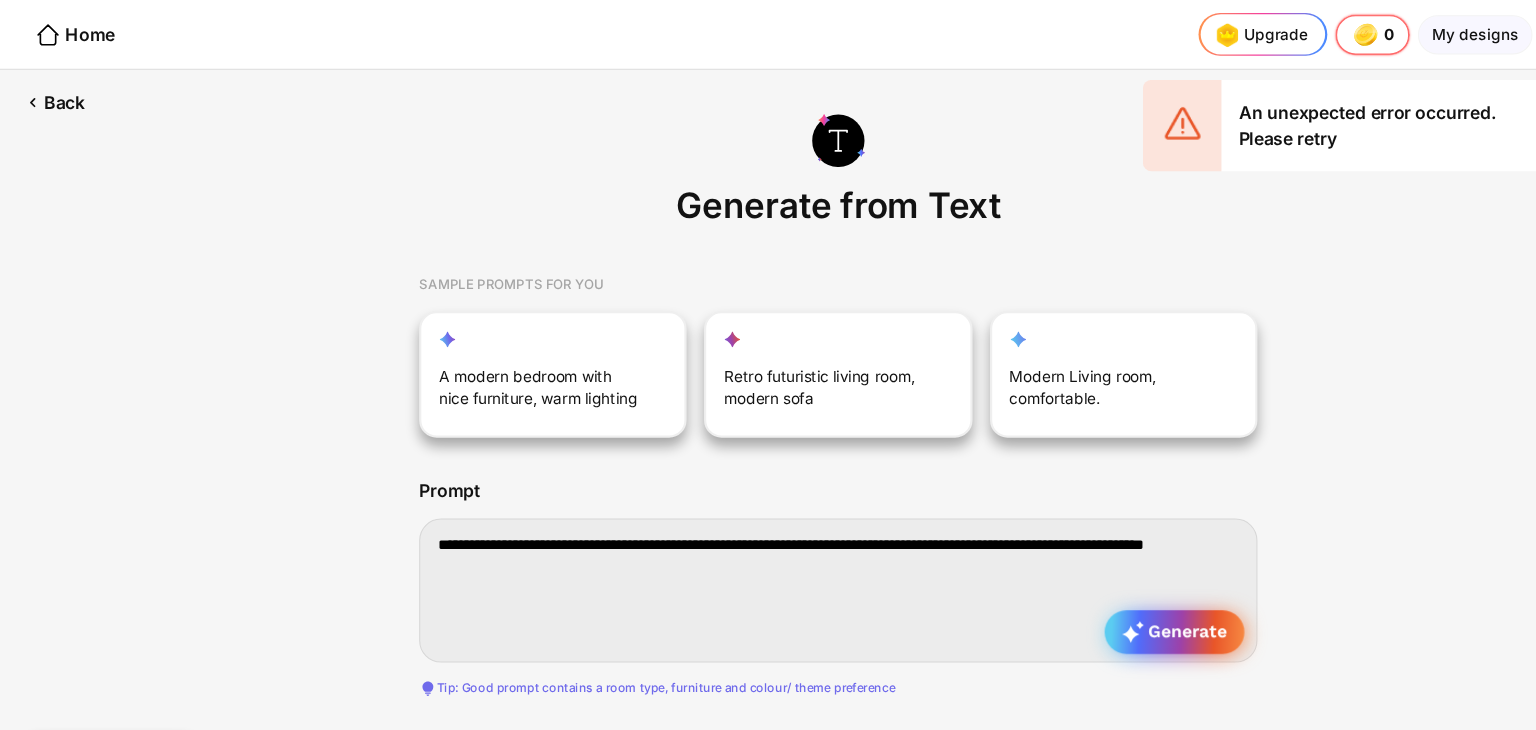 click on "Generate" at bounding box center (1076, 579) 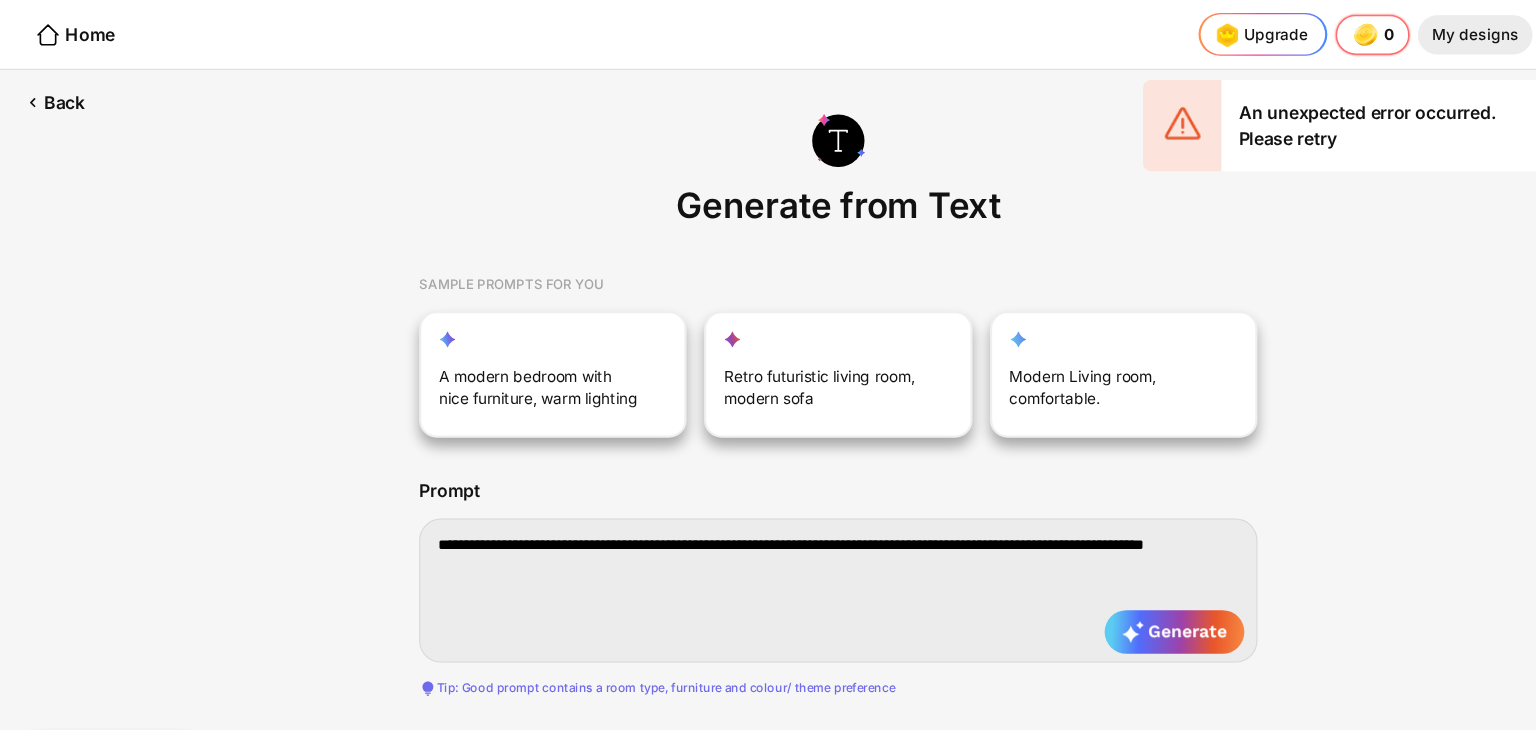 click on "My designs" 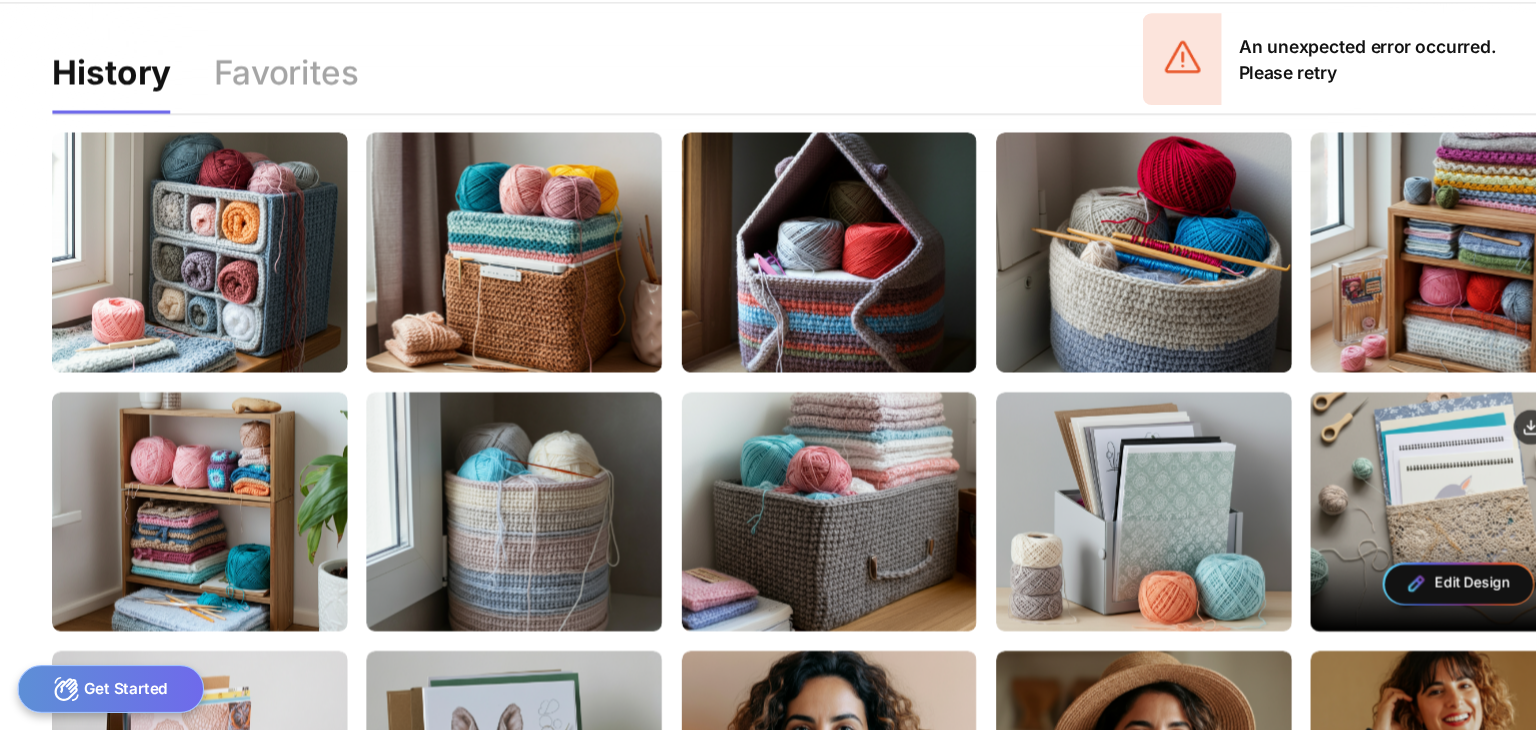 click on "Edit Design" at bounding box center [1336, 530] 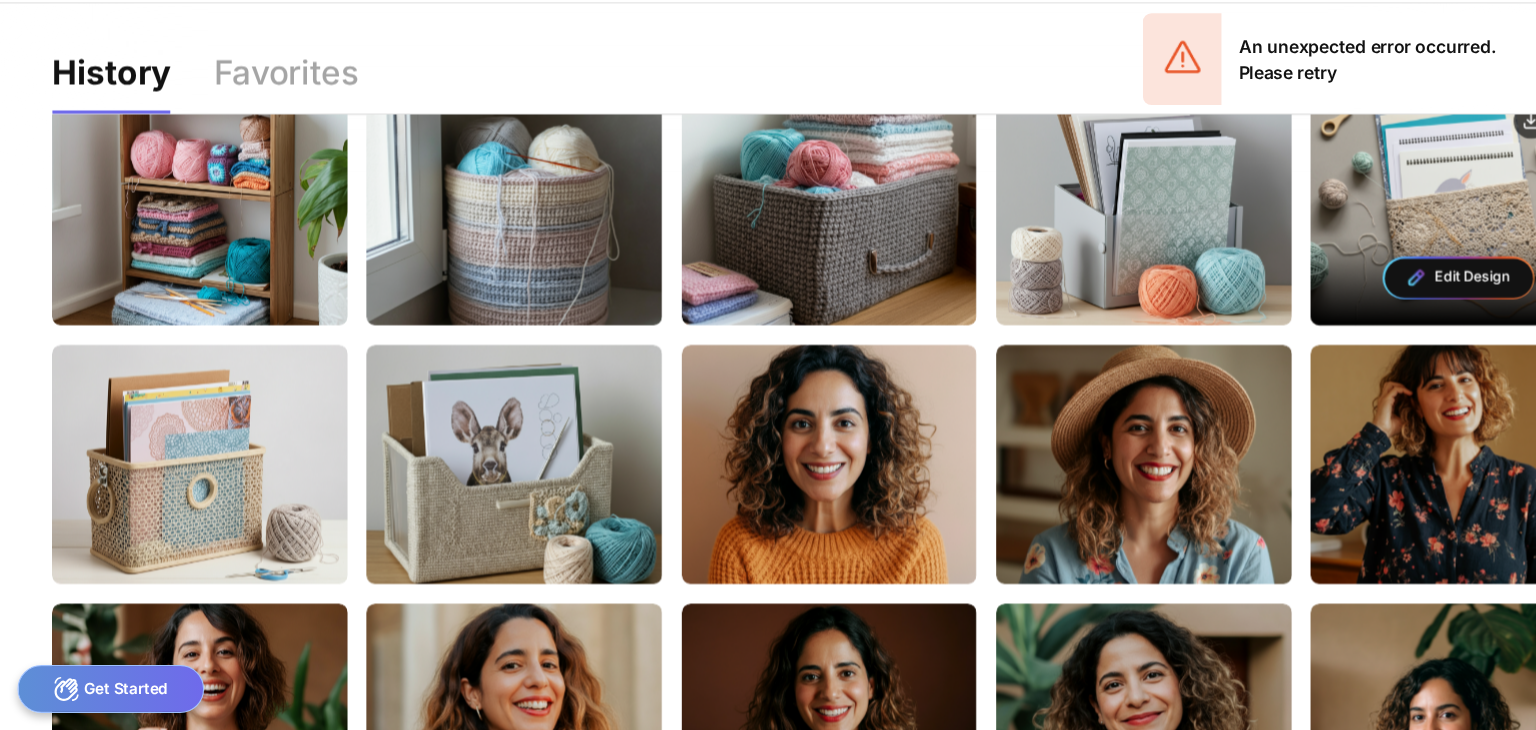 click on "Edit Design" at bounding box center (0, 0) 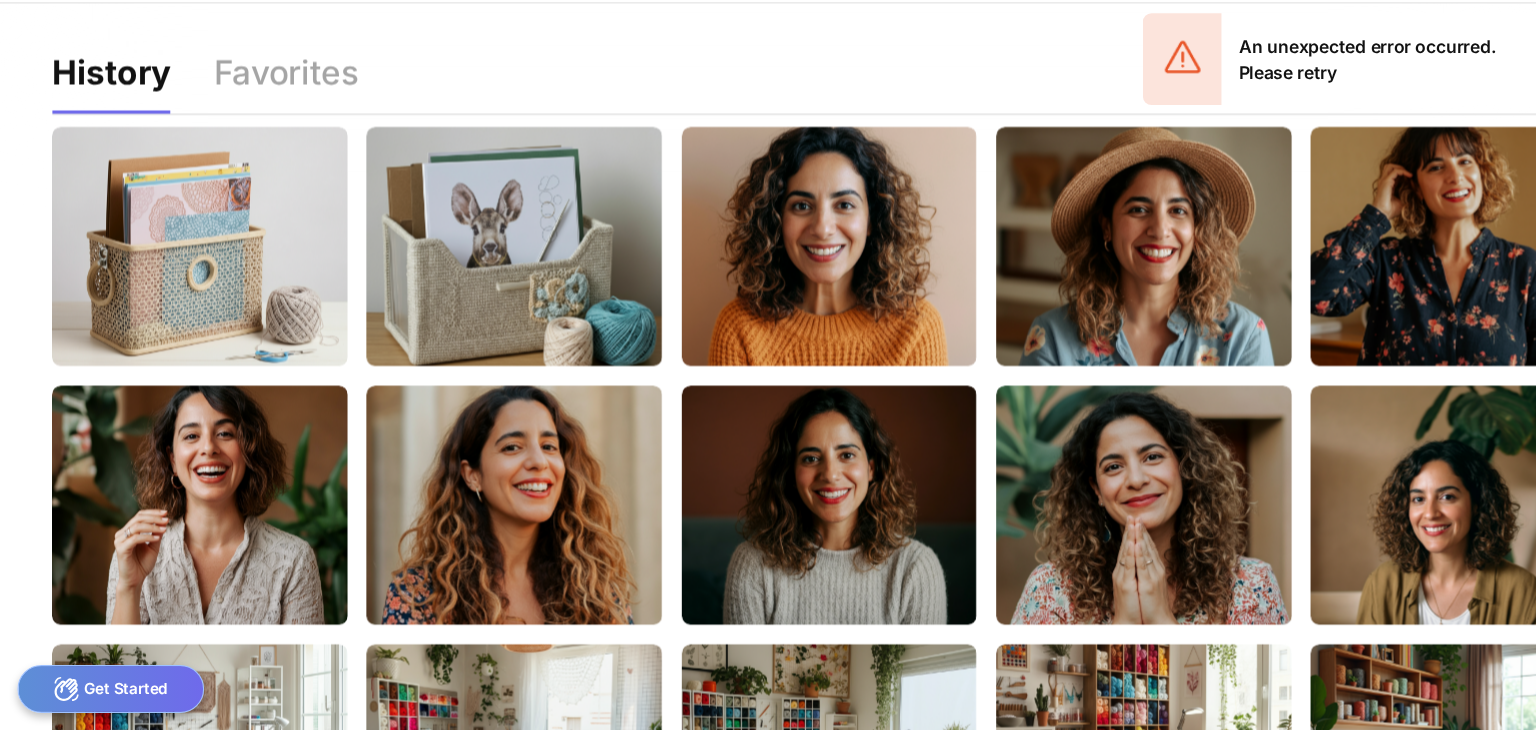 click on "Edit Design" at bounding box center [0, 0] 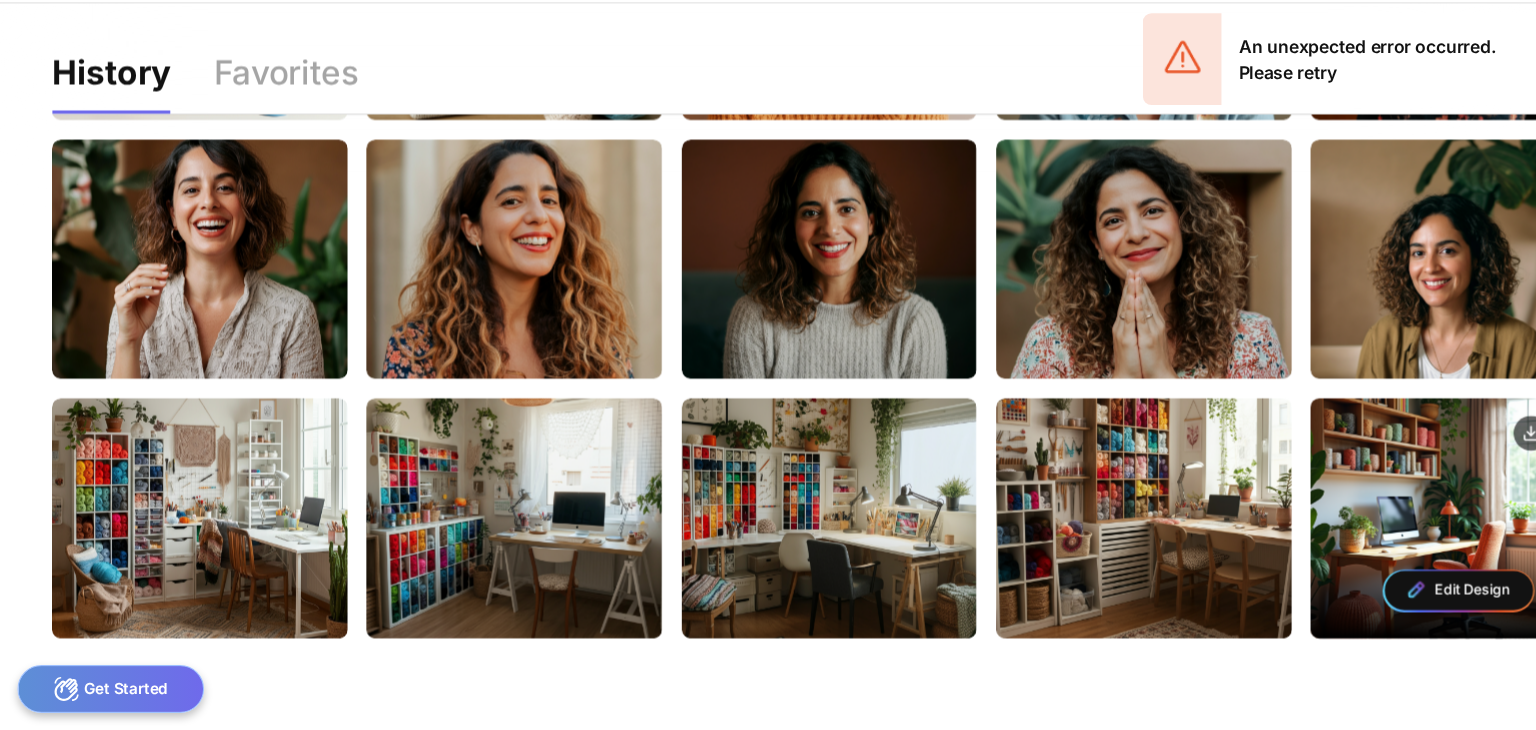 click on "Edit Design" at bounding box center (1336, 536) 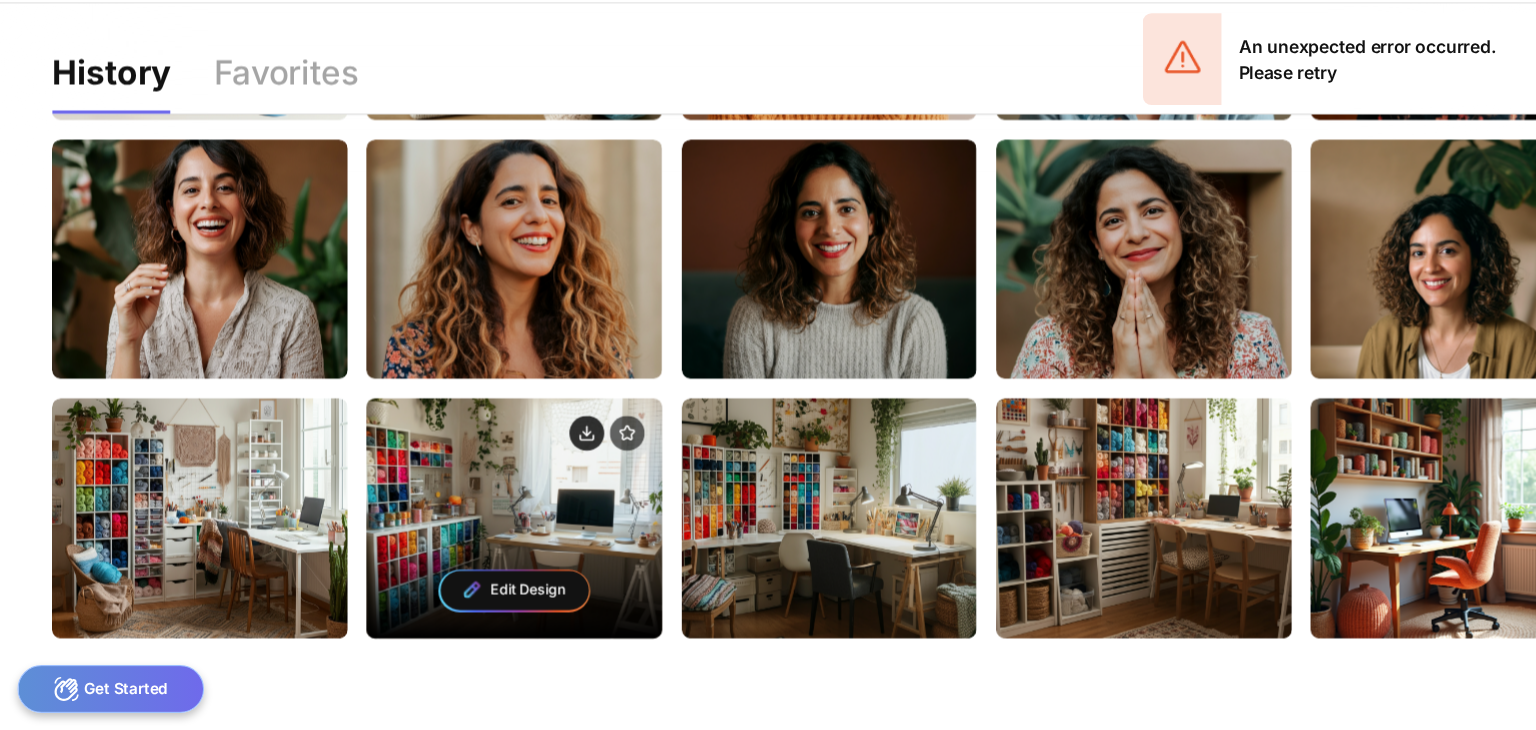 click 